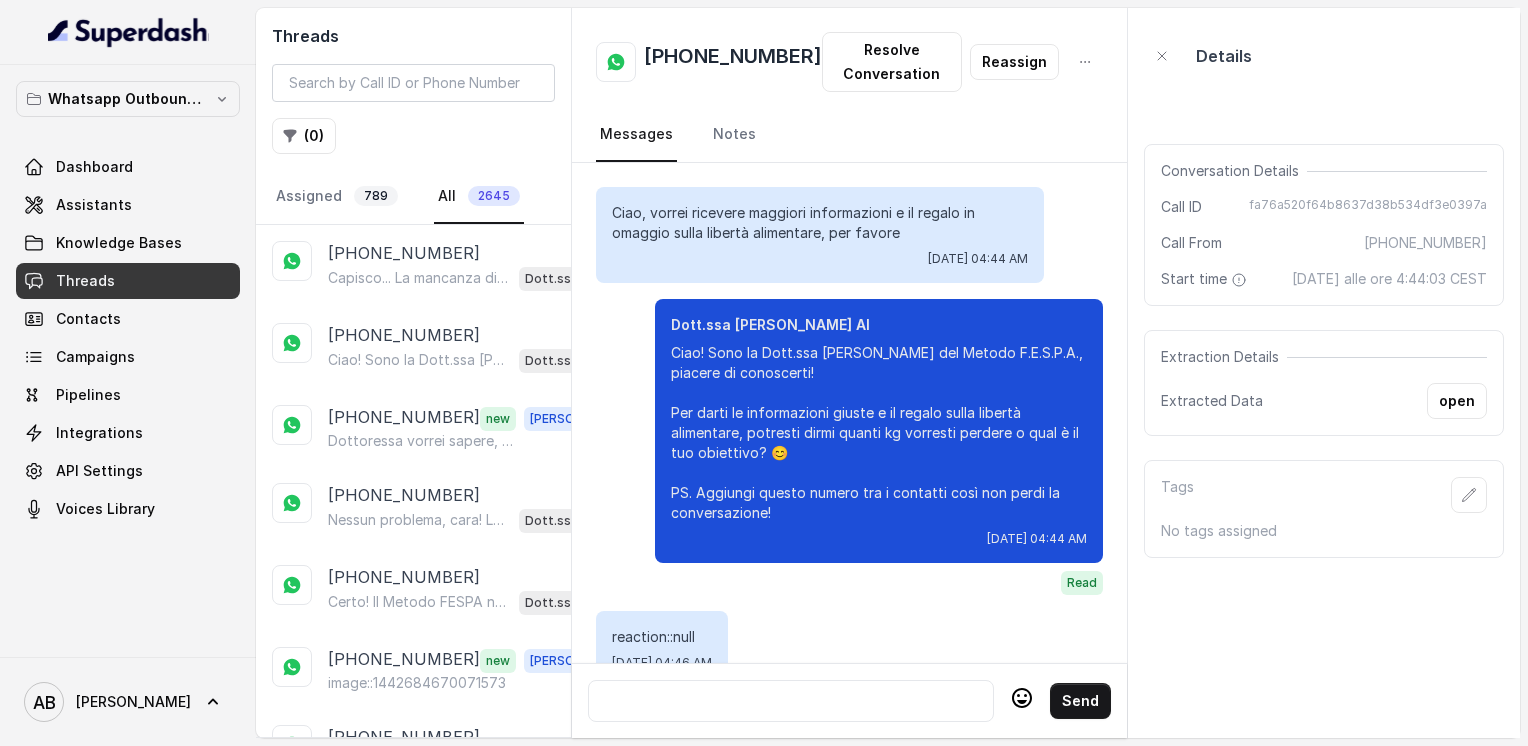 scroll, scrollTop: 0, scrollLeft: 0, axis: both 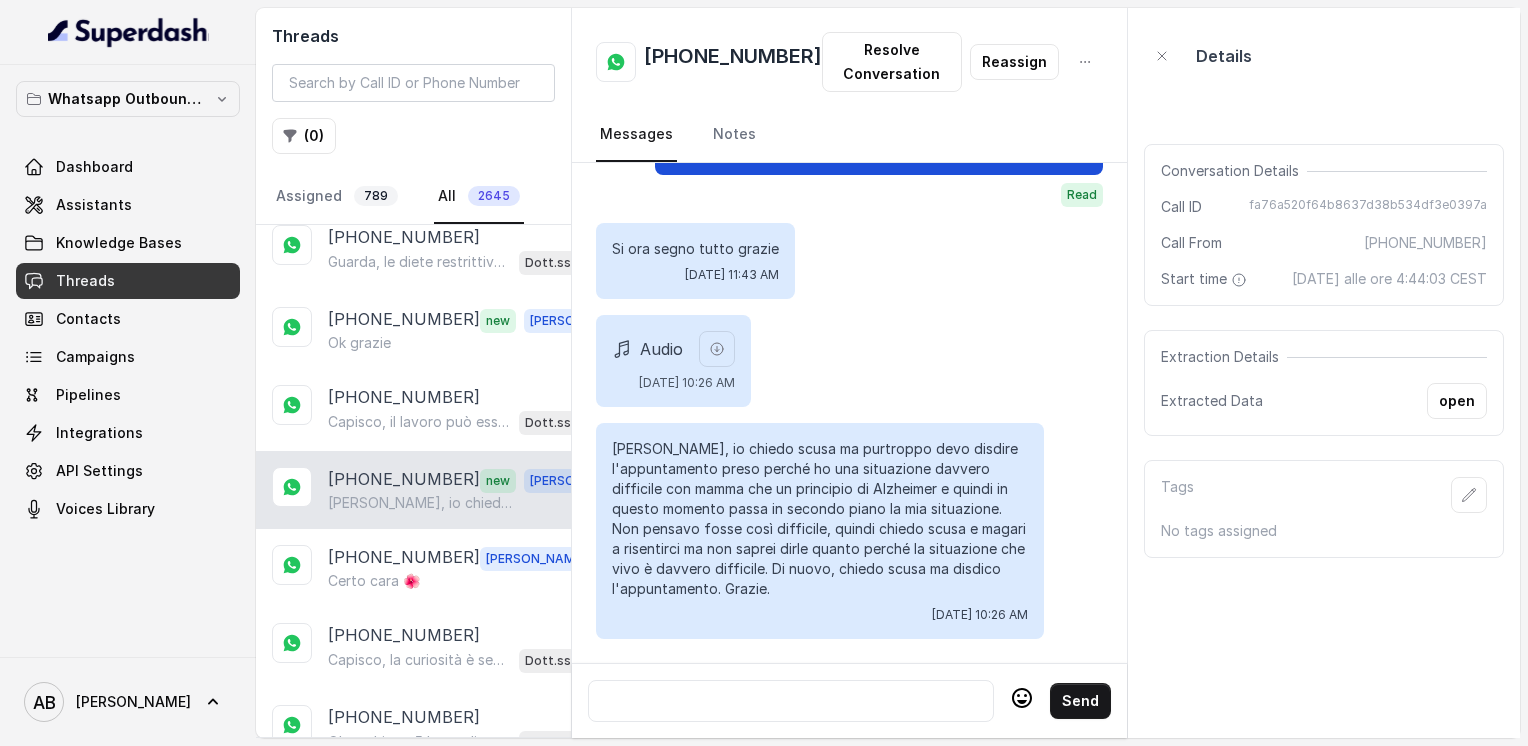 drag, startPoint x: 616, startPoint y: 439, endPoint x: 932, endPoint y: 581, distance: 346.43903 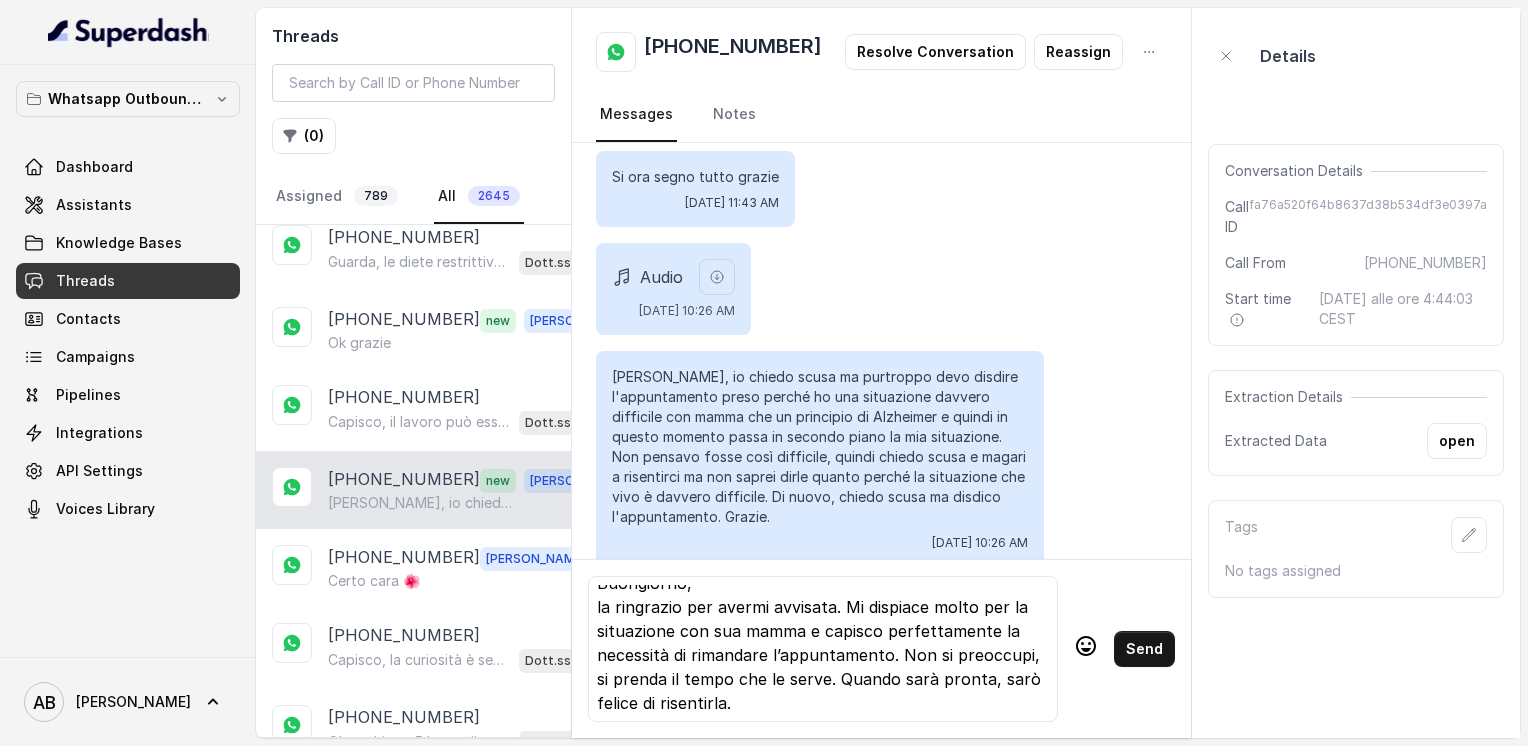 scroll, scrollTop: 0, scrollLeft: 0, axis: both 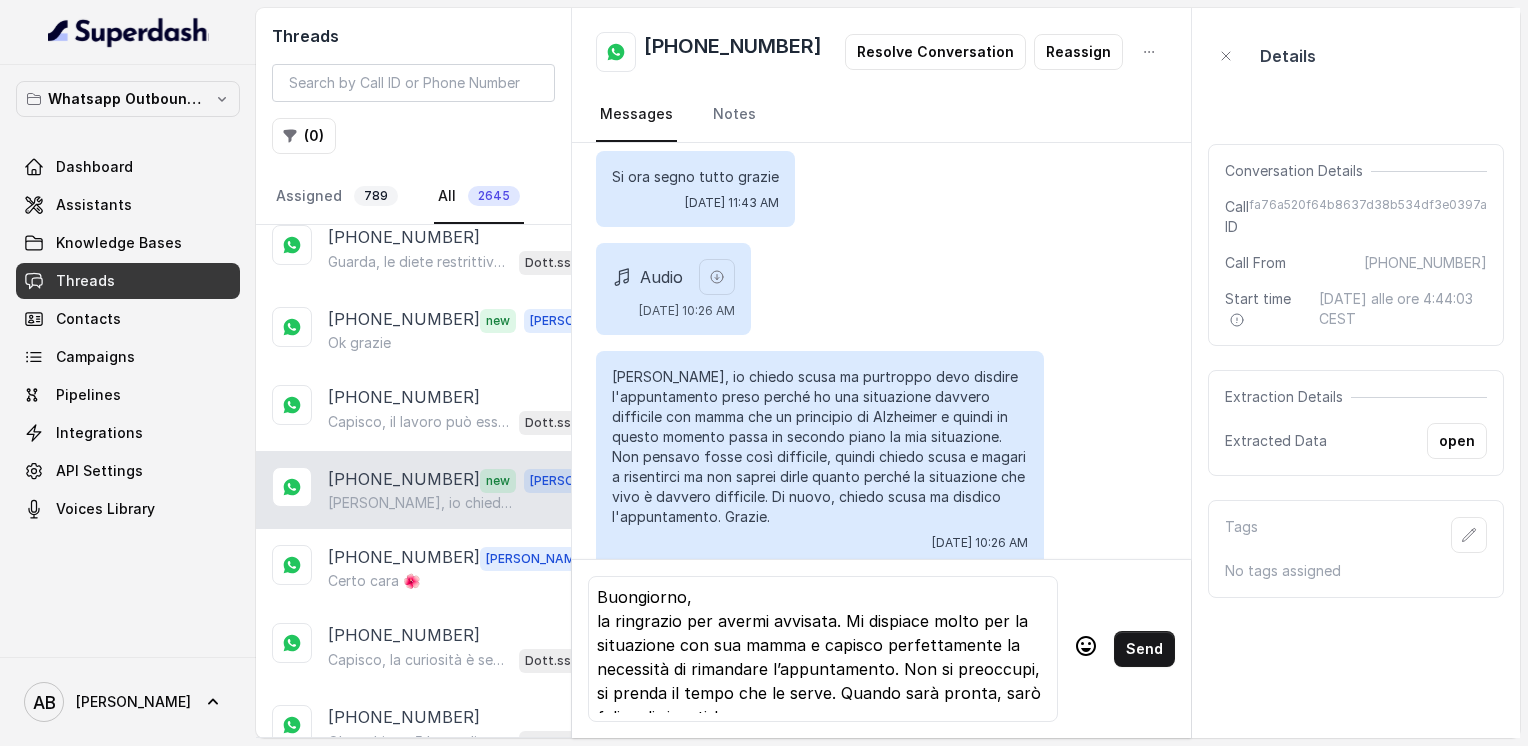 click on "Buongiorno,
la ringrazio per avermi avvisata. Mi dispiace molto per la situazione con sua mamma e capisco perfettamente la necessità di rimandare l’appuntamento. Non si preoccupi, si prenda il tempo che le serve. Quando sarà pronta, sarò felice di risentirla." at bounding box center [823, 657] 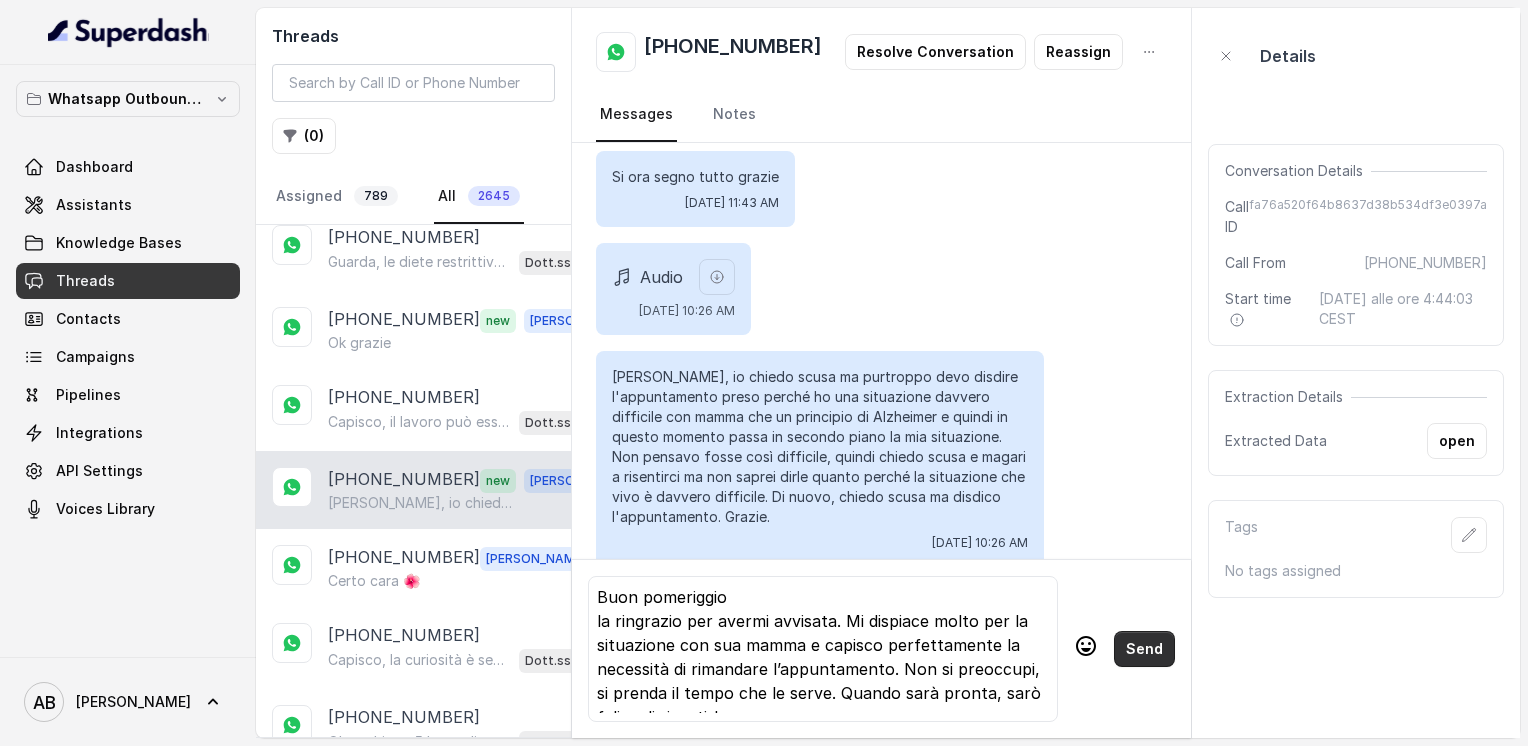 click on "Send" at bounding box center [1144, 649] 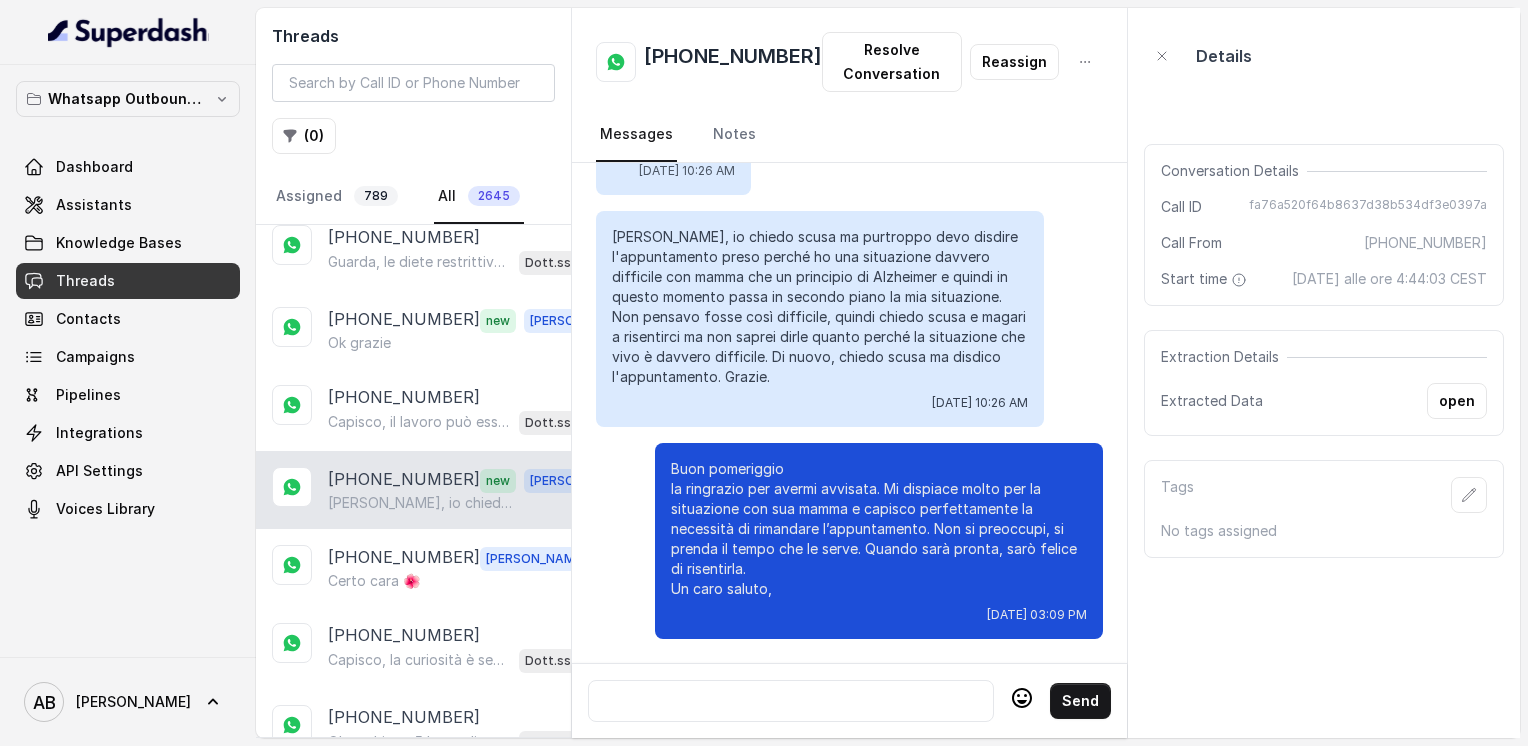 scroll, scrollTop: 3220, scrollLeft: 0, axis: vertical 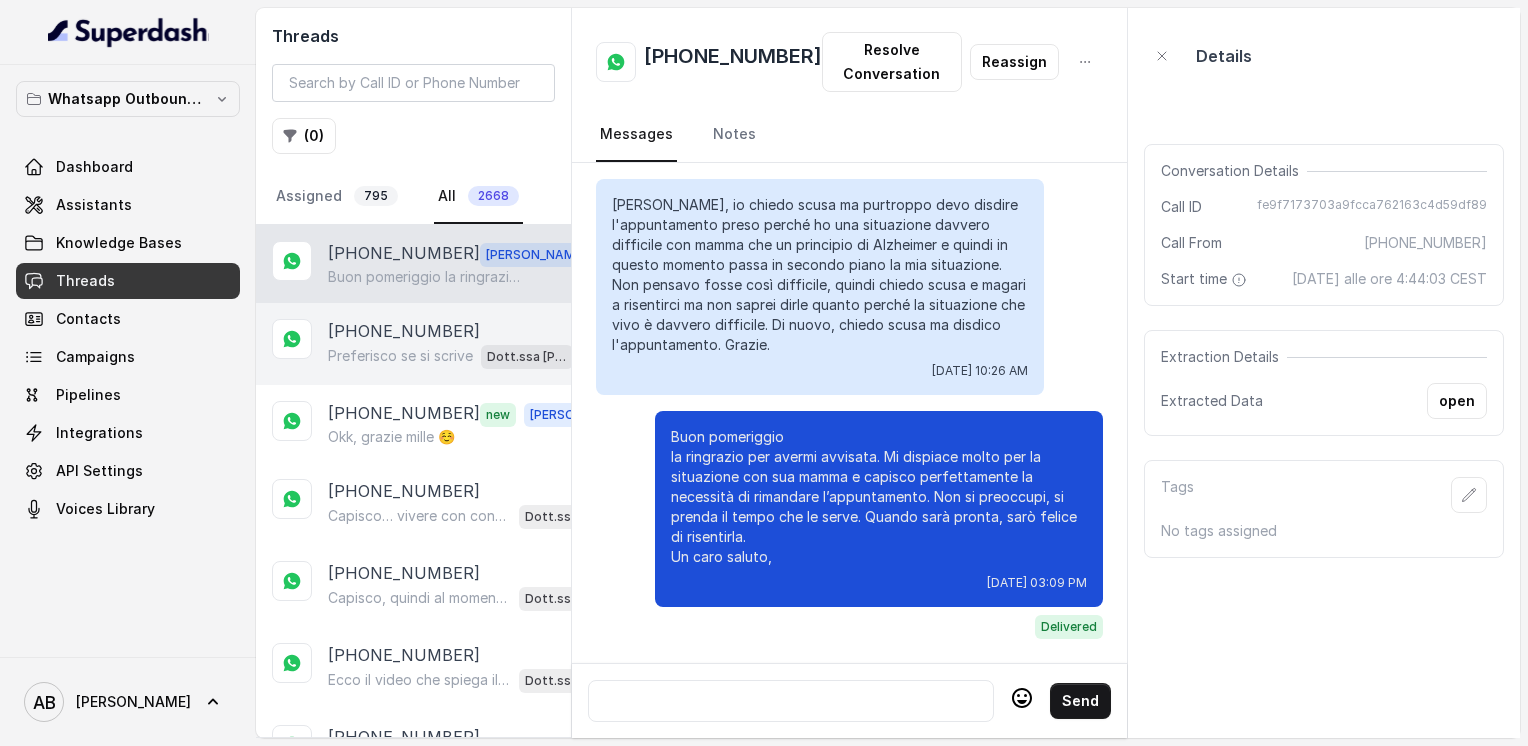 click on "+393334605979" at bounding box center [404, 331] 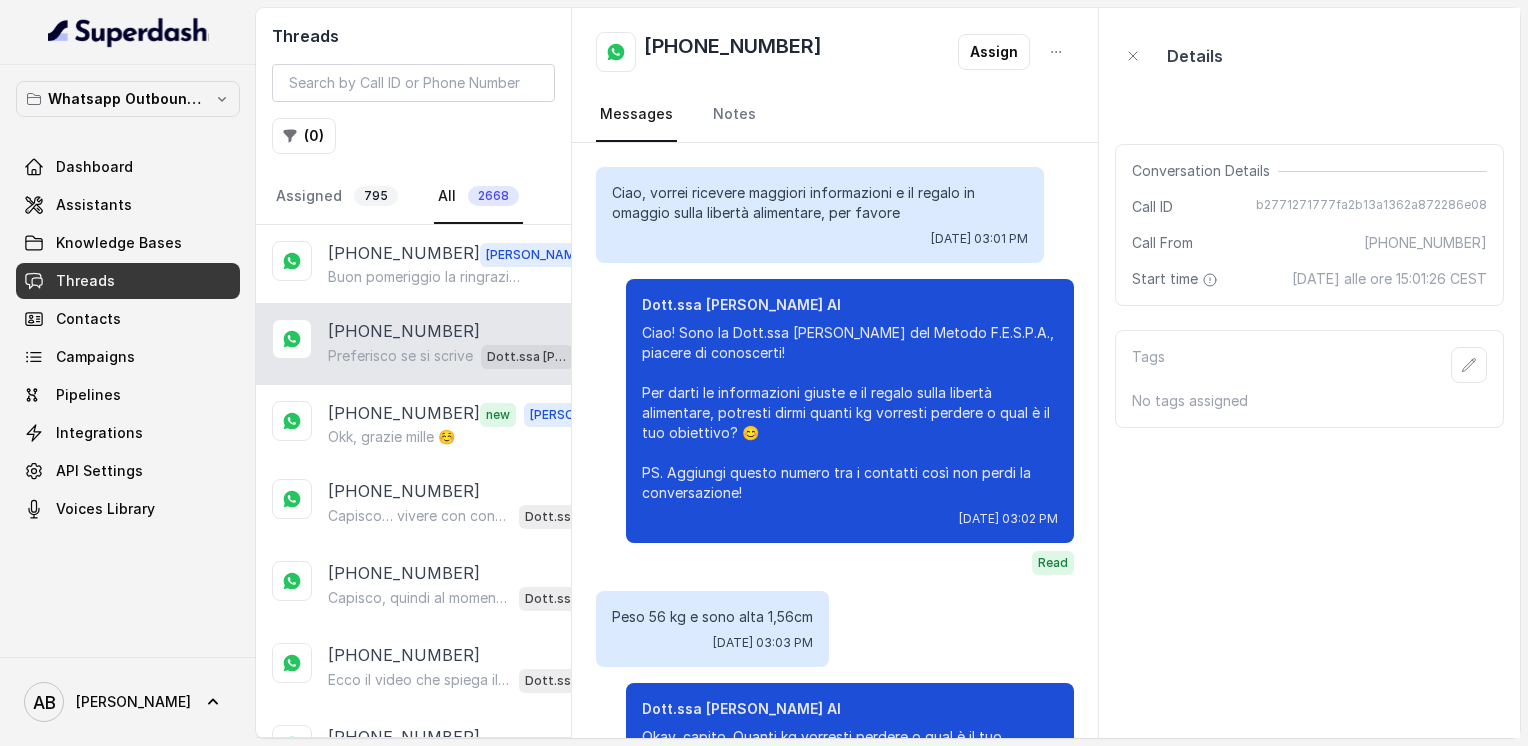 scroll, scrollTop: 1532, scrollLeft: 0, axis: vertical 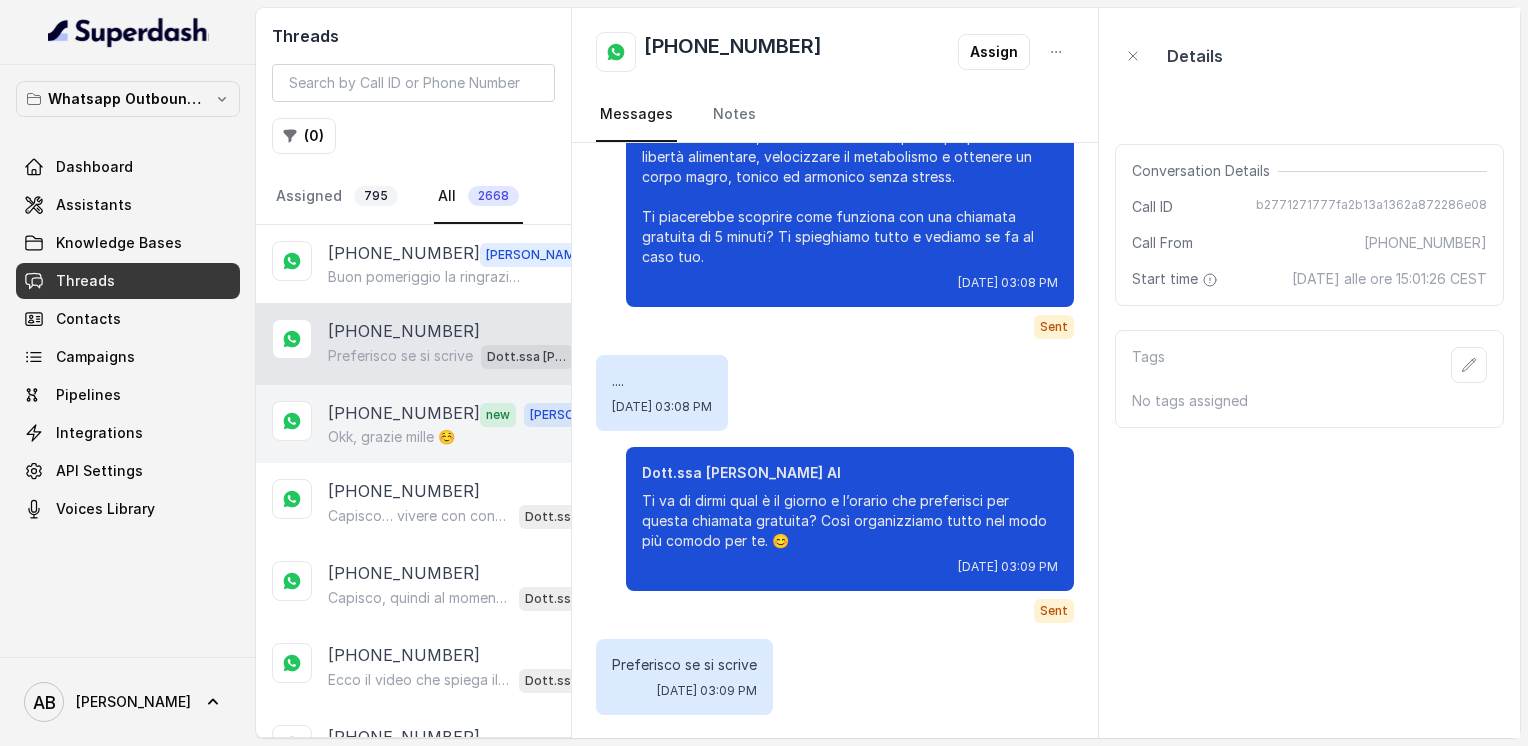 click on "[PHONE_NUMBER]" at bounding box center [404, 414] 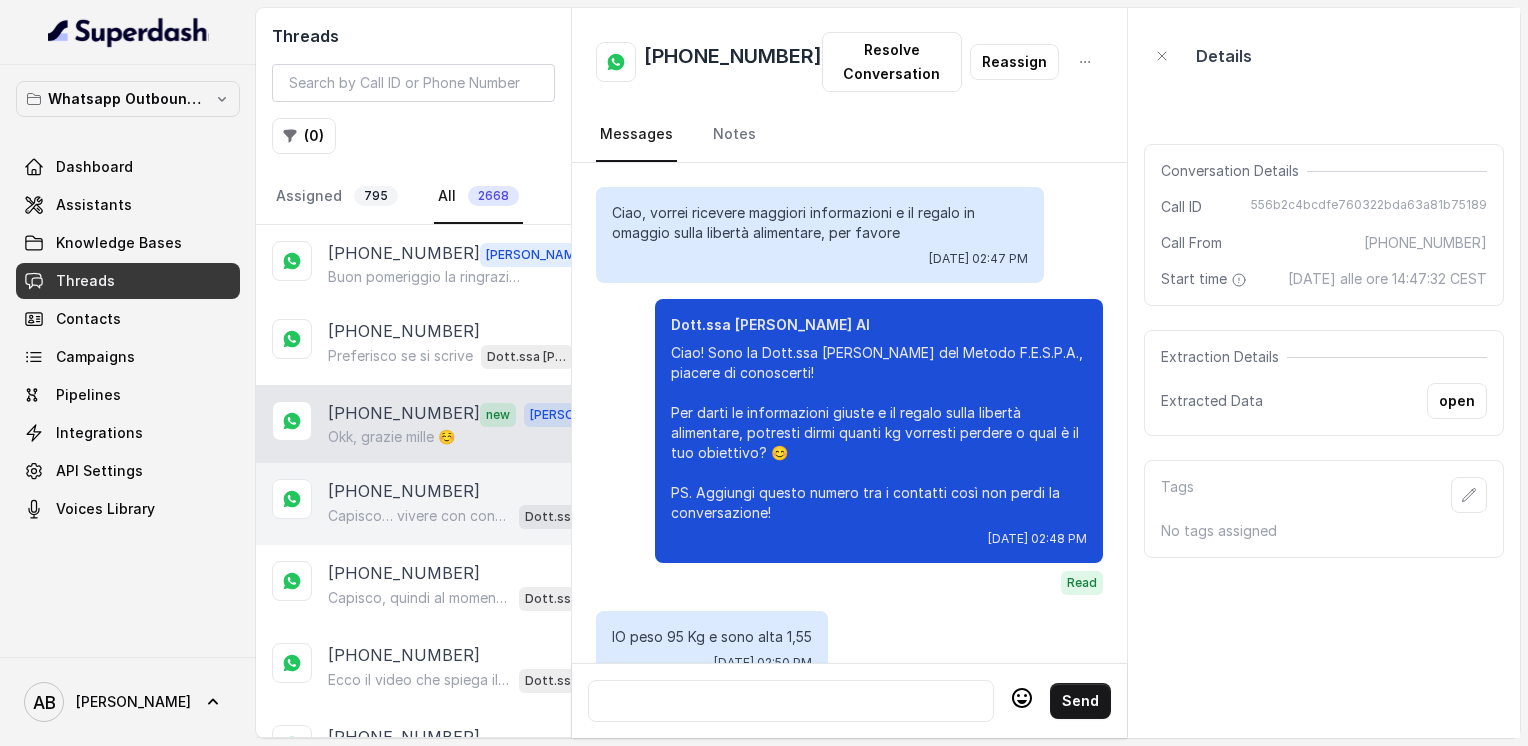 scroll, scrollTop: 5576, scrollLeft: 0, axis: vertical 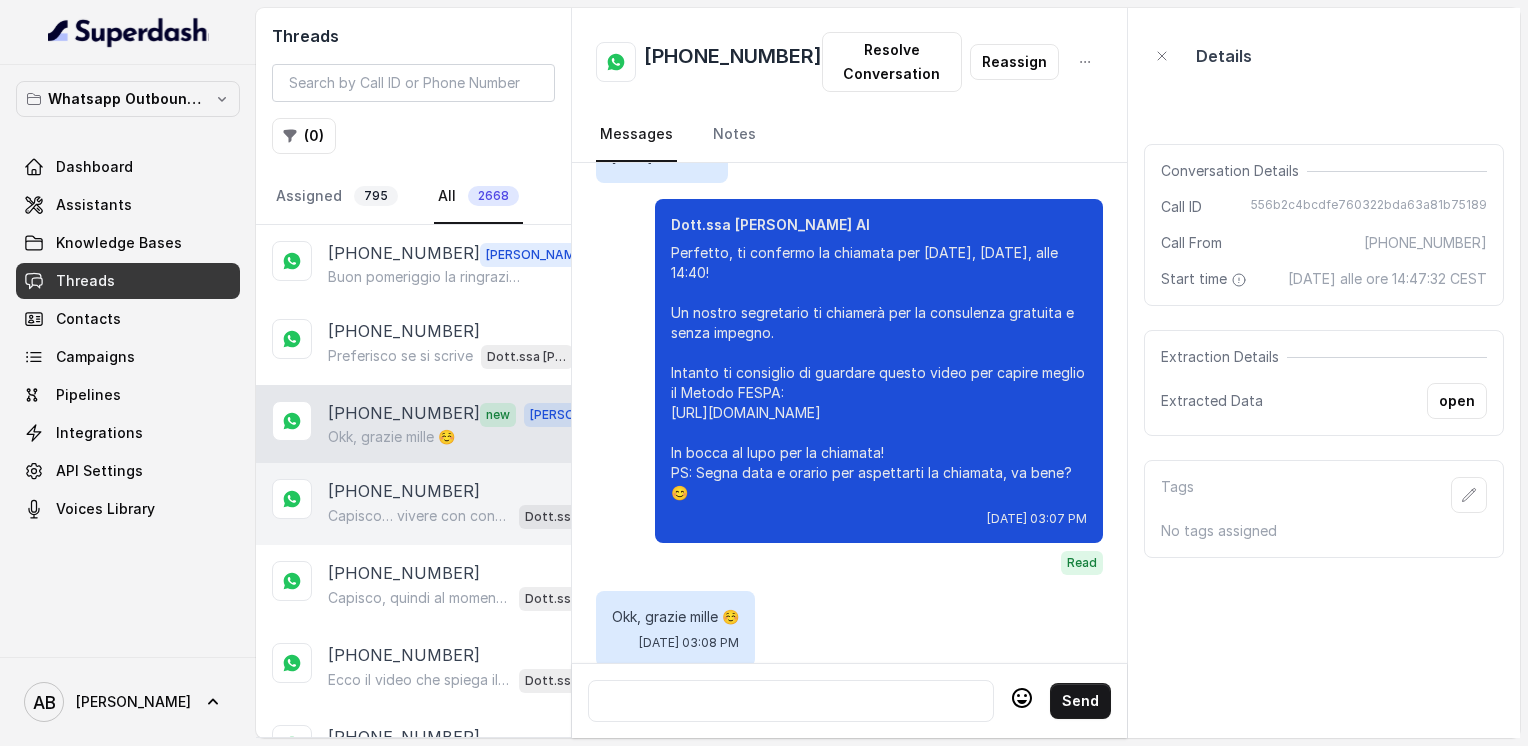 click on "[PHONE_NUMBER]" at bounding box center [404, 491] 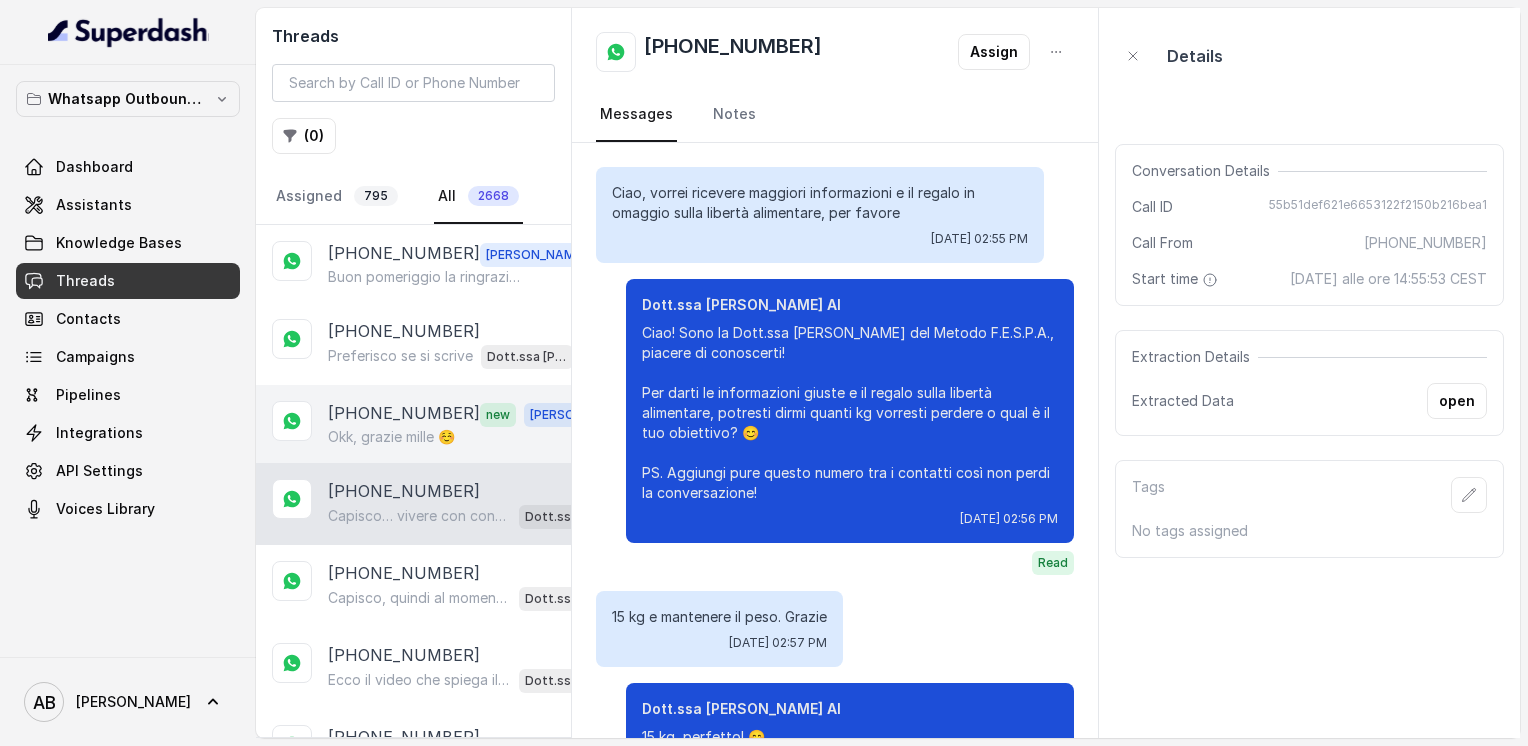 scroll, scrollTop: 1012, scrollLeft: 0, axis: vertical 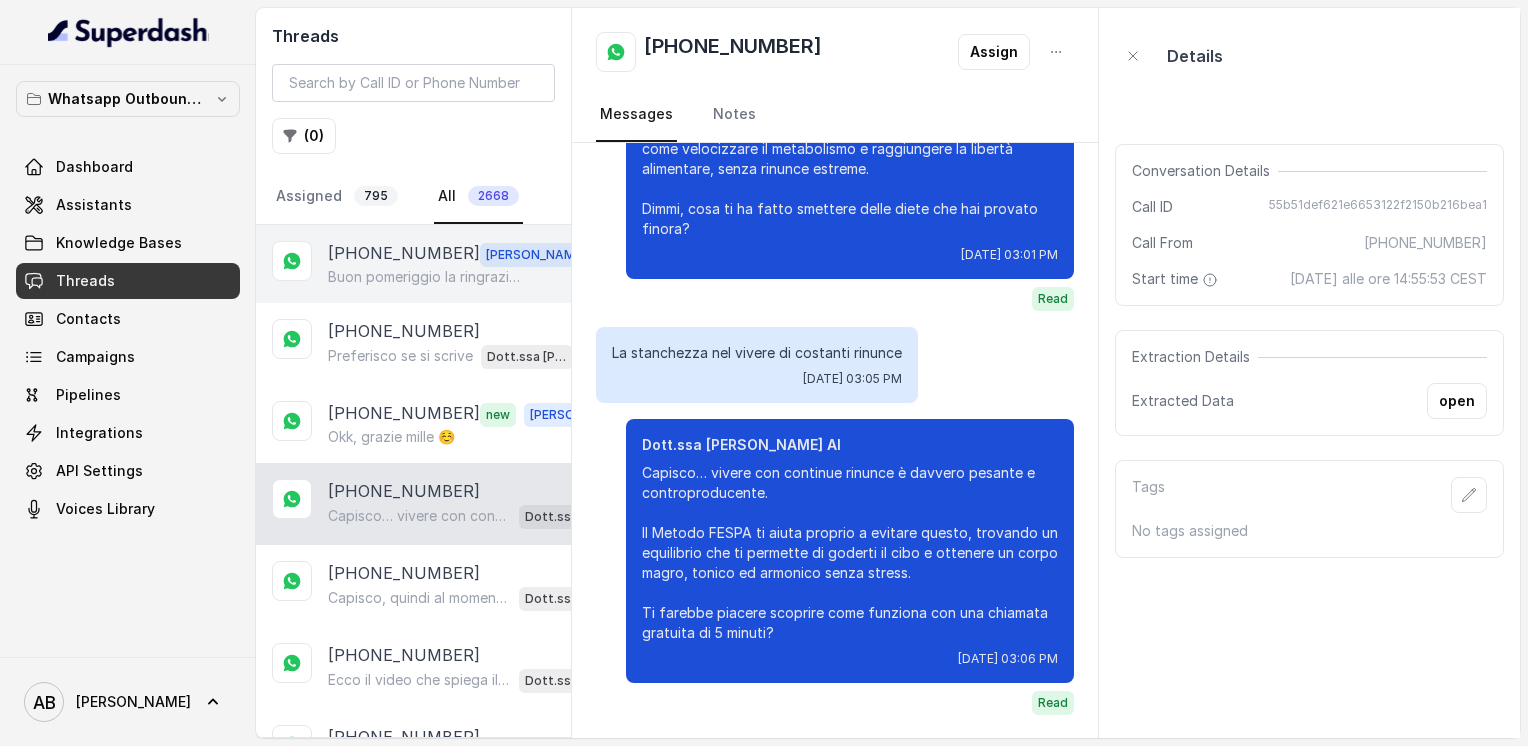 click on "[PHONE_NUMBER]" at bounding box center (404, 254) 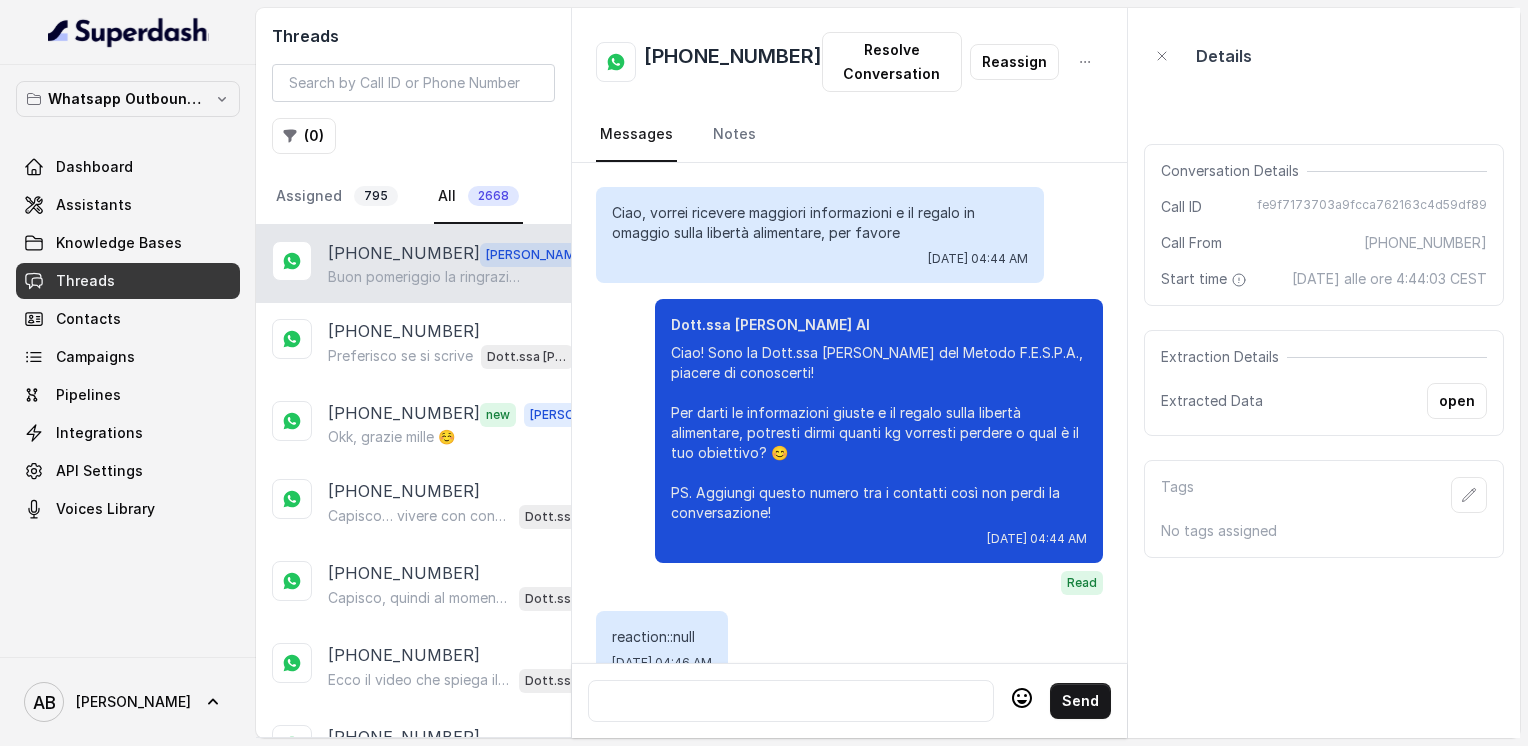 scroll, scrollTop: 3252, scrollLeft: 0, axis: vertical 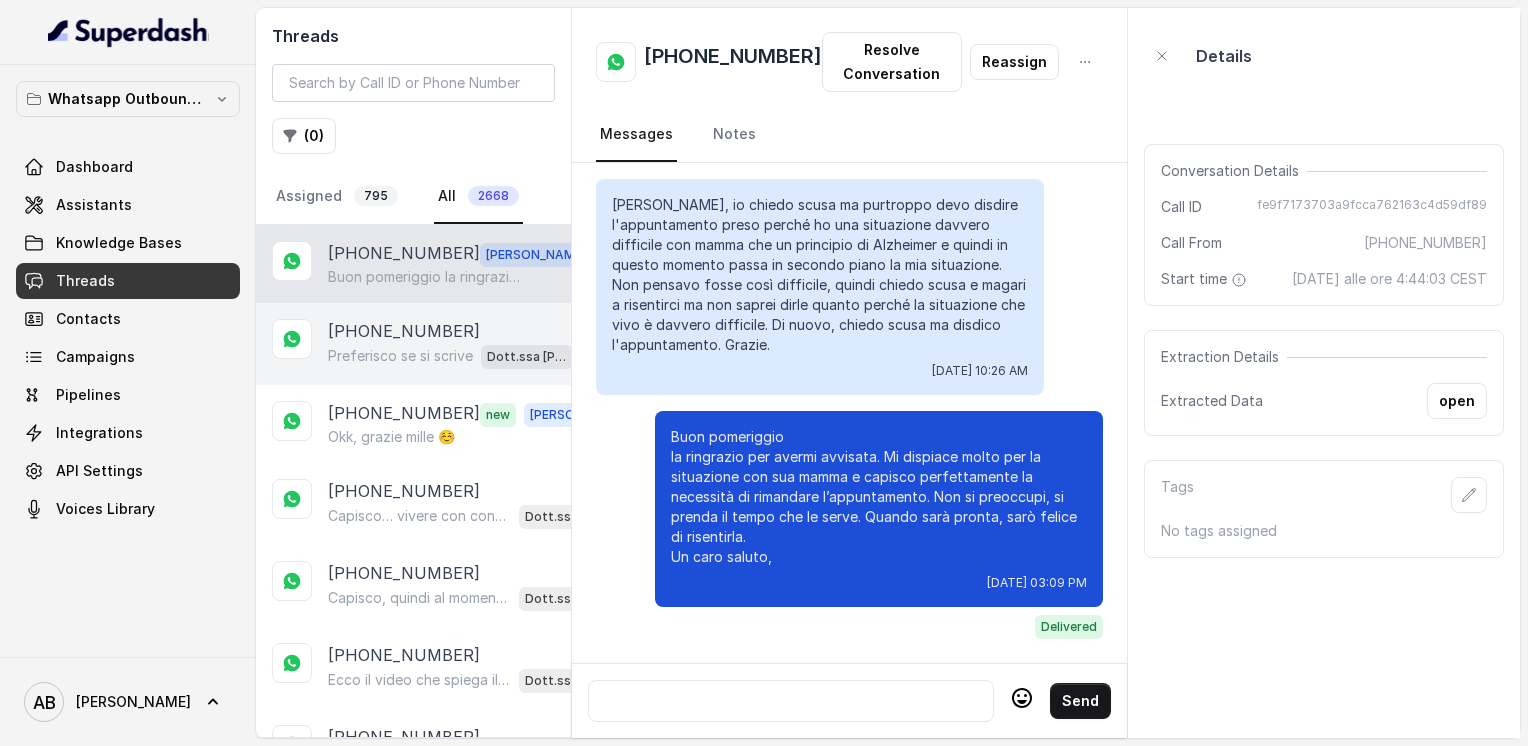 click on "Preferisco se si scrive" at bounding box center (400, 356) 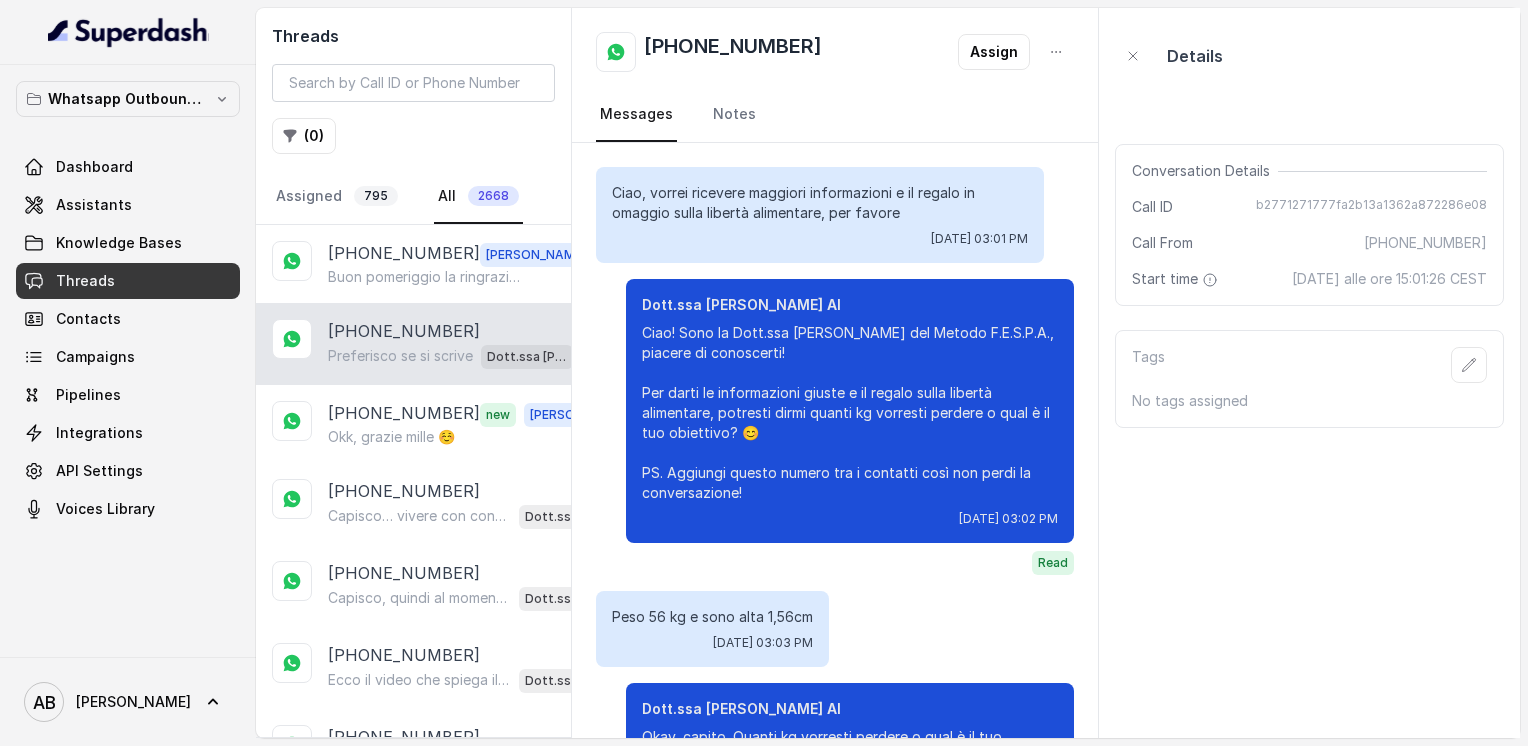 scroll, scrollTop: 1532, scrollLeft: 0, axis: vertical 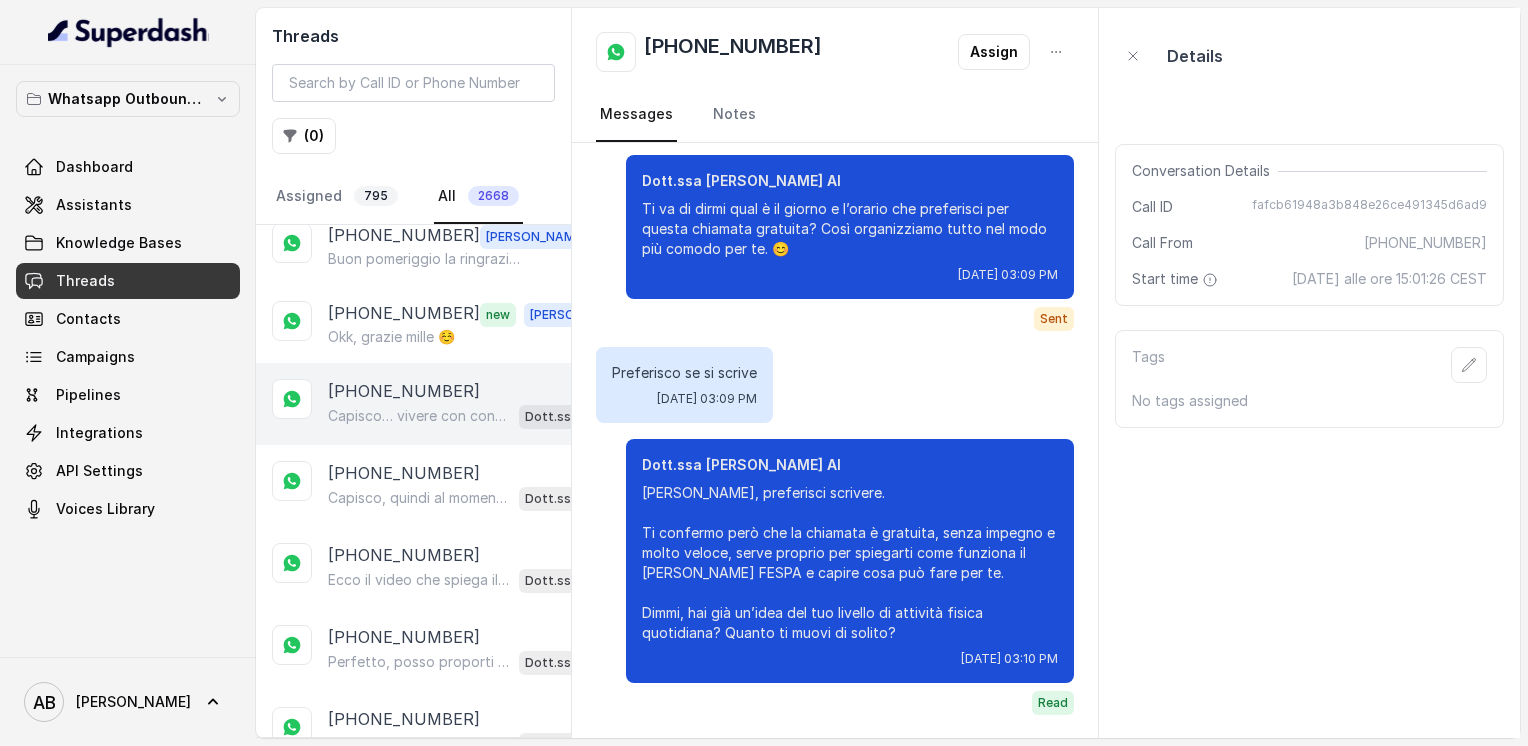 click on "[PHONE_NUMBER]" at bounding box center (404, 391) 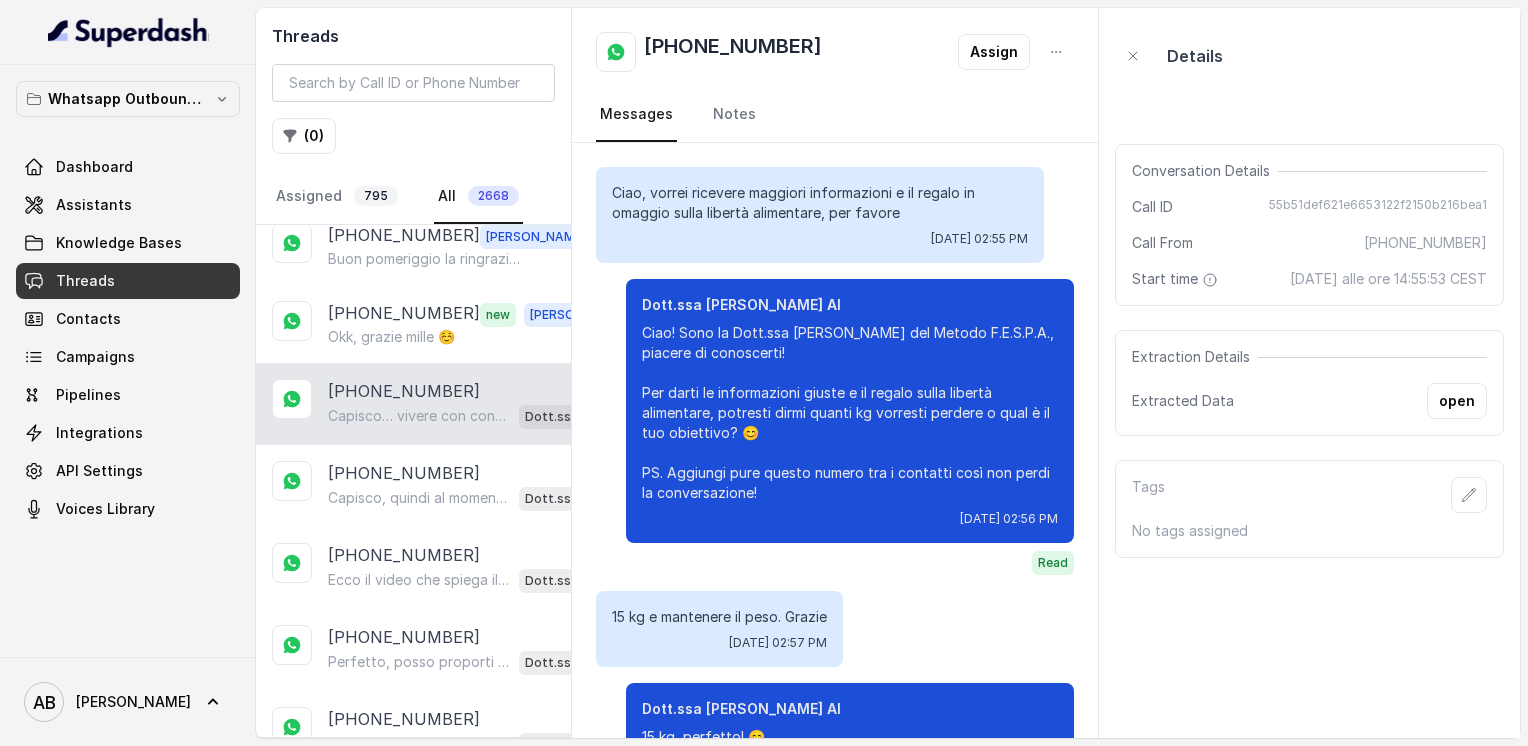scroll, scrollTop: 1012, scrollLeft: 0, axis: vertical 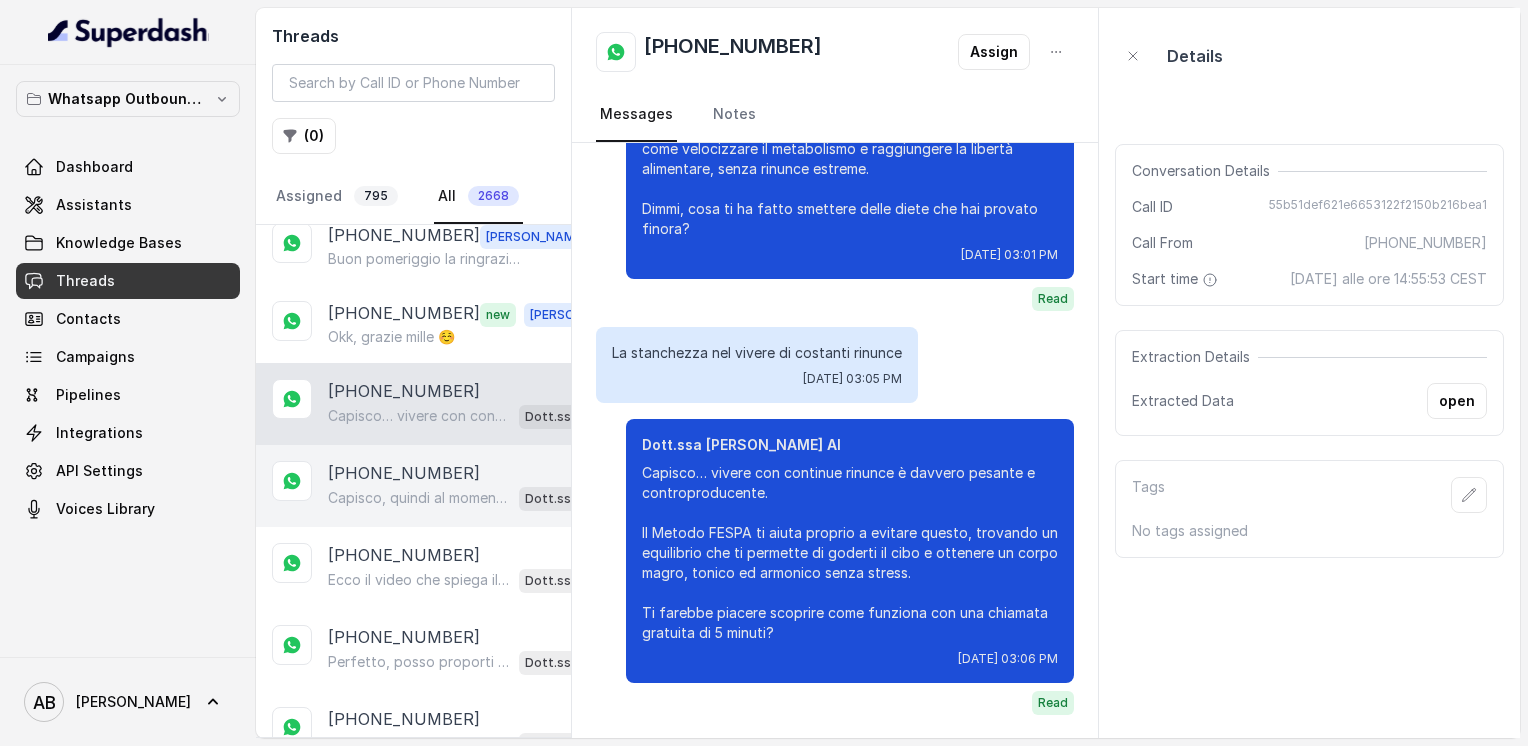 click on "[PHONE_NUMBER]" at bounding box center (404, 473) 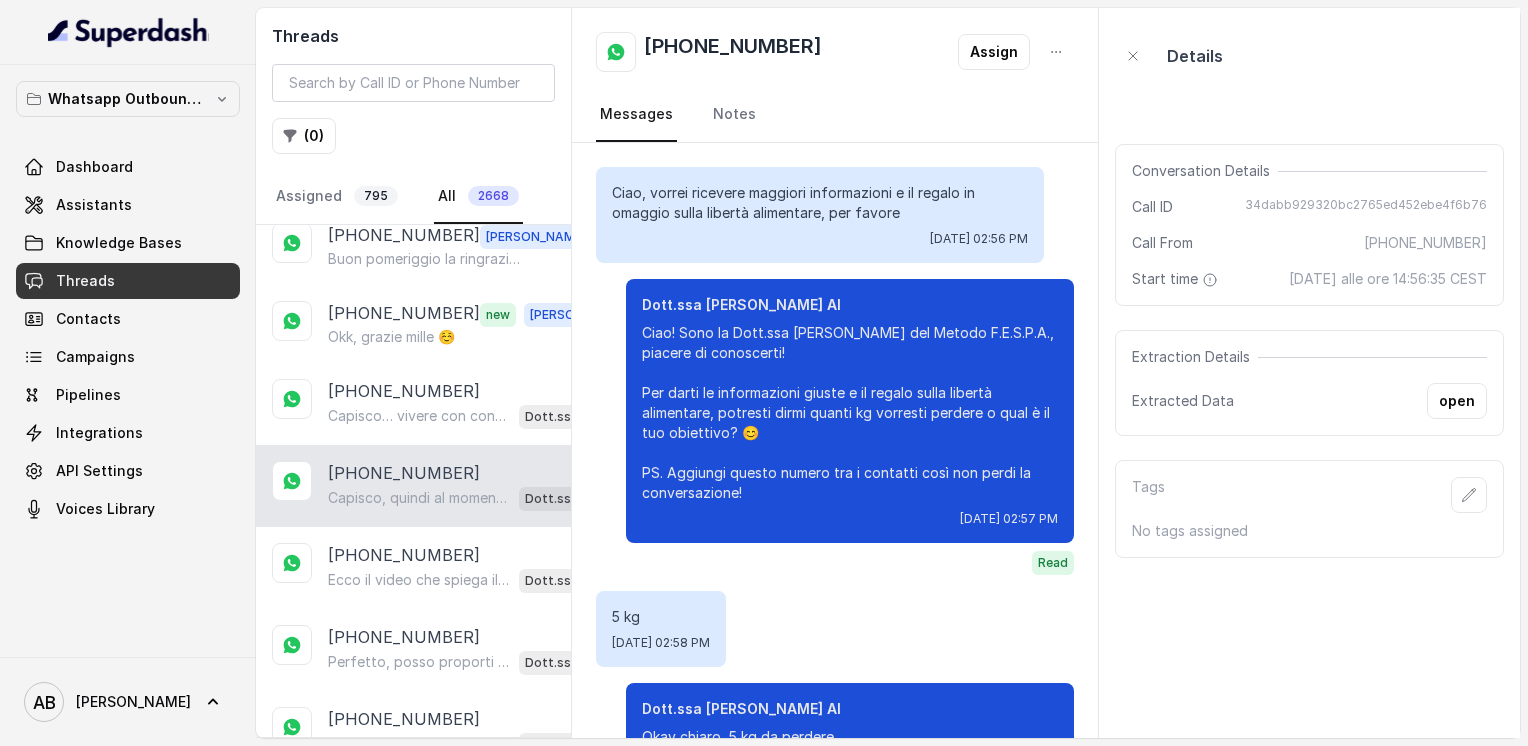 scroll, scrollTop: 2364, scrollLeft: 0, axis: vertical 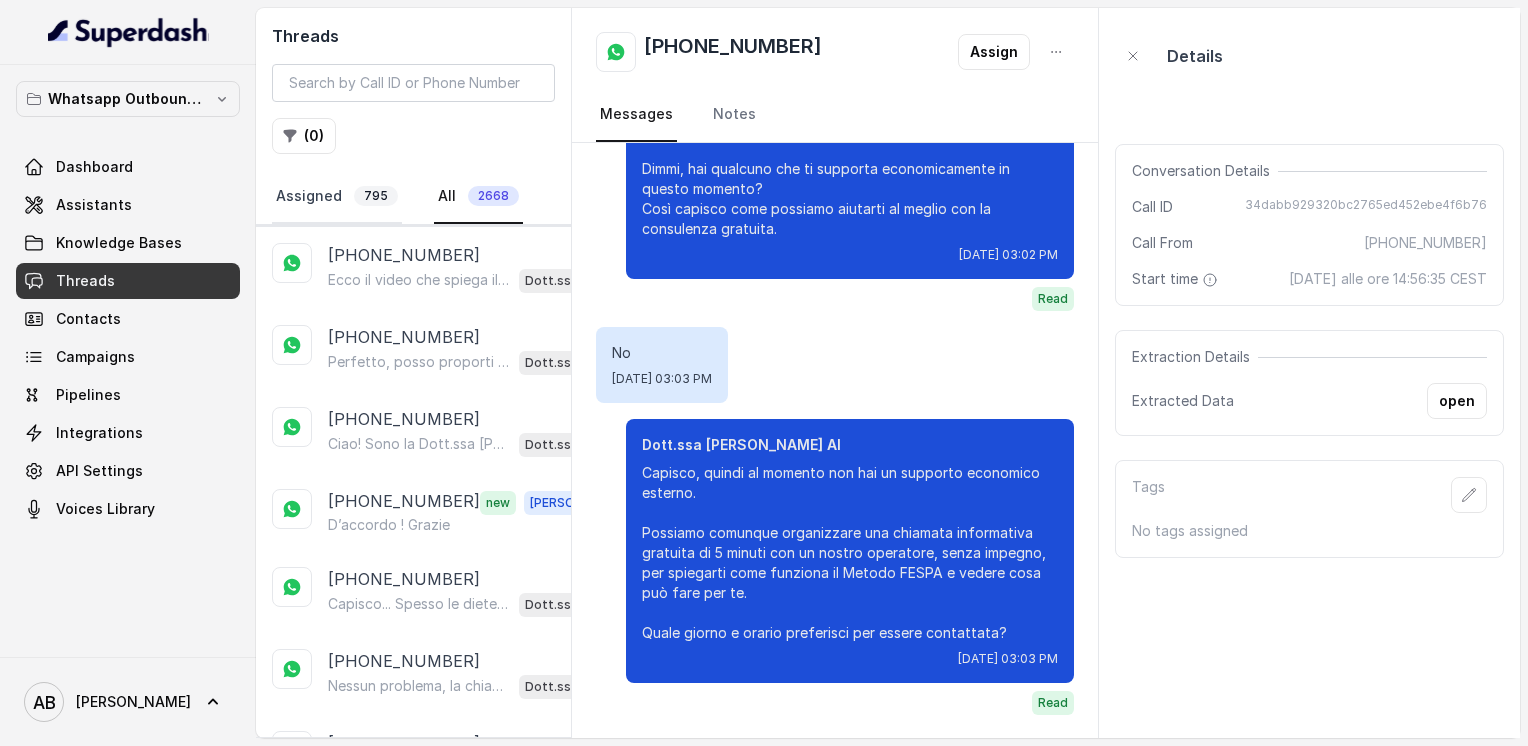 click on "Assigned 795" at bounding box center (337, 197) 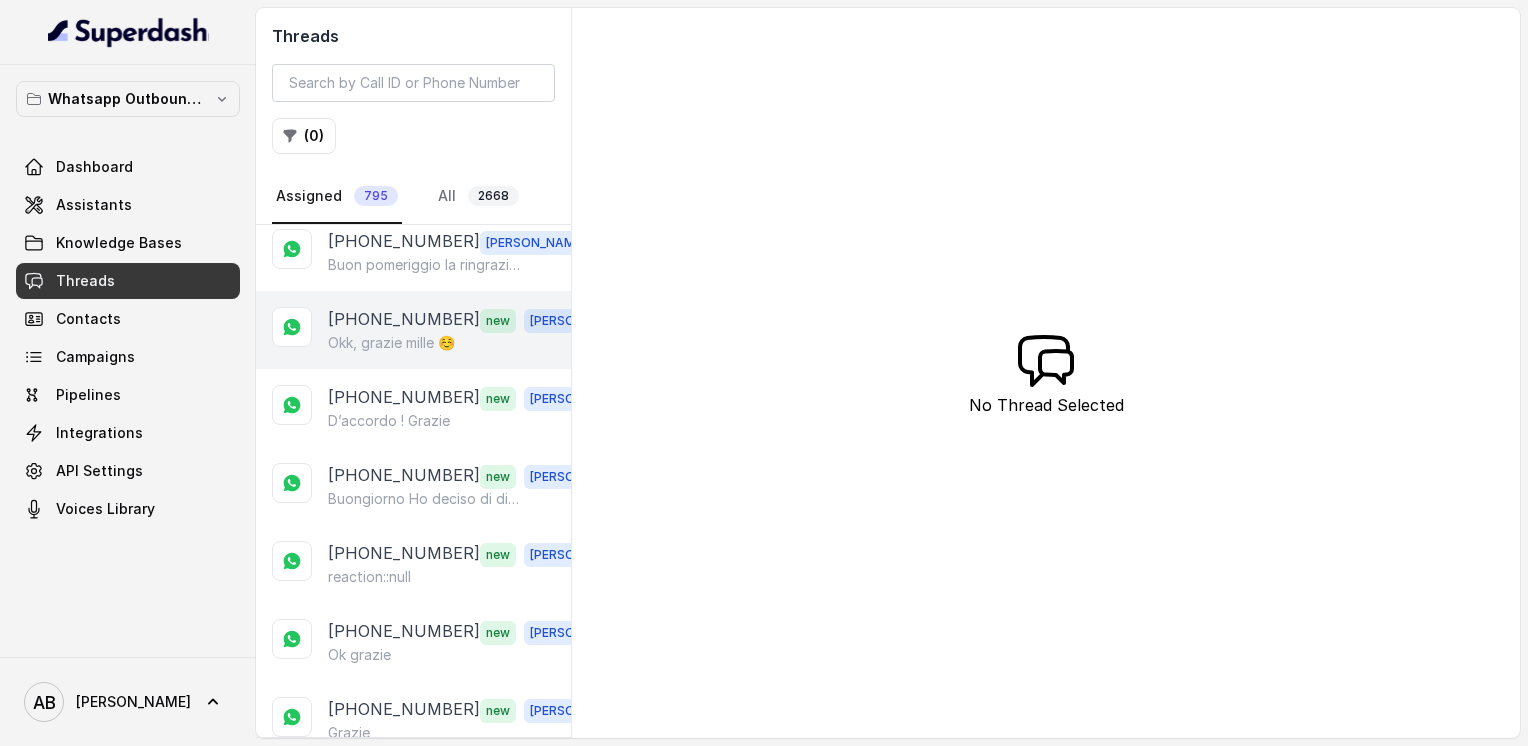scroll, scrollTop: 0, scrollLeft: 0, axis: both 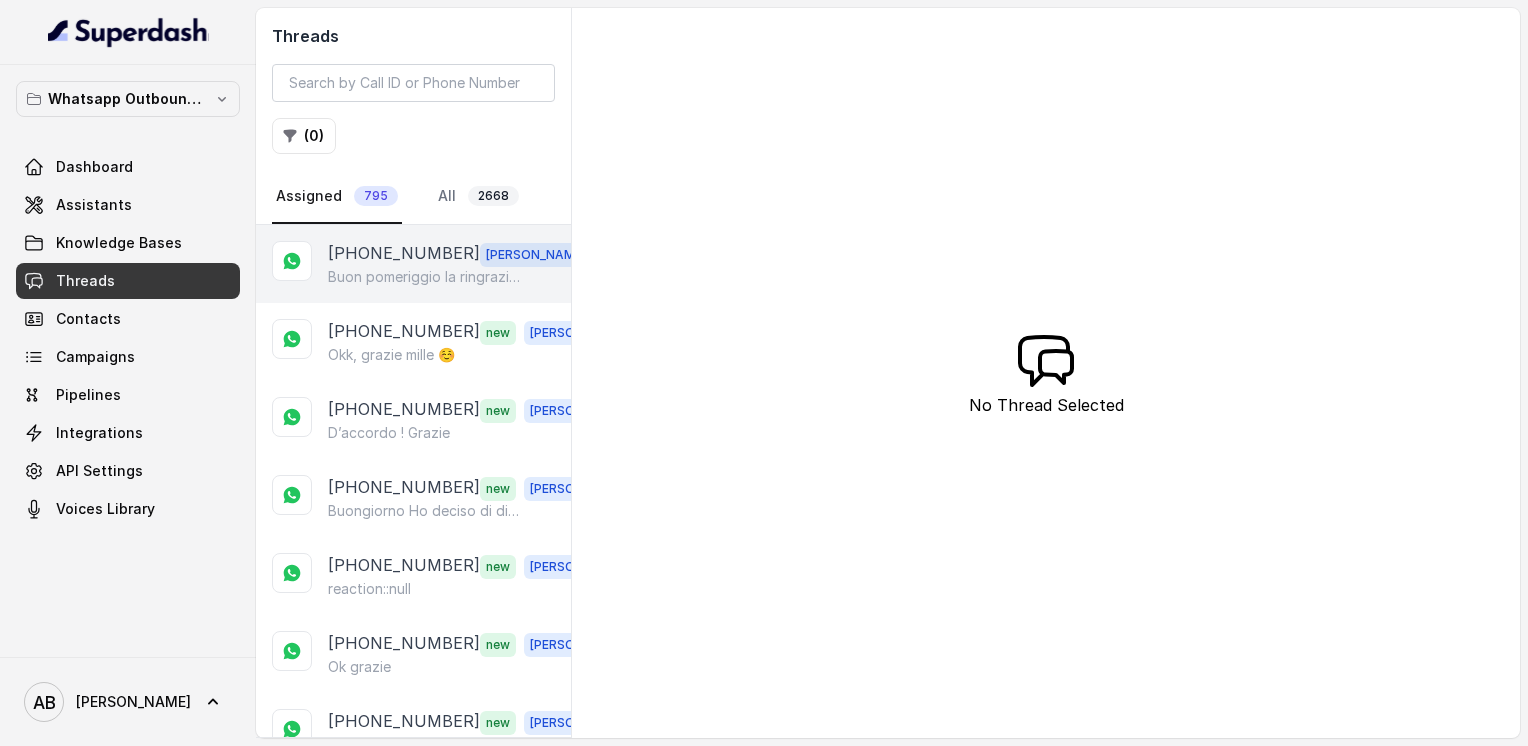click on "Buon pomeriggio
la ringrazio per avermi avvisata. Mi dispiace molto per la situazione con sua mamma e capisco perfettamente la necessità di rimandare l’appuntamento. Non si preoccupi, si prenda il tempo che le serve. Quando sarà pronta, sarò felice di risentirla.
Un caro saluto," at bounding box center [424, 277] 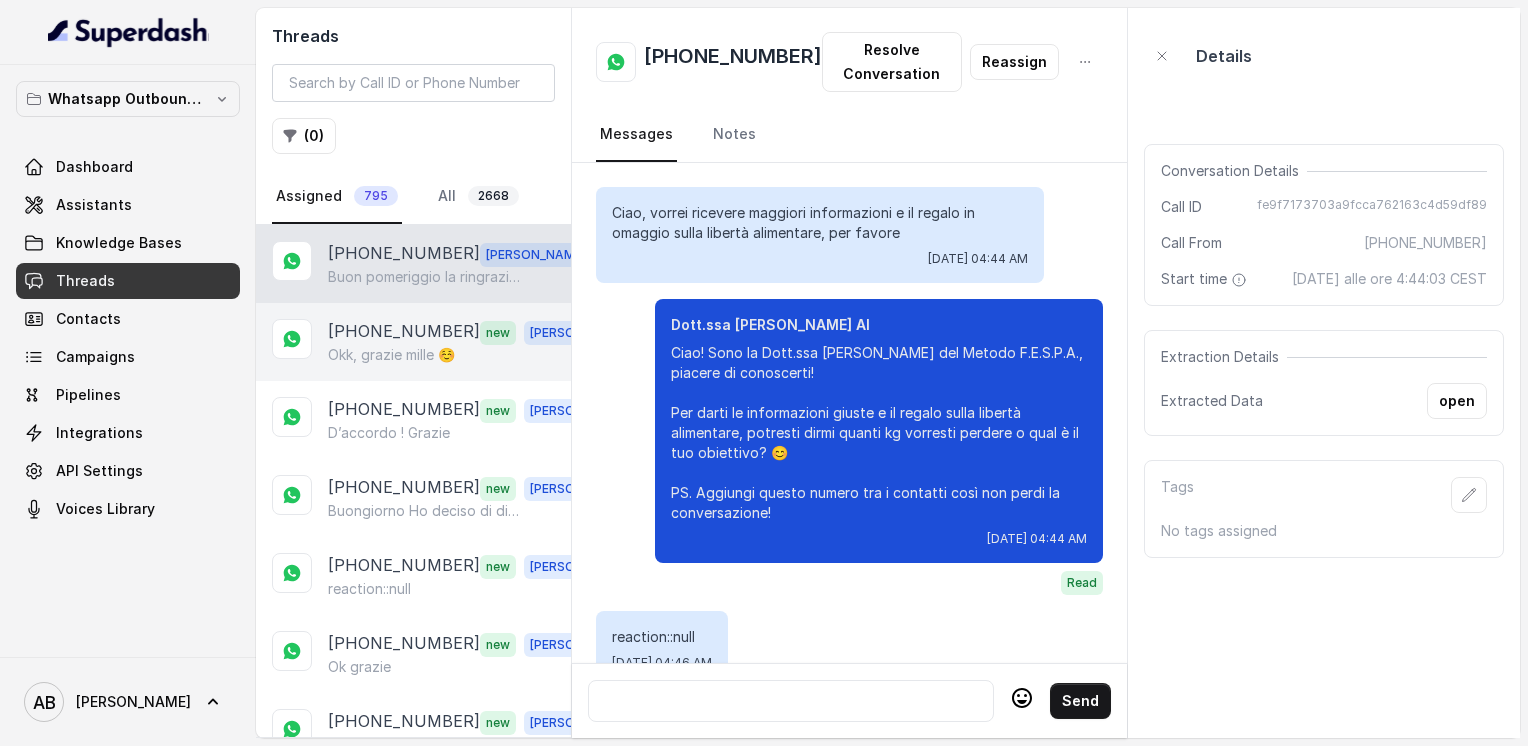 scroll, scrollTop: 3252, scrollLeft: 0, axis: vertical 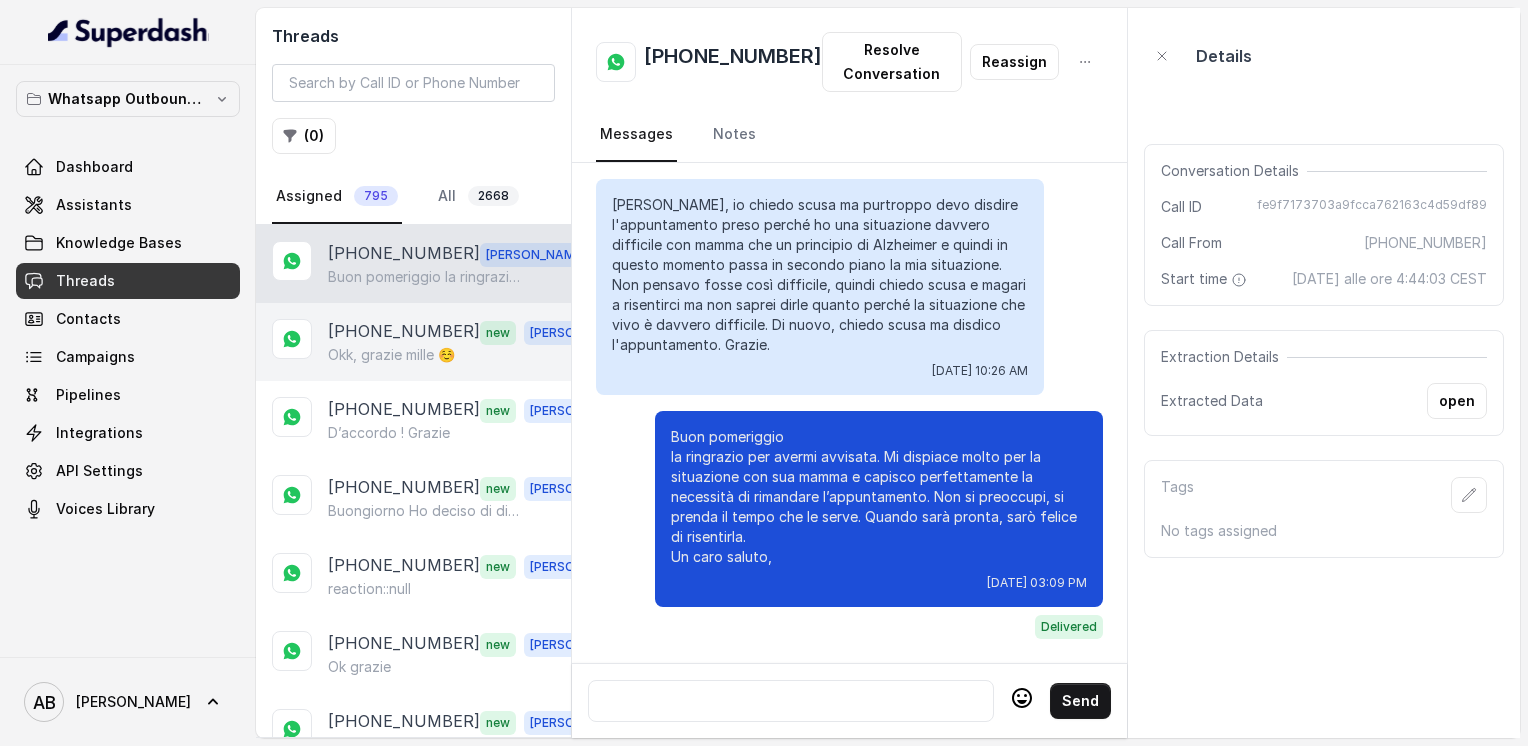 click on "[PHONE_NUMBER]" at bounding box center [404, 332] 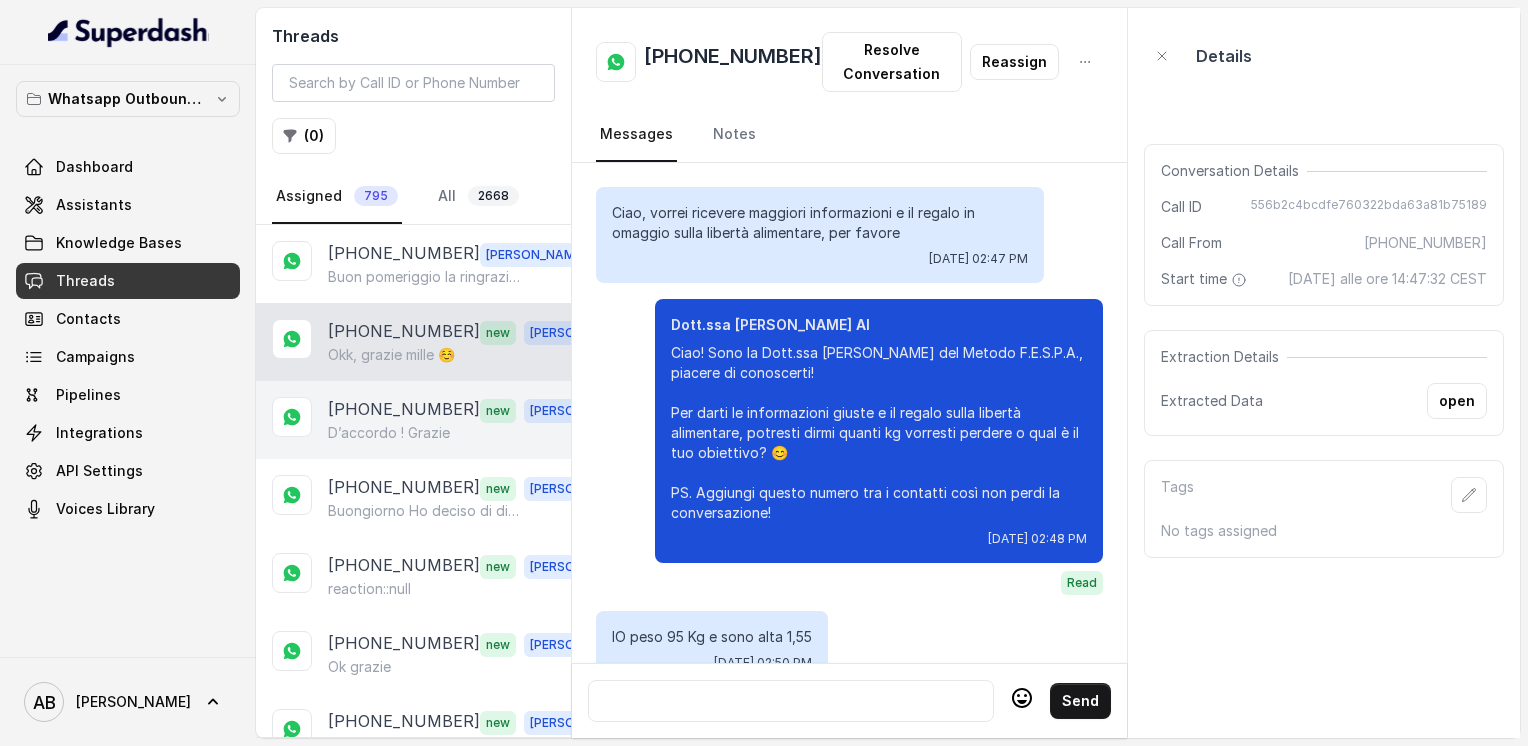 scroll, scrollTop: 5576, scrollLeft: 0, axis: vertical 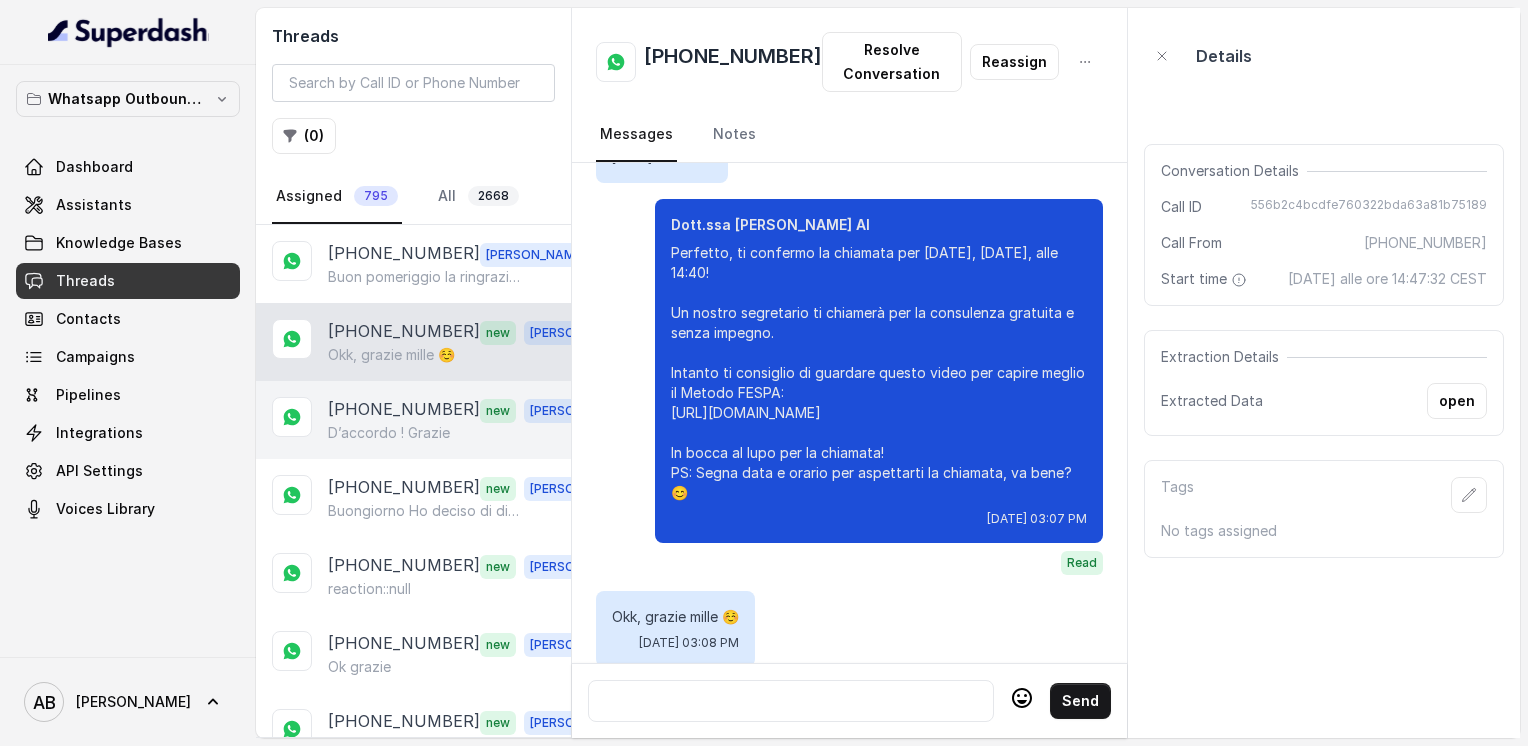 click on "[PHONE_NUMBER]   new [PERSON_NAME]accordo ! Grazie" at bounding box center (413, 420) 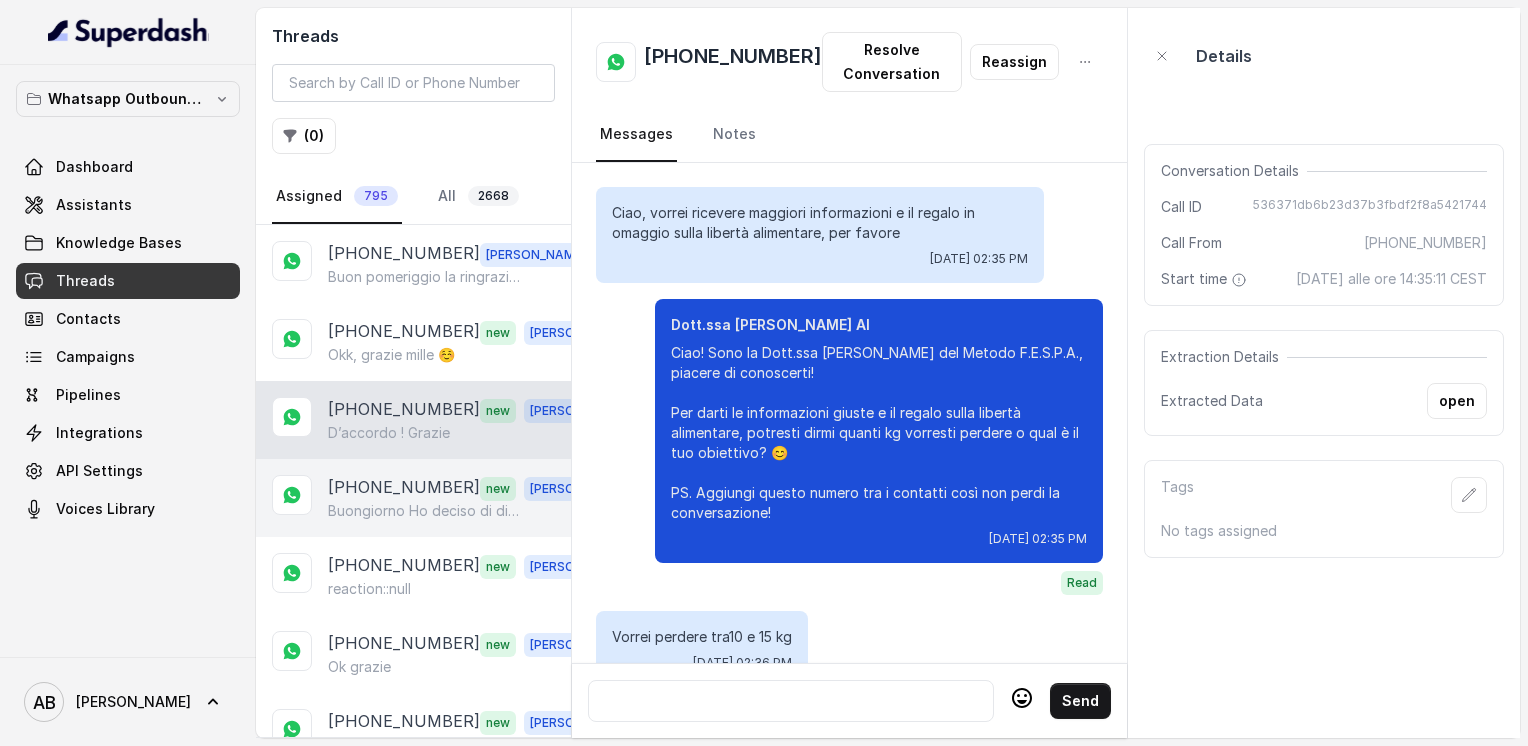 scroll, scrollTop: 2680, scrollLeft: 0, axis: vertical 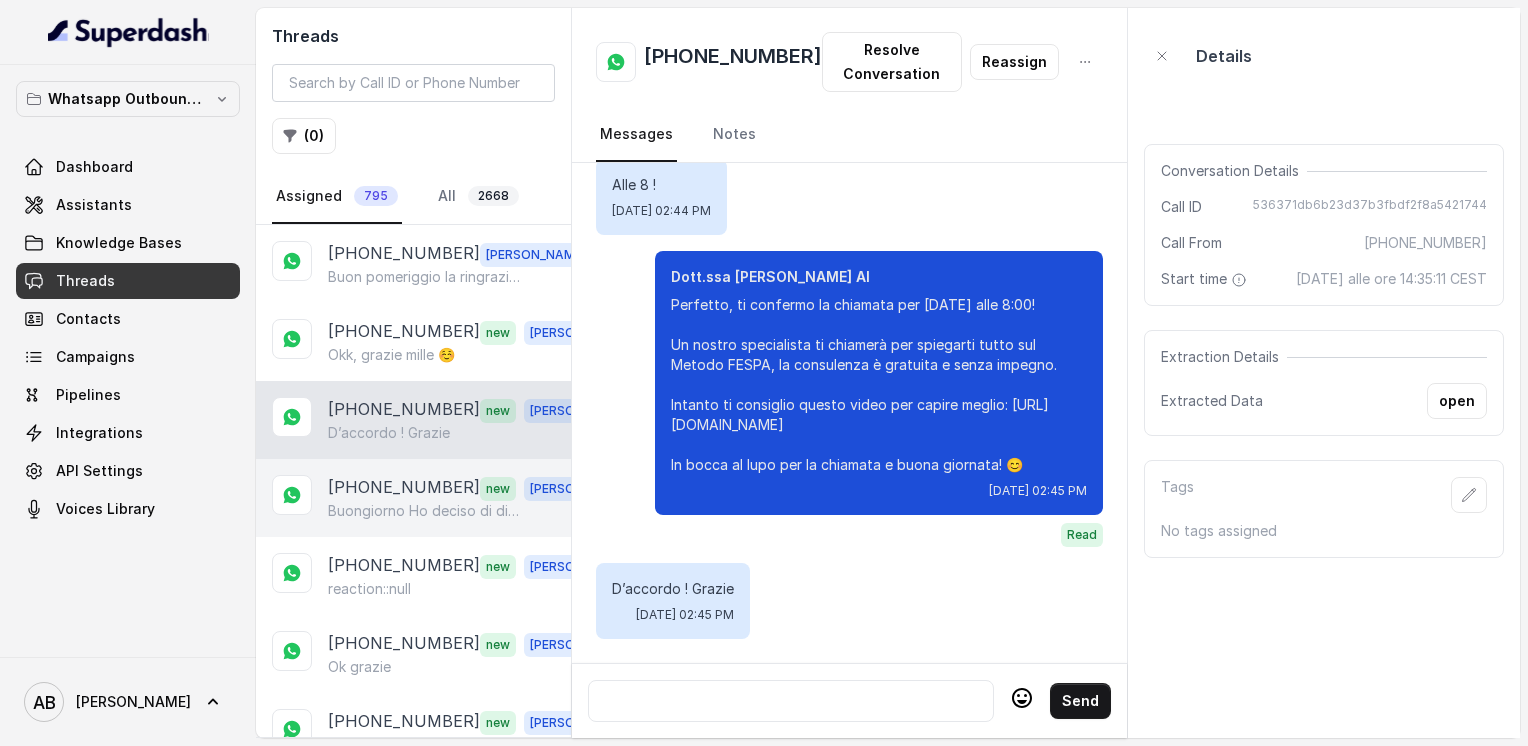 click on "[PHONE_NUMBER]" at bounding box center [404, 488] 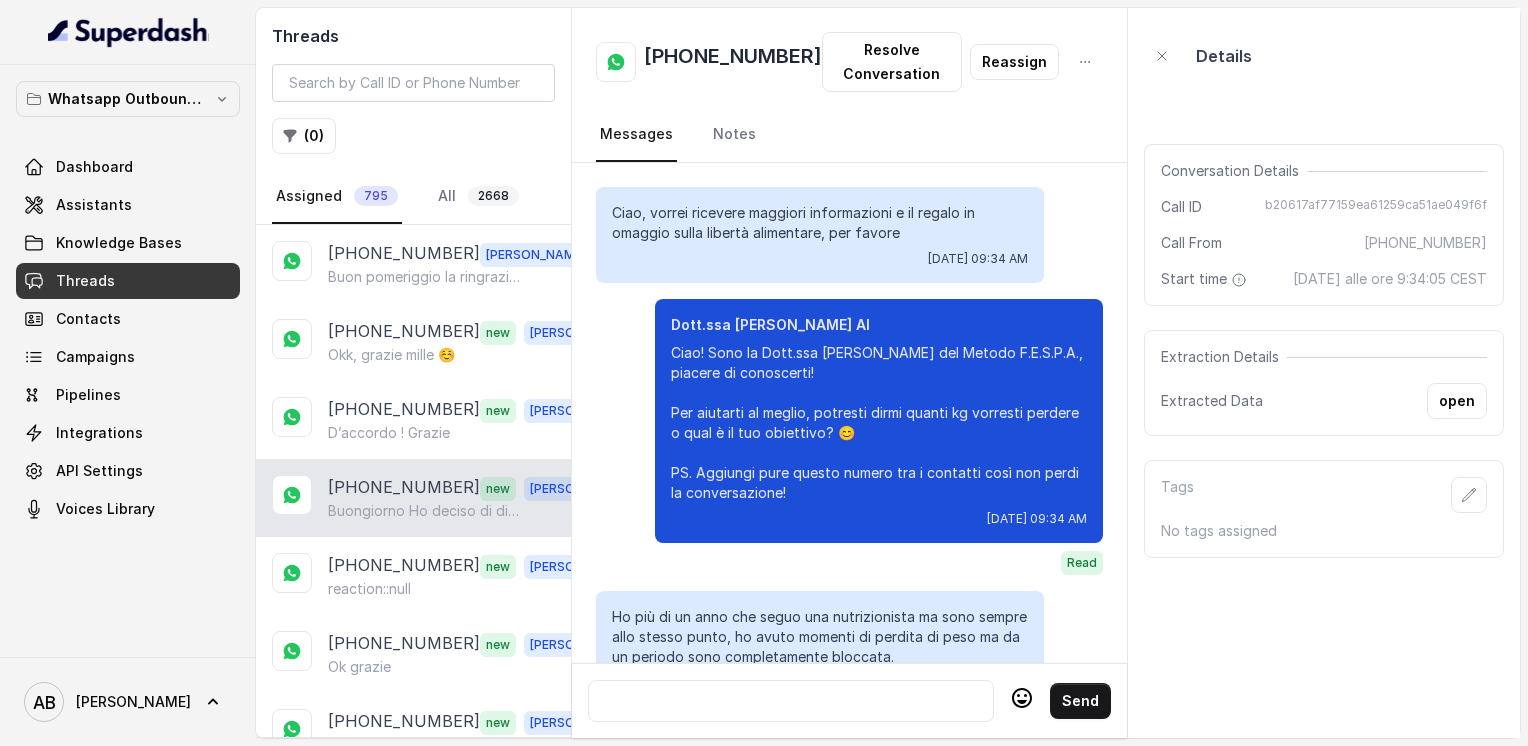 scroll, scrollTop: 3252, scrollLeft: 0, axis: vertical 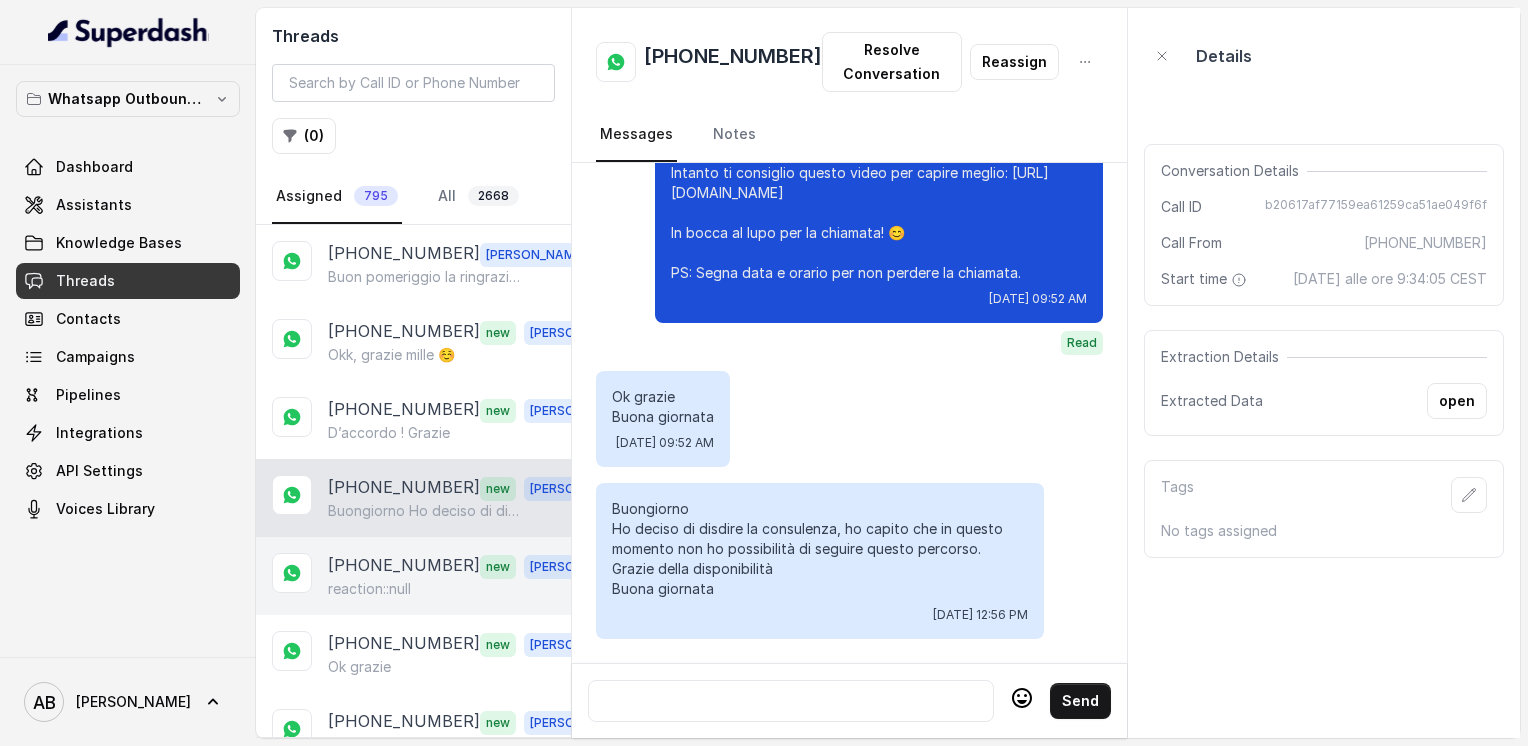 click on "[PHONE_NUMBER]   new [PERSON_NAME] reaction::null" at bounding box center [413, 576] 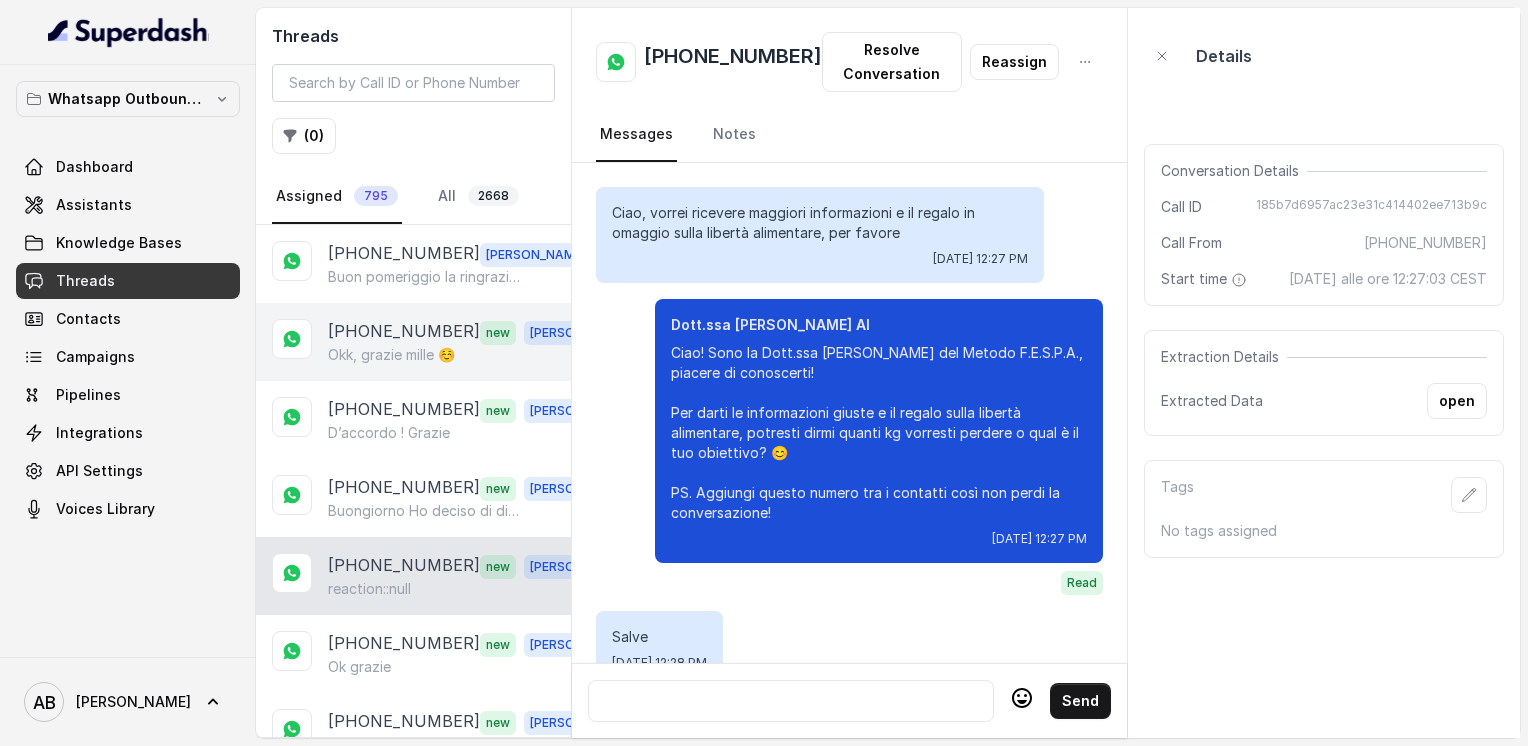 scroll, scrollTop: 2328, scrollLeft: 0, axis: vertical 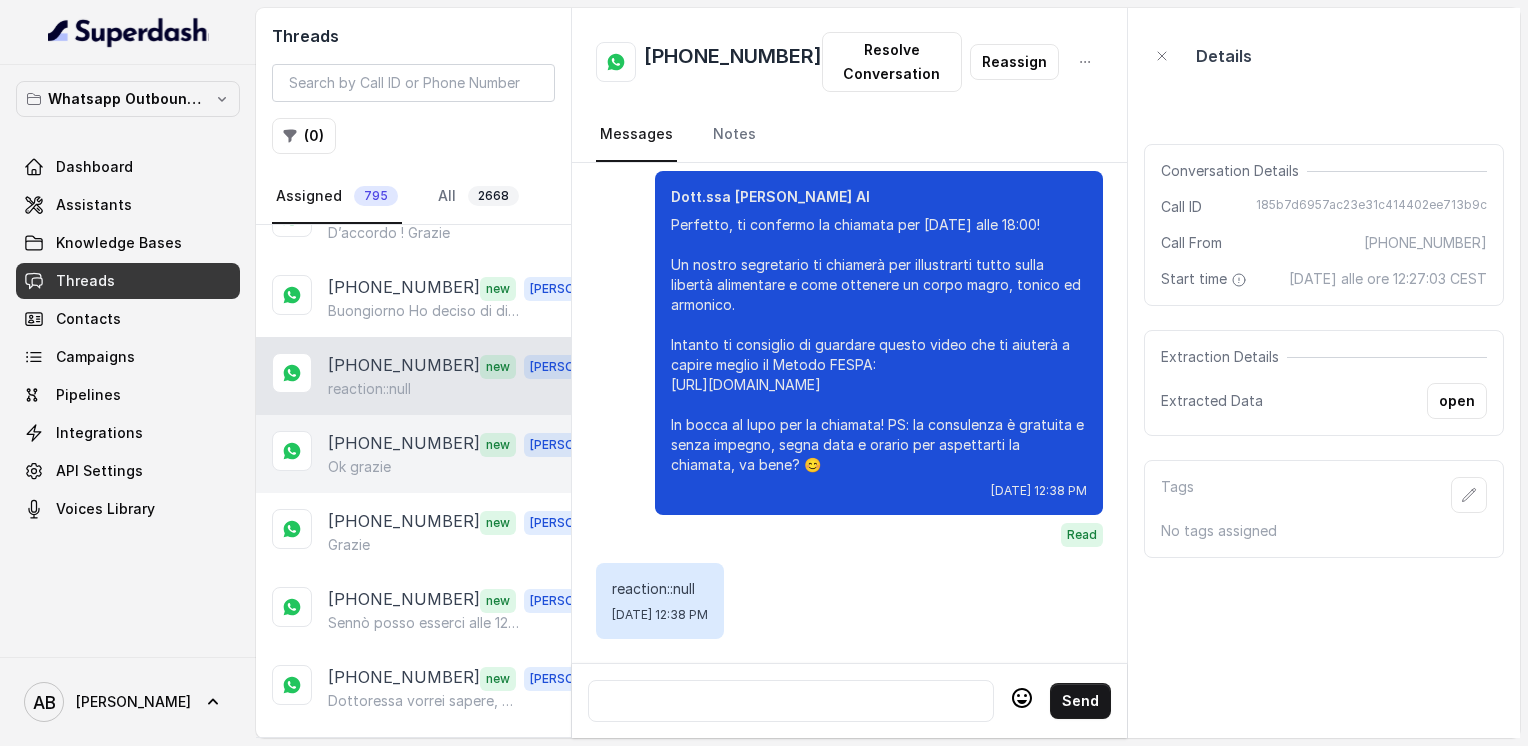 click on "[PHONE_NUMBER]" at bounding box center [404, 444] 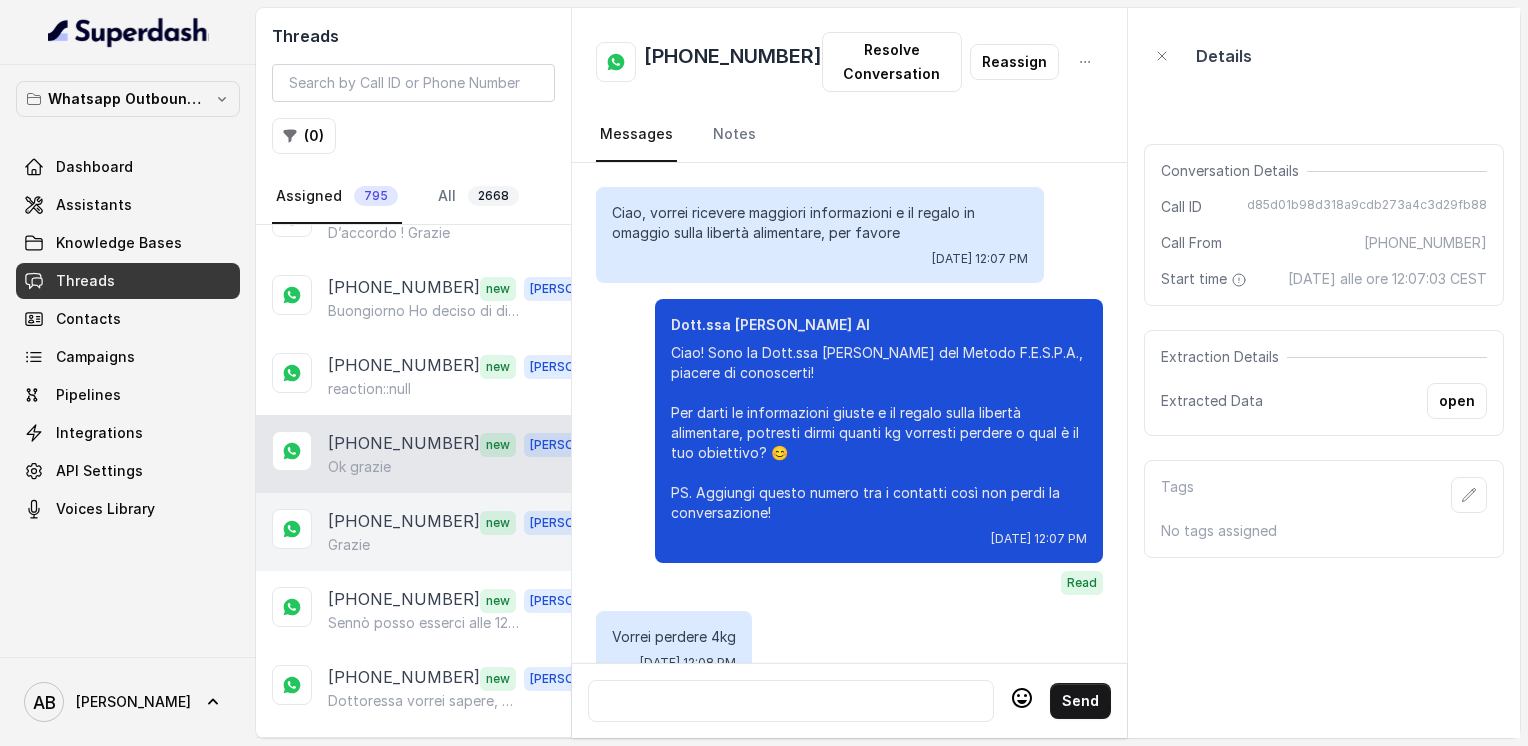 scroll, scrollTop: 2012, scrollLeft: 0, axis: vertical 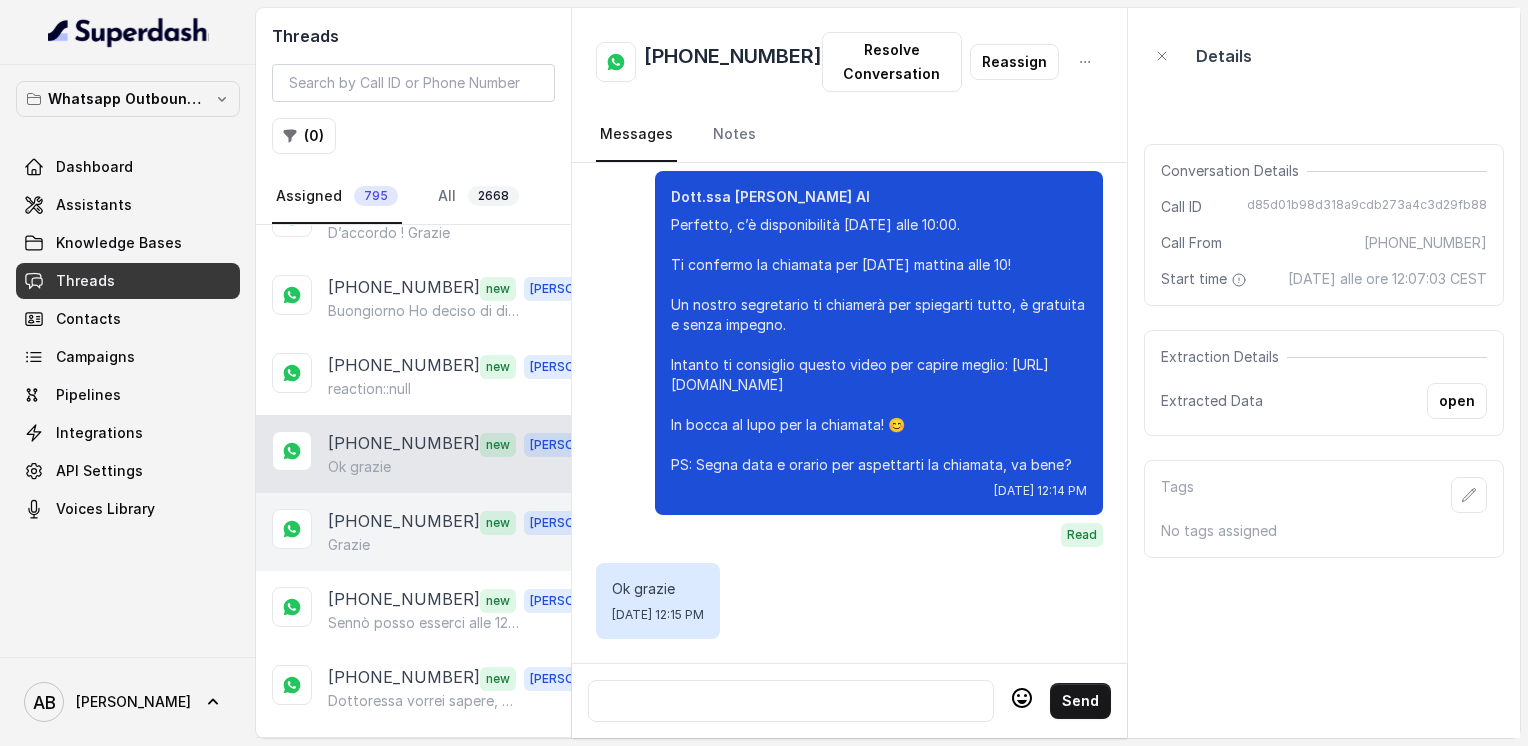 click on "Grazie" at bounding box center [469, 545] 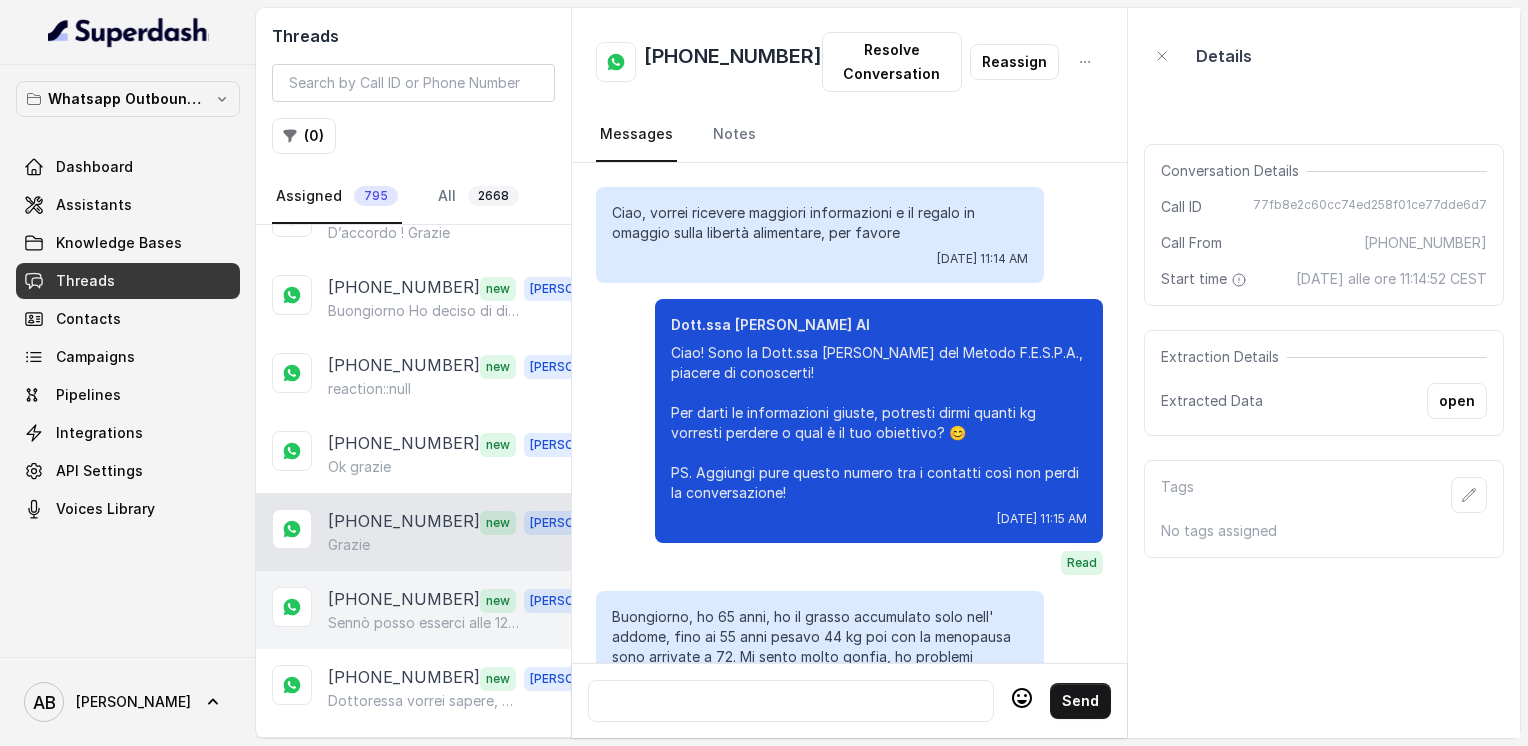 scroll, scrollTop: 2828, scrollLeft: 0, axis: vertical 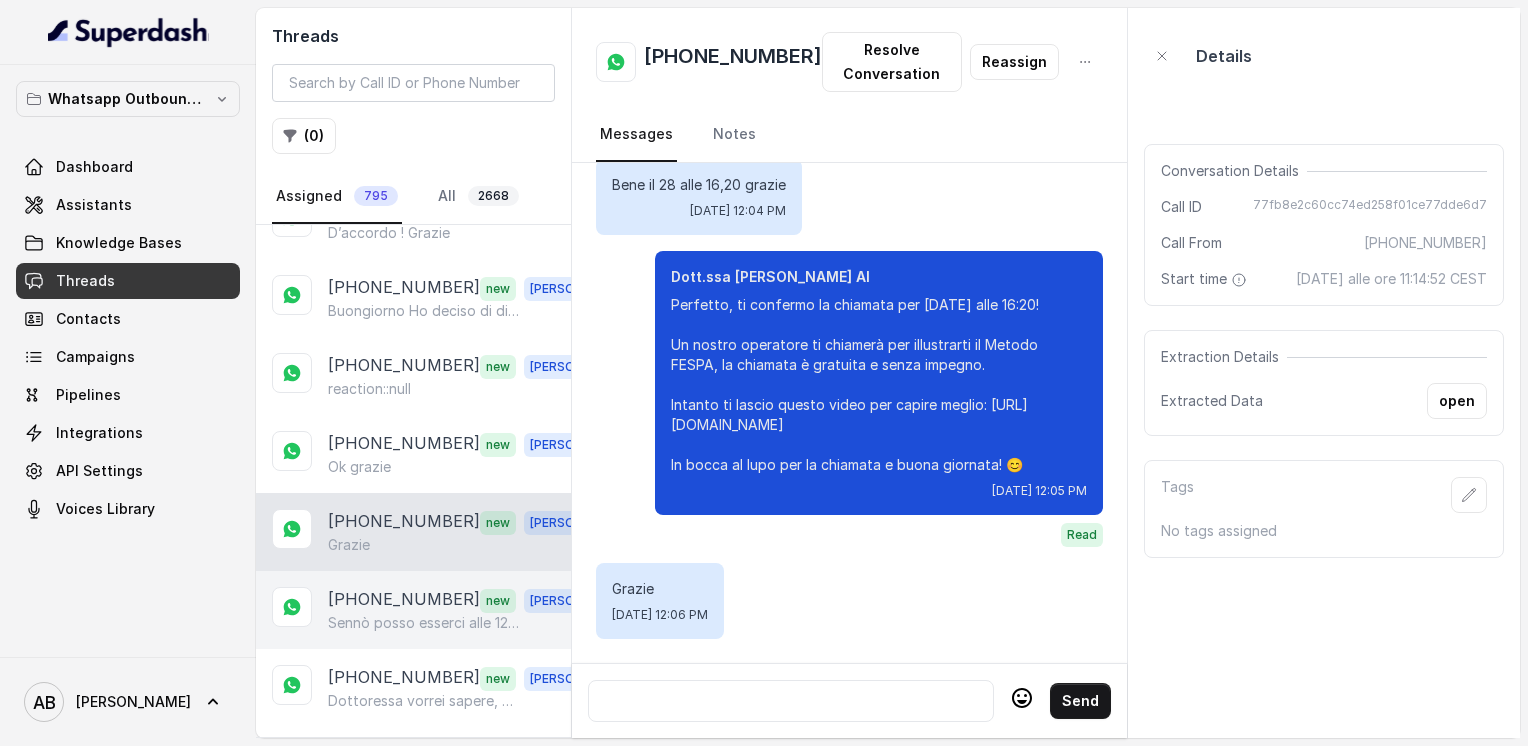 click on "Sennò posso esserci alle 12.20" at bounding box center [424, 623] 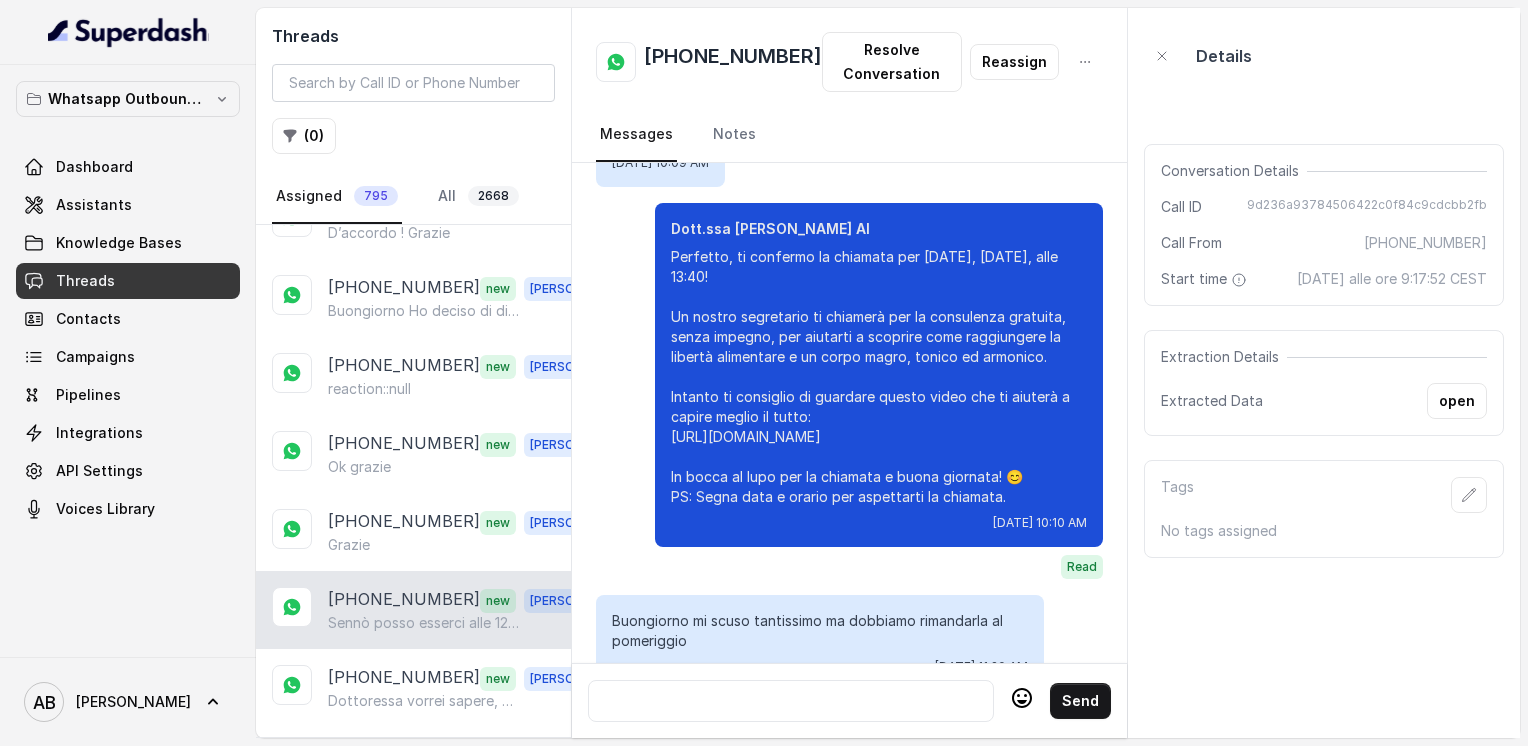 scroll, scrollTop: 2828, scrollLeft: 0, axis: vertical 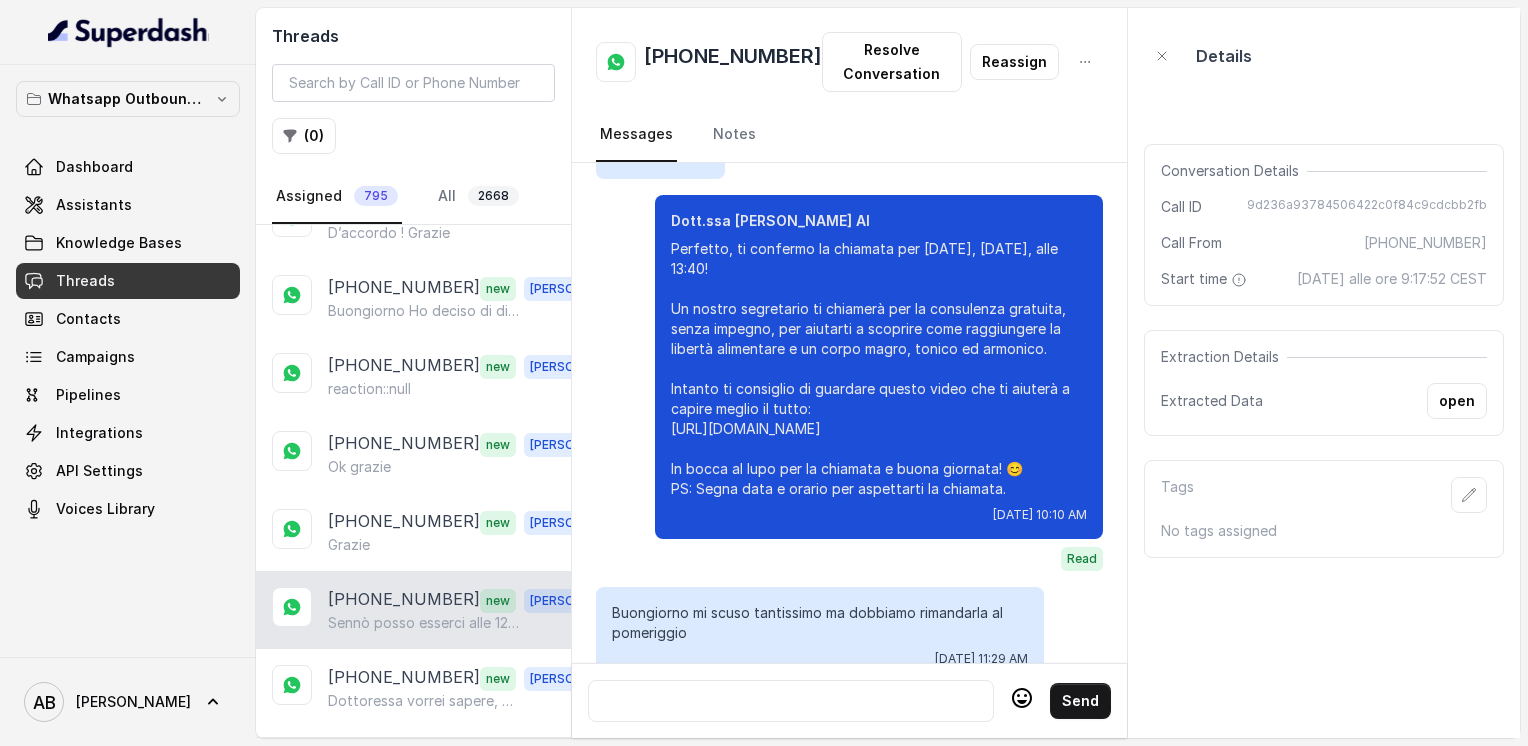 click on "[PHONE_NUMBER]" at bounding box center [733, 62] 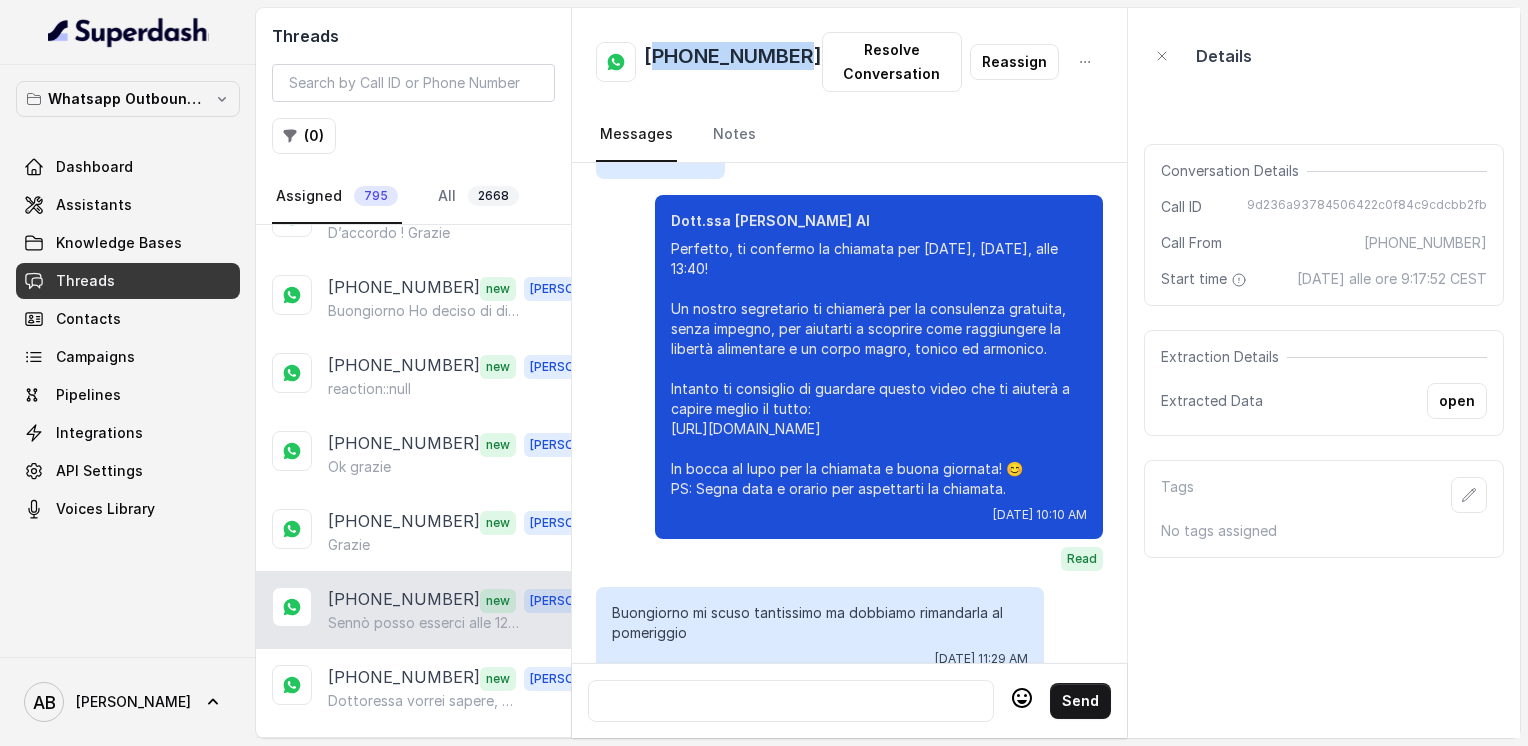 click on "[PHONE_NUMBER]" at bounding box center (733, 62) 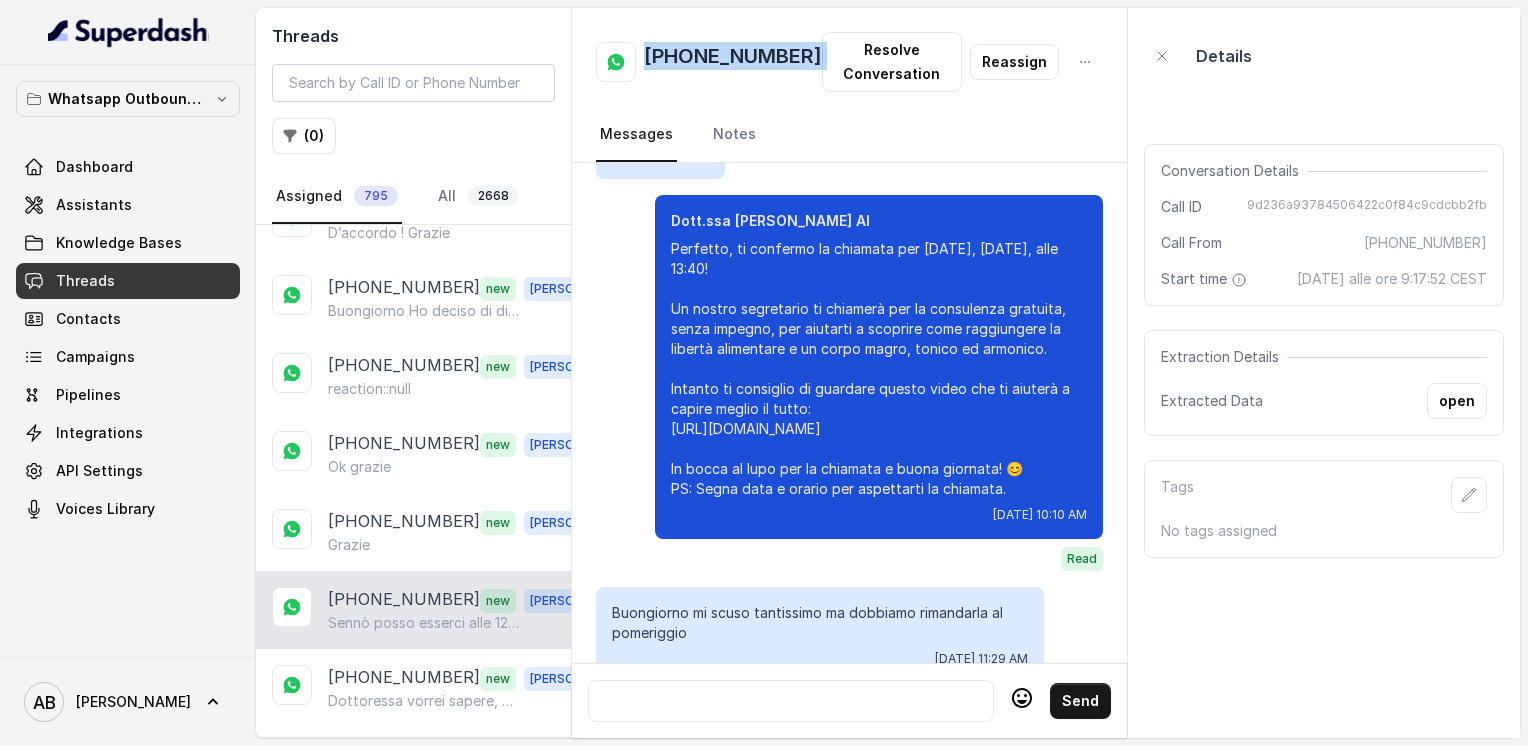 click on "[PHONE_NUMBER]" at bounding box center [733, 62] 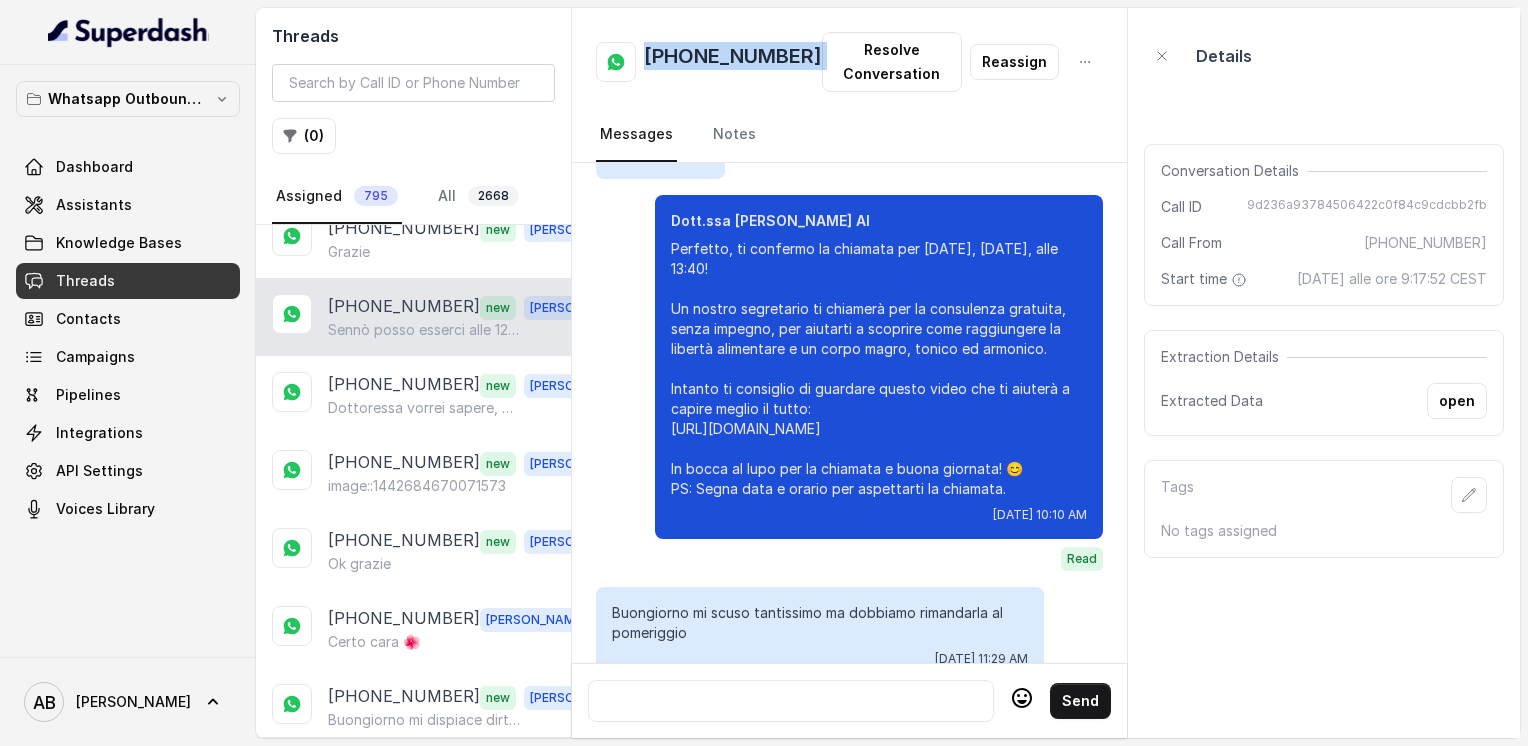 scroll, scrollTop: 500, scrollLeft: 0, axis: vertical 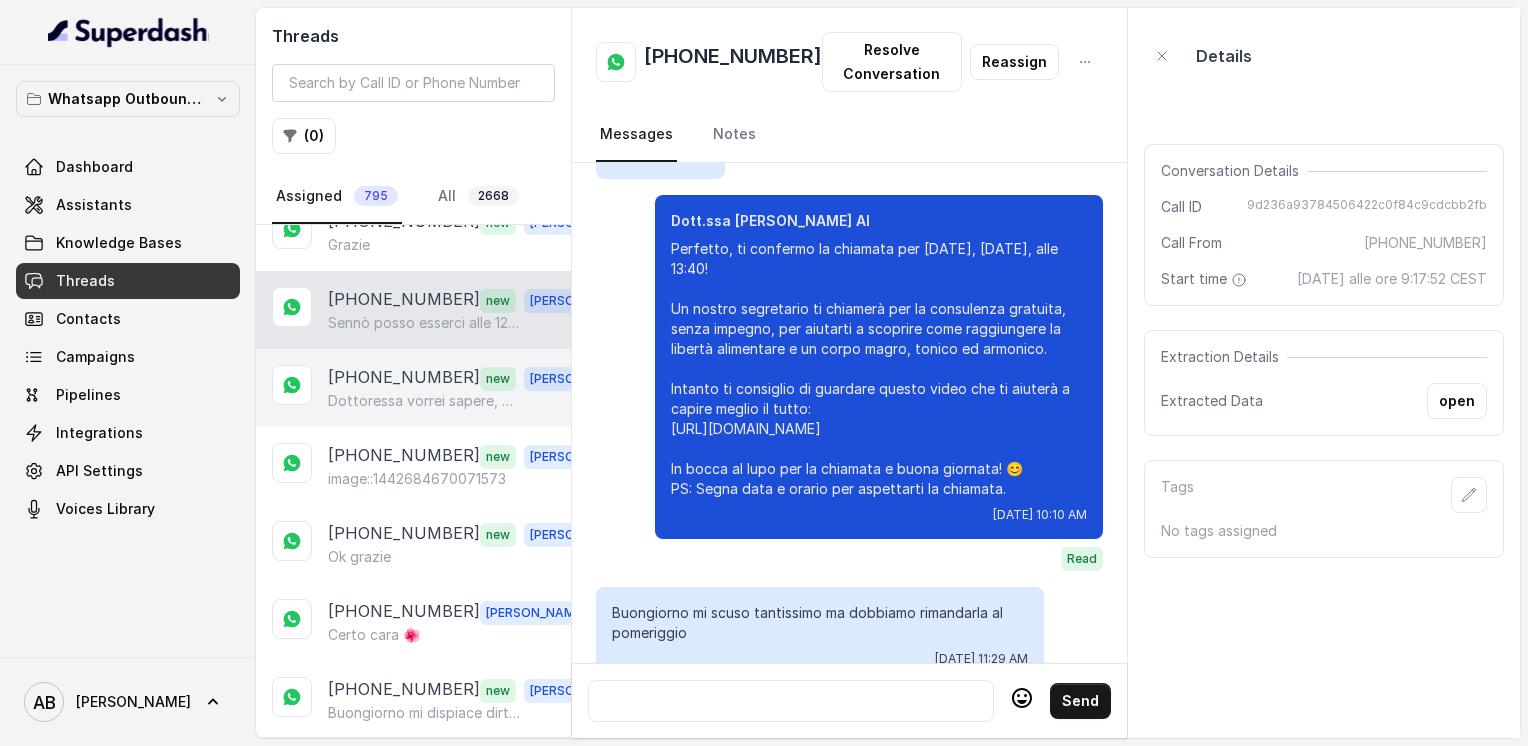 click on "[PHONE_NUMBER]   new [PERSON_NAME] vorrei sapere, questo percorso ha un costo?" at bounding box center (413, 388) 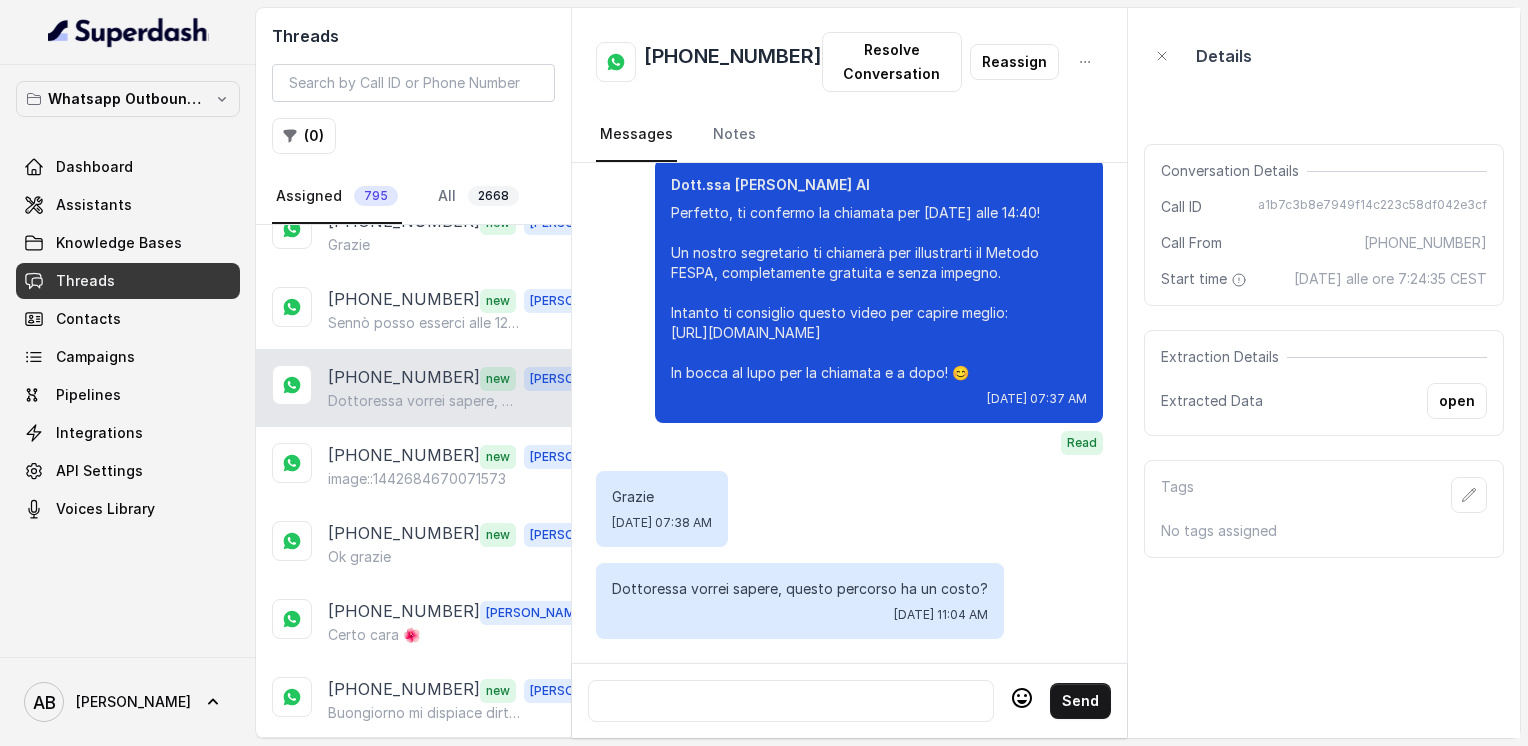 scroll, scrollTop: 2376, scrollLeft: 0, axis: vertical 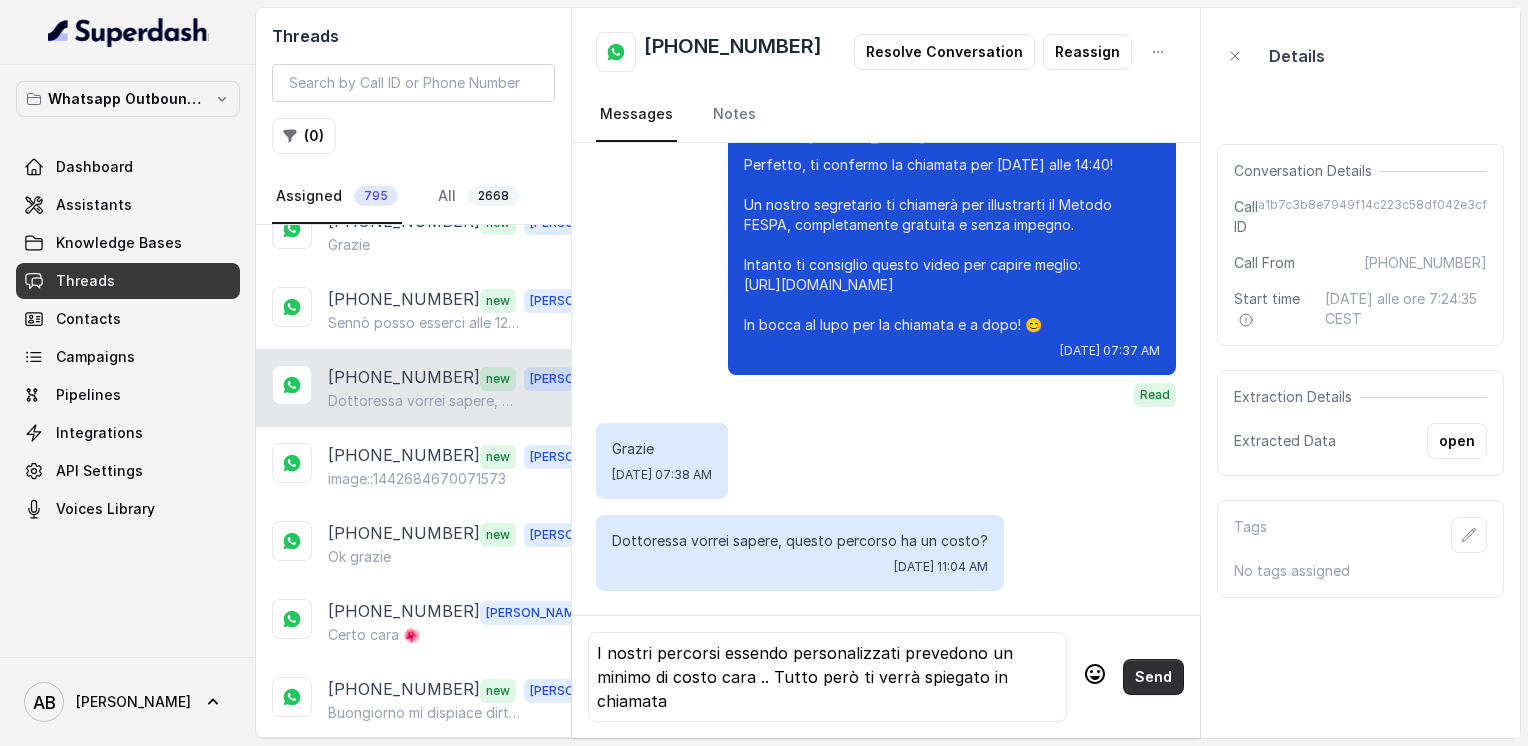 click on "Send" at bounding box center [1153, 677] 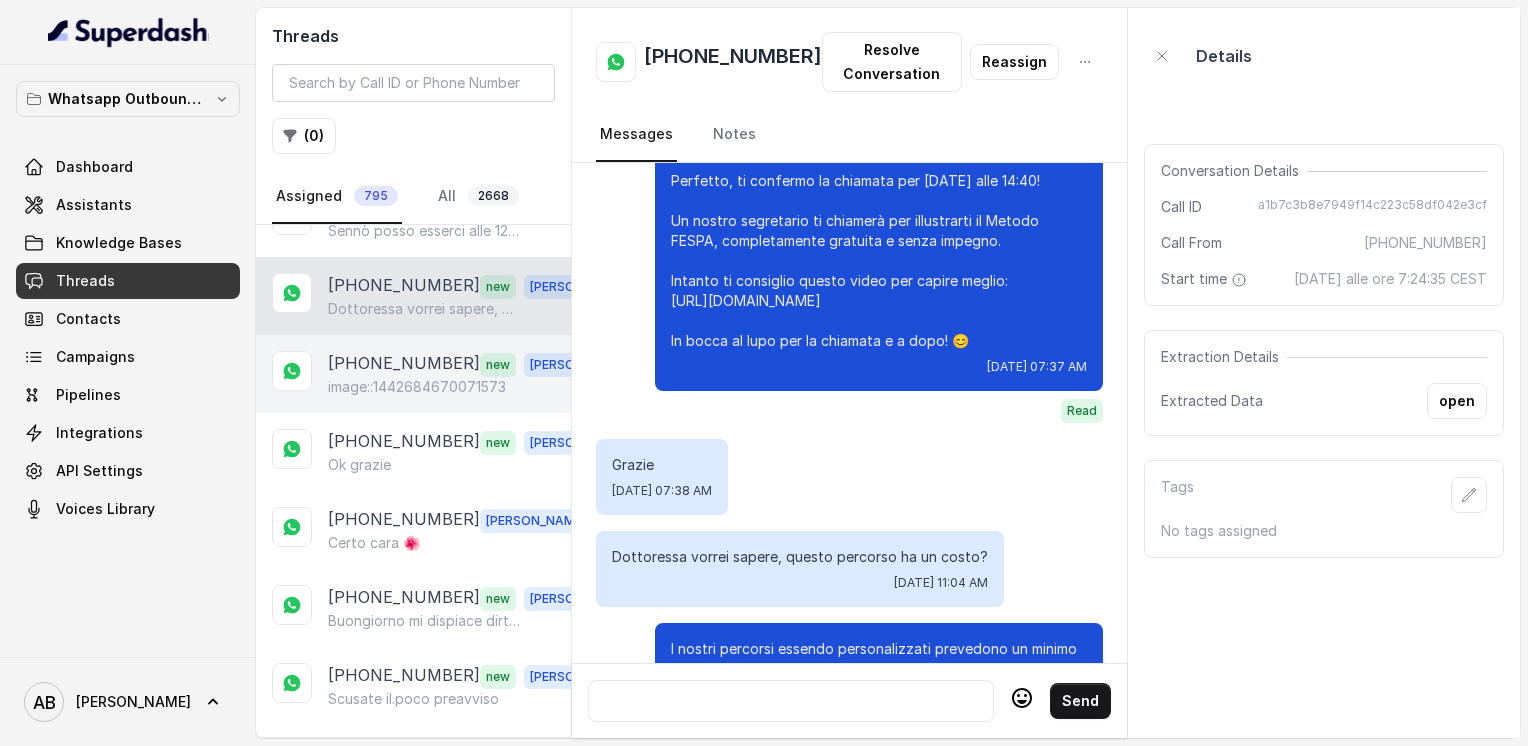 scroll, scrollTop: 600, scrollLeft: 0, axis: vertical 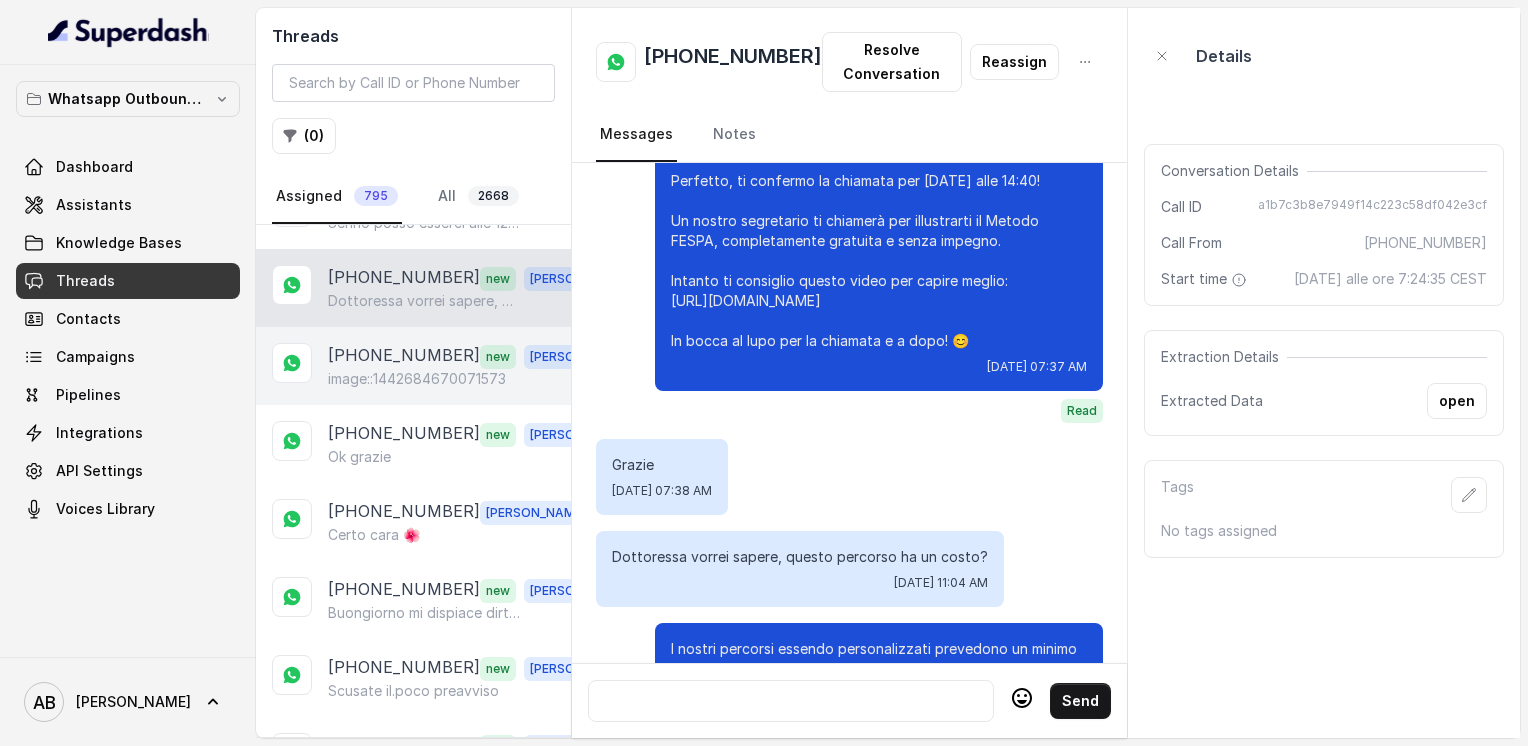 click on "[PHONE_NUMBER]   new [PERSON_NAME] image::1442684670071573" at bounding box center (413, 366) 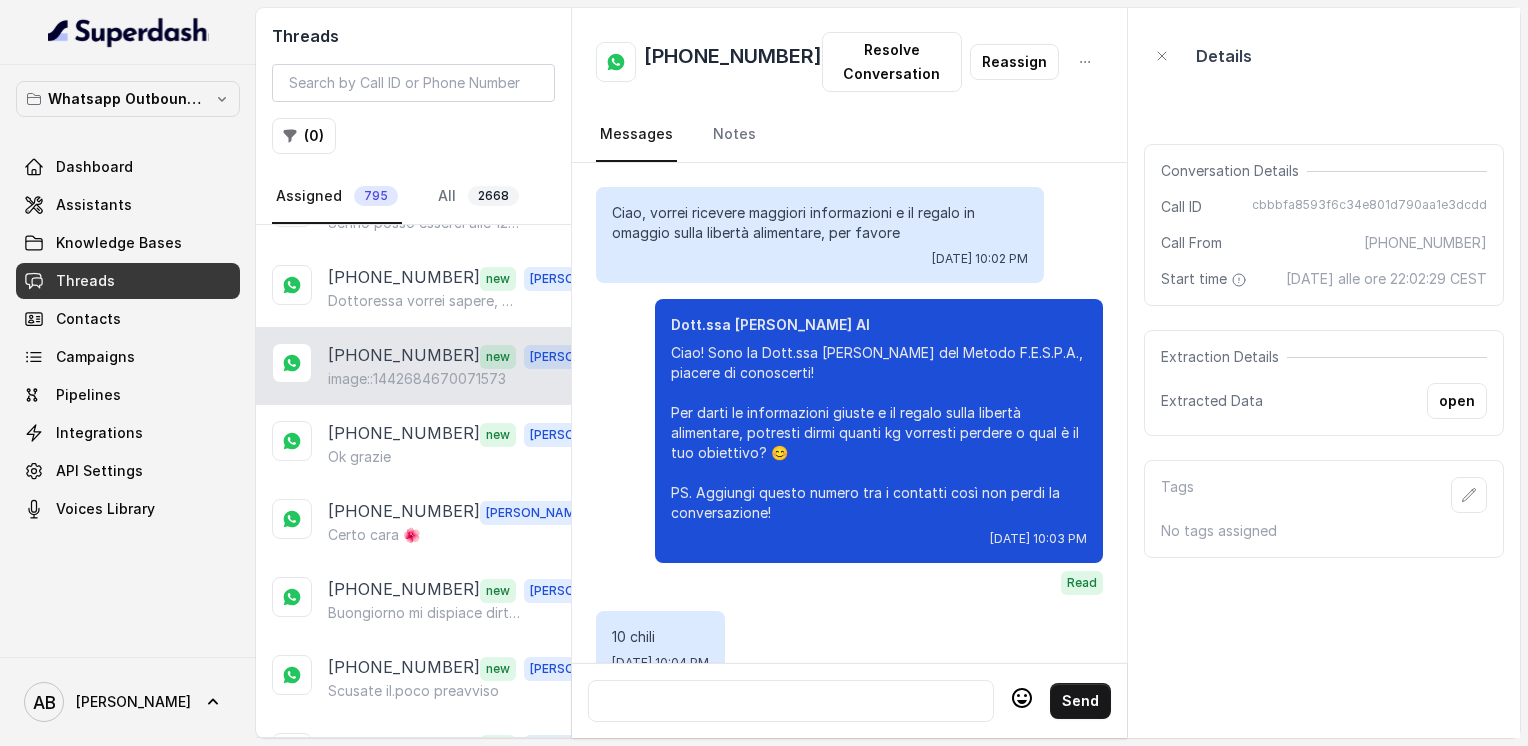 scroll, scrollTop: 2148, scrollLeft: 0, axis: vertical 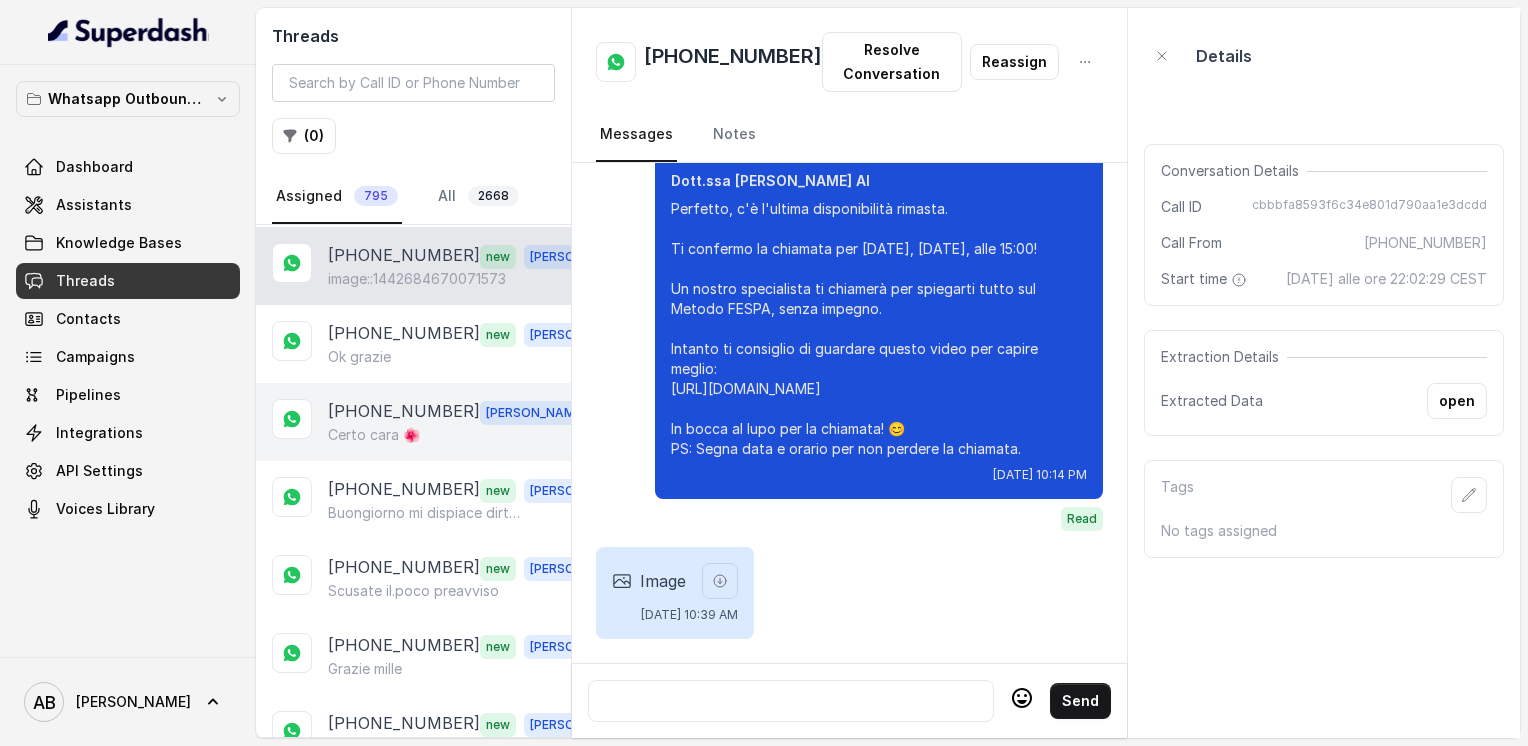 click on "[PHONE_NUMBER]" at bounding box center [404, 412] 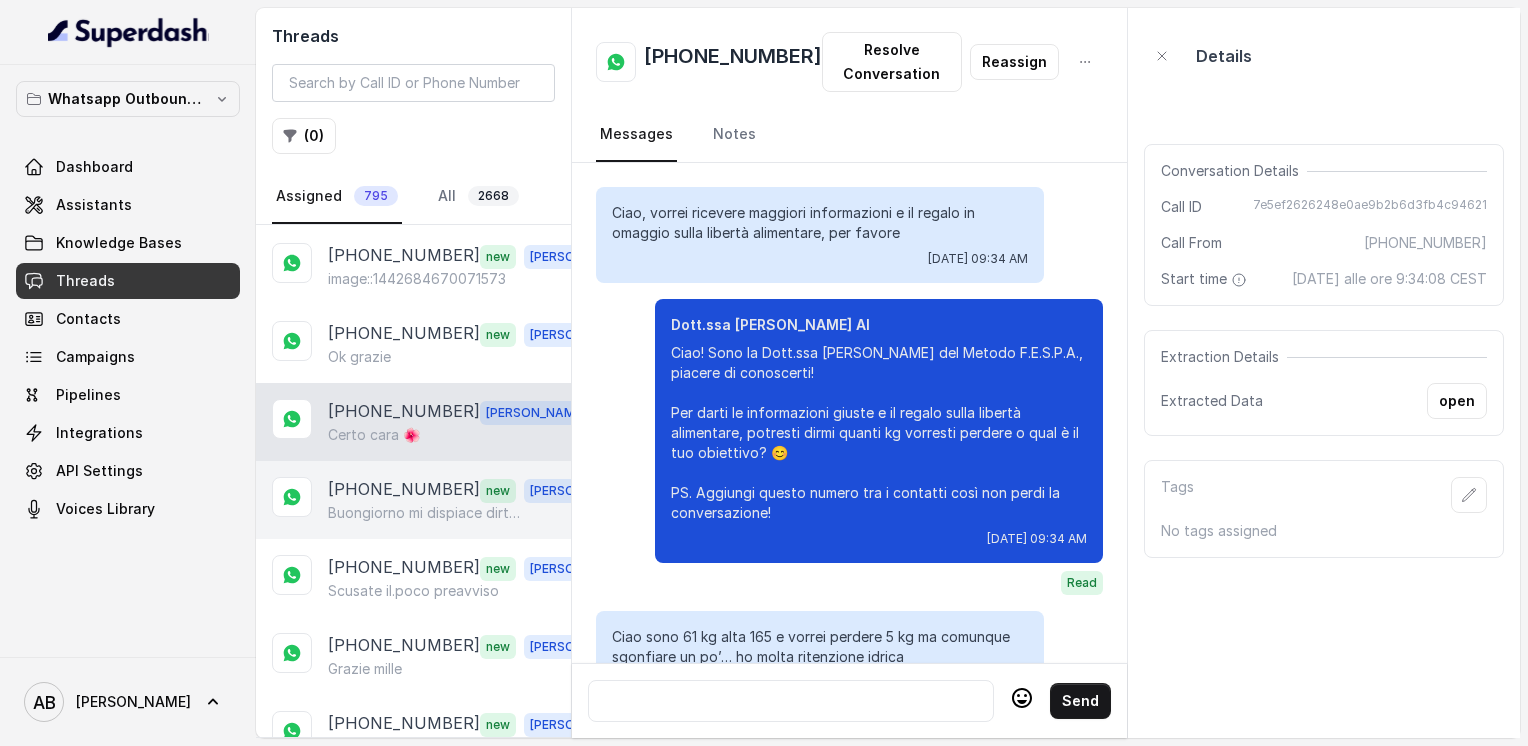 scroll, scrollTop: 2980, scrollLeft: 0, axis: vertical 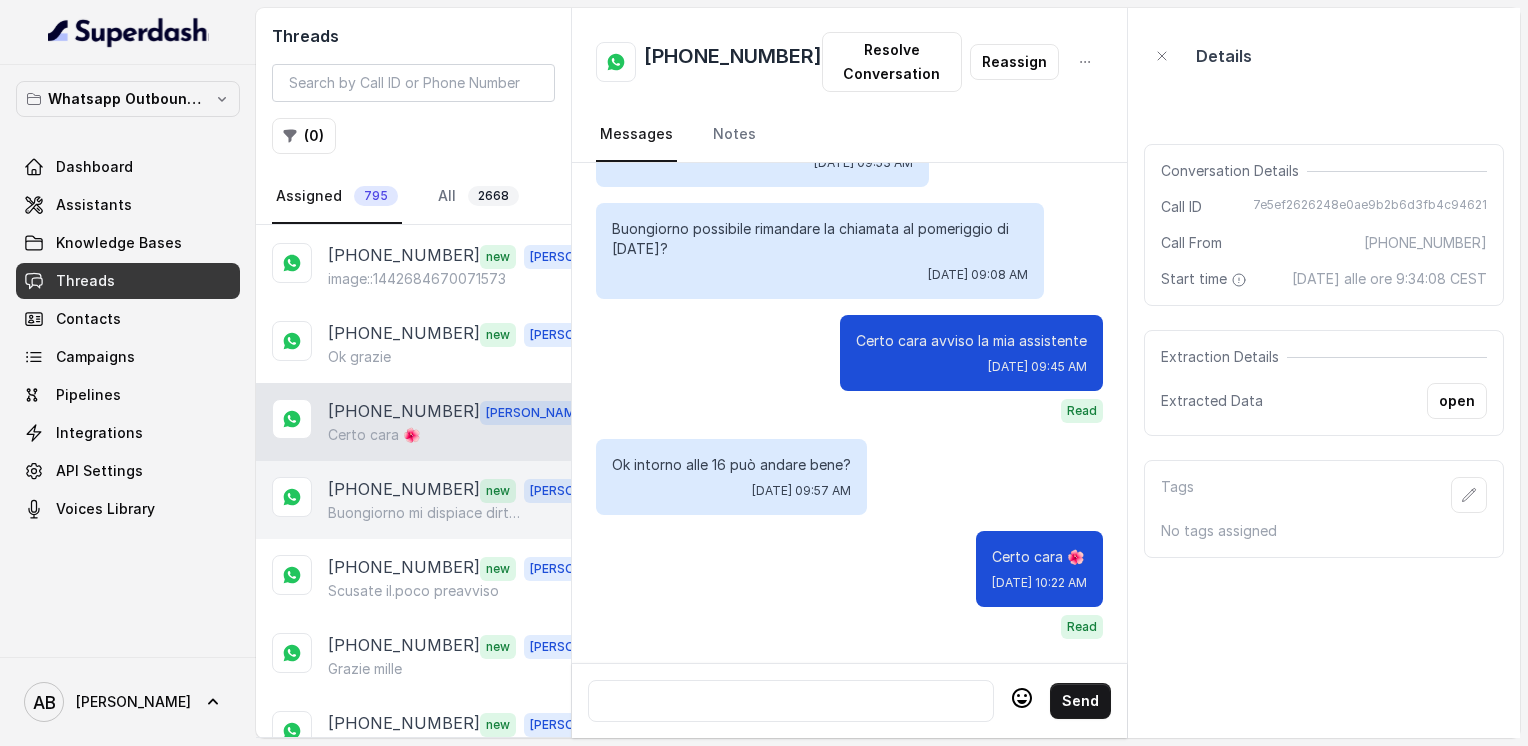 click on "[PHONE_NUMBER]" at bounding box center [404, 490] 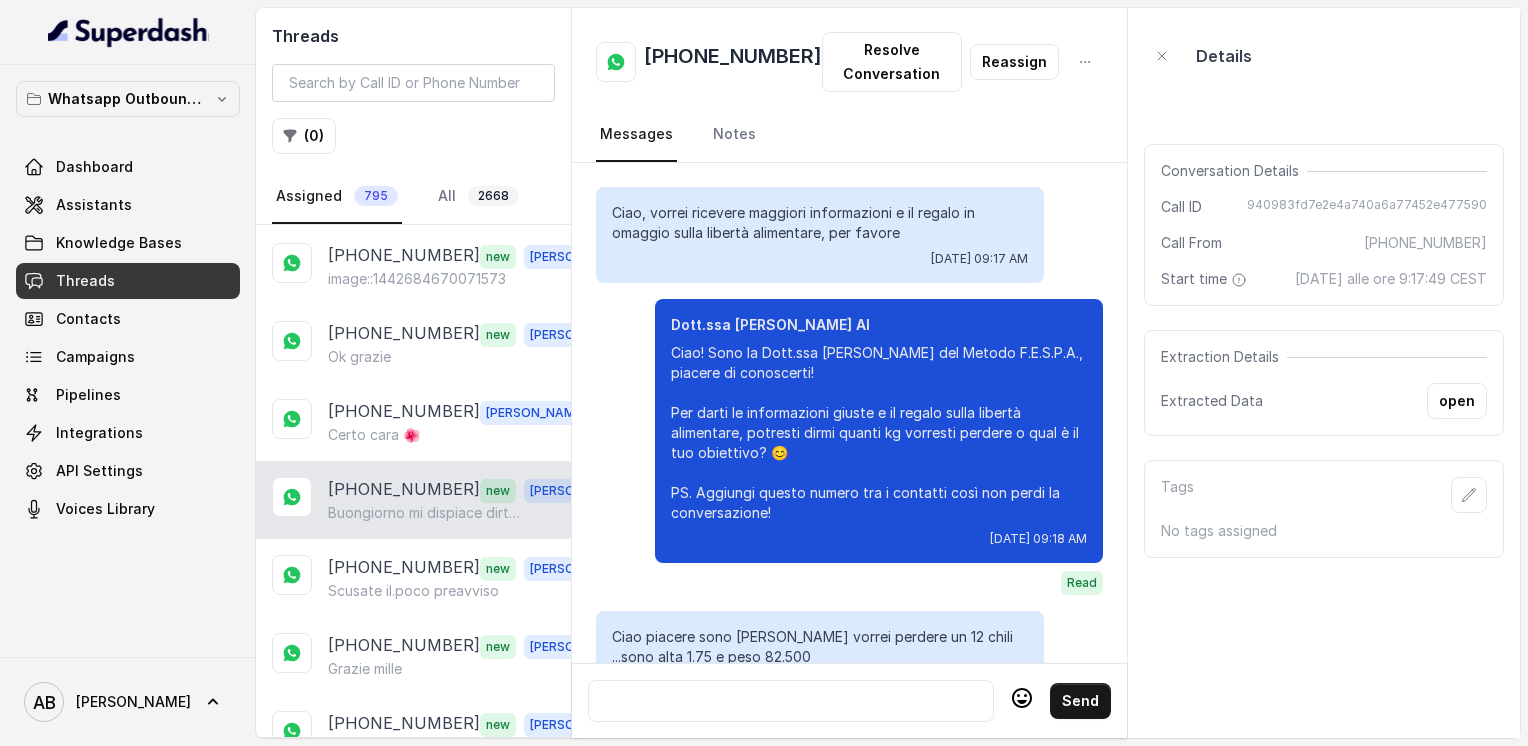 scroll, scrollTop: 3659, scrollLeft: 0, axis: vertical 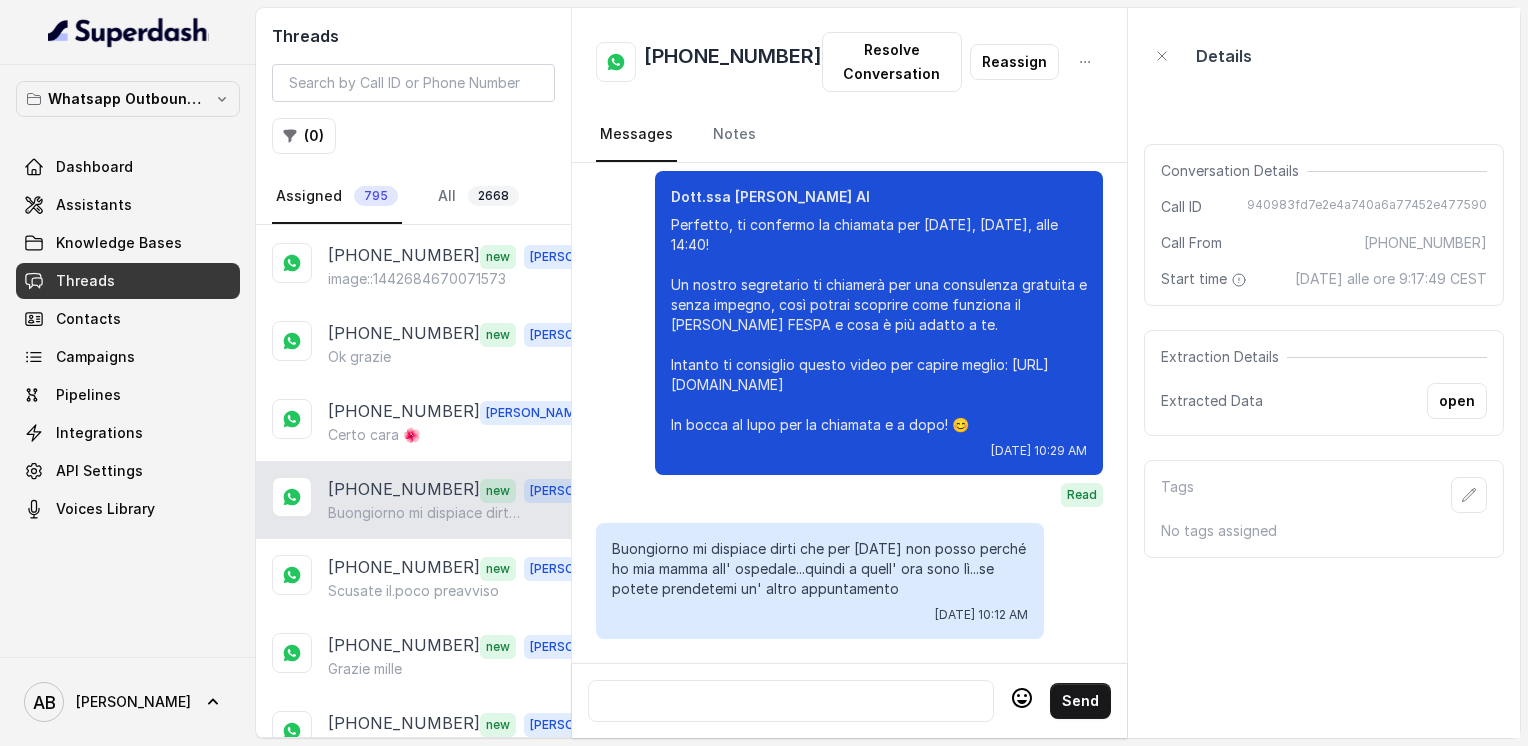 click at bounding box center (791, 701) 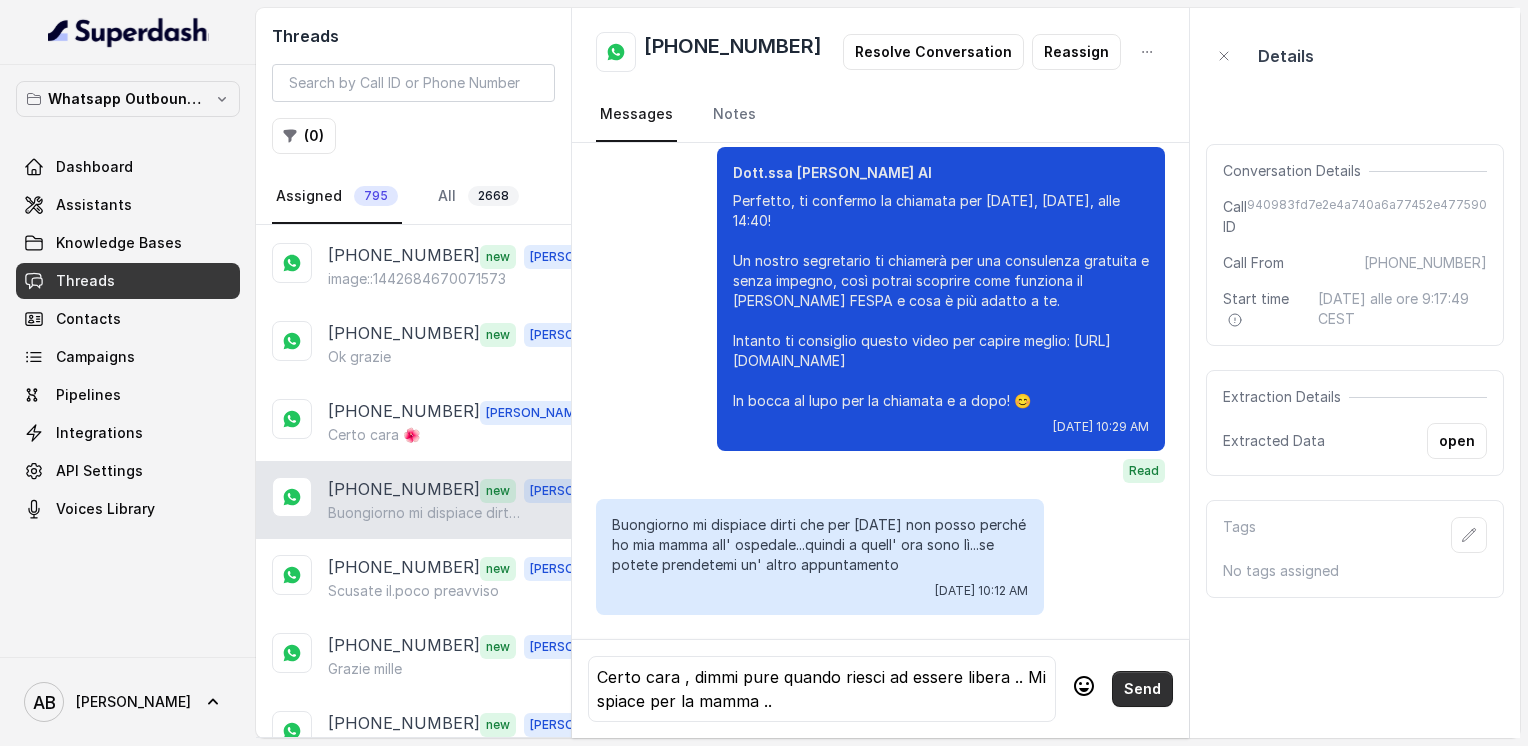 click on "Send" at bounding box center (1142, 689) 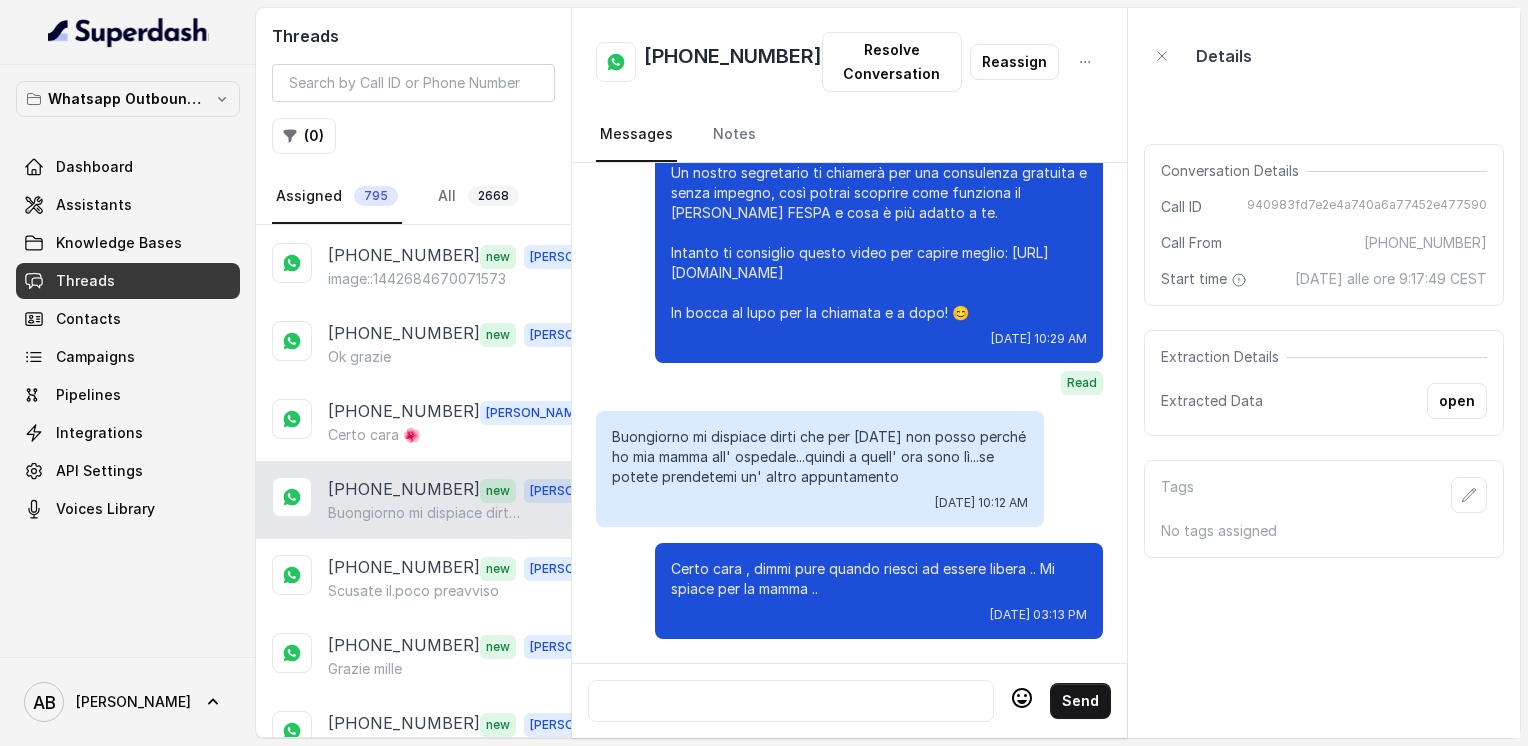 scroll, scrollTop: 3771, scrollLeft: 0, axis: vertical 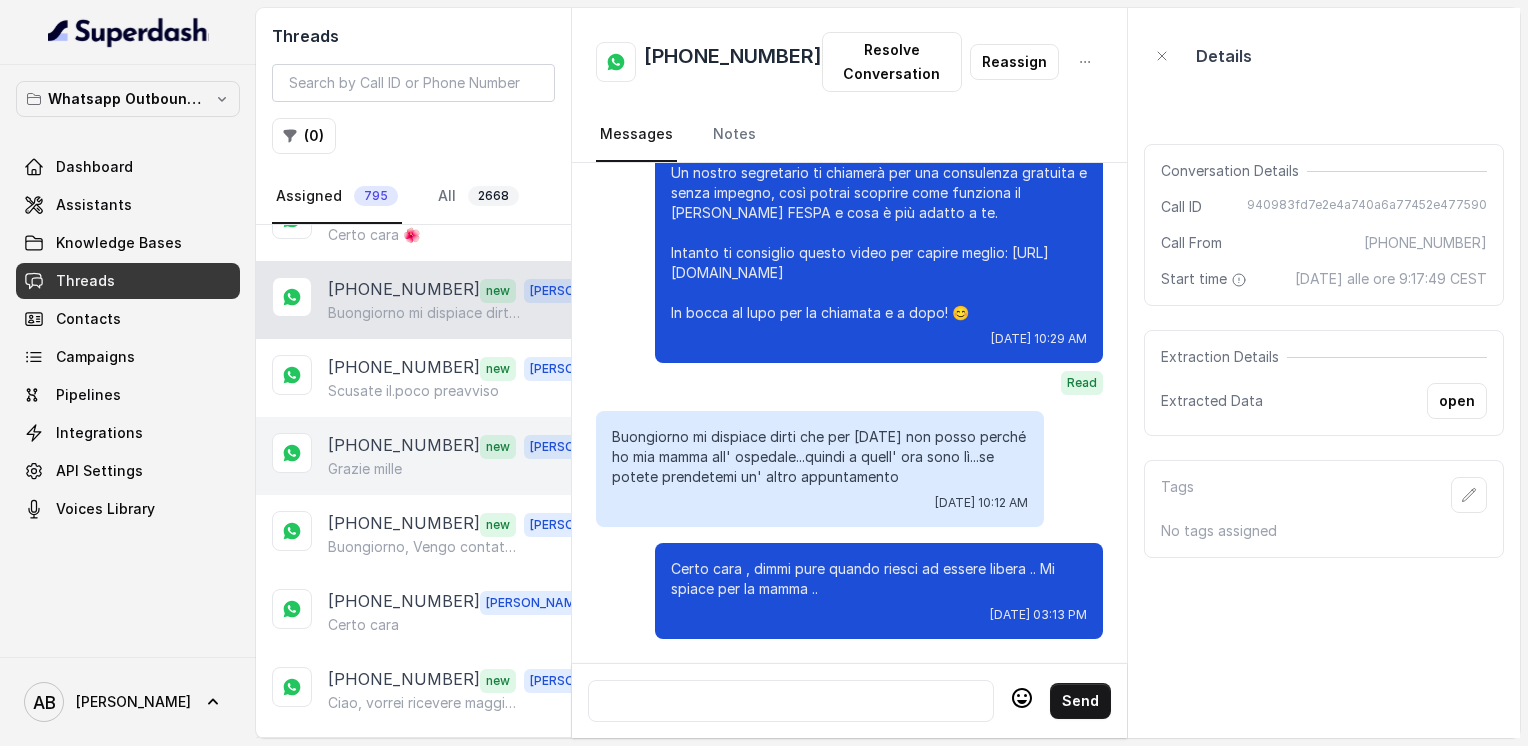 click on "[PHONE_NUMBER]" at bounding box center (404, 446) 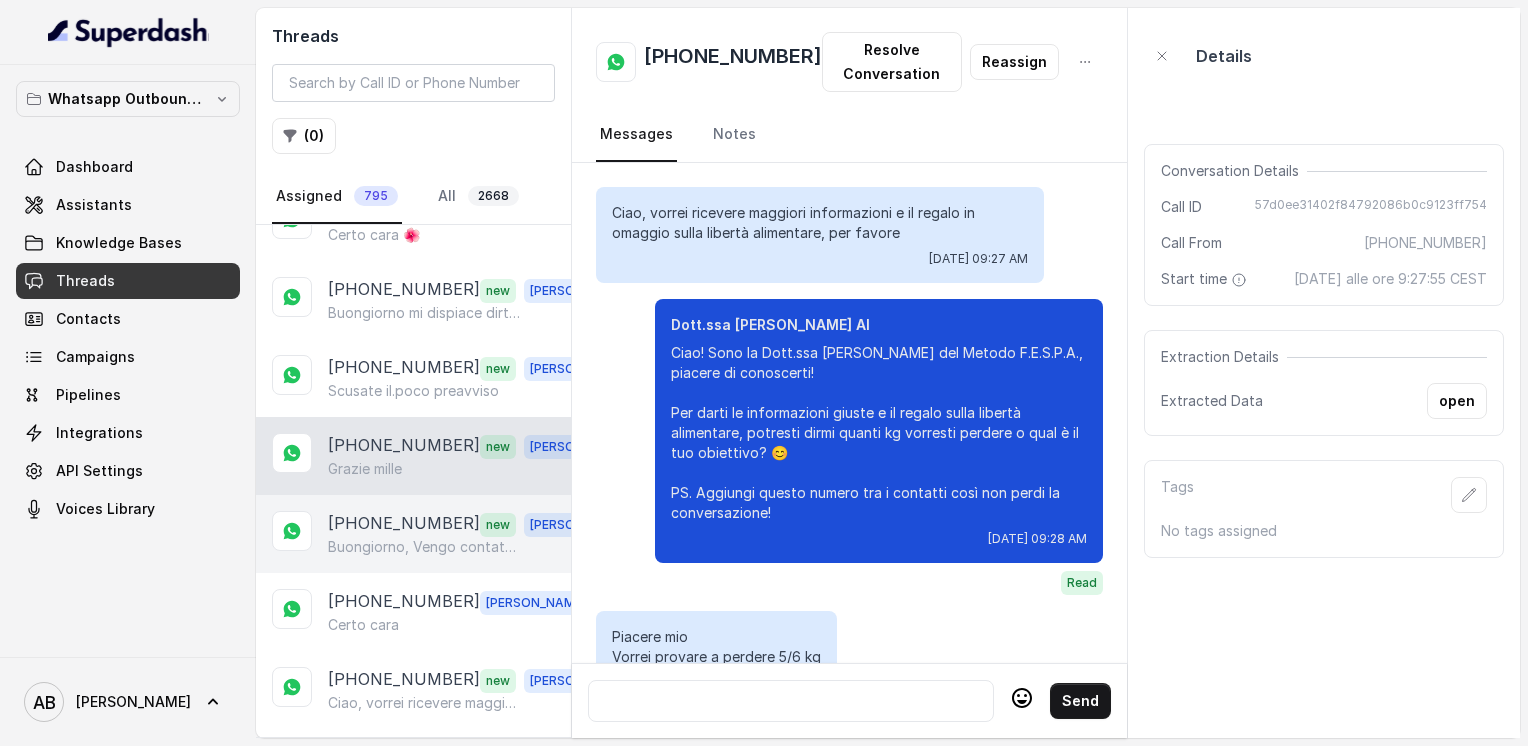 scroll, scrollTop: 4328, scrollLeft: 0, axis: vertical 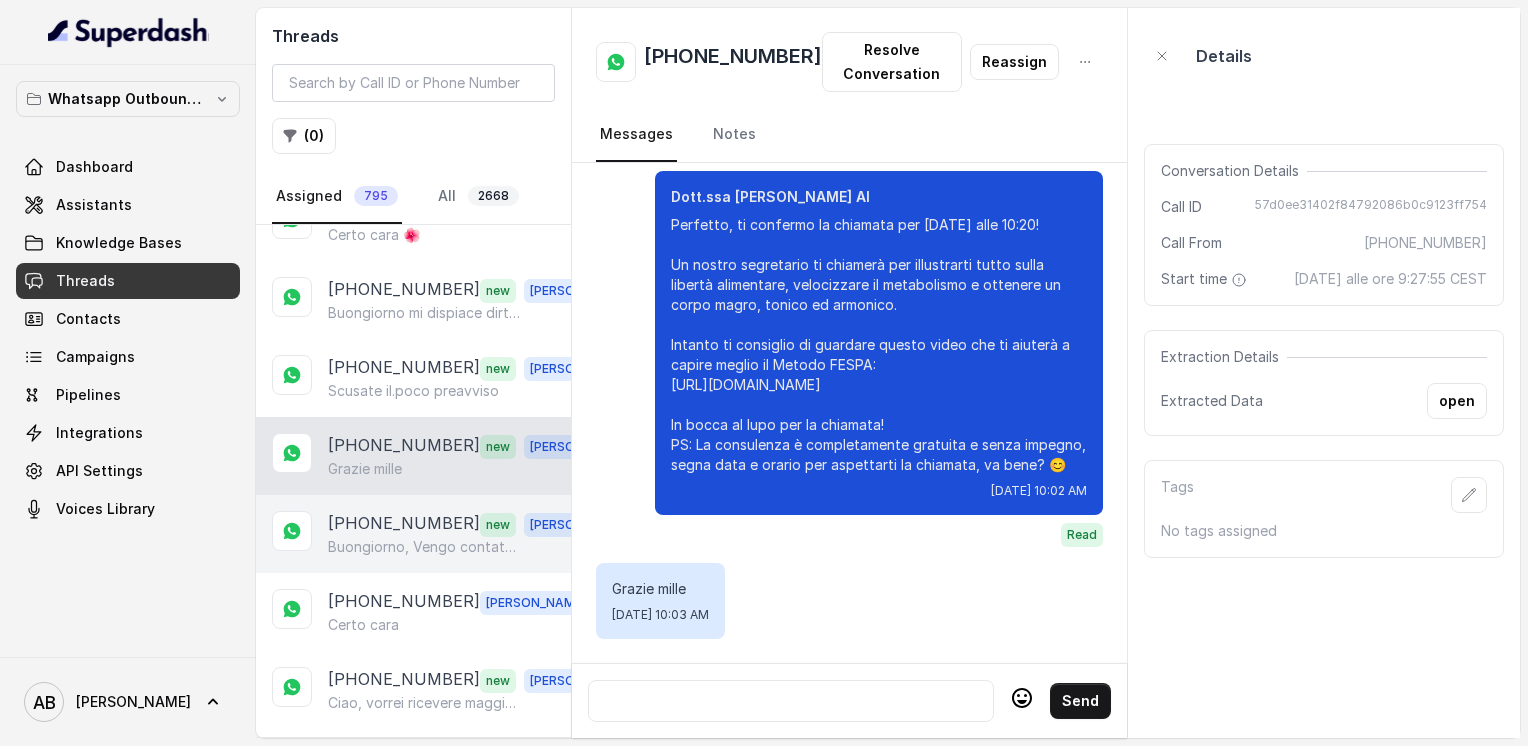 click on "Buongiorno,
Vengo contattata qui su WA alle ore 10?" at bounding box center [424, 547] 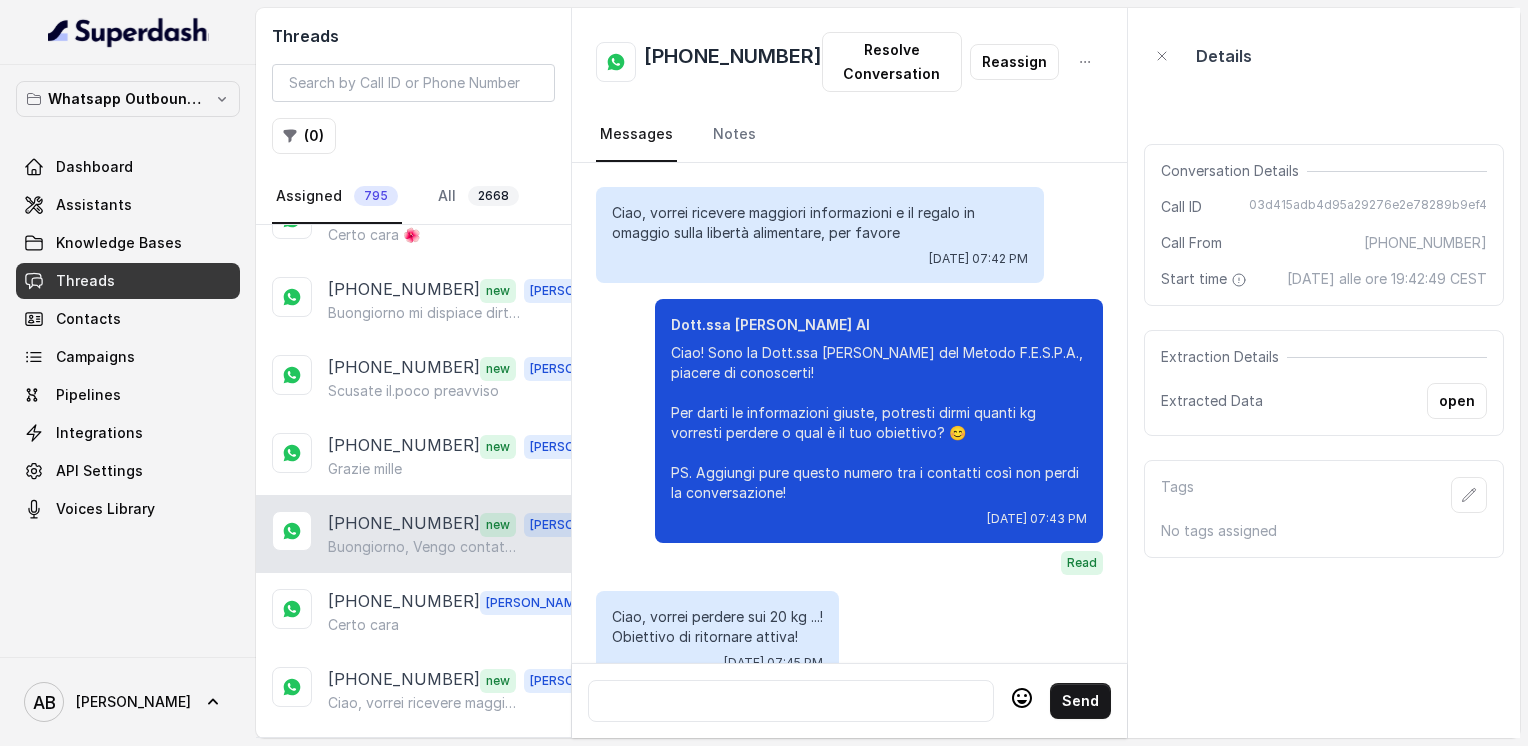 scroll, scrollTop: 3048, scrollLeft: 0, axis: vertical 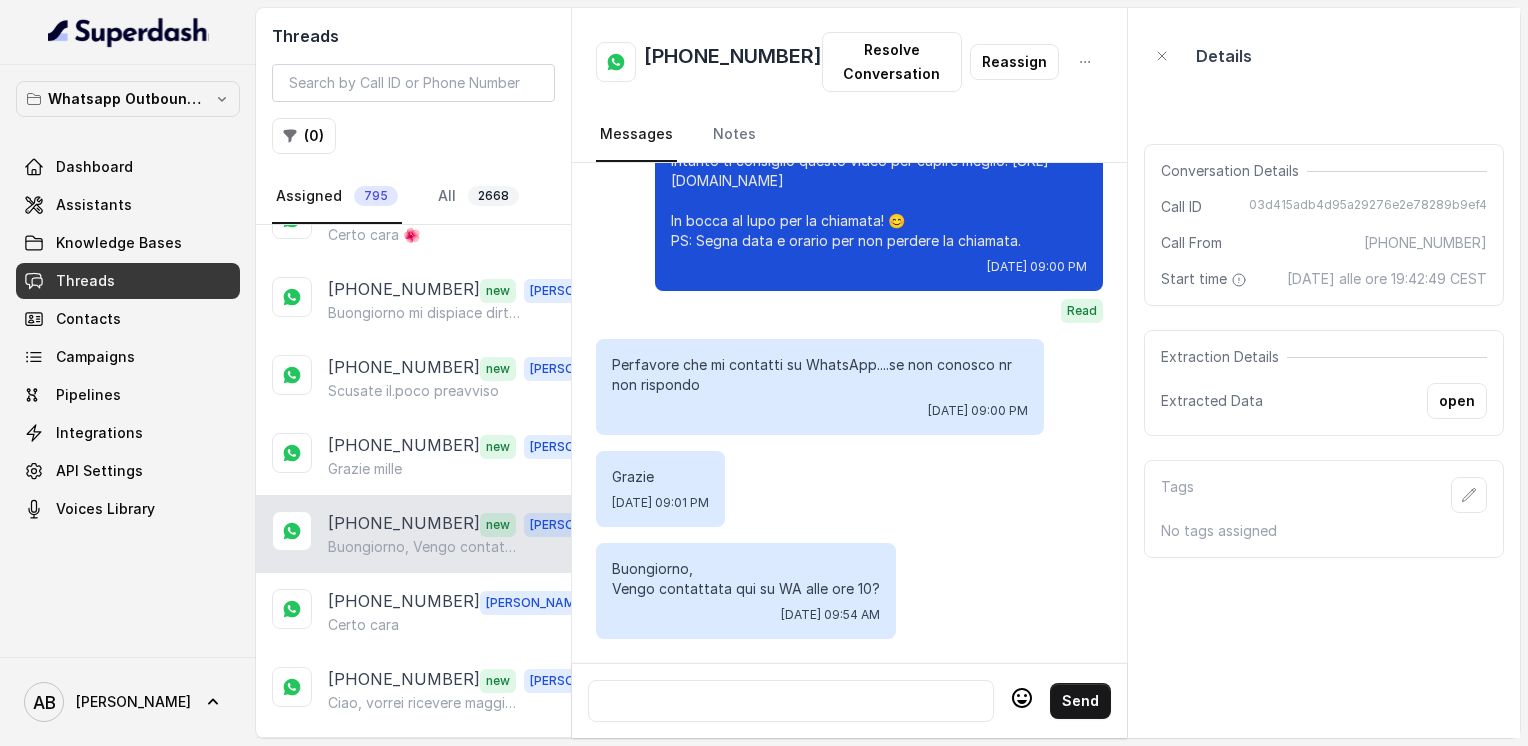 click at bounding box center [791, 701] 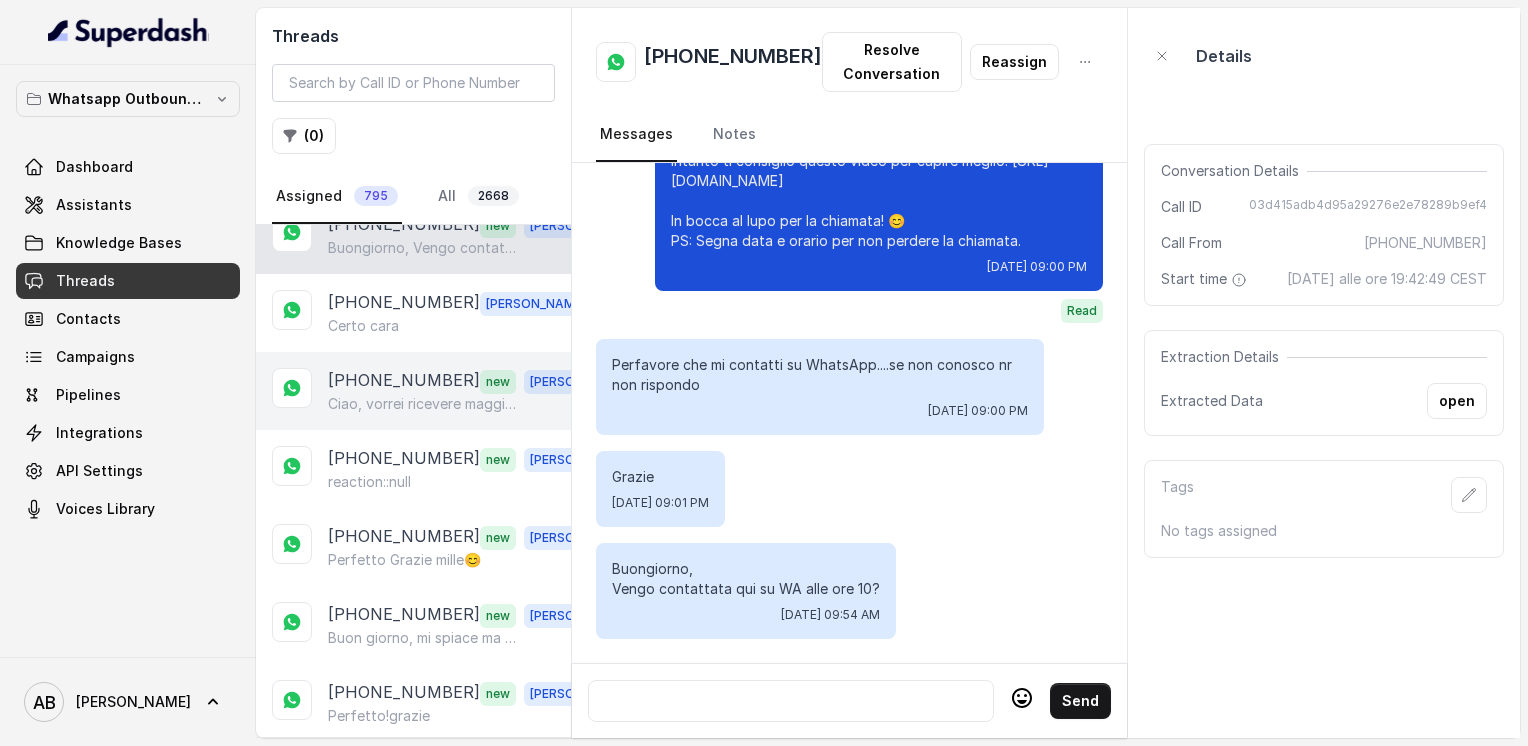 scroll, scrollTop: 1200, scrollLeft: 0, axis: vertical 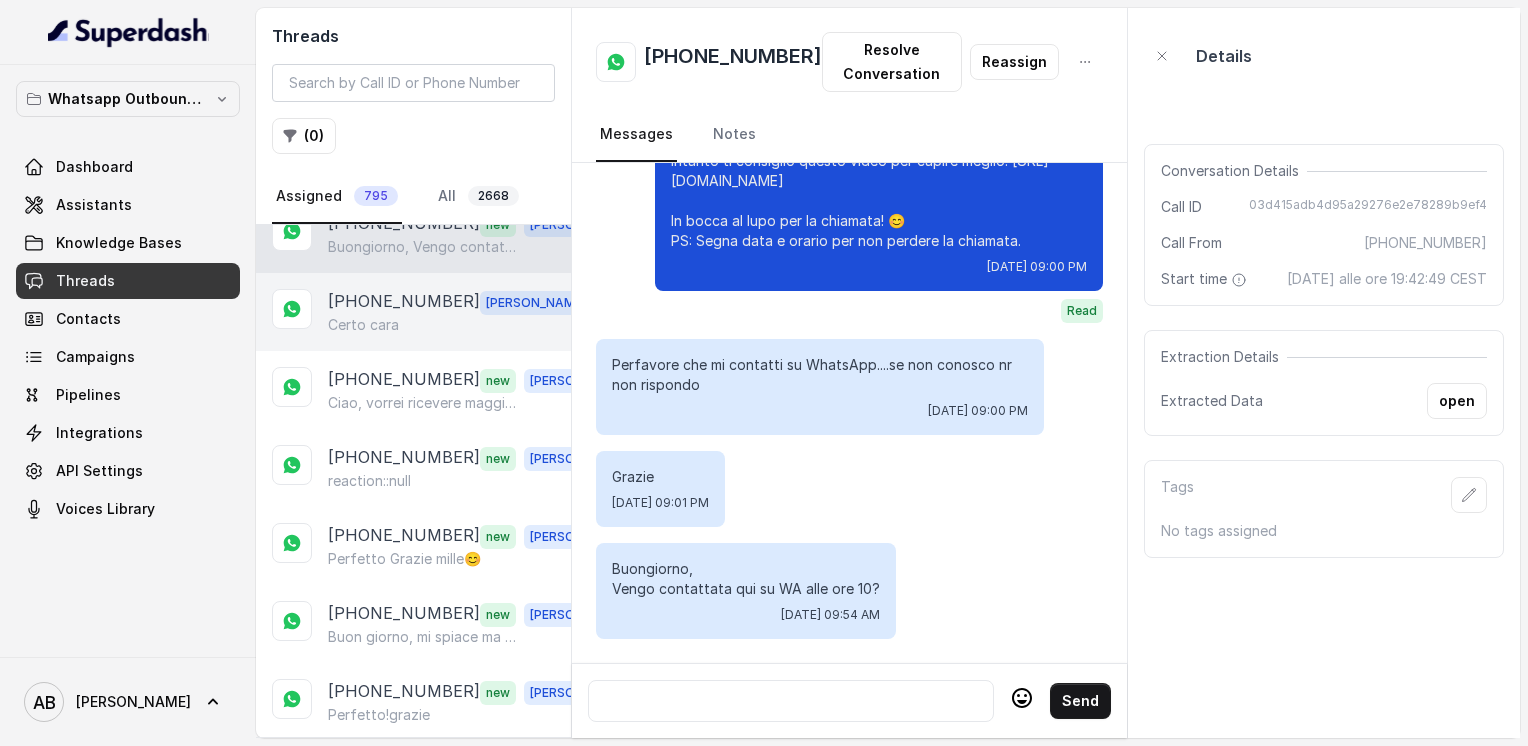 click on "[PHONE_NUMBER]   [PERSON_NAME]" at bounding box center (413, 312) 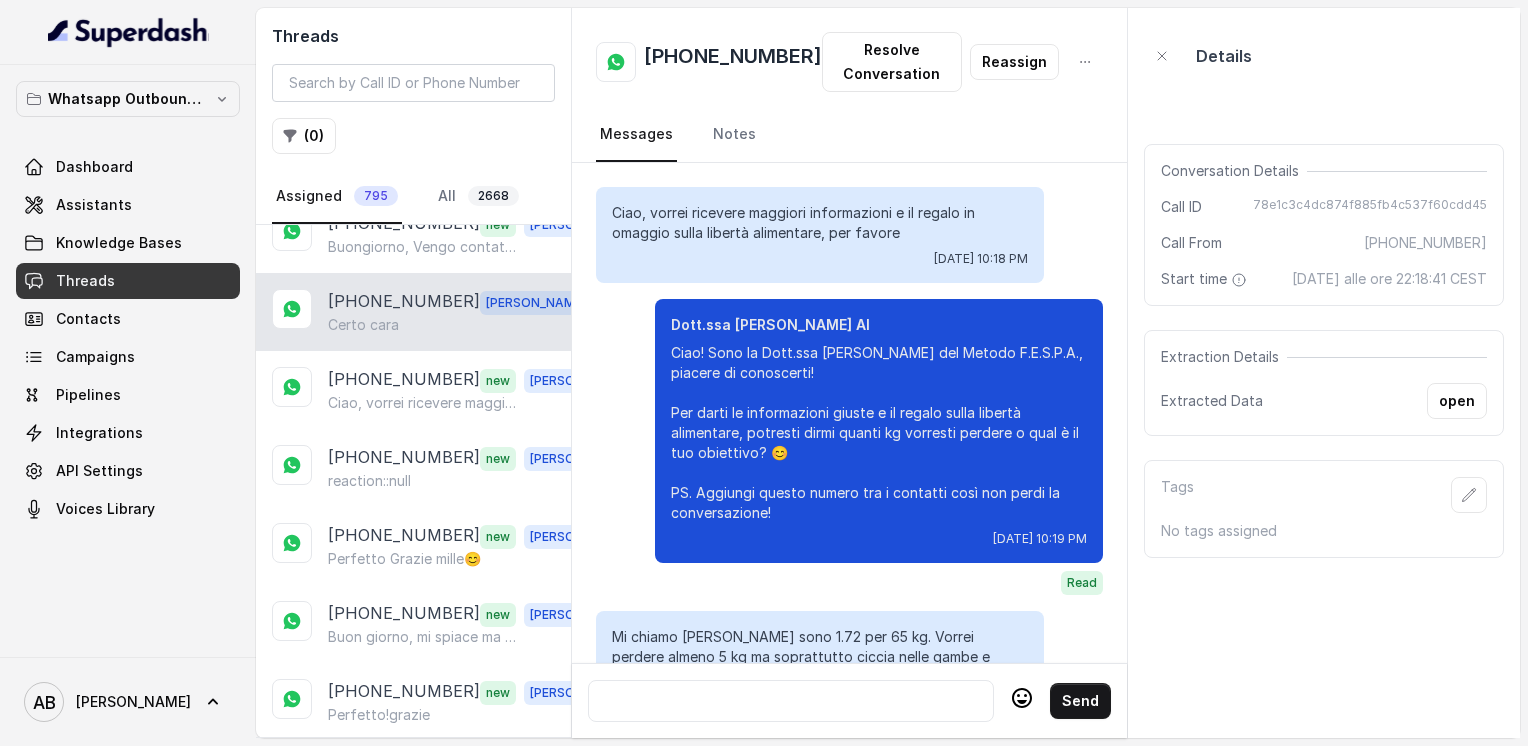 scroll, scrollTop: 1920, scrollLeft: 0, axis: vertical 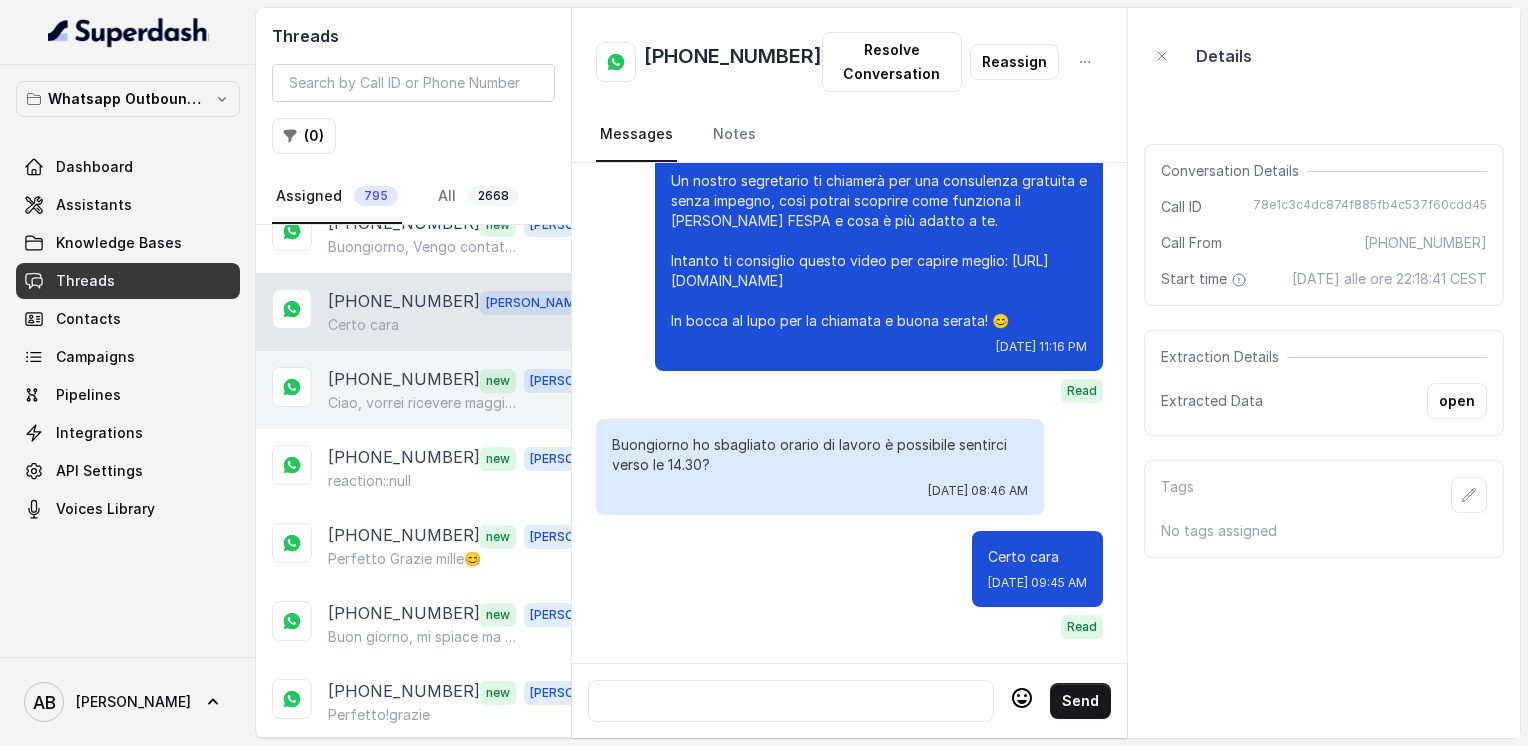 click on "[PHONE_NUMBER]" at bounding box center [404, 380] 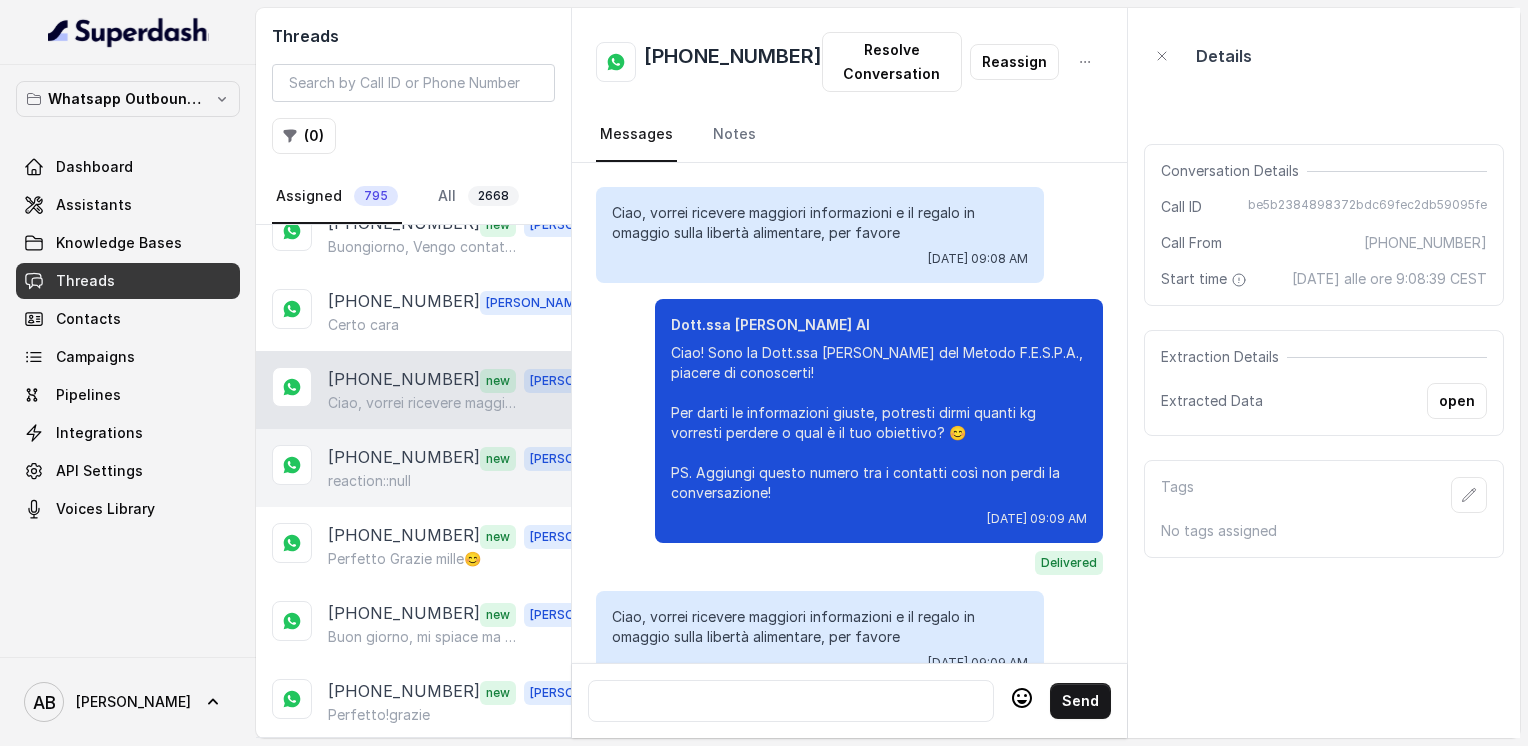 scroll, scrollTop: 1444, scrollLeft: 0, axis: vertical 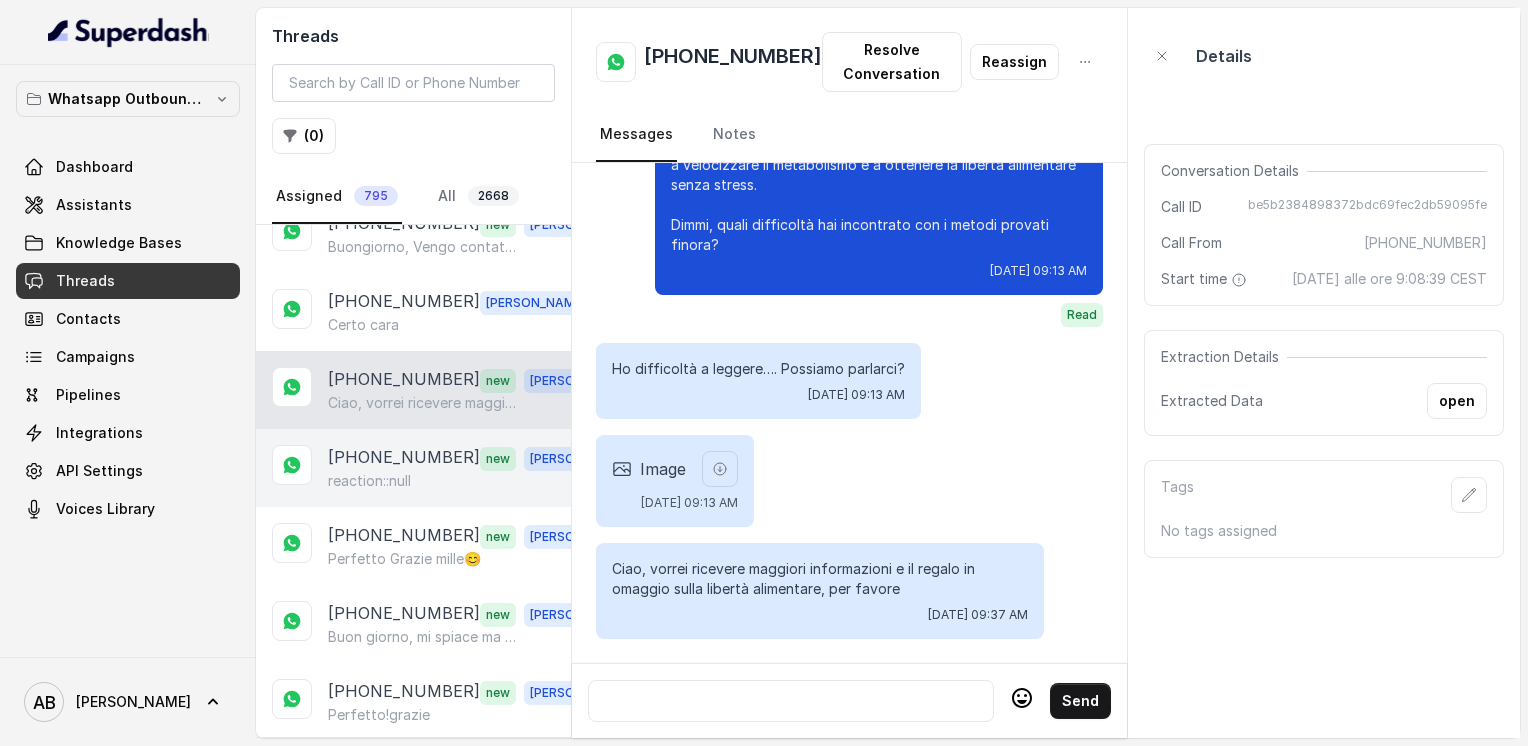 click on "[PHONE_NUMBER]   new [PERSON_NAME] reaction::null" at bounding box center [413, 468] 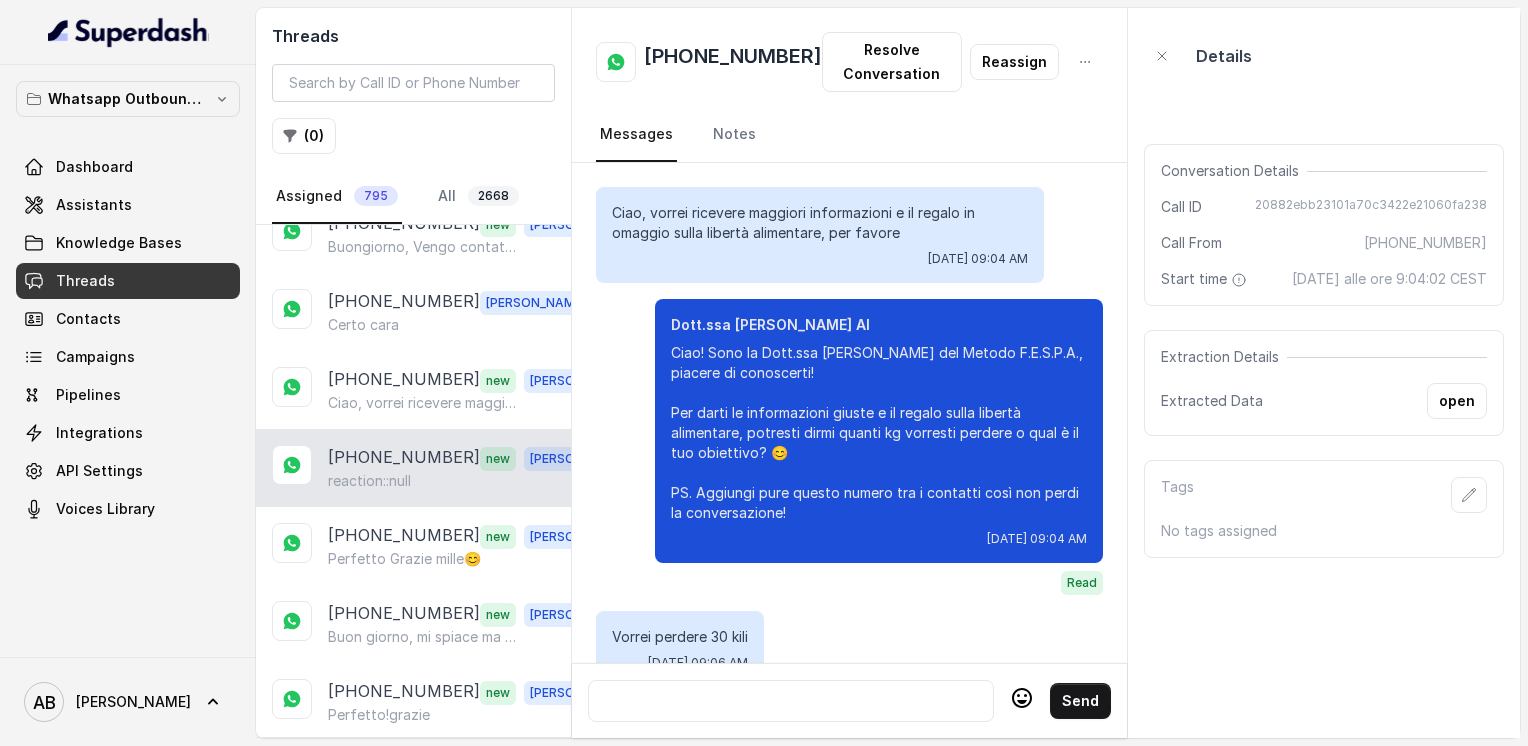 scroll, scrollTop: 2688, scrollLeft: 0, axis: vertical 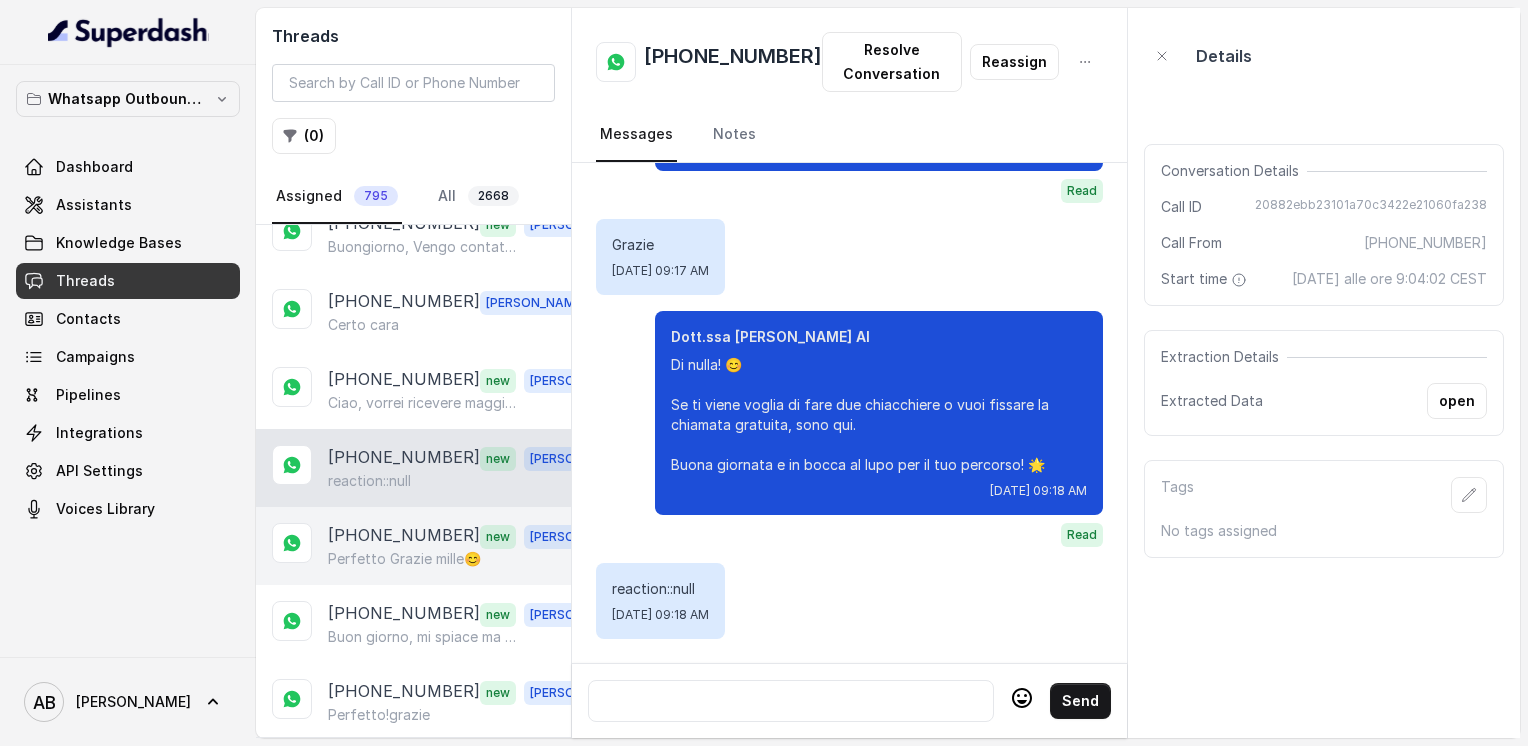 click on "[PHONE_NUMBER]   new [PERSON_NAME]
Grazie mille😊" at bounding box center (413, 546) 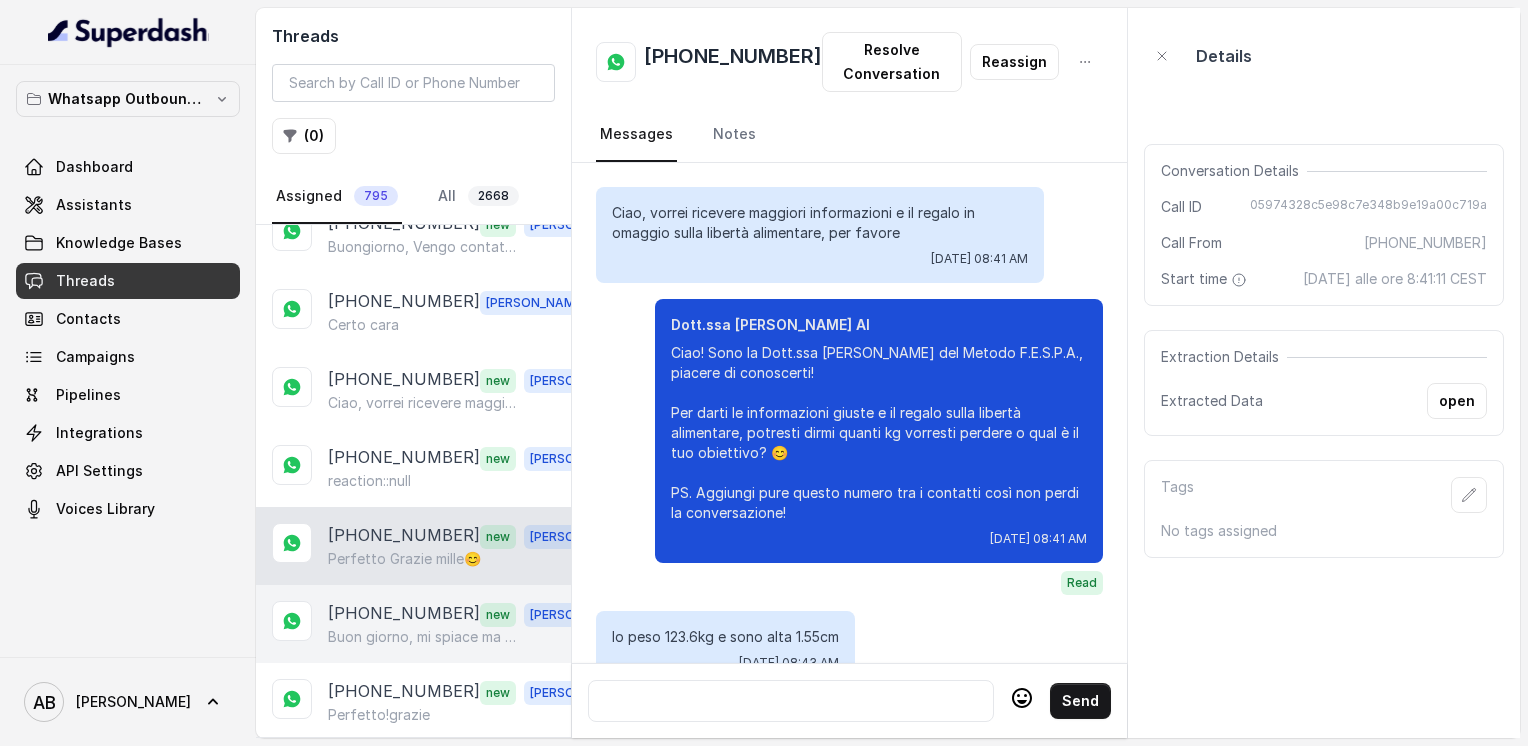 scroll, scrollTop: 2536, scrollLeft: 0, axis: vertical 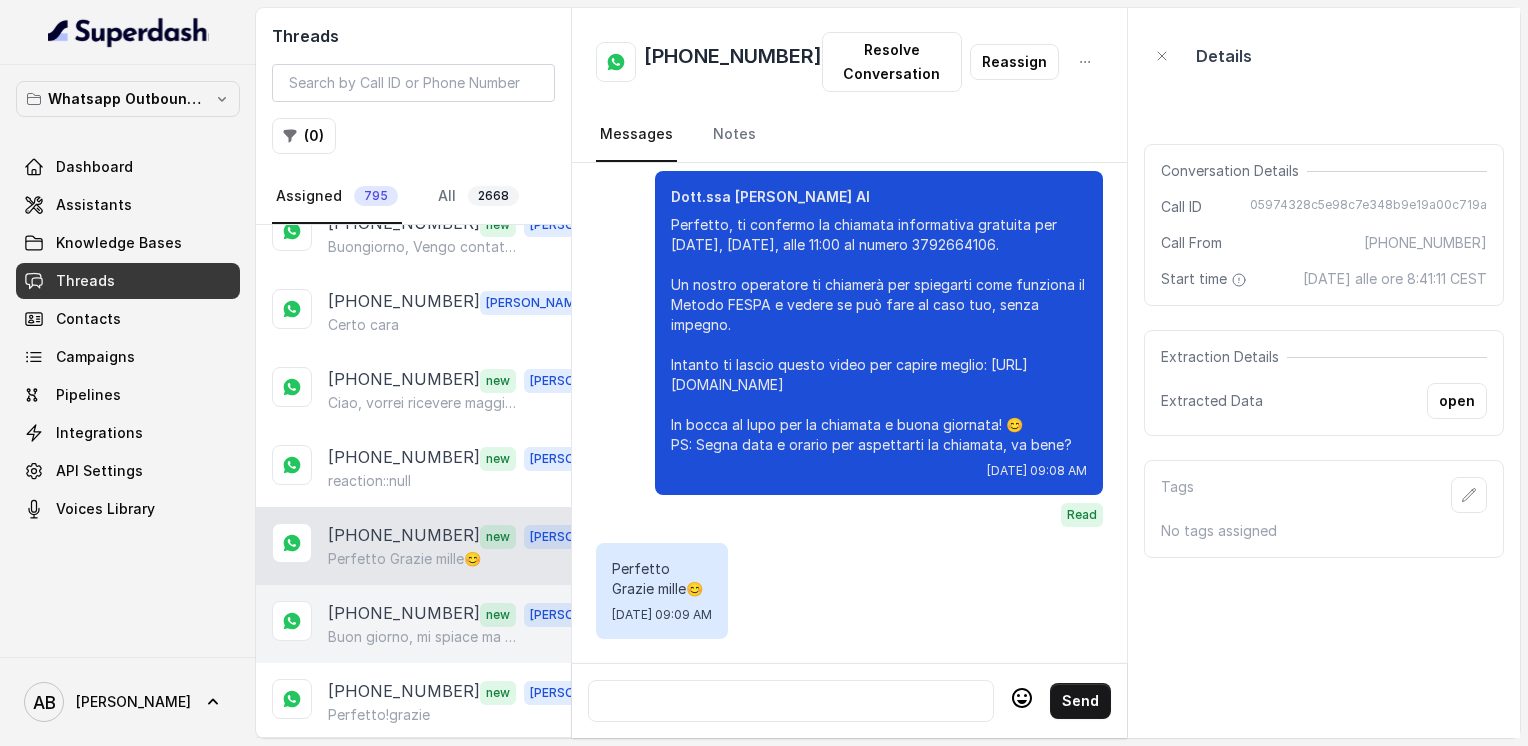 click on "[PHONE_NUMBER]" at bounding box center [404, 614] 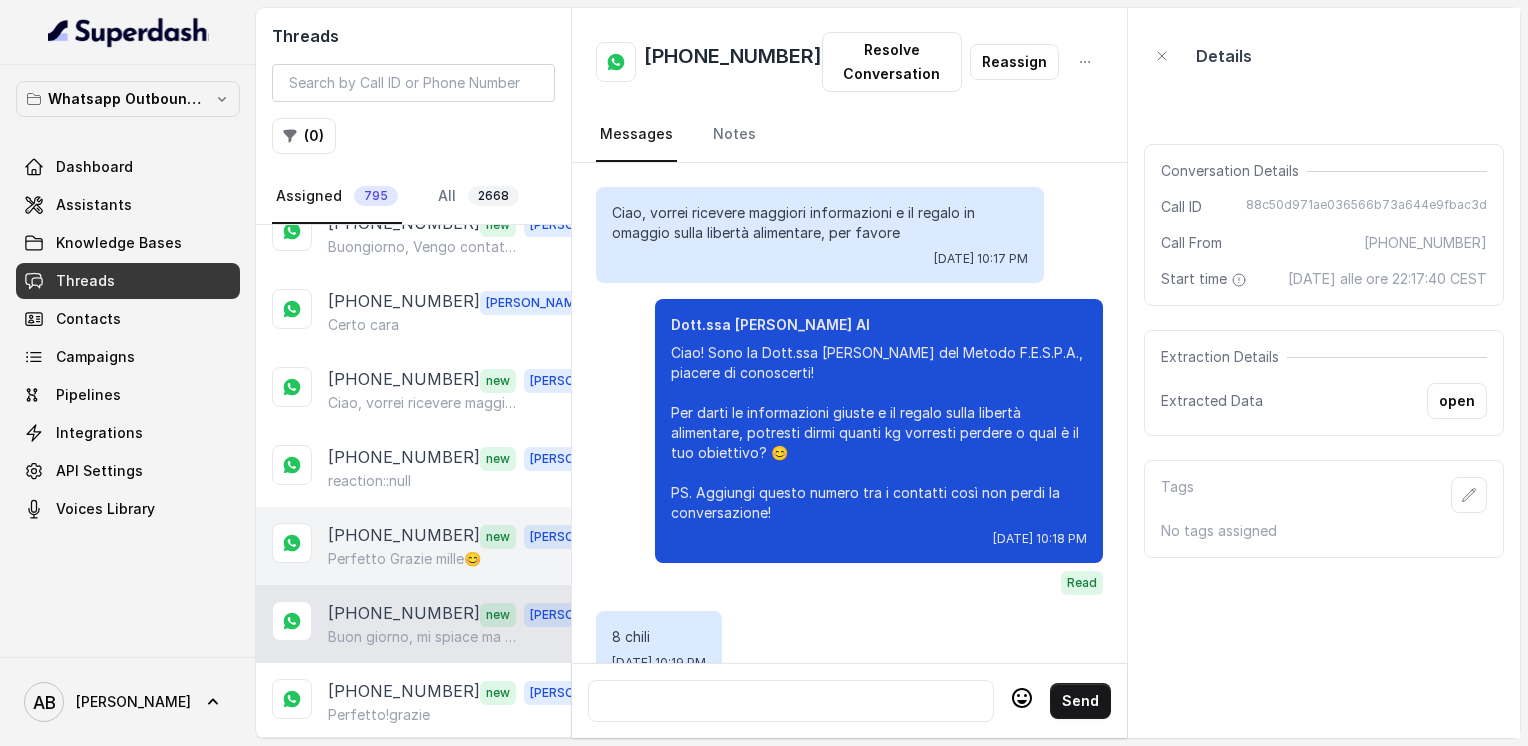 scroll, scrollTop: 2184, scrollLeft: 0, axis: vertical 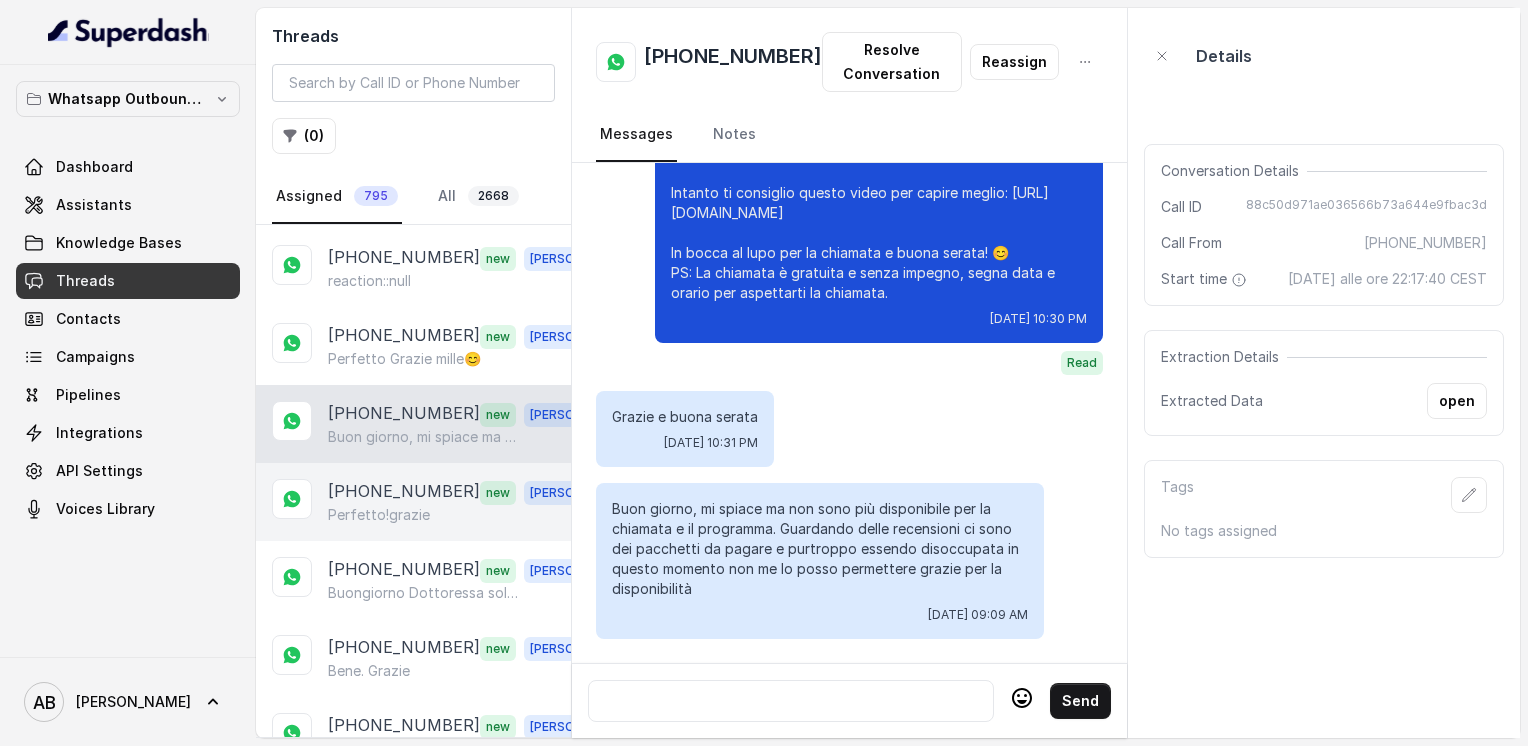 click on "[PHONE_NUMBER]" at bounding box center (404, 492) 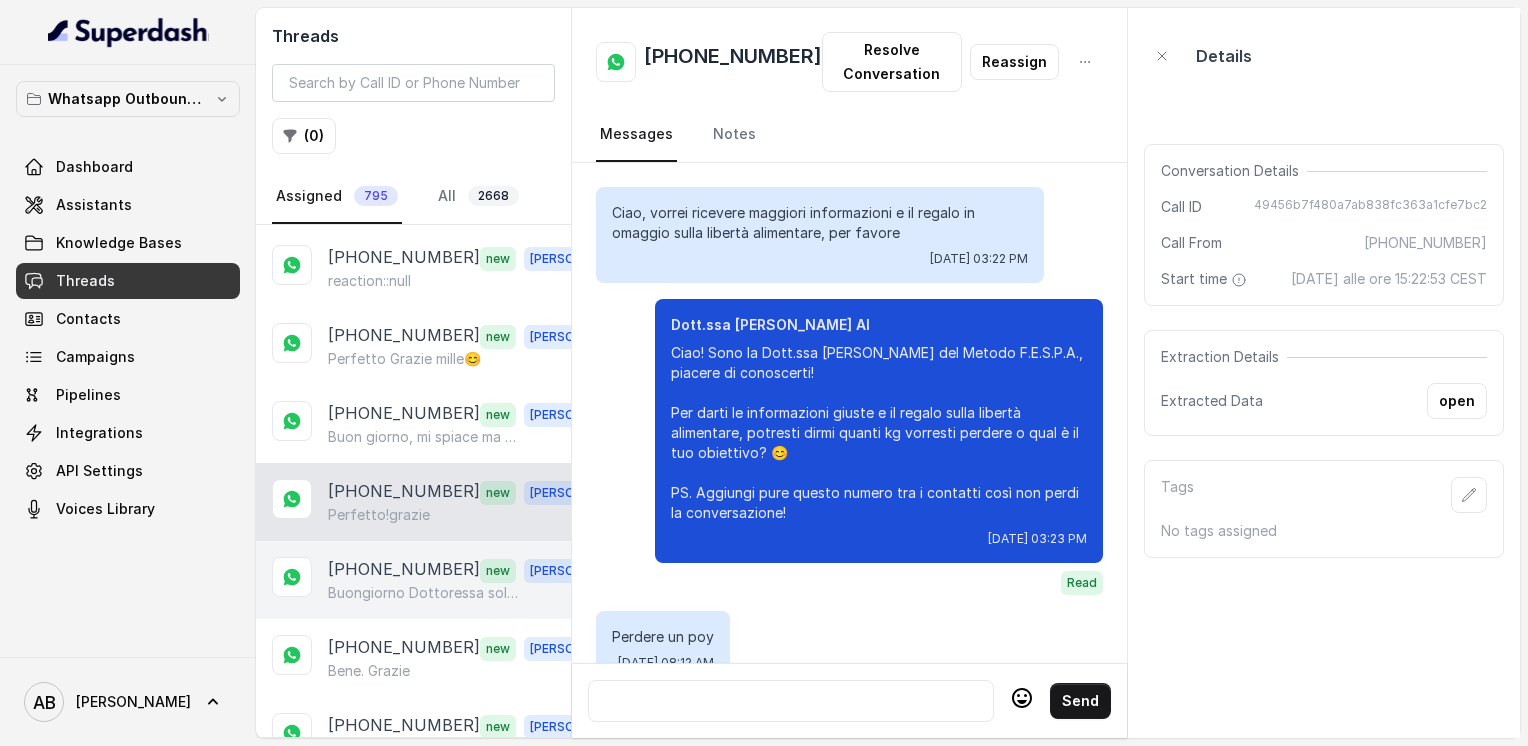 scroll, scrollTop: 2336, scrollLeft: 0, axis: vertical 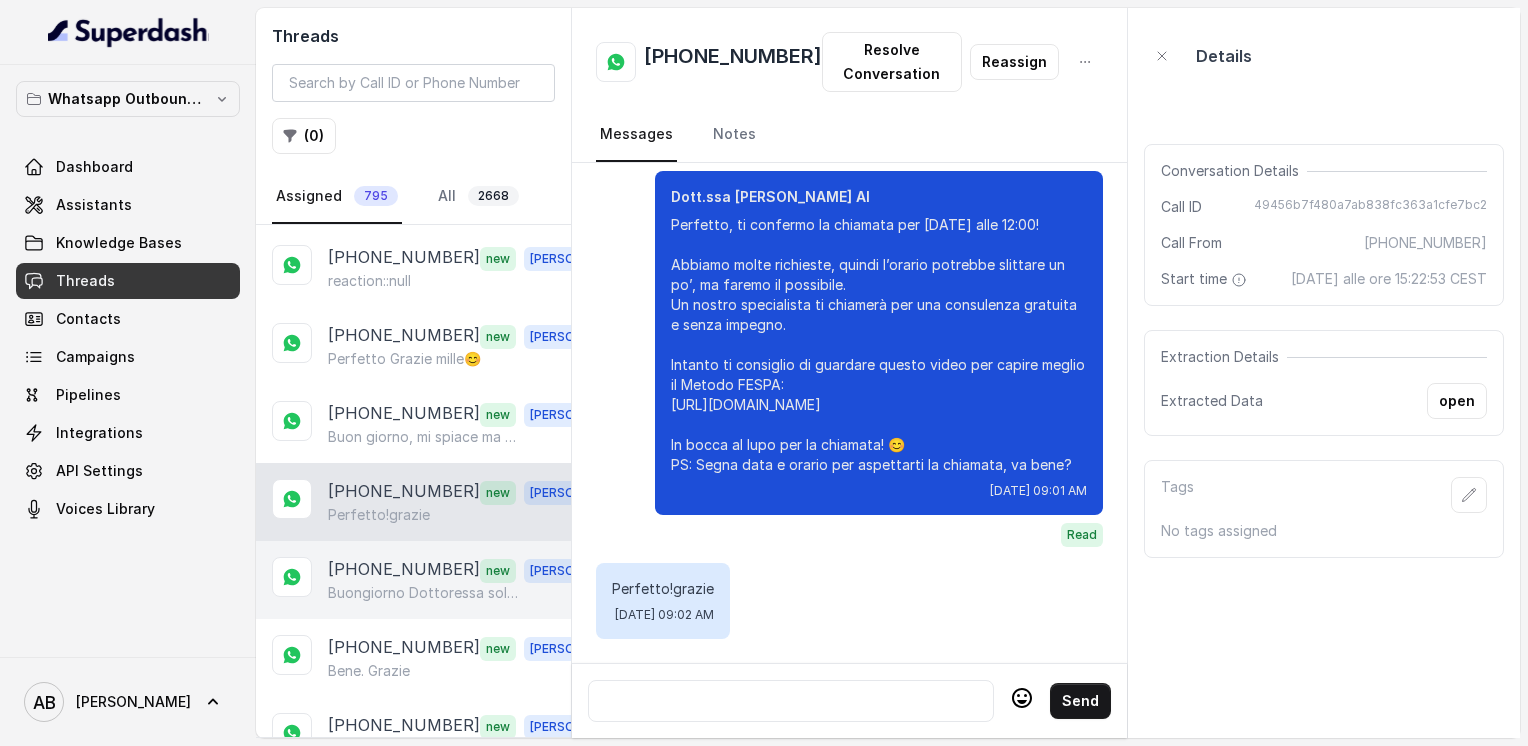 click on "[PHONE_NUMBER]" at bounding box center [404, 570] 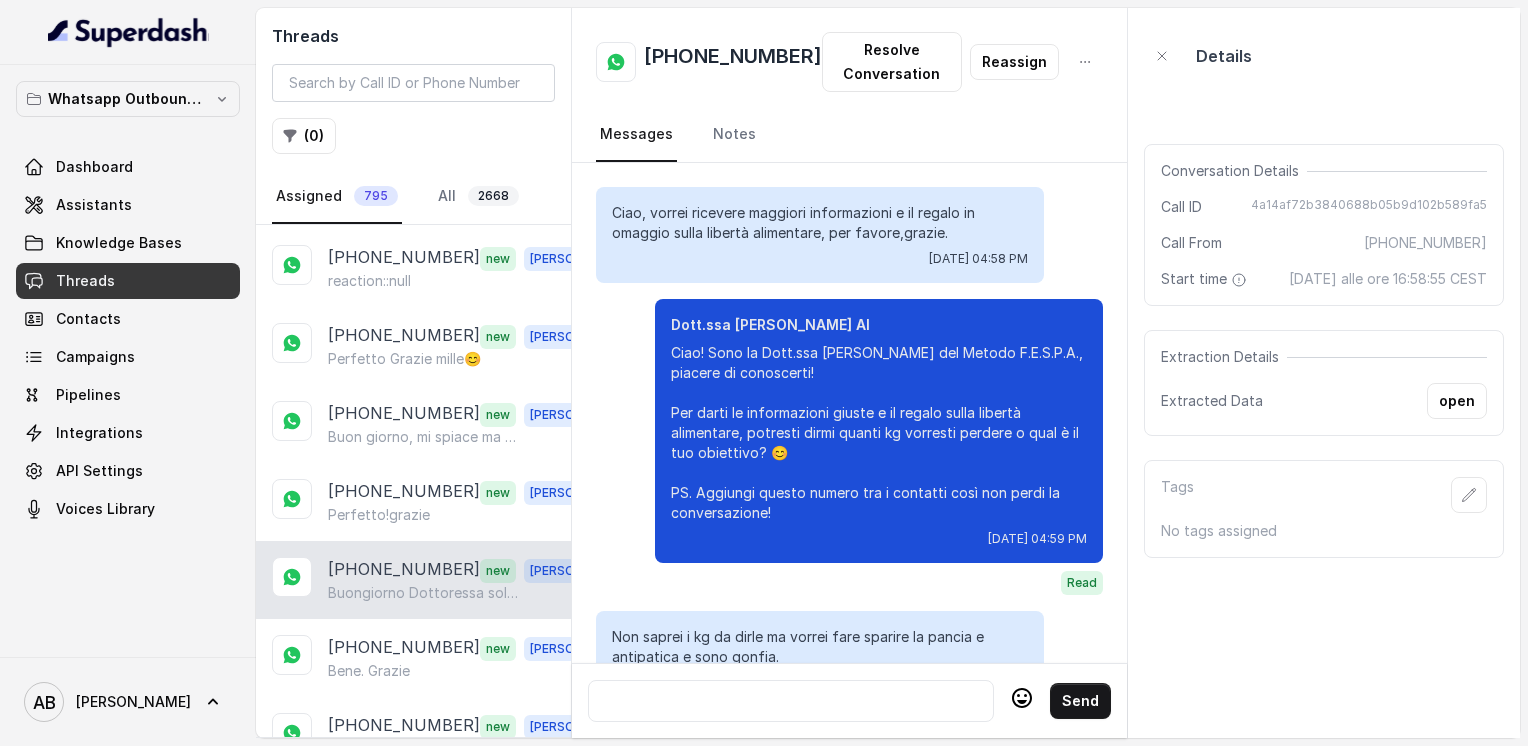 scroll, scrollTop: 4428, scrollLeft: 0, axis: vertical 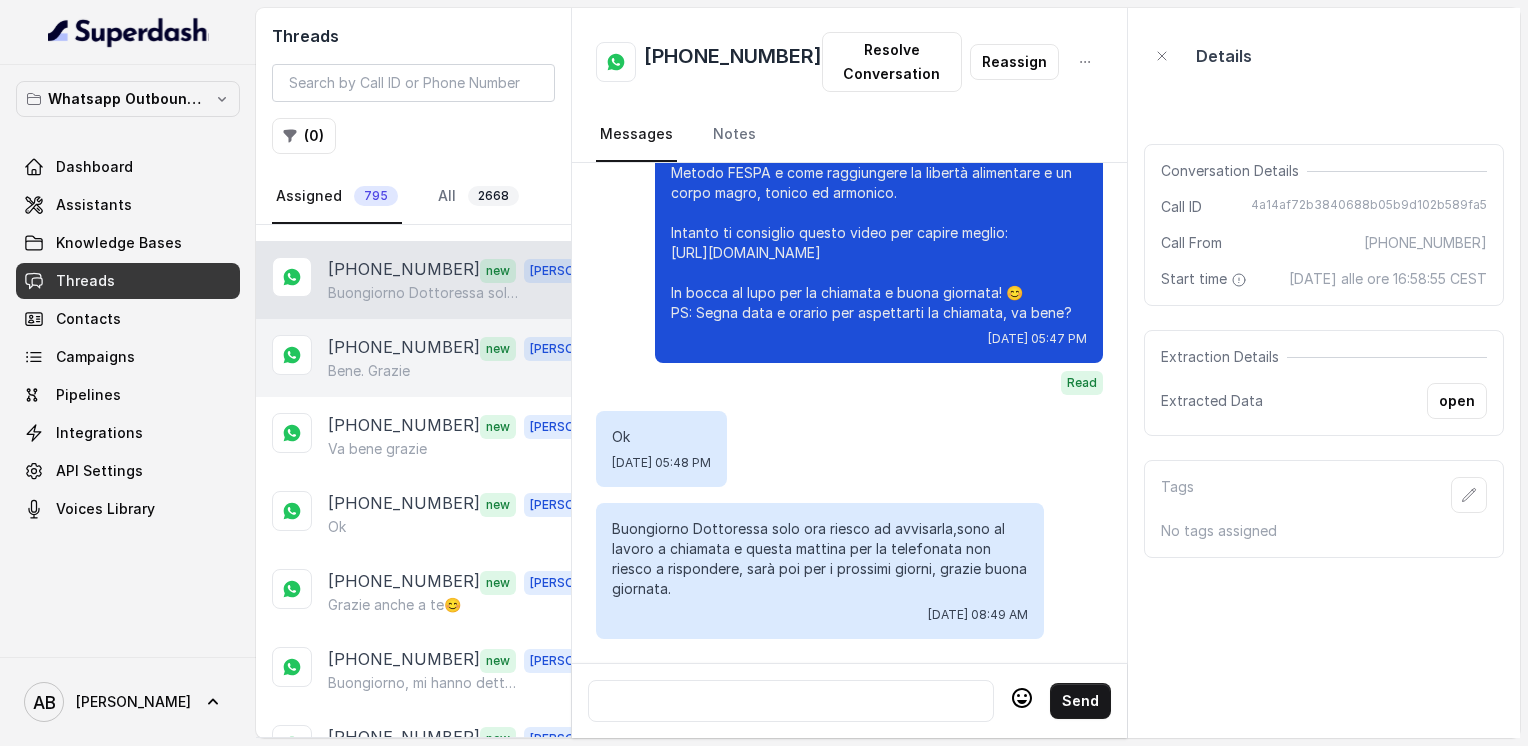click on "[PHONE_NUMBER]" at bounding box center (404, 348) 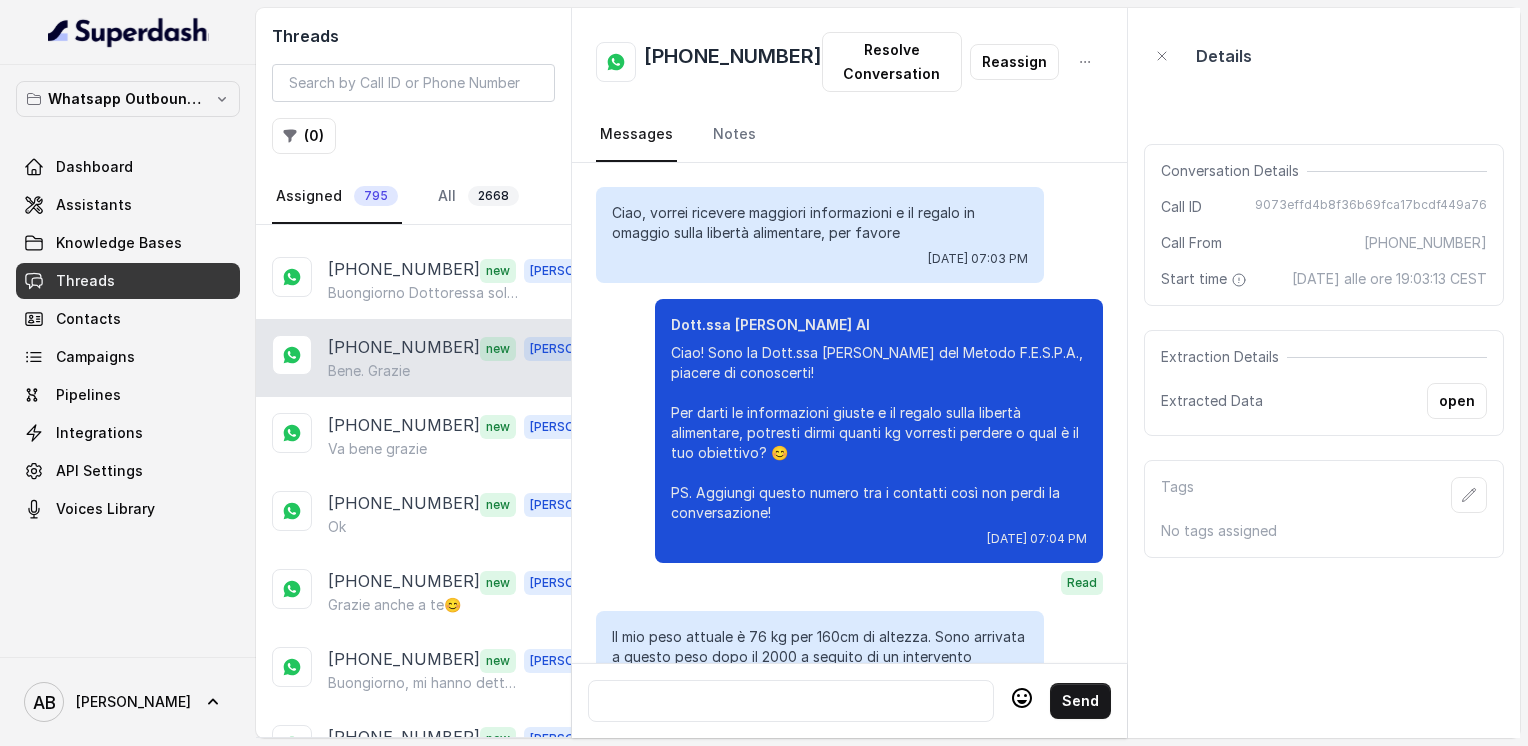 scroll, scrollTop: 3468, scrollLeft: 0, axis: vertical 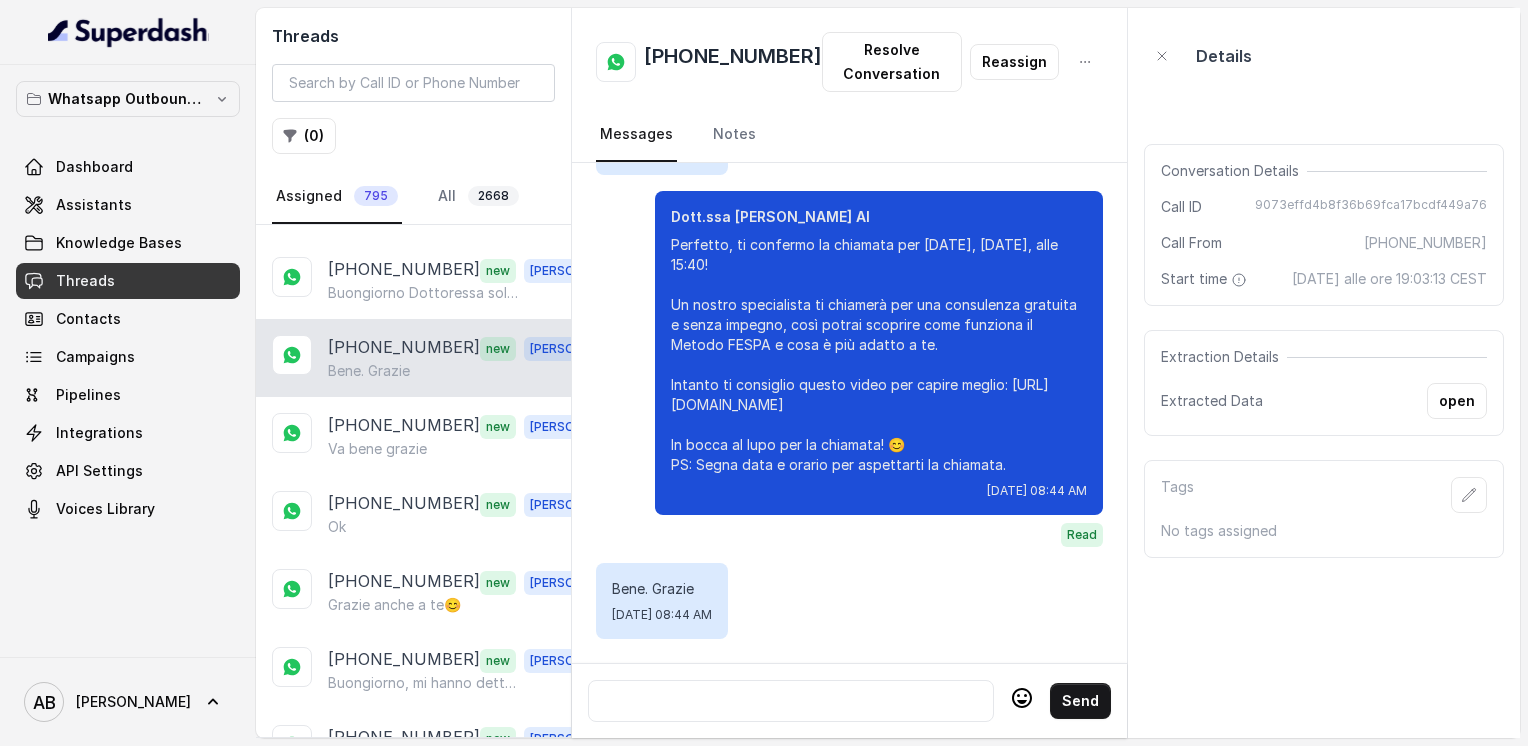 click on "[PHONE_NUMBER]   new [PERSON_NAME]. Grazie" at bounding box center [413, 358] 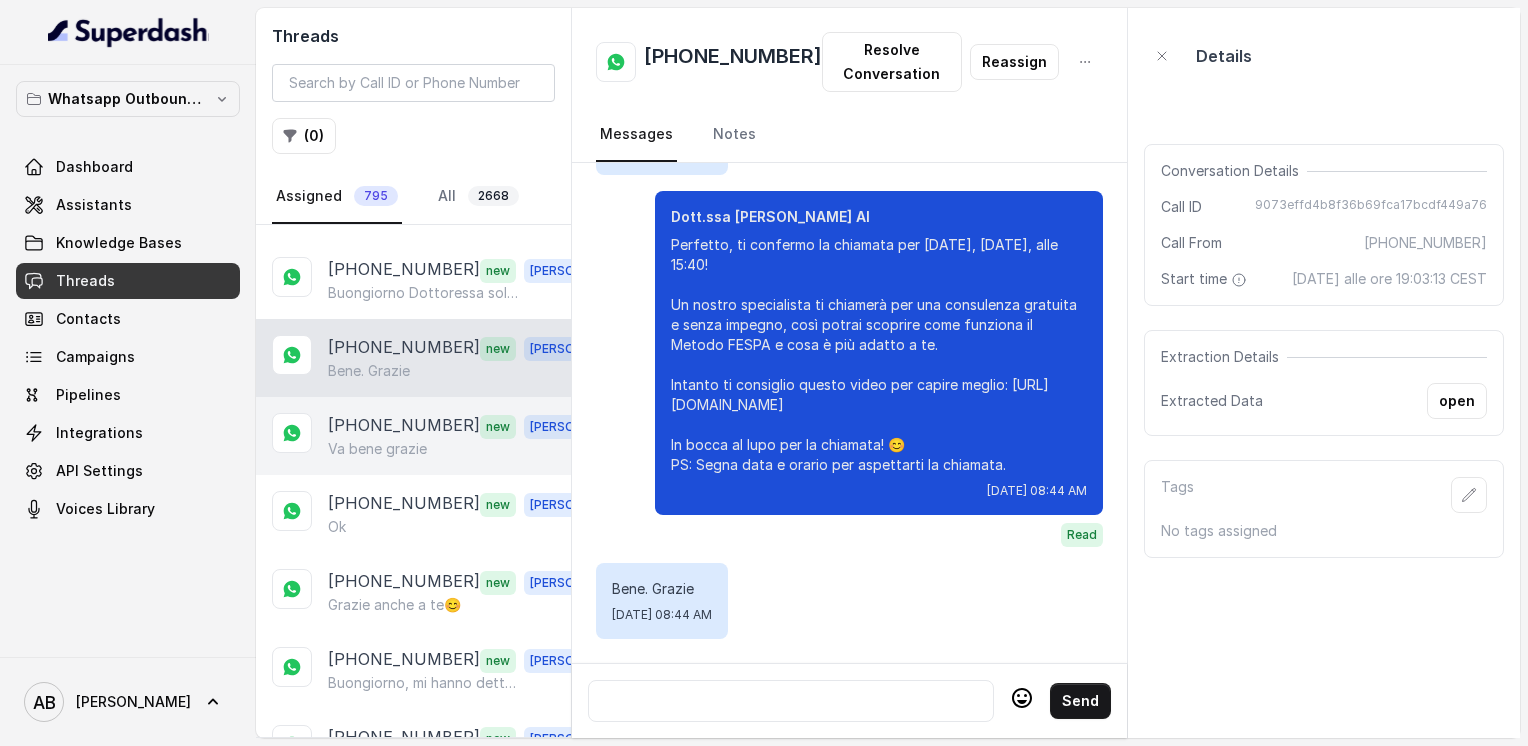 click on "Va bene grazie" at bounding box center (377, 449) 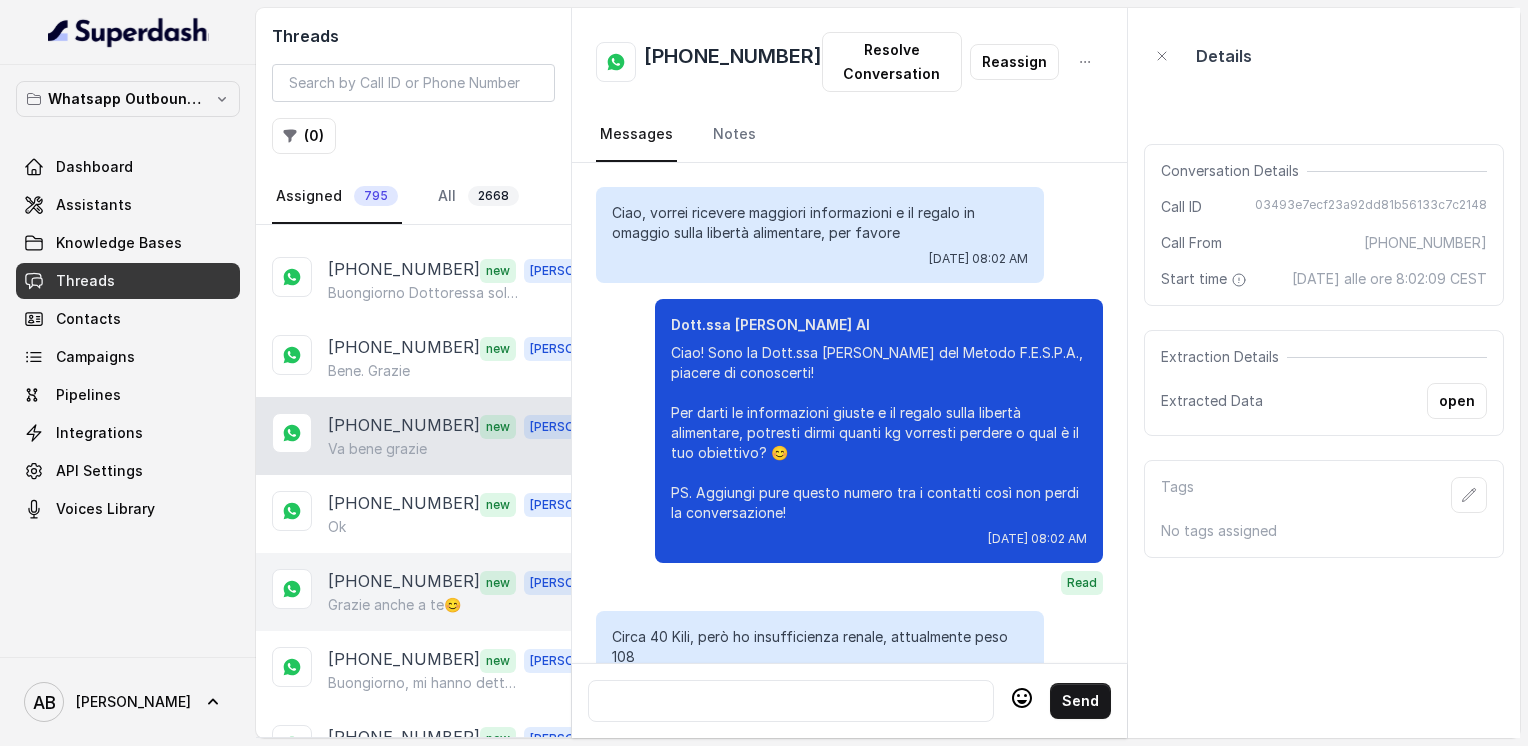 scroll, scrollTop: 3152, scrollLeft: 0, axis: vertical 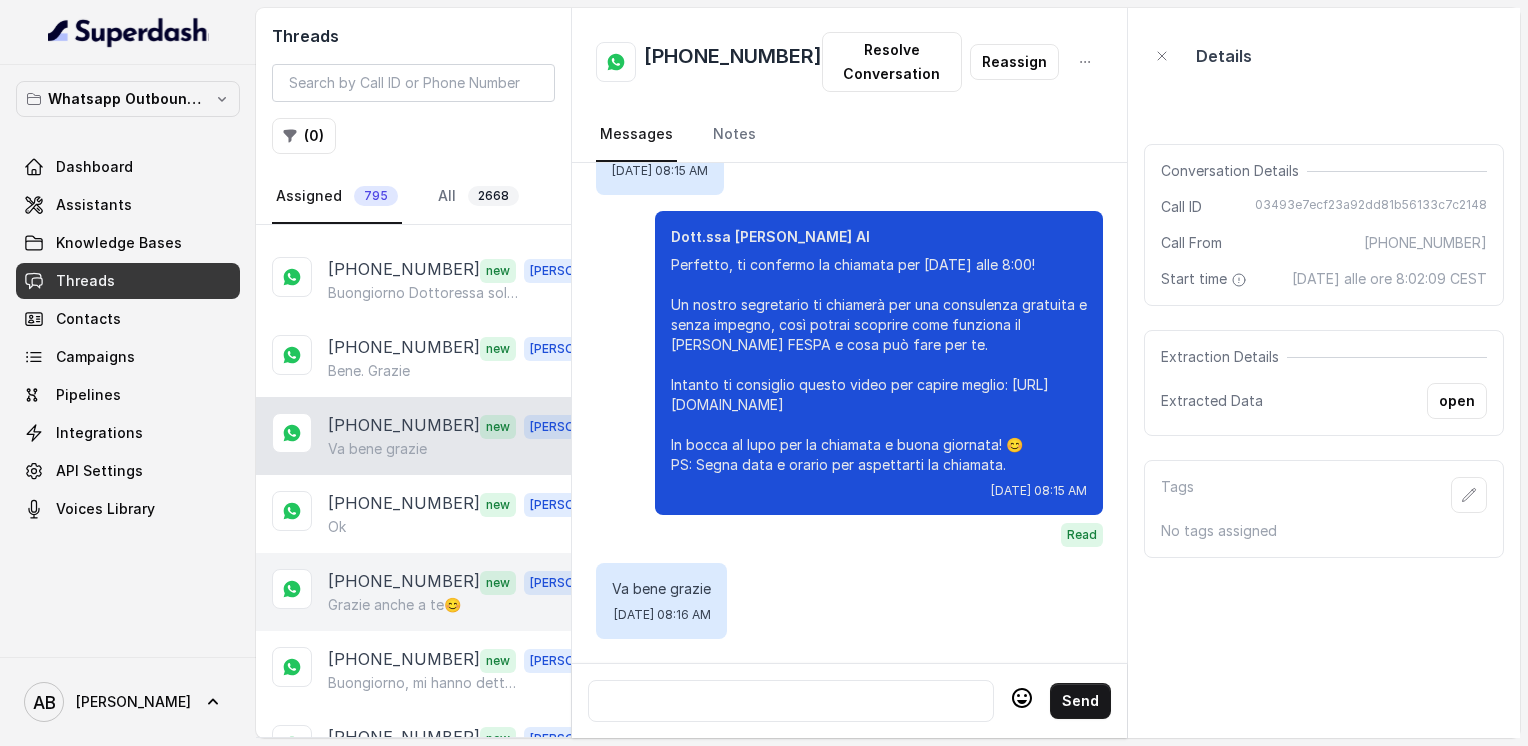 click on "[PHONE_NUMBER]   new [PERSON_NAME] anche a te😊" at bounding box center (413, 592) 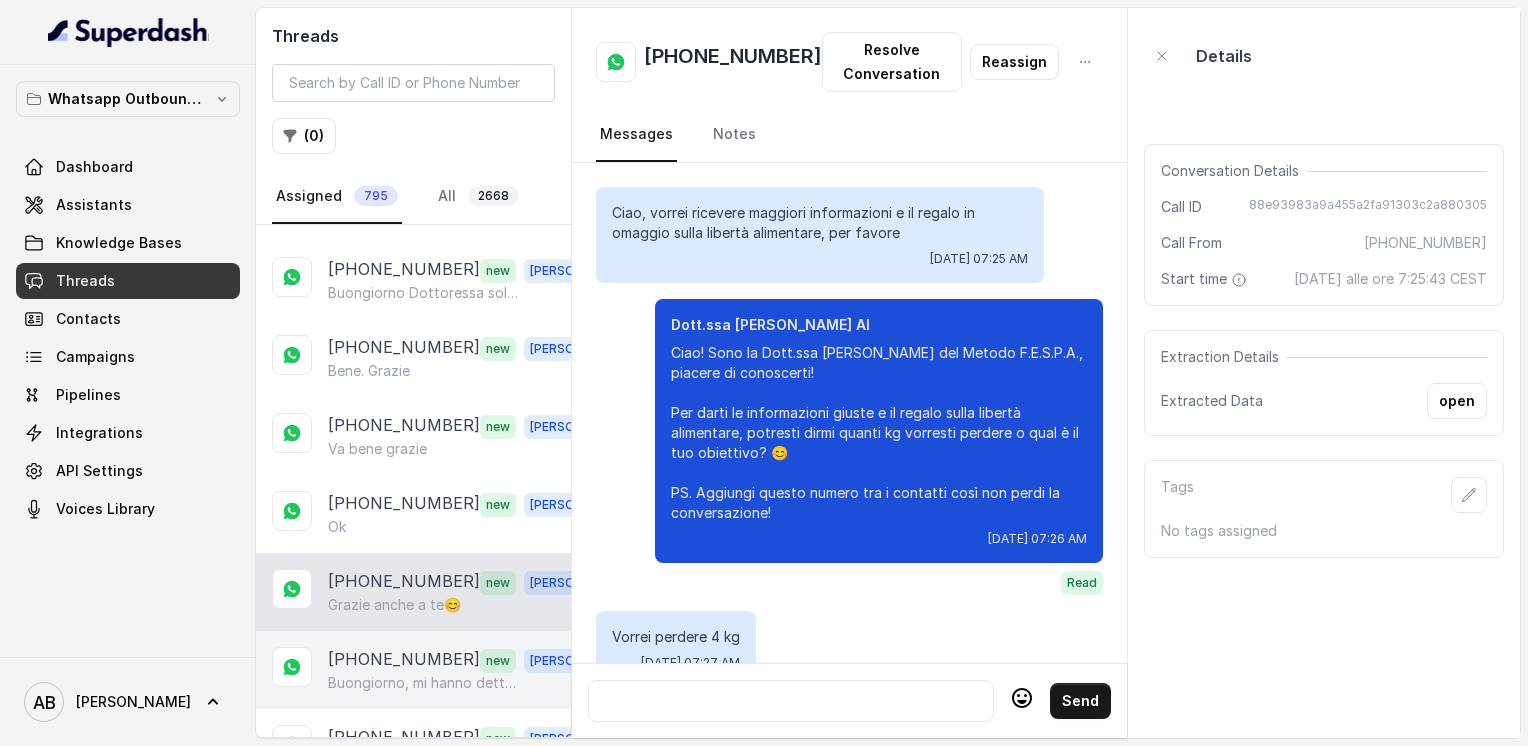 click on "[PHONE_NUMBER]" at bounding box center [404, 660] 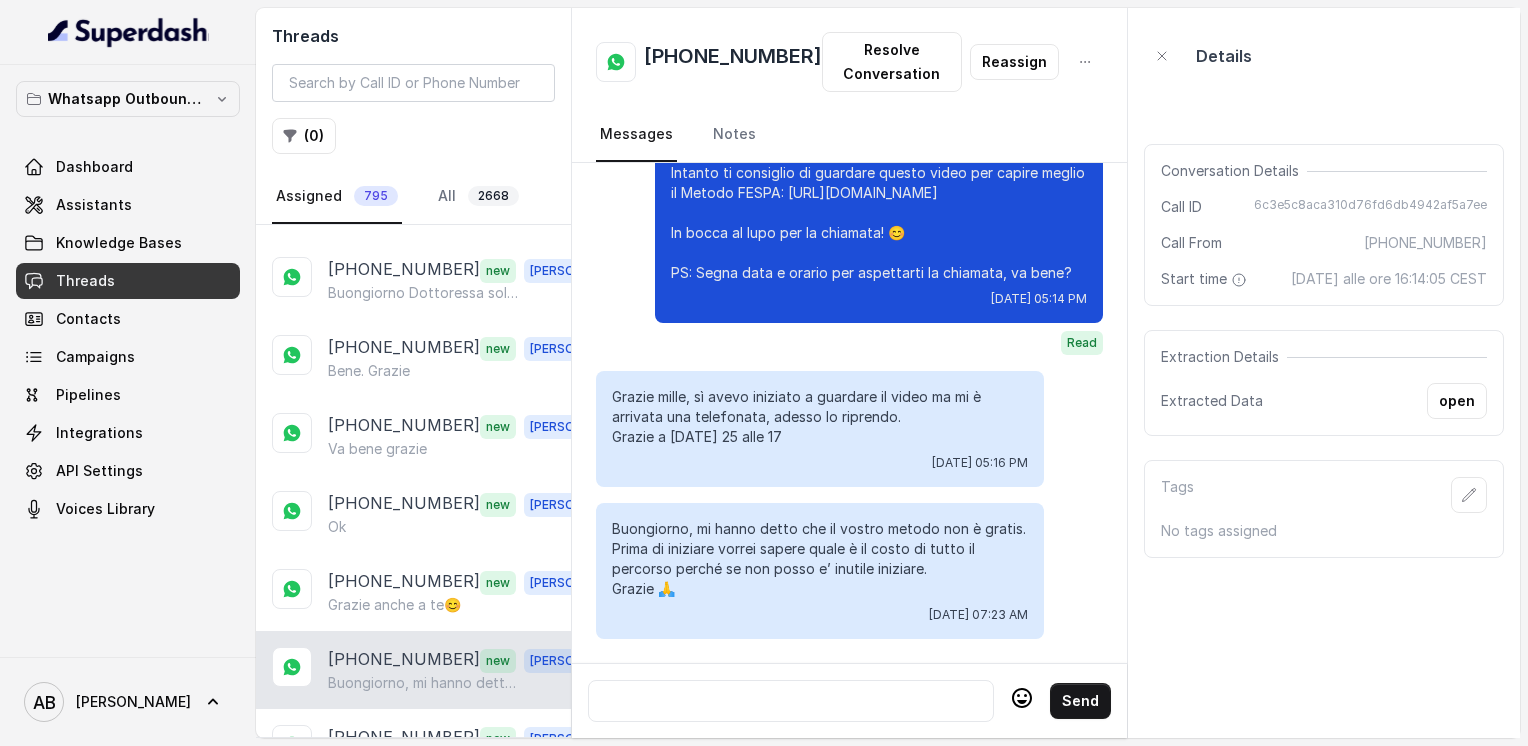 scroll, scrollTop: 1848, scrollLeft: 0, axis: vertical 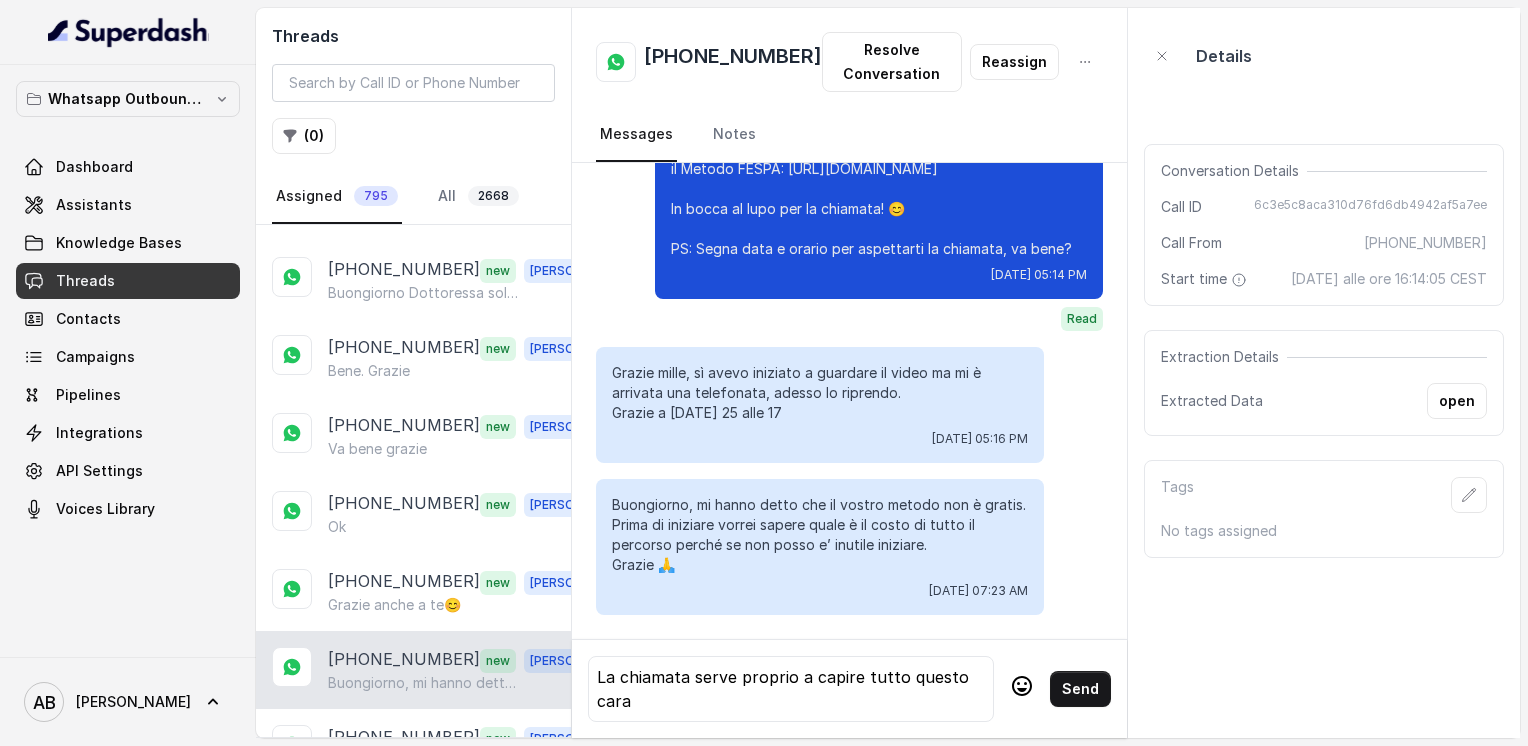 click 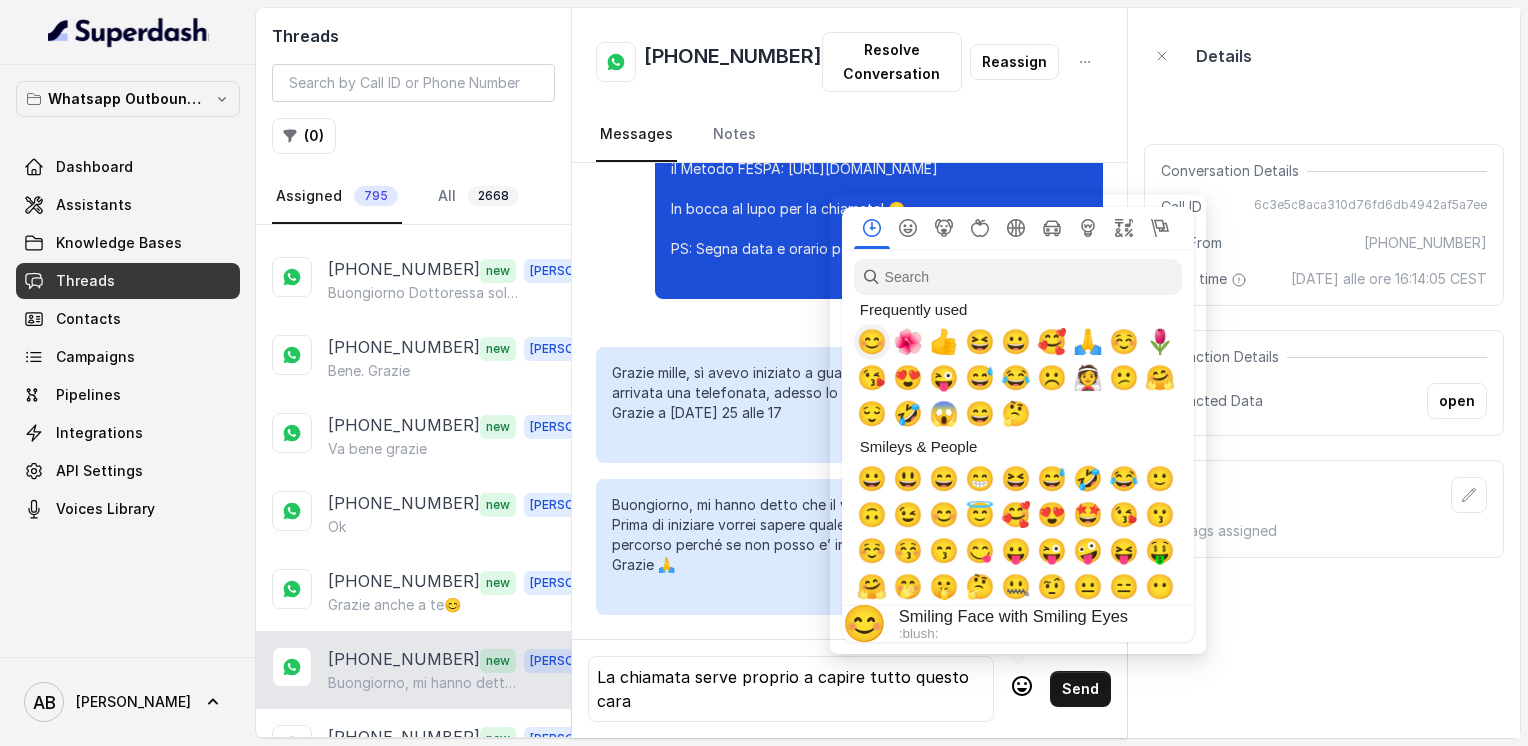 click on "😊" at bounding box center [872, 342] 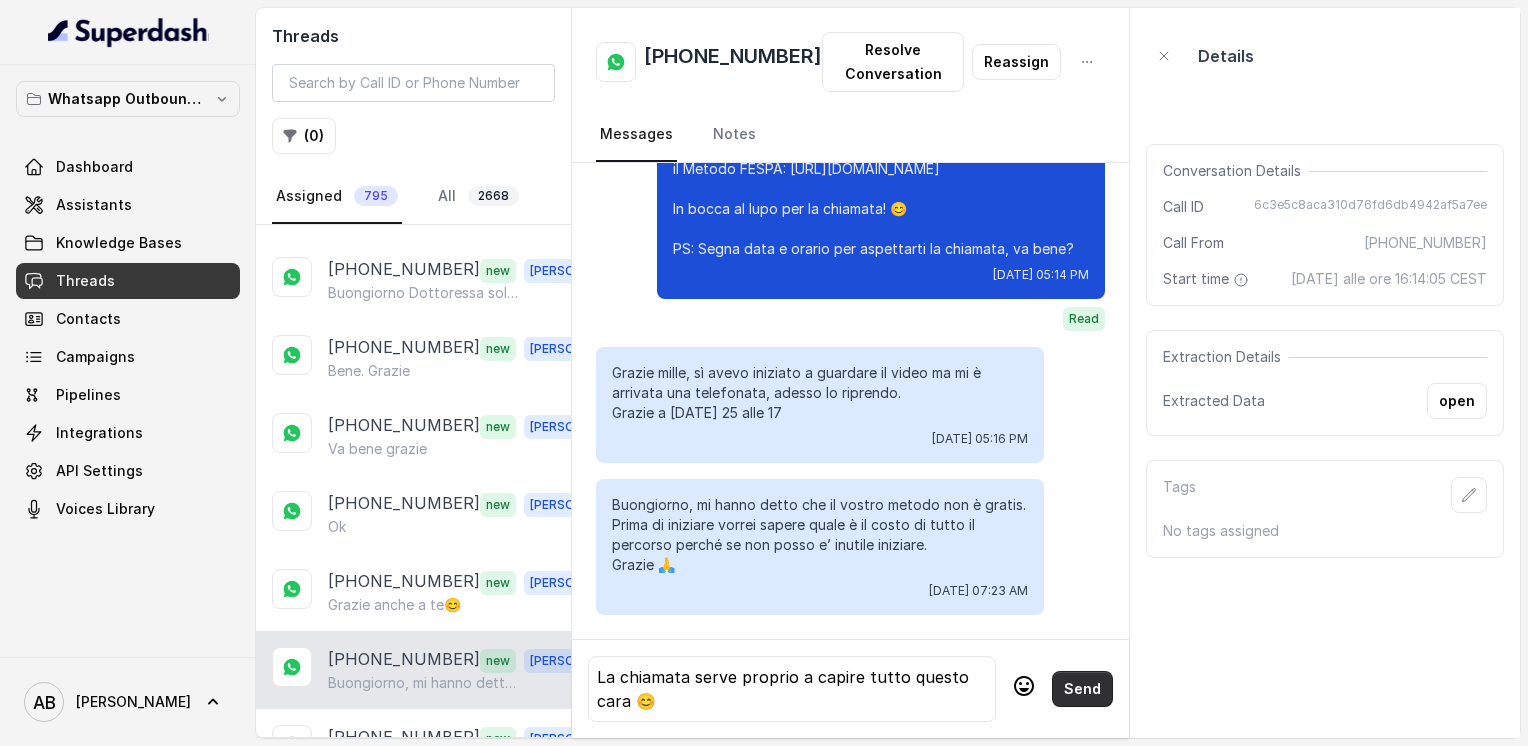 click on "Send" at bounding box center (1082, 689) 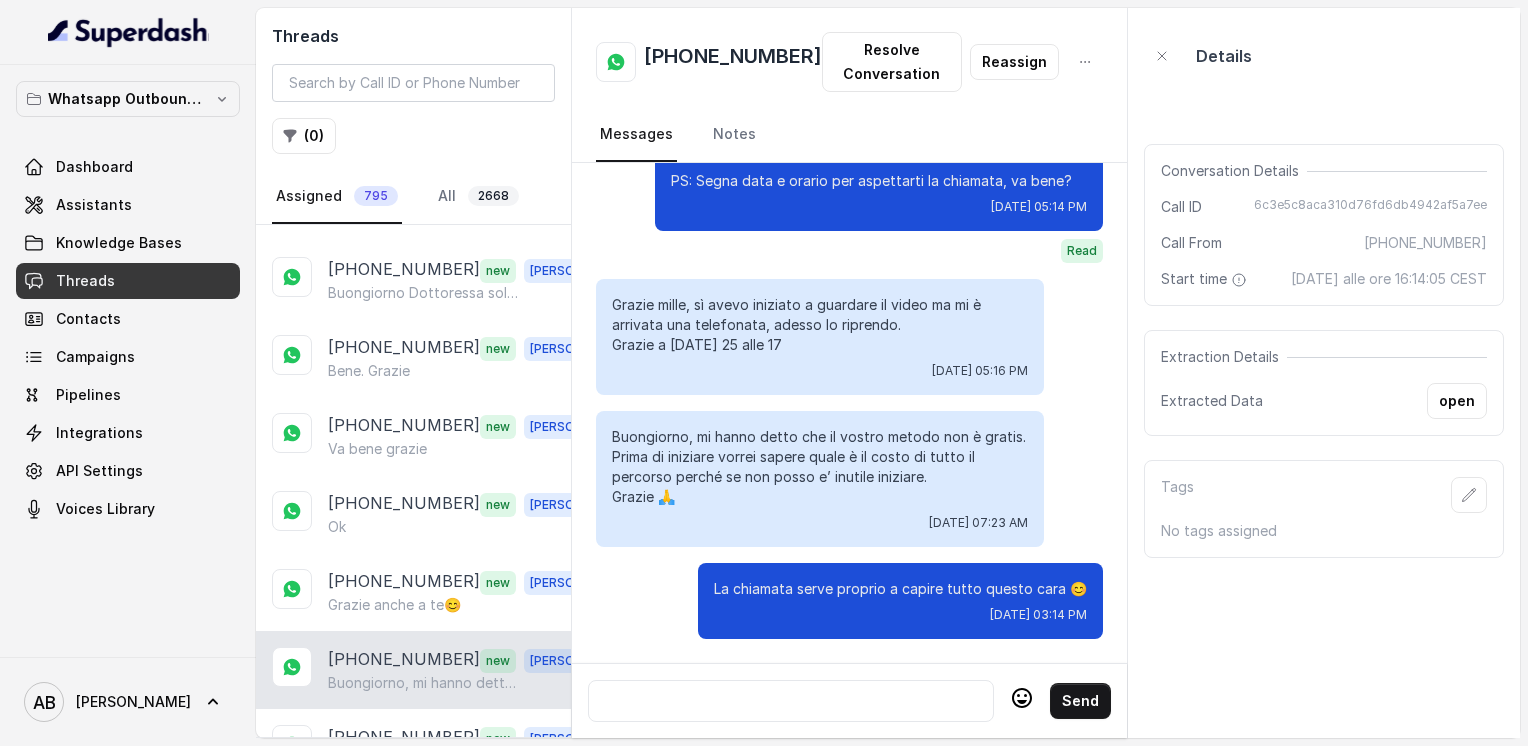 scroll, scrollTop: 1940, scrollLeft: 0, axis: vertical 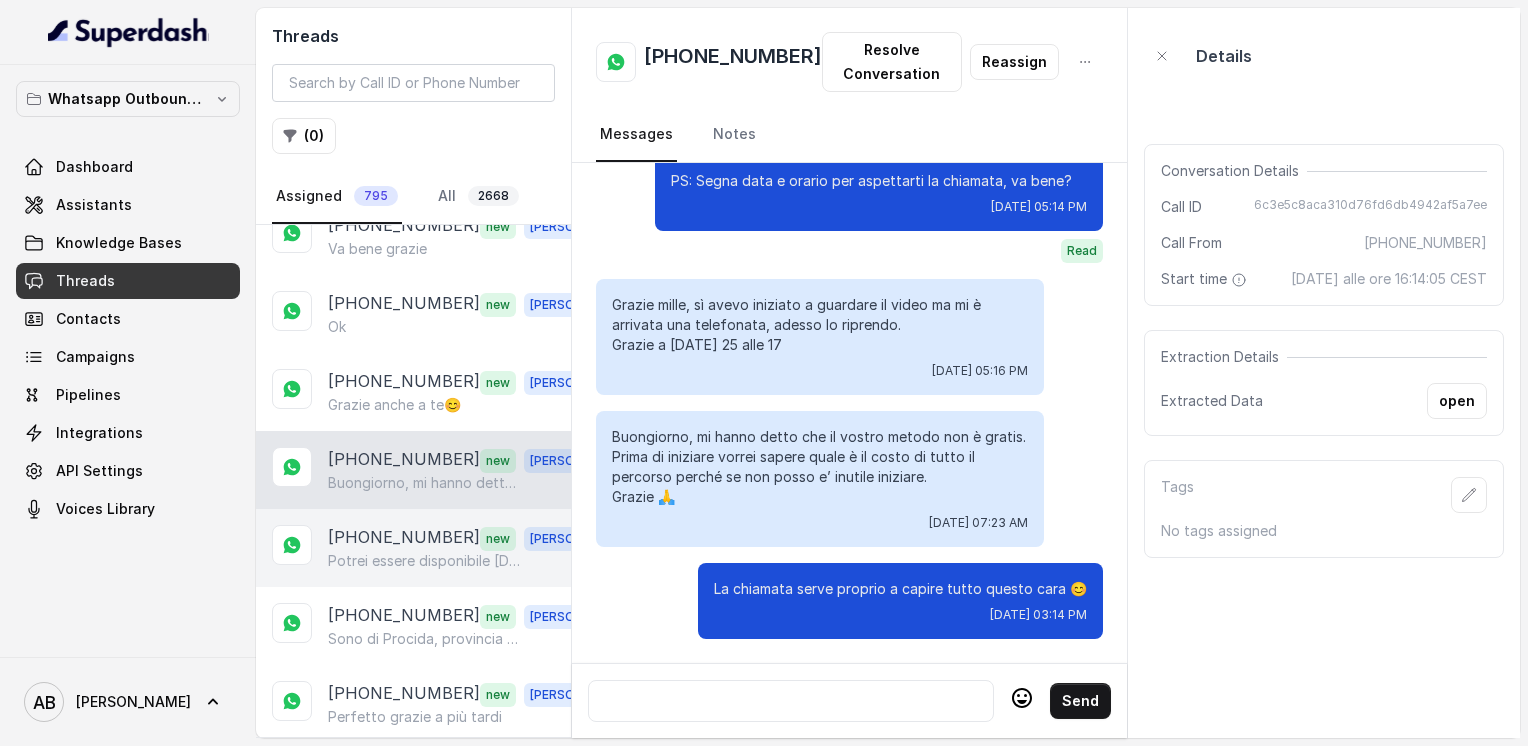 click on "Potrei essere disponibile [DATE] ma non so ancora di preciso l'orario psso chiederle più o meno quanto potrebbe durare la chiamata? cosi cerco di organizzarmi bene" at bounding box center [424, 561] 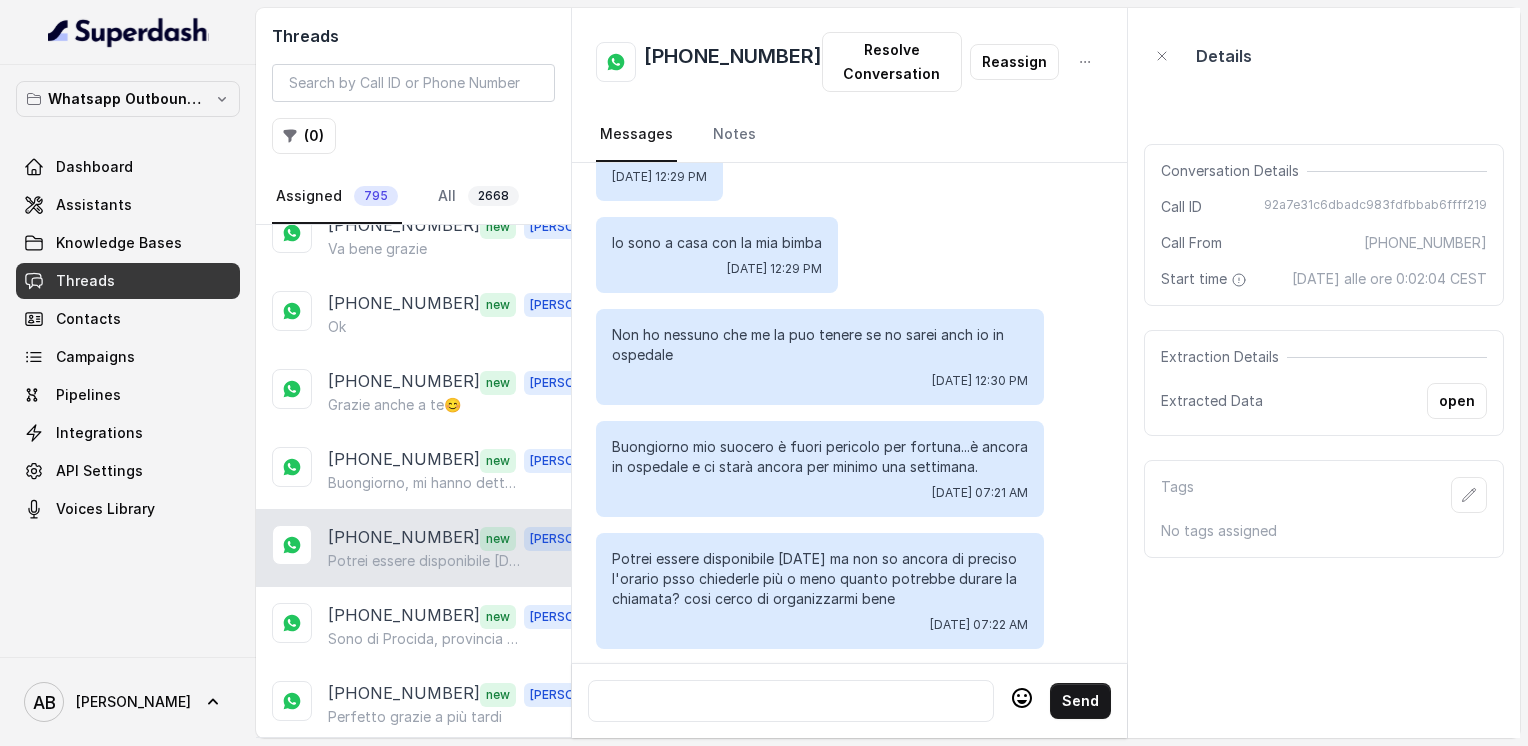 scroll, scrollTop: 3736, scrollLeft: 0, axis: vertical 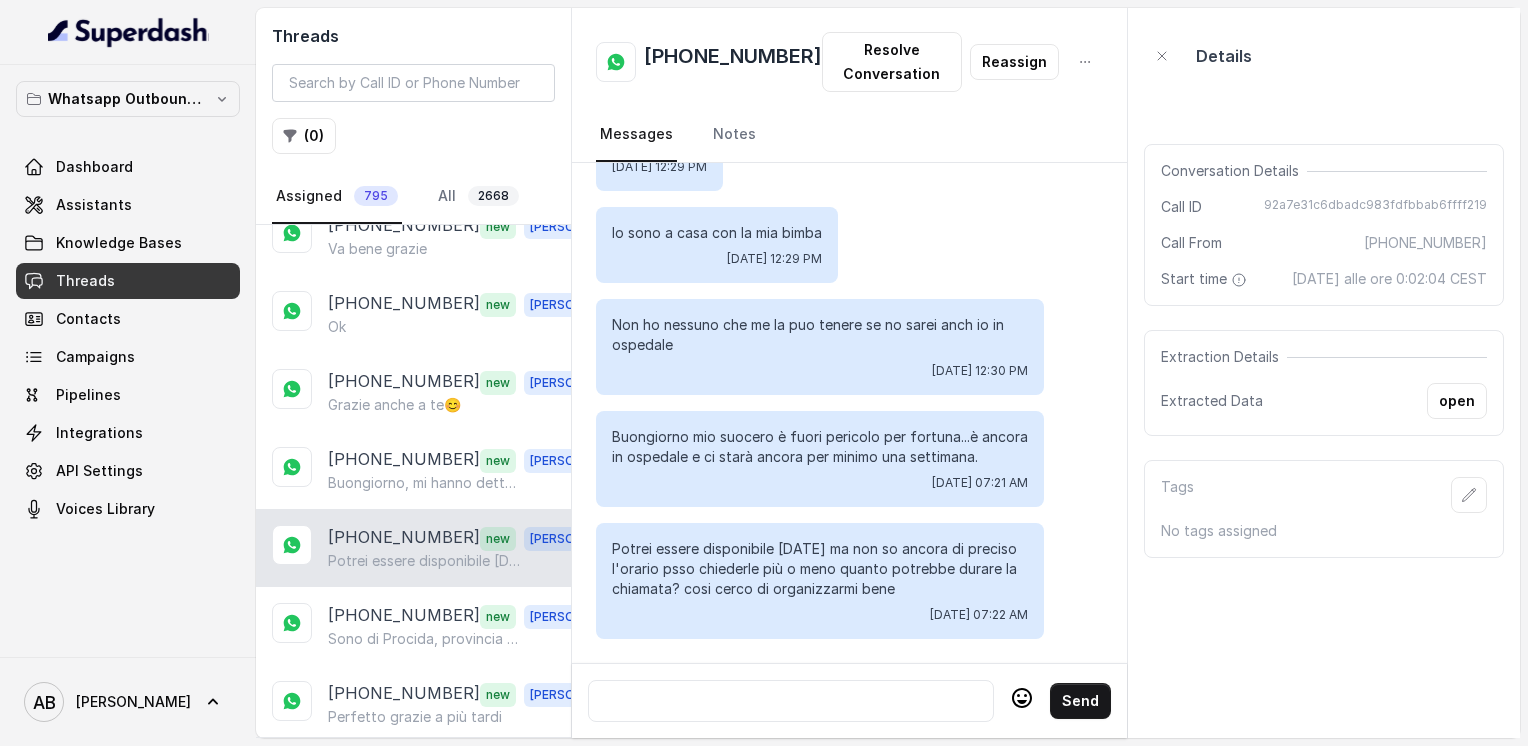 click on "[PHONE_NUMBER]" at bounding box center (733, 62) 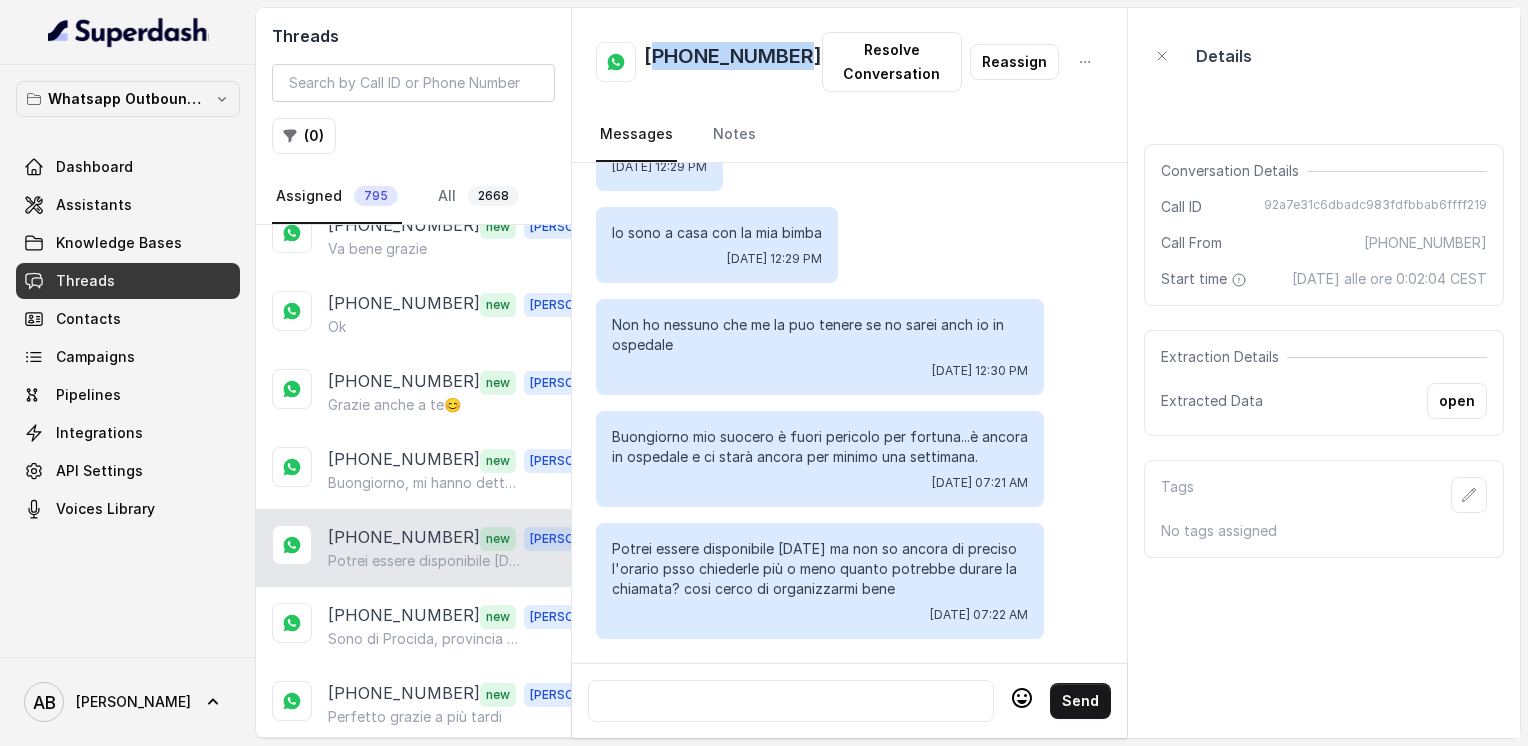 click on "[PHONE_NUMBER]" at bounding box center (733, 62) 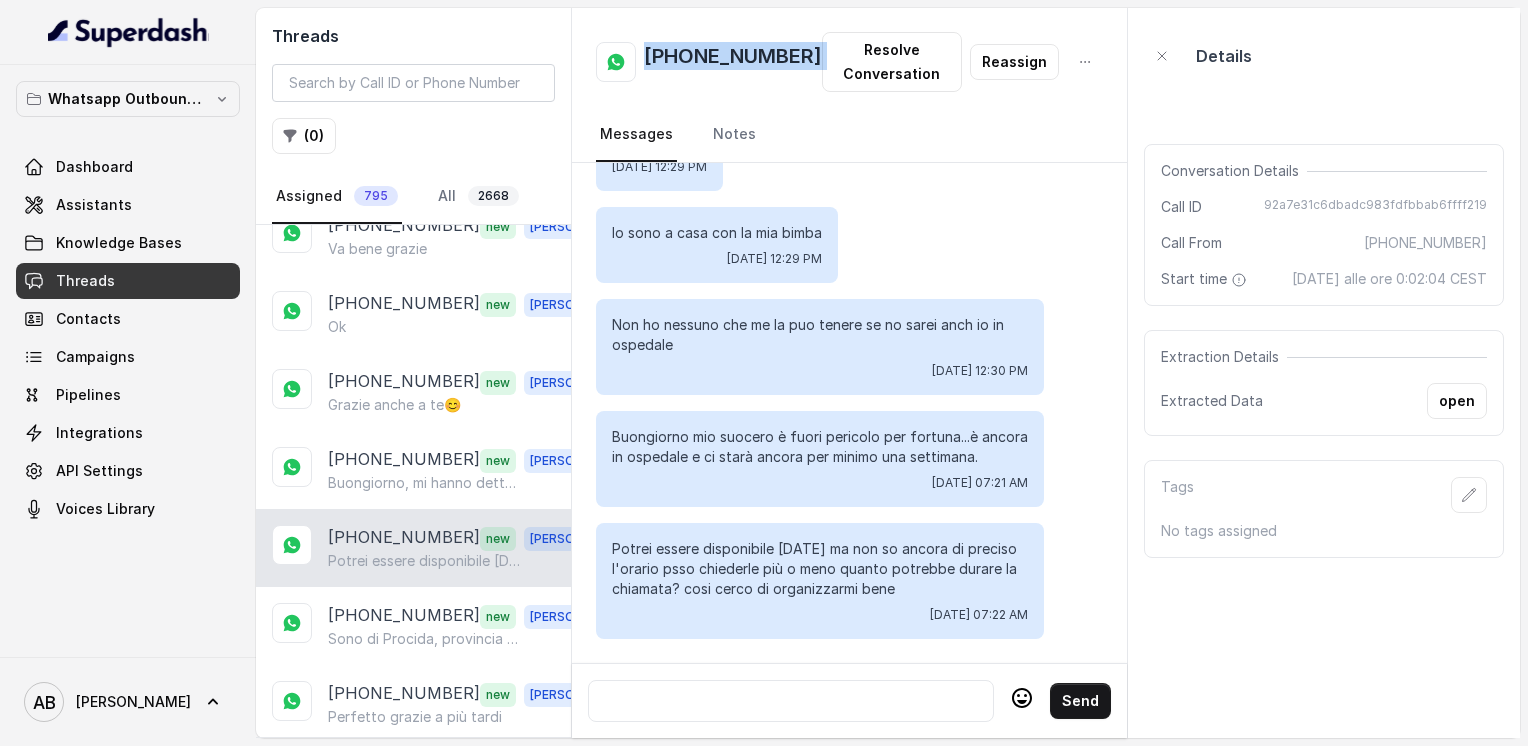 click on "[PHONE_NUMBER]" at bounding box center (733, 62) 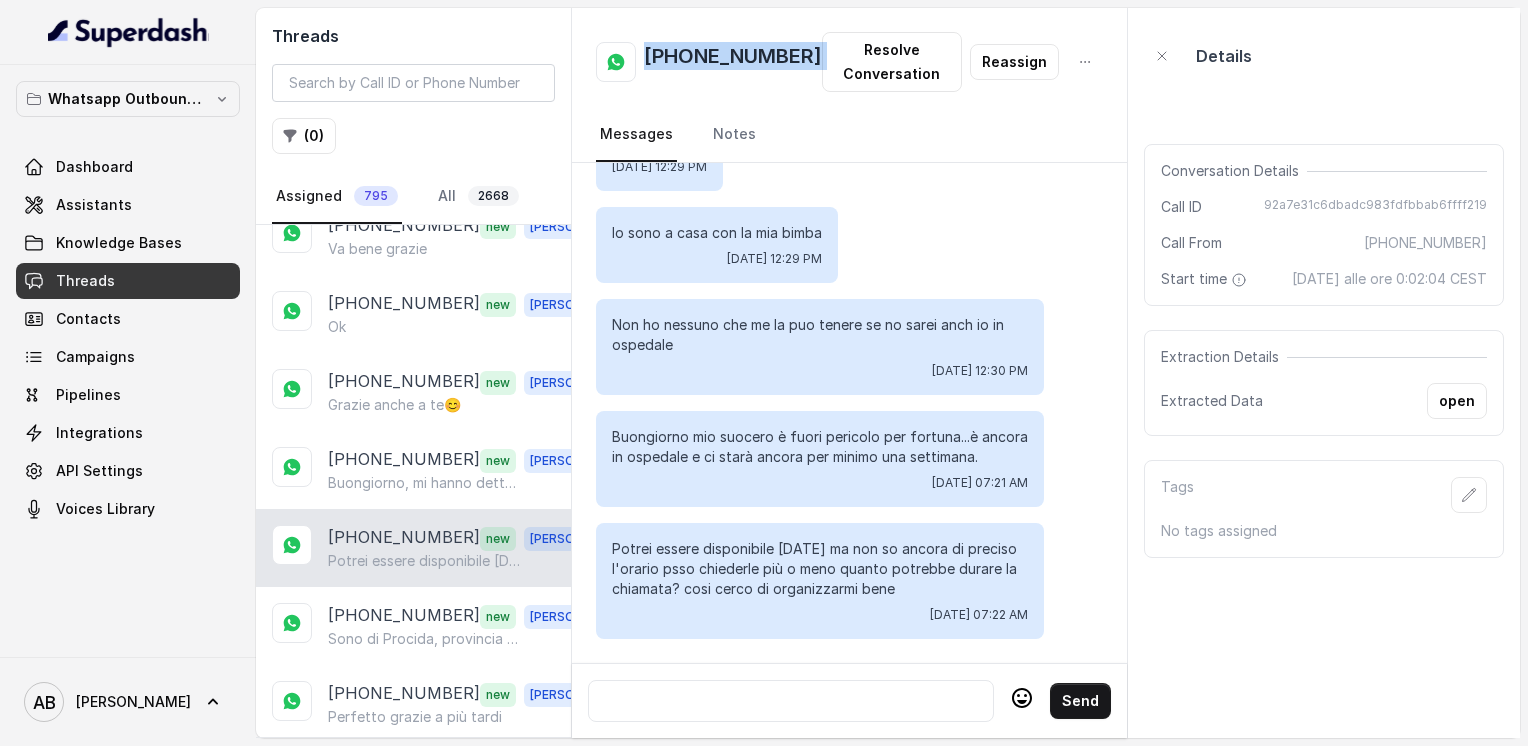 drag, startPoint x: 610, startPoint y: 429, endPoint x: 1045, endPoint y: 576, distance: 459.16663 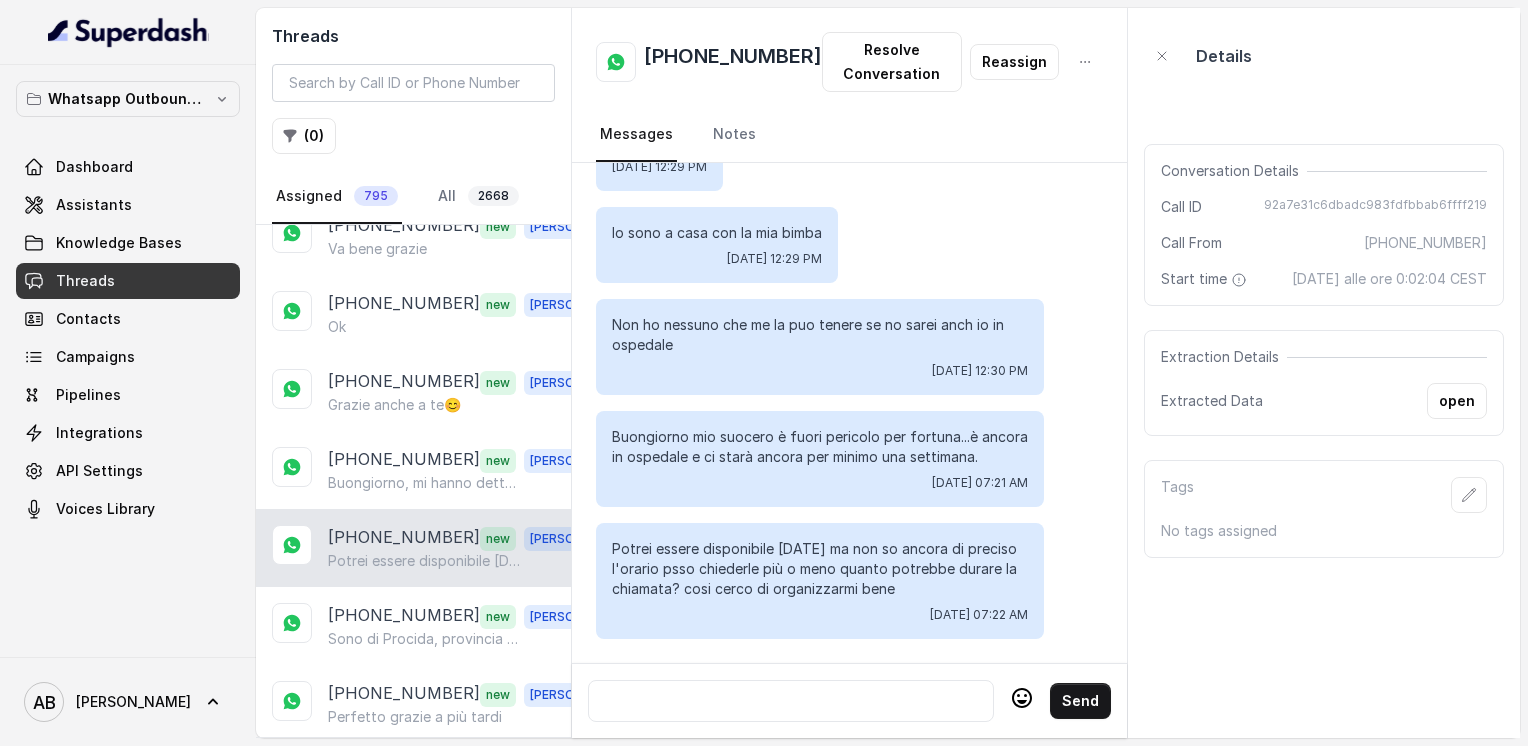 click at bounding box center (791, 701) 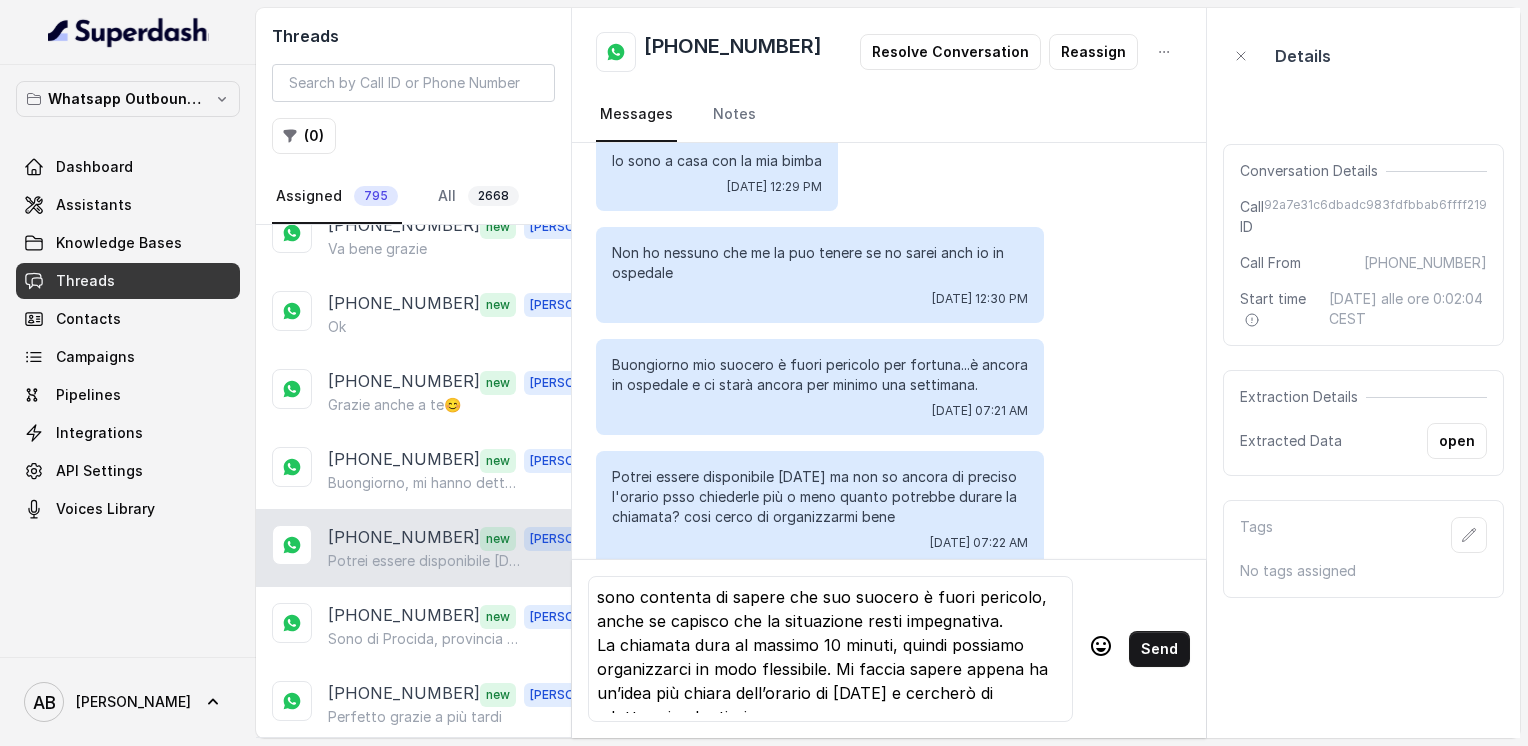 scroll, scrollTop: 0, scrollLeft: 0, axis: both 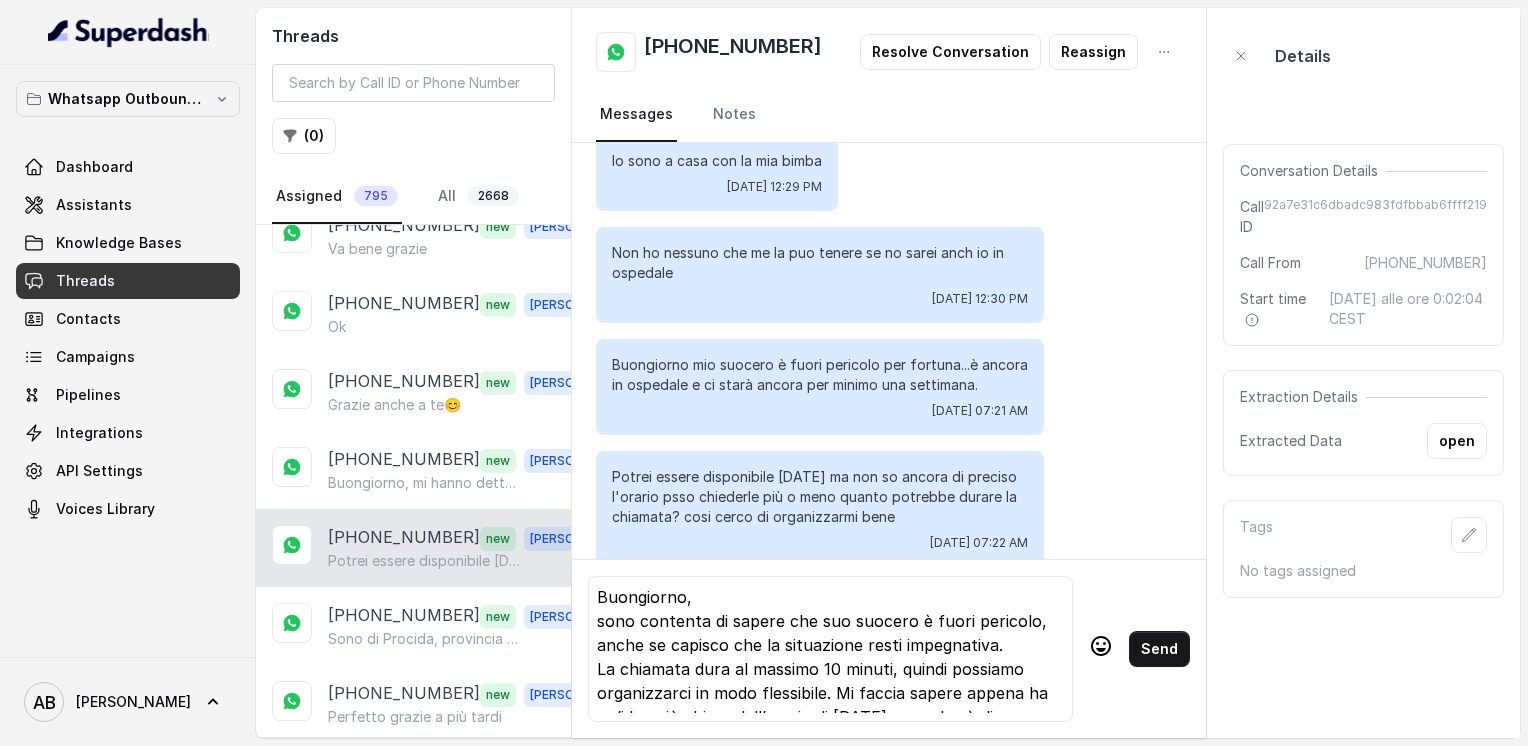 click on "[PERSON_NAME],
sono contenta di sapere che suo suocero è fuori pericolo, anche se capisco che la situazione resti impegnativa.
La chiamata dura al massimo 10 minuti, quindi possiamo organizzarci in modo flessibile. Mi faccia sapere appena ha un’idea più chiara dell’orario di [DATE] e cercherò di adattarmi volentieri." at bounding box center [830, 669] 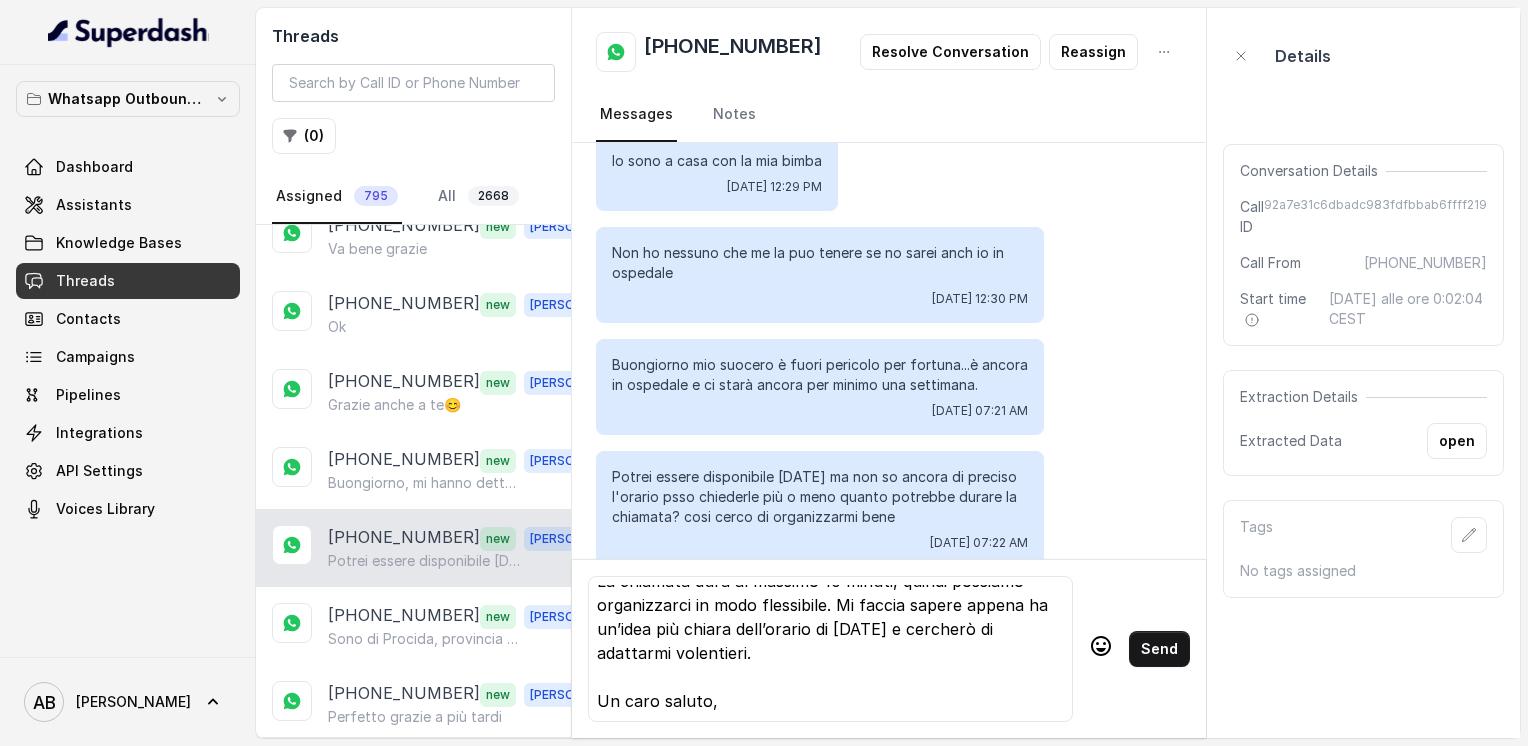 scroll, scrollTop: 151, scrollLeft: 0, axis: vertical 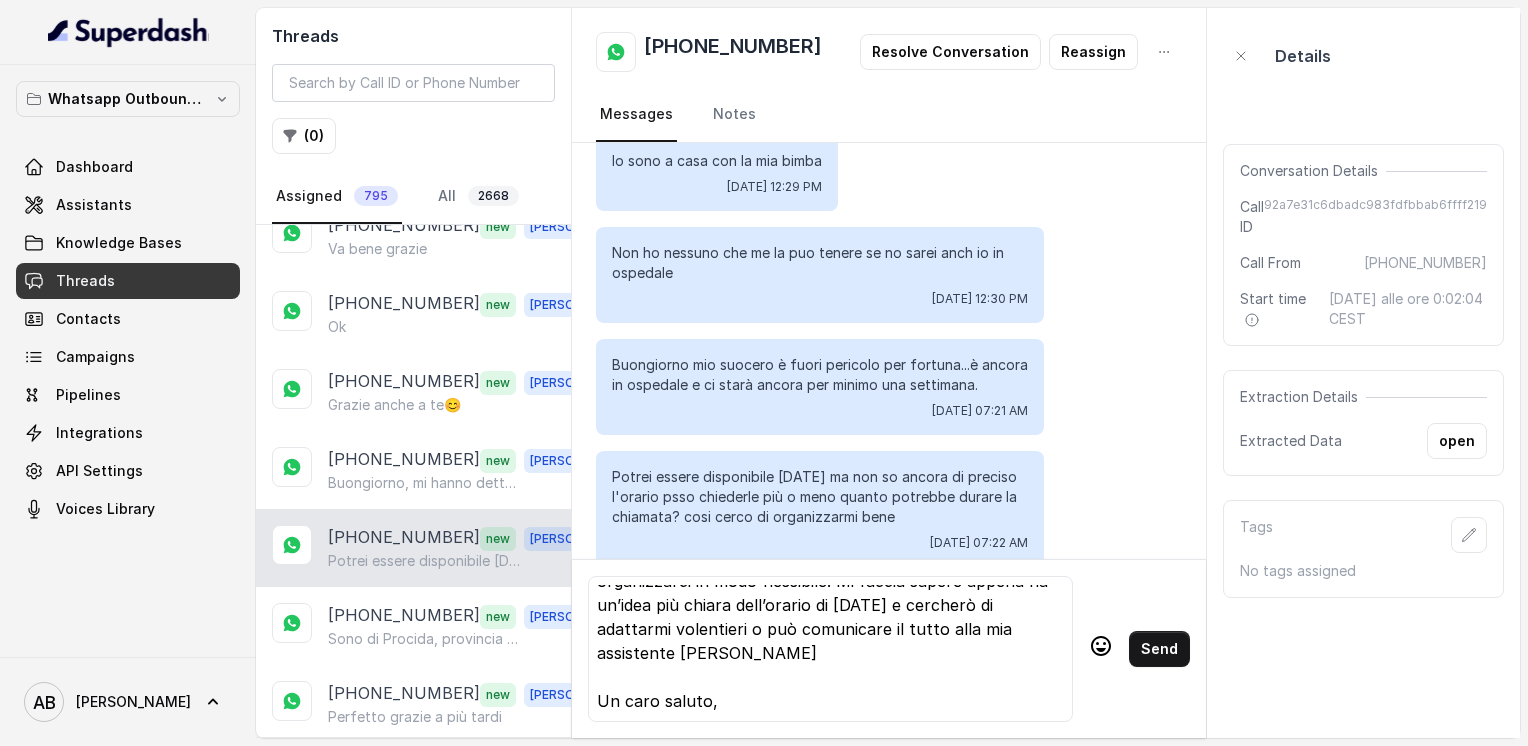 click 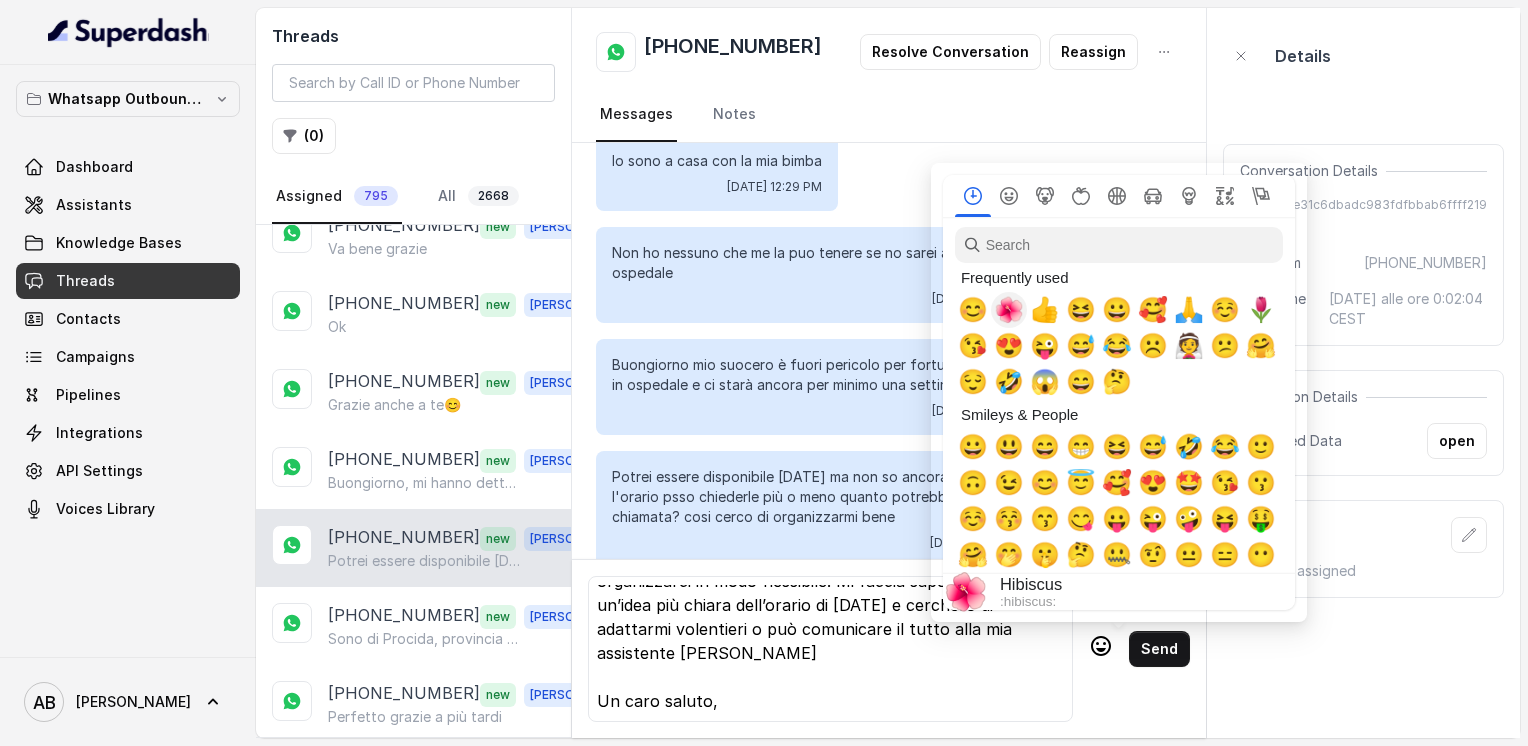 click on "🌺" at bounding box center [1009, 310] 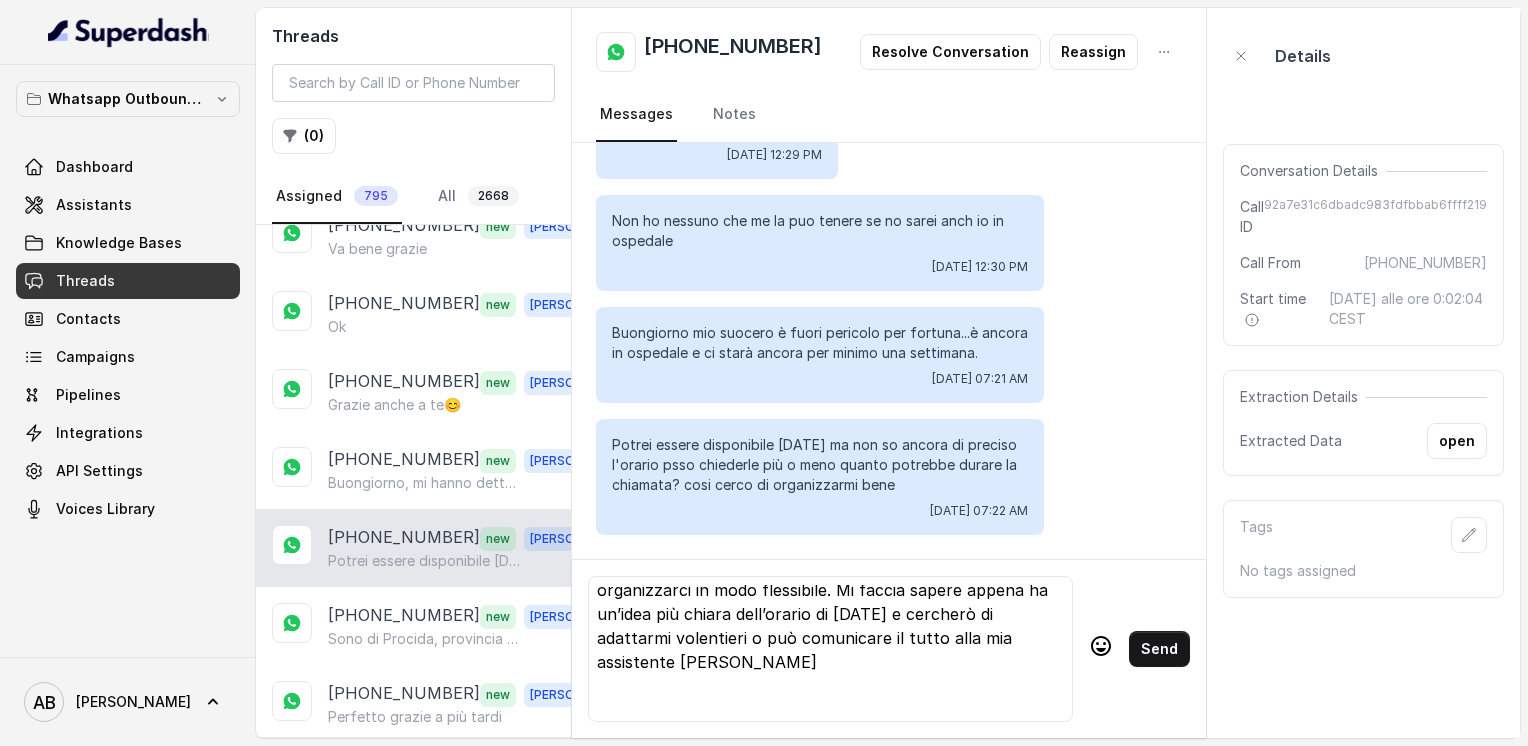 scroll, scrollTop: 3806, scrollLeft: 0, axis: vertical 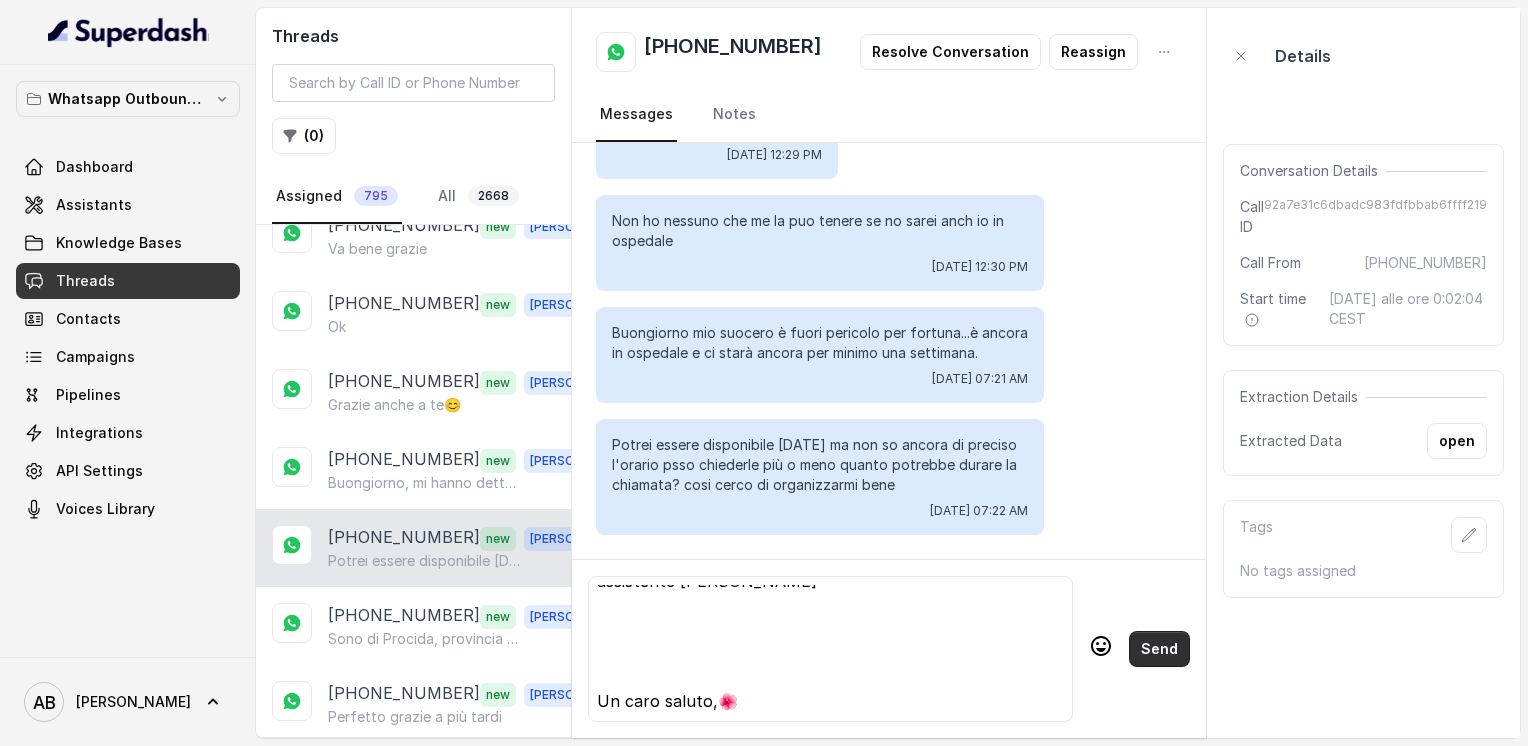 click on "Send" at bounding box center (1159, 649) 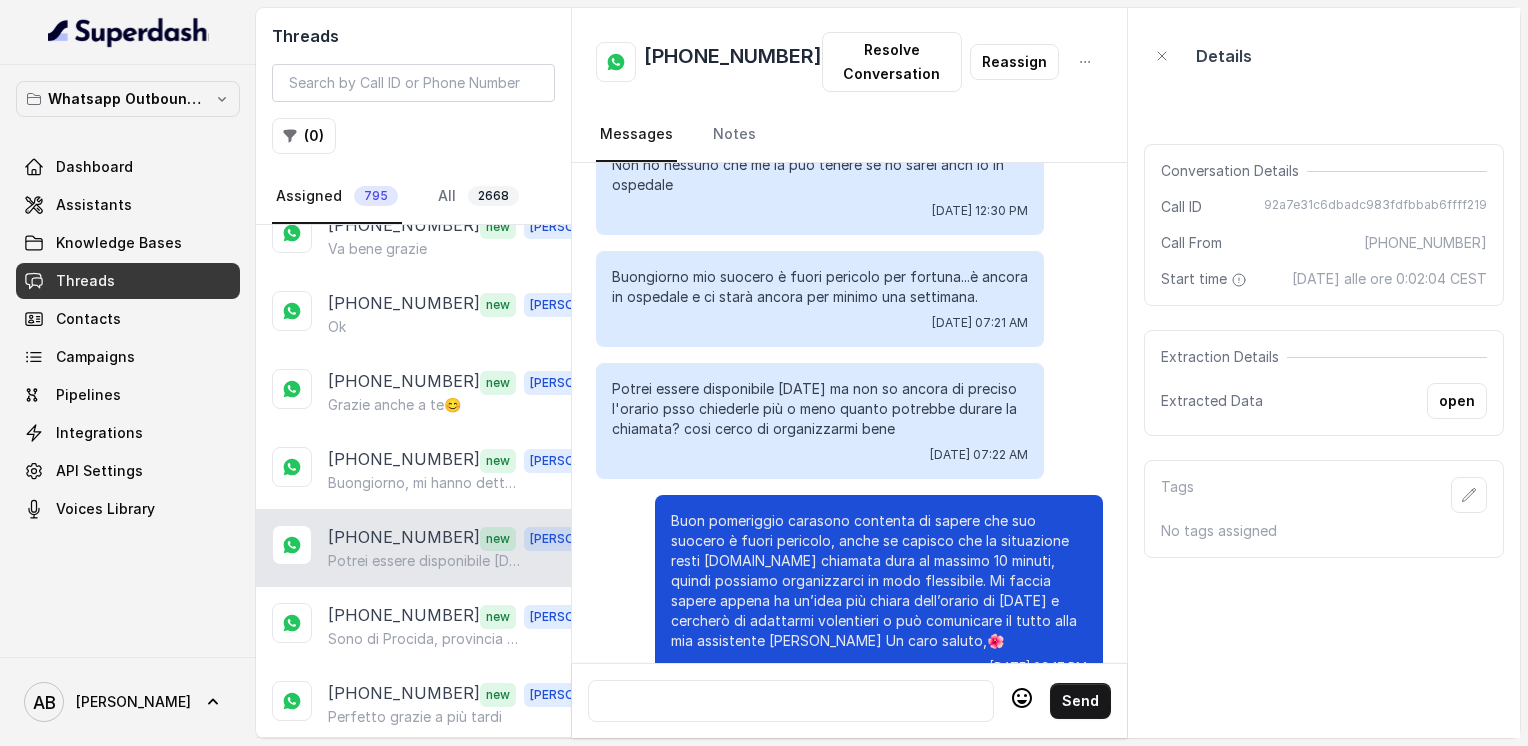 scroll, scrollTop: 3948, scrollLeft: 0, axis: vertical 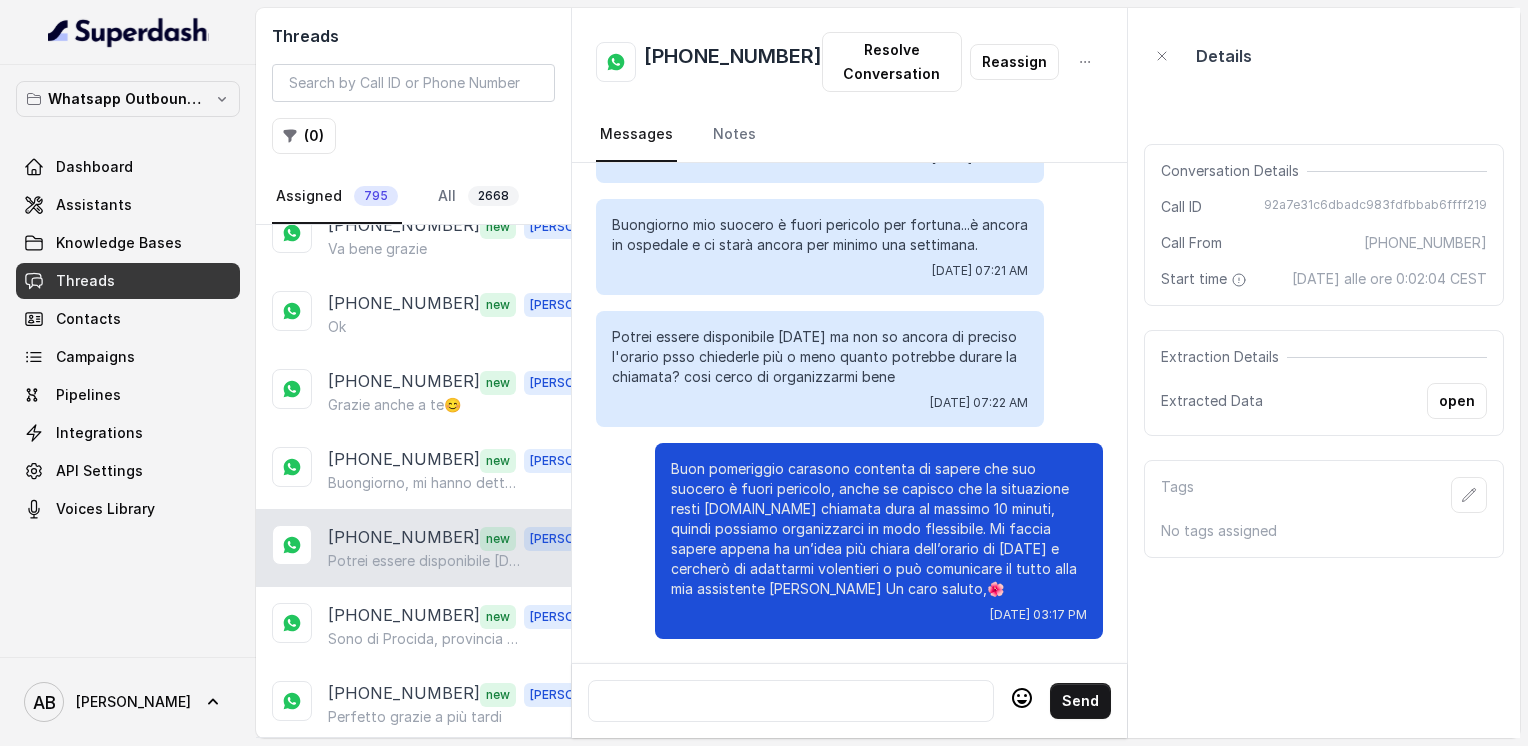 click at bounding box center (791, 701) 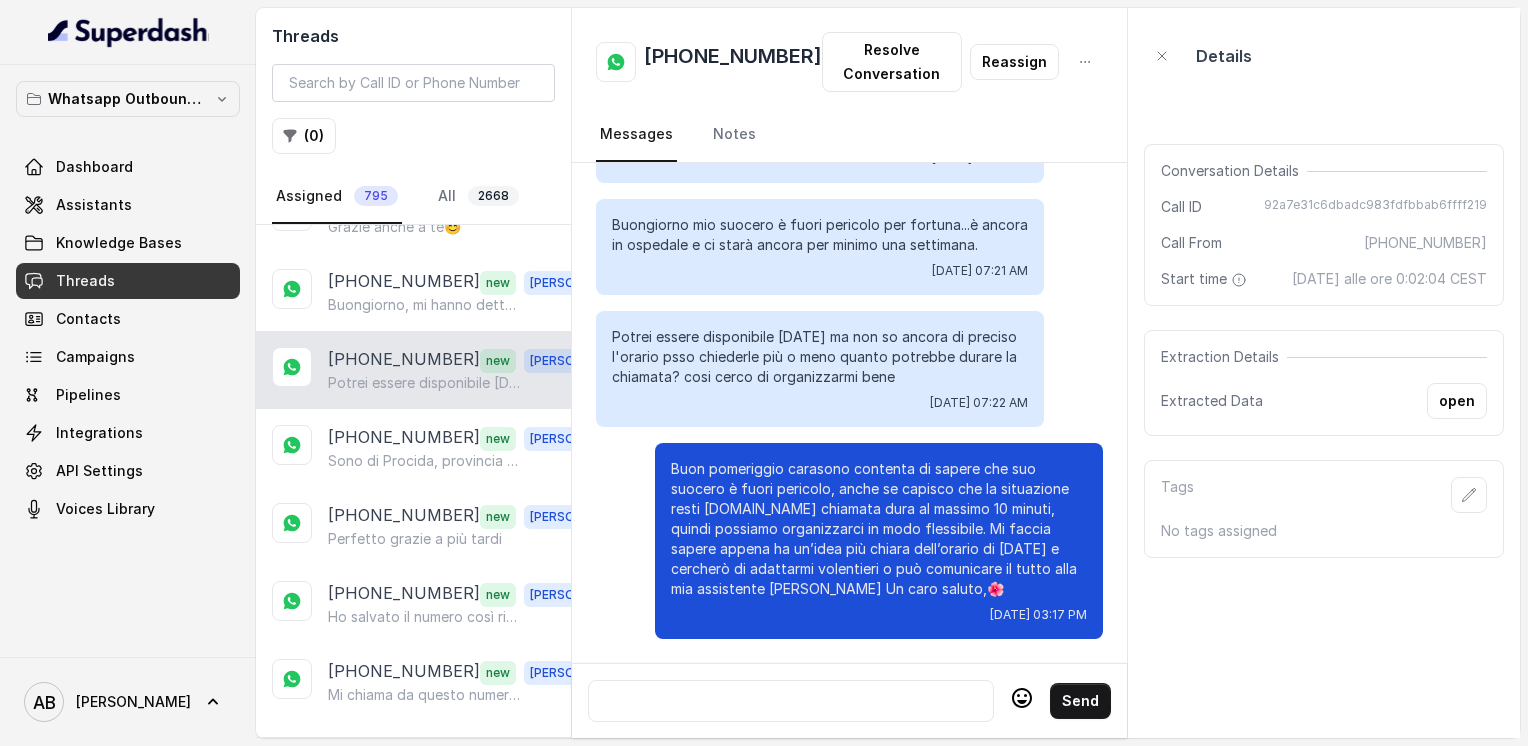 scroll, scrollTop: 2100, scrollLeft: 0, axis: vertical 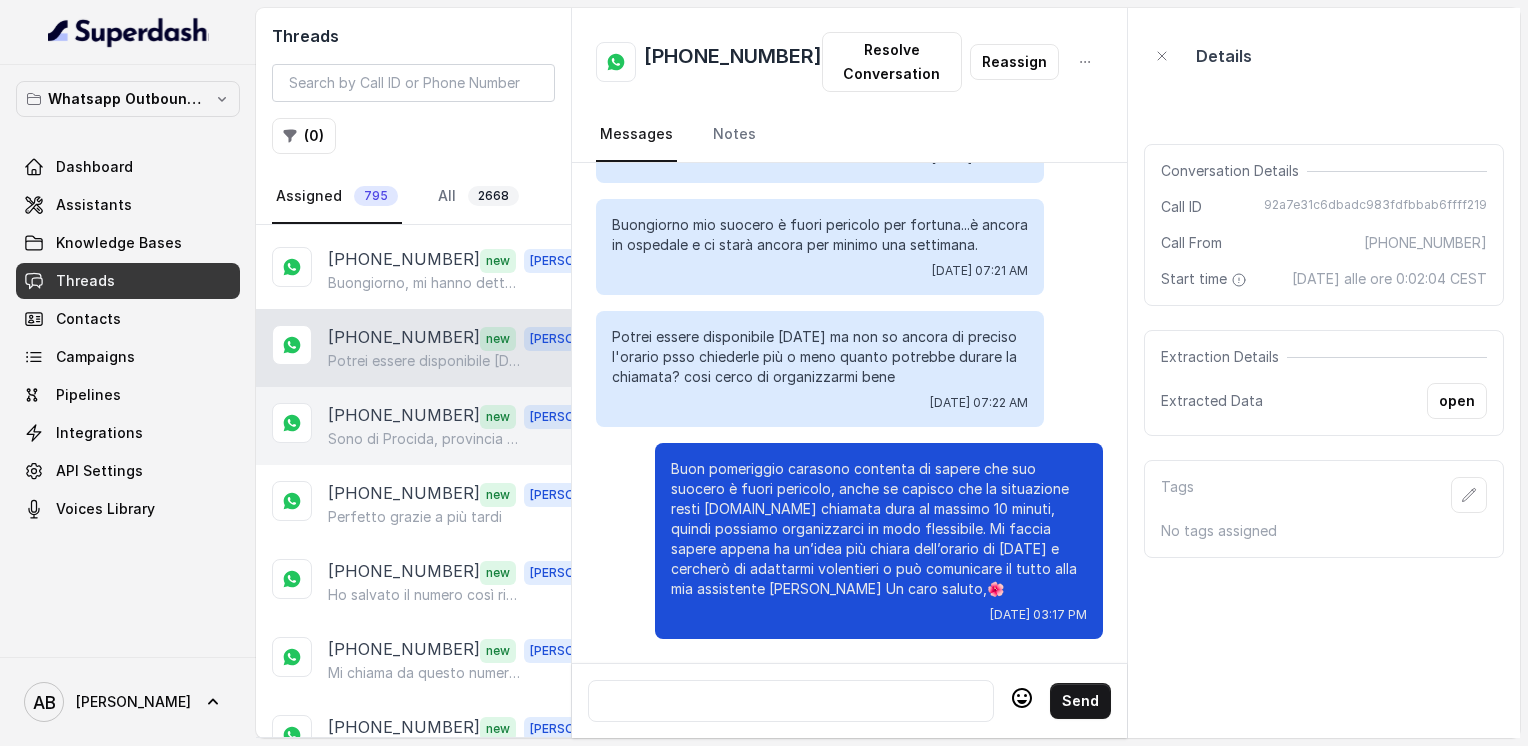 click on "Sono di Procida, provincia di [GEOGRAPHIC_DATA]?" at bounding box center [424, 439] 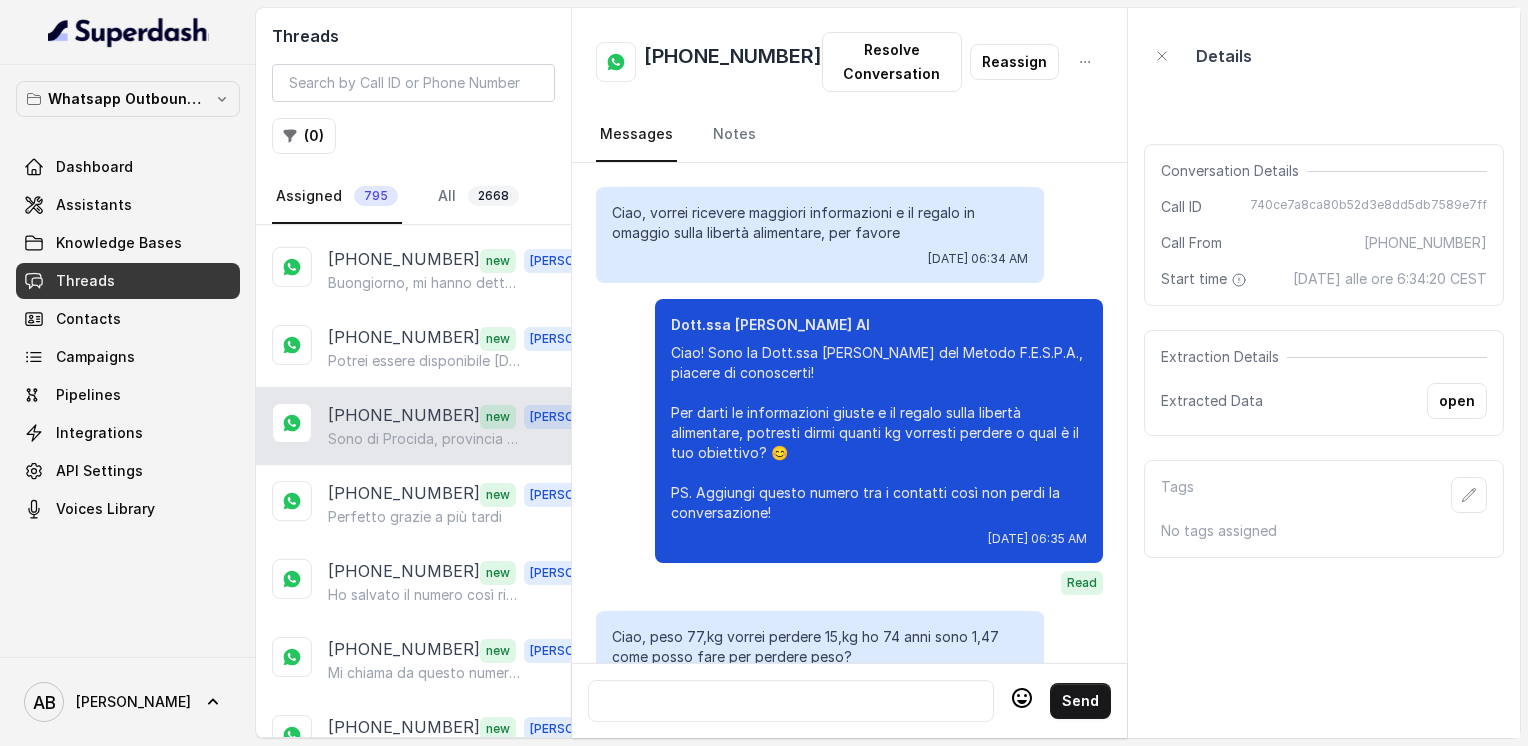 scroll, scrollTop: 2012, scrollLeft: 0, axis: vertical 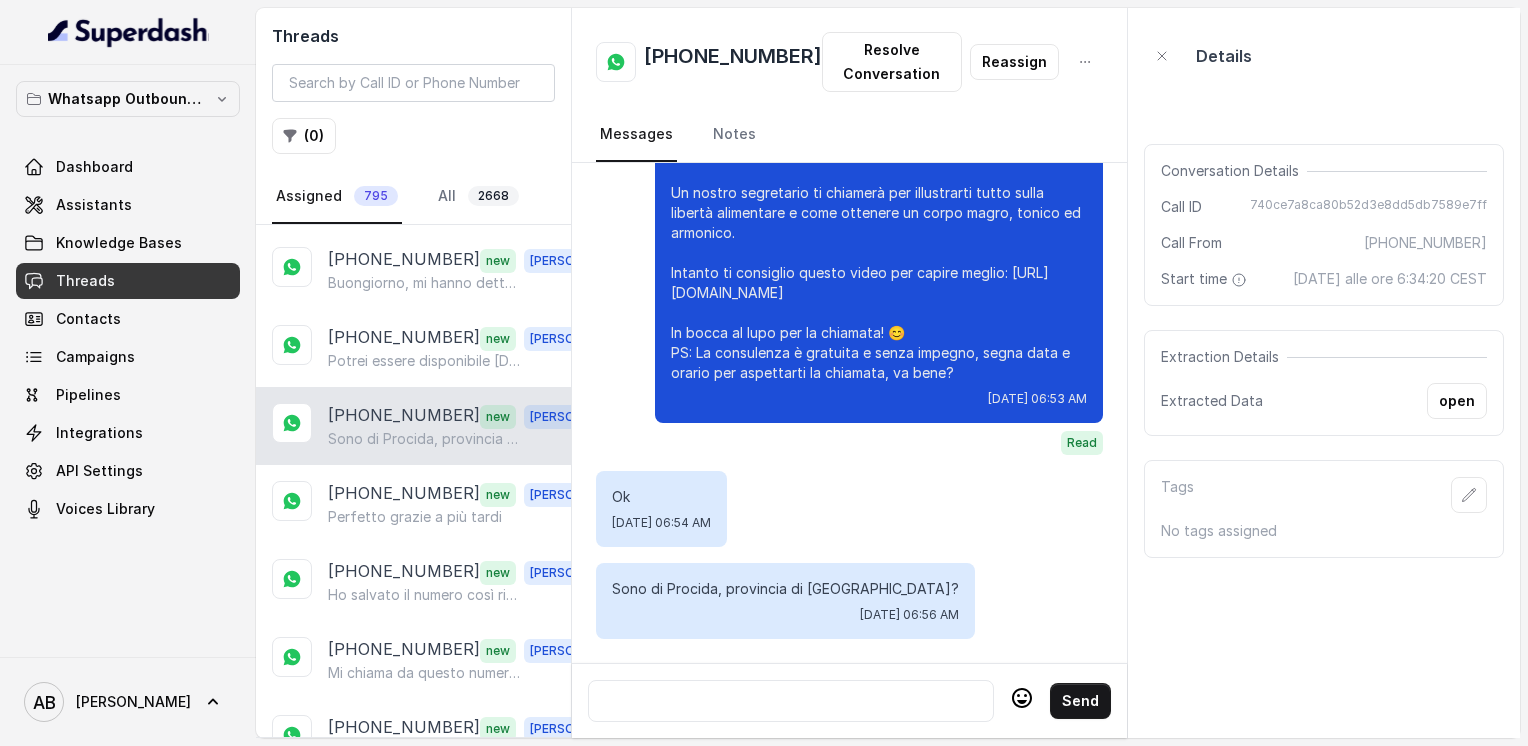 click at bounding box center (791, 701) 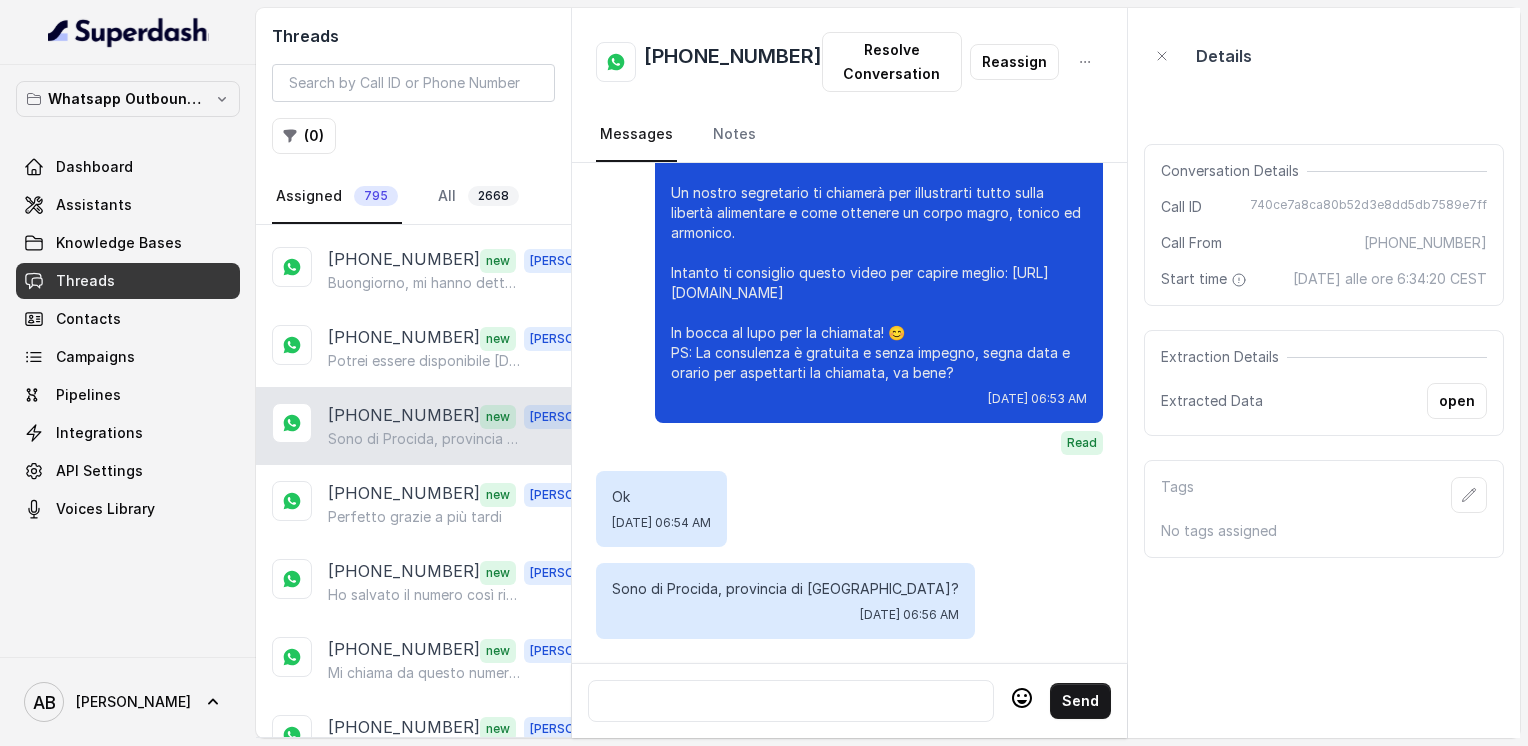 scroll, scrollTop: 2012, scrollLeft: 0, axis: vertical 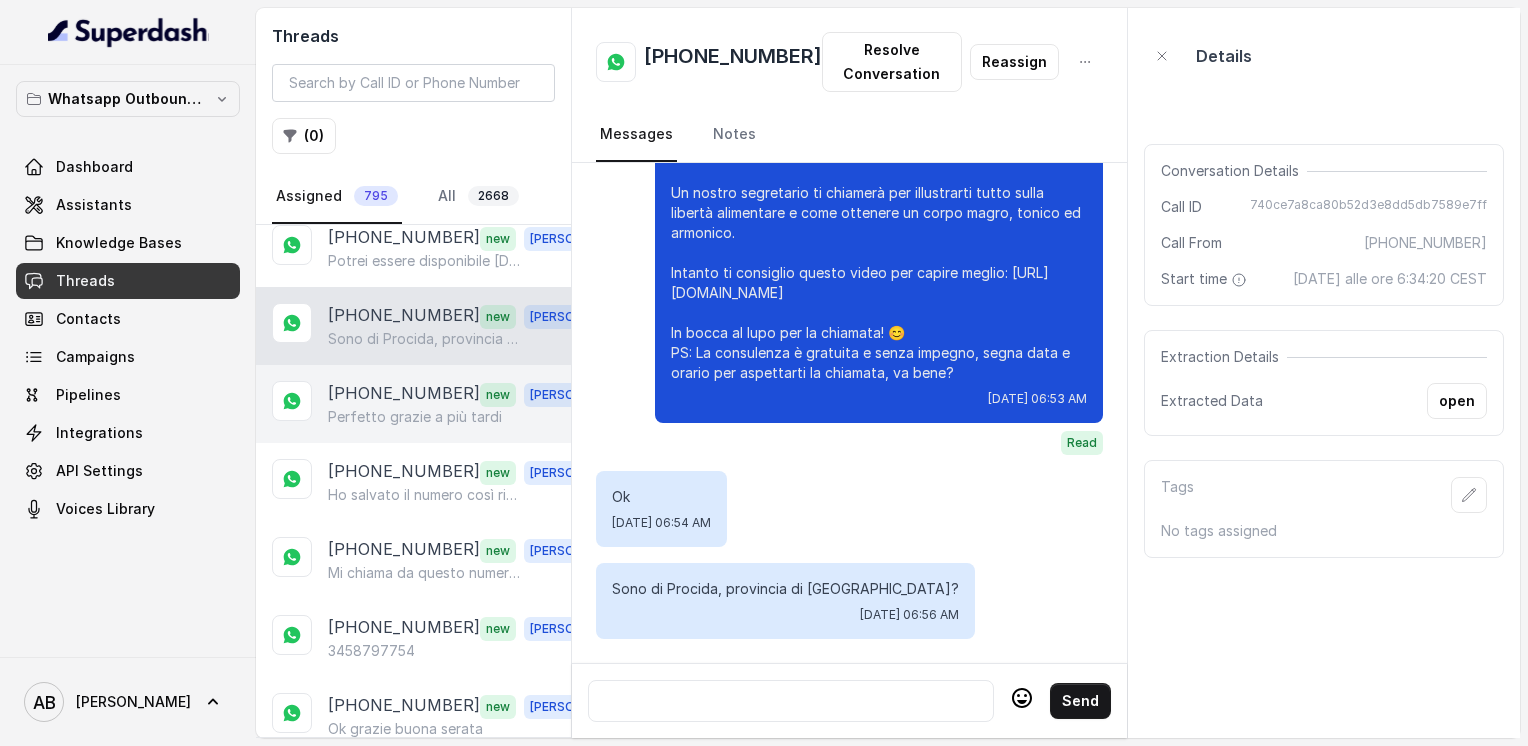 click on "[PHONE_NUMBER]   new [PERSON_NAME] grazie a più tardi" at bounding box center [413, 404] 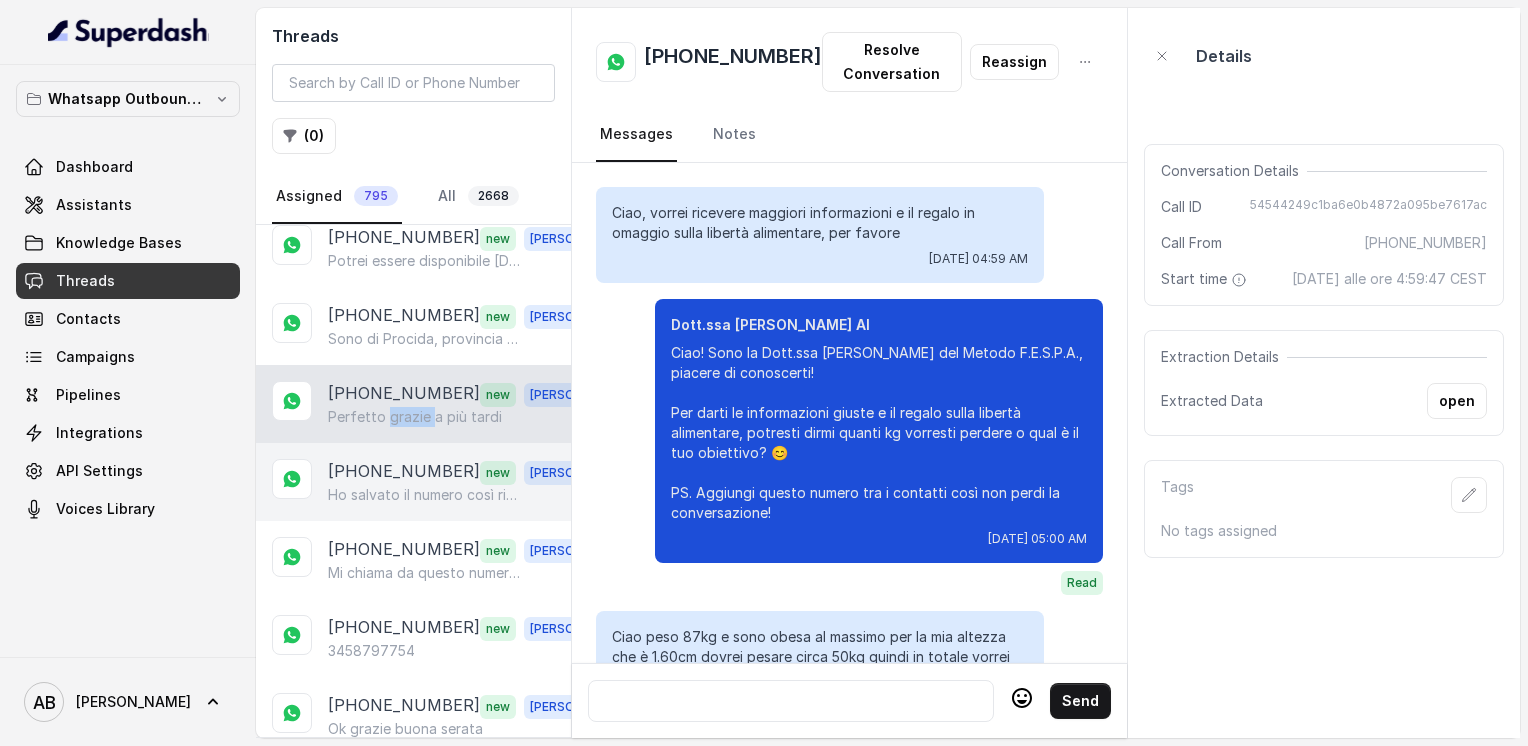scroll, scrollTop: 2324, scrollLeft: 0, axis: vertical 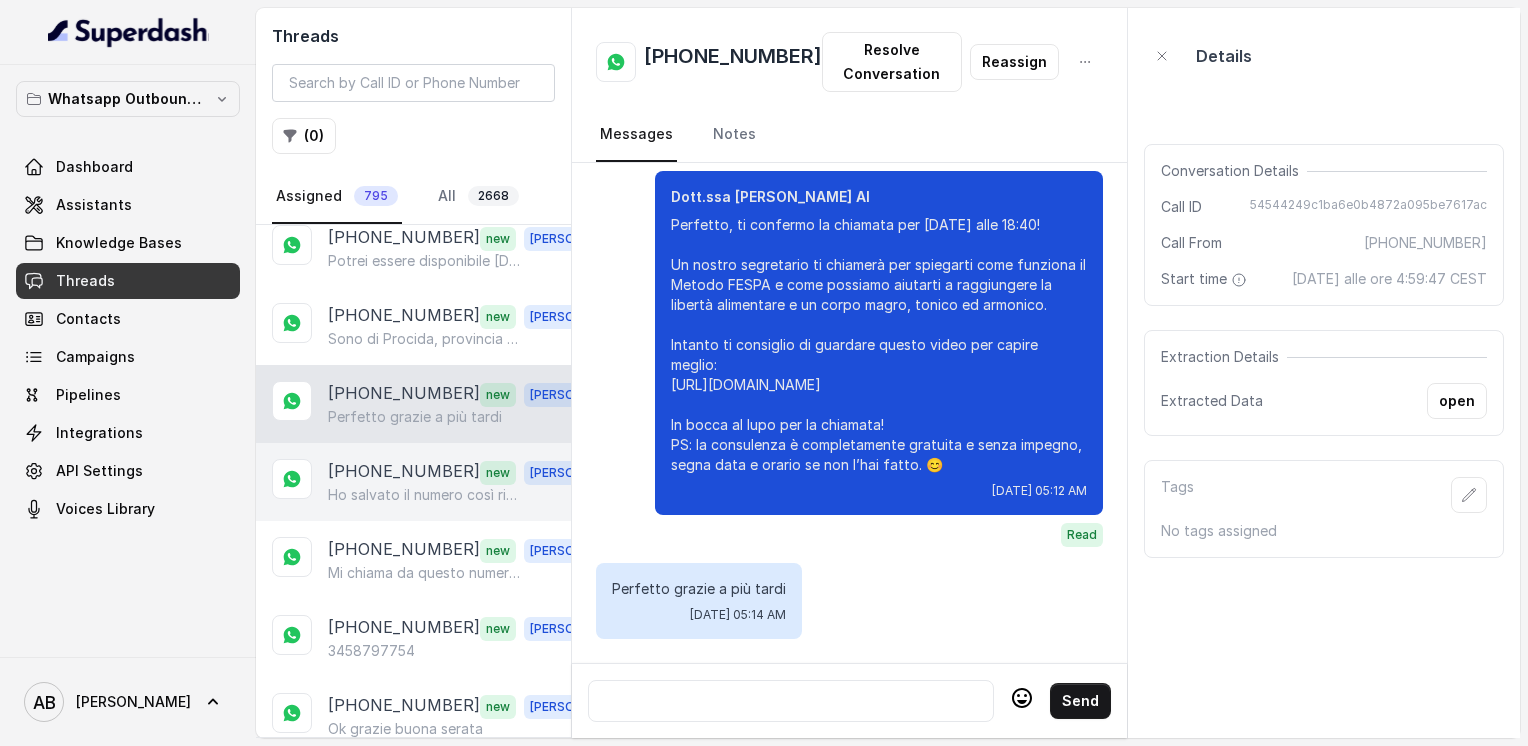 click on "Ho salvato il numero così rispondo visto che ci sono troppi numeri che chiamano così ok grazie mille a dopo ☺️" at bounding box center [424, 495] 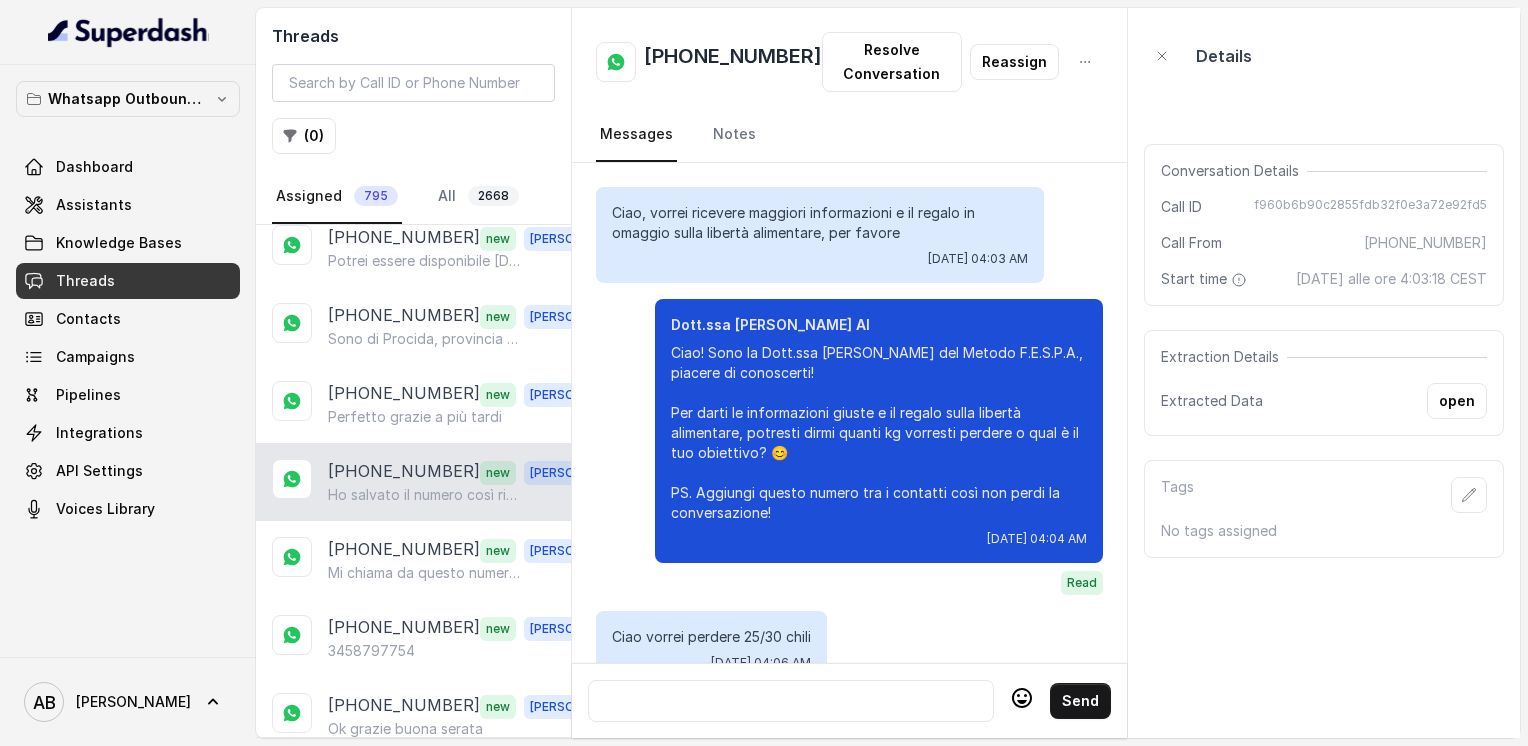 scroll, scrollTop: 2132, scrollLeft: 0, axis: vertical 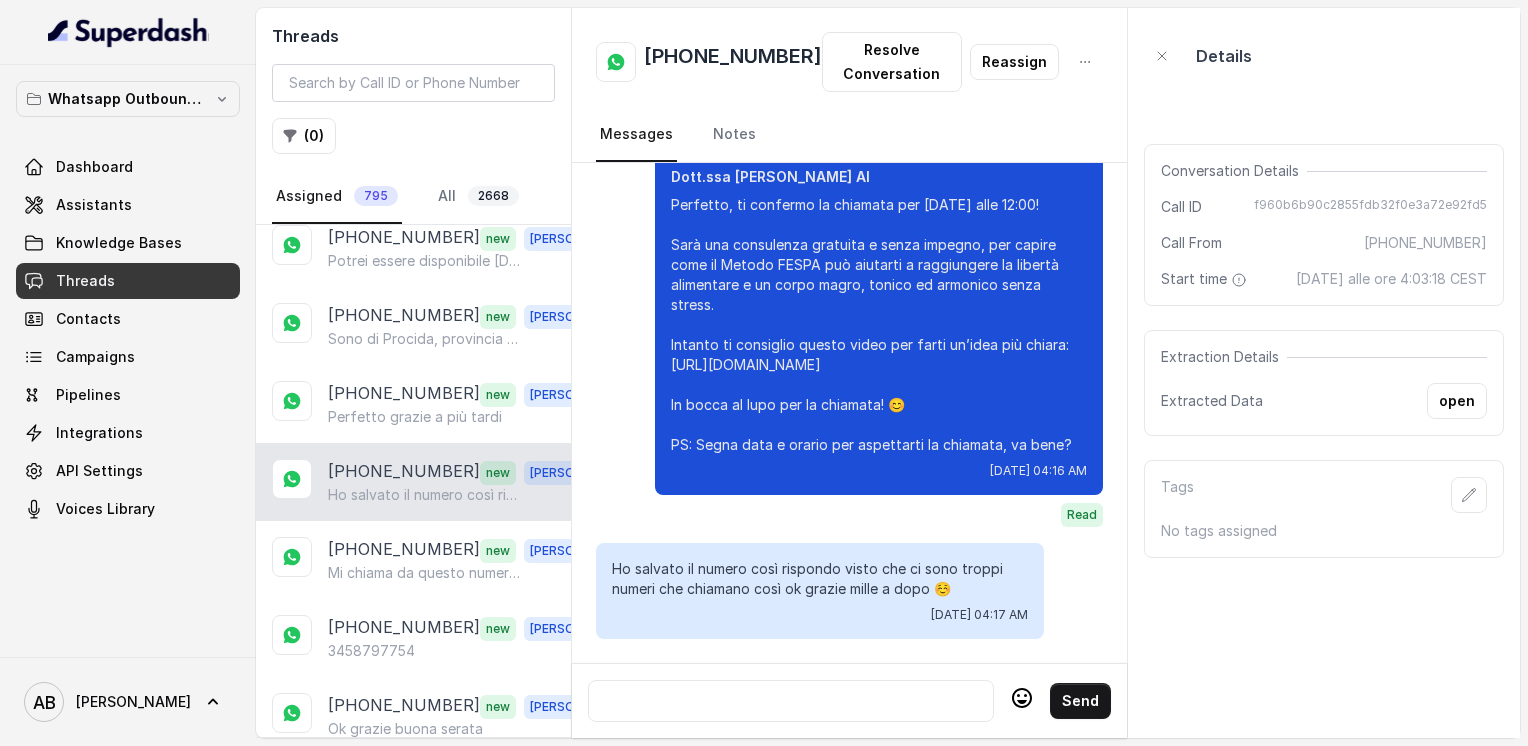 click on "[PHONE_NUMBER]" at bounding box center [733, 62] 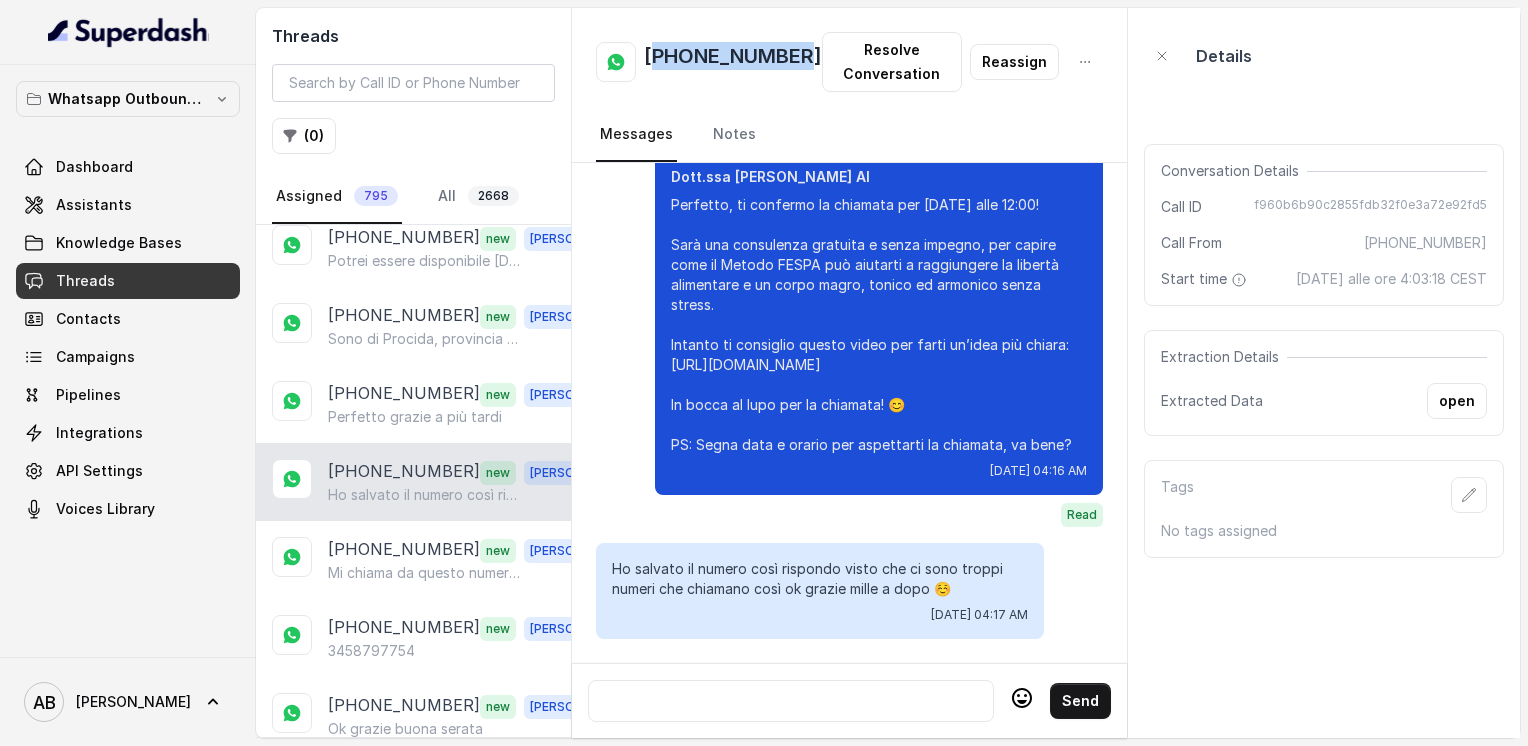 click on "[PHONE_NUMBER]" at bounding box center [733, 62] 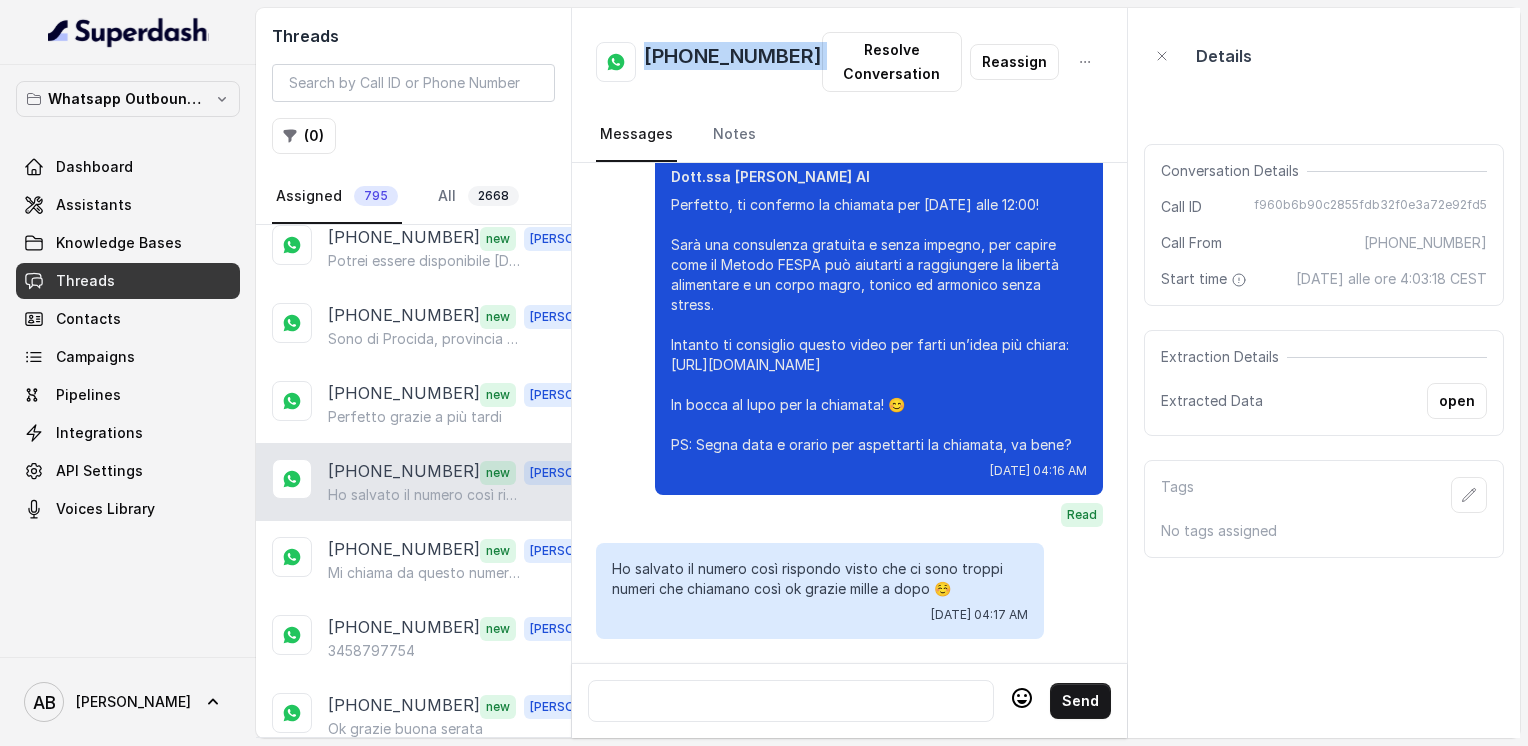 click on "[PHONE_NUMBER]" at bounding box center (733, 62) 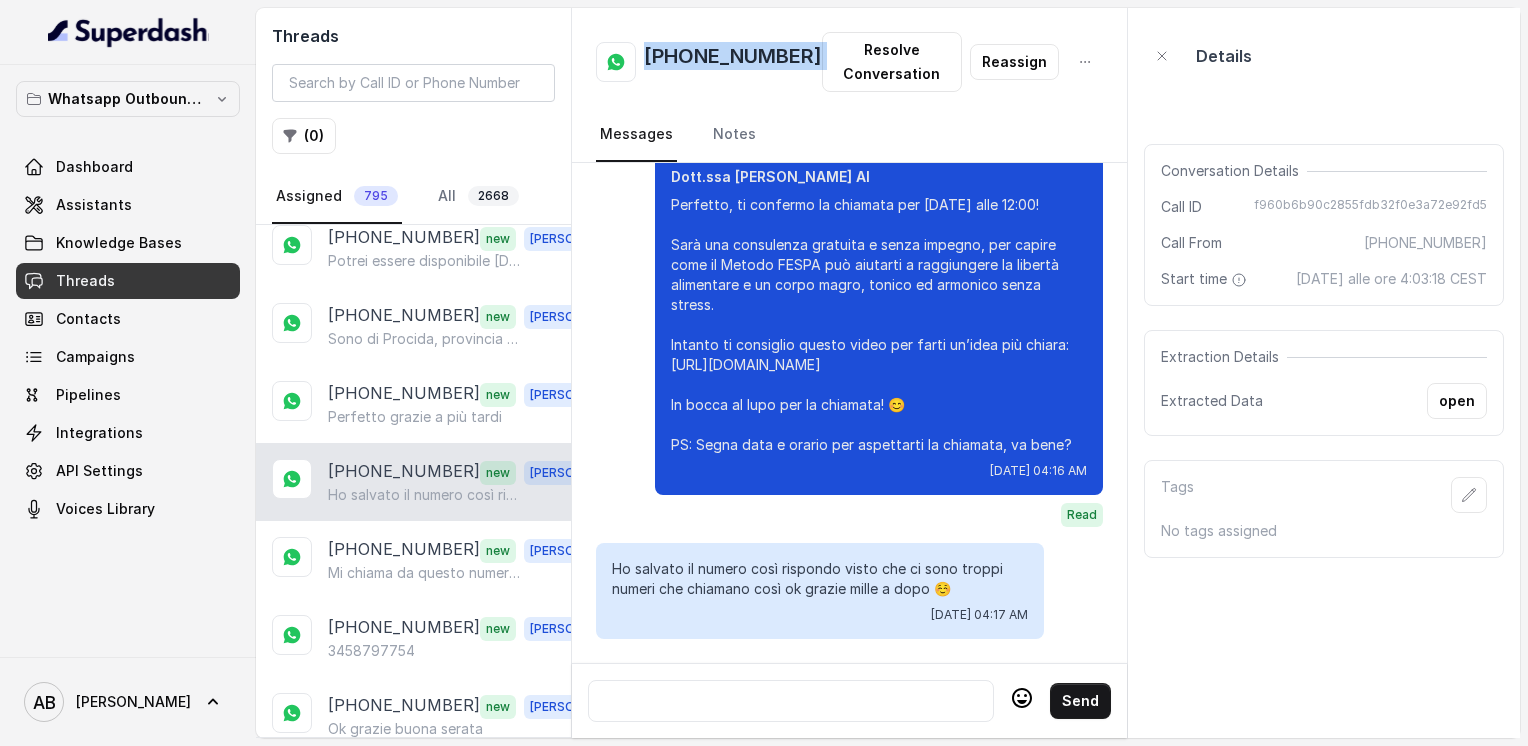 copy on "[PHONE_NUMBER]" 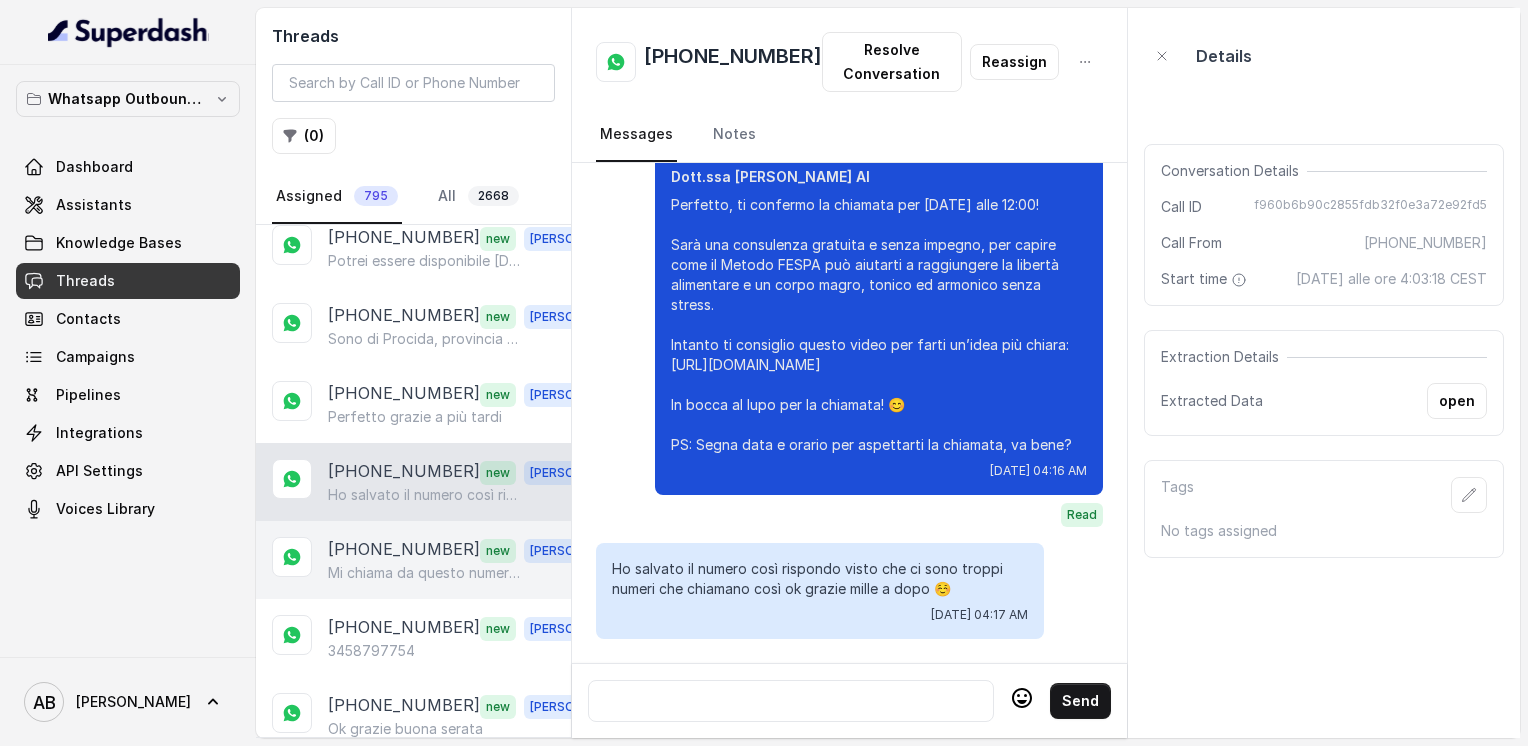 click on "[PHONE_NUMBER]   new [PERSON_NAME] chiama da questo numero?" at bounding box center [413, 560] 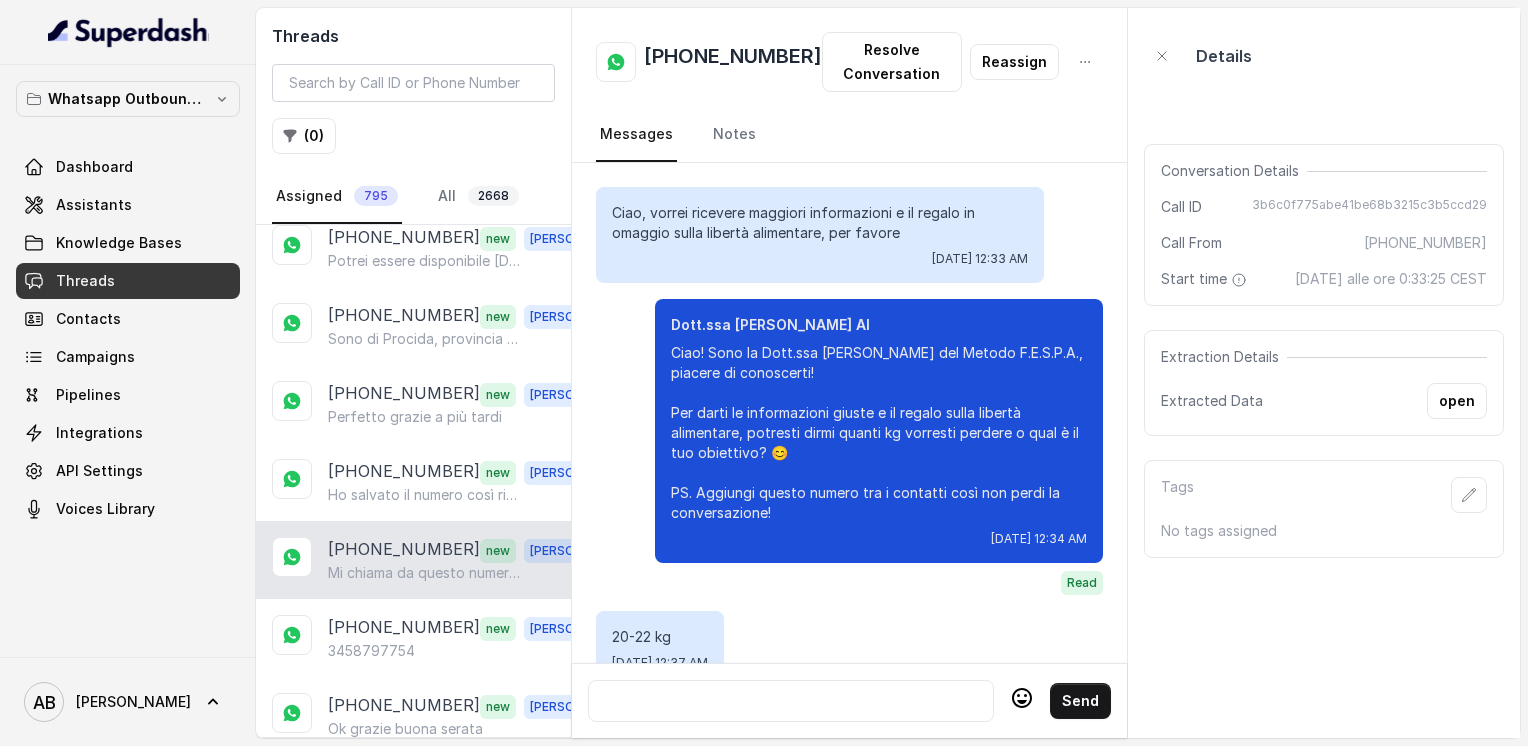 scroll, scrollTop: 3012, scrollLeft: 0, axis: vertical 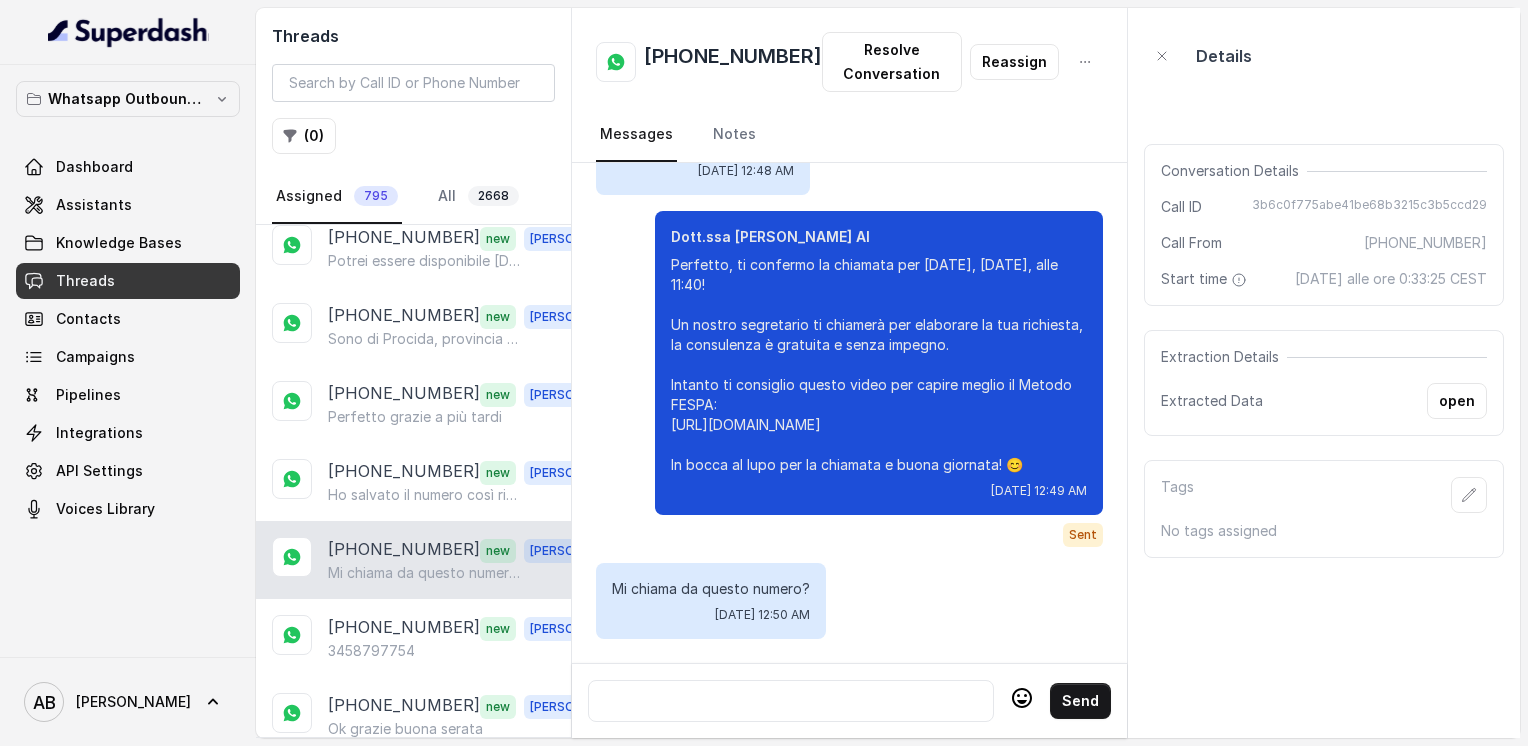 click on "[PHONE_NUMBER]" at bounding box center (733, 62) 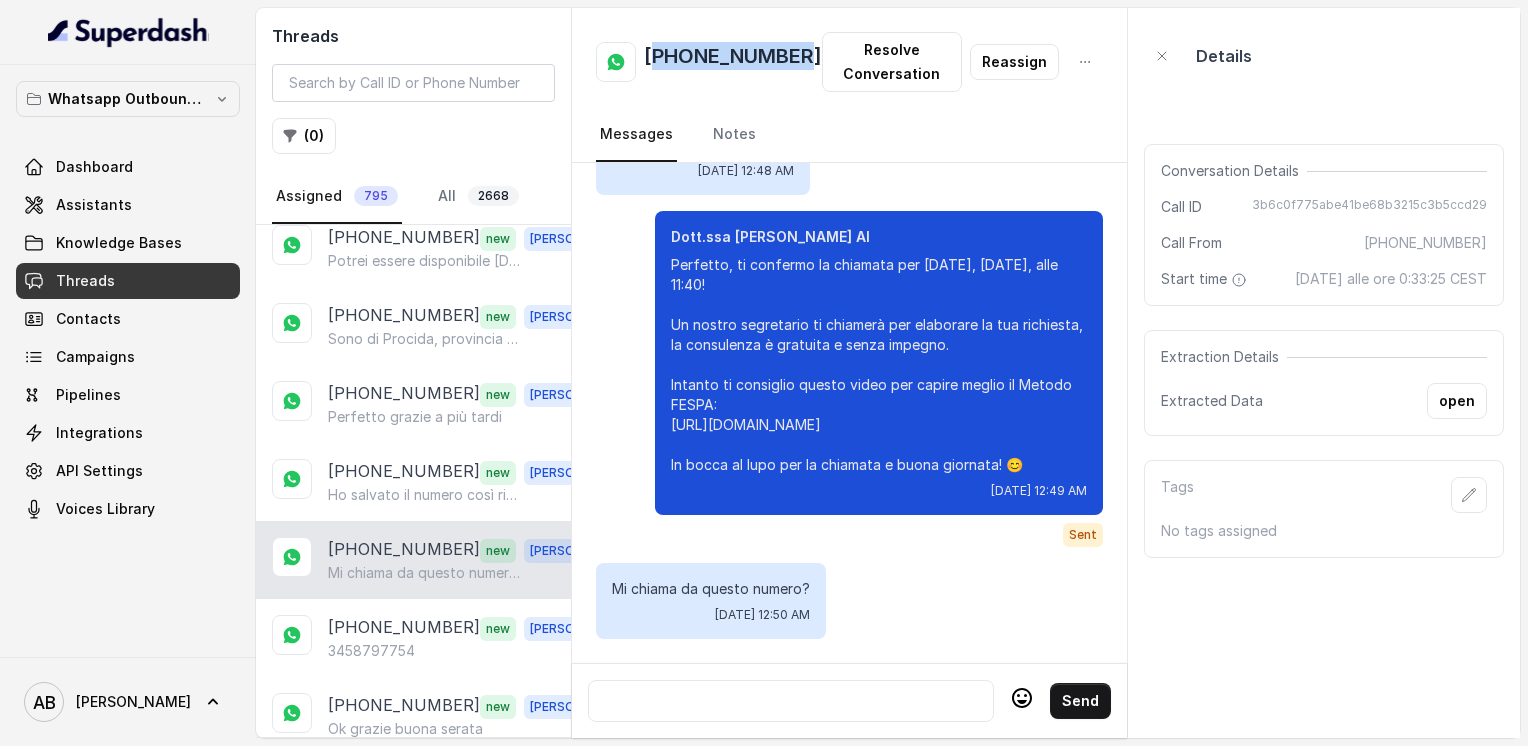 click on "[PHONE_NUMBER]" at bounding box center (733, 62) 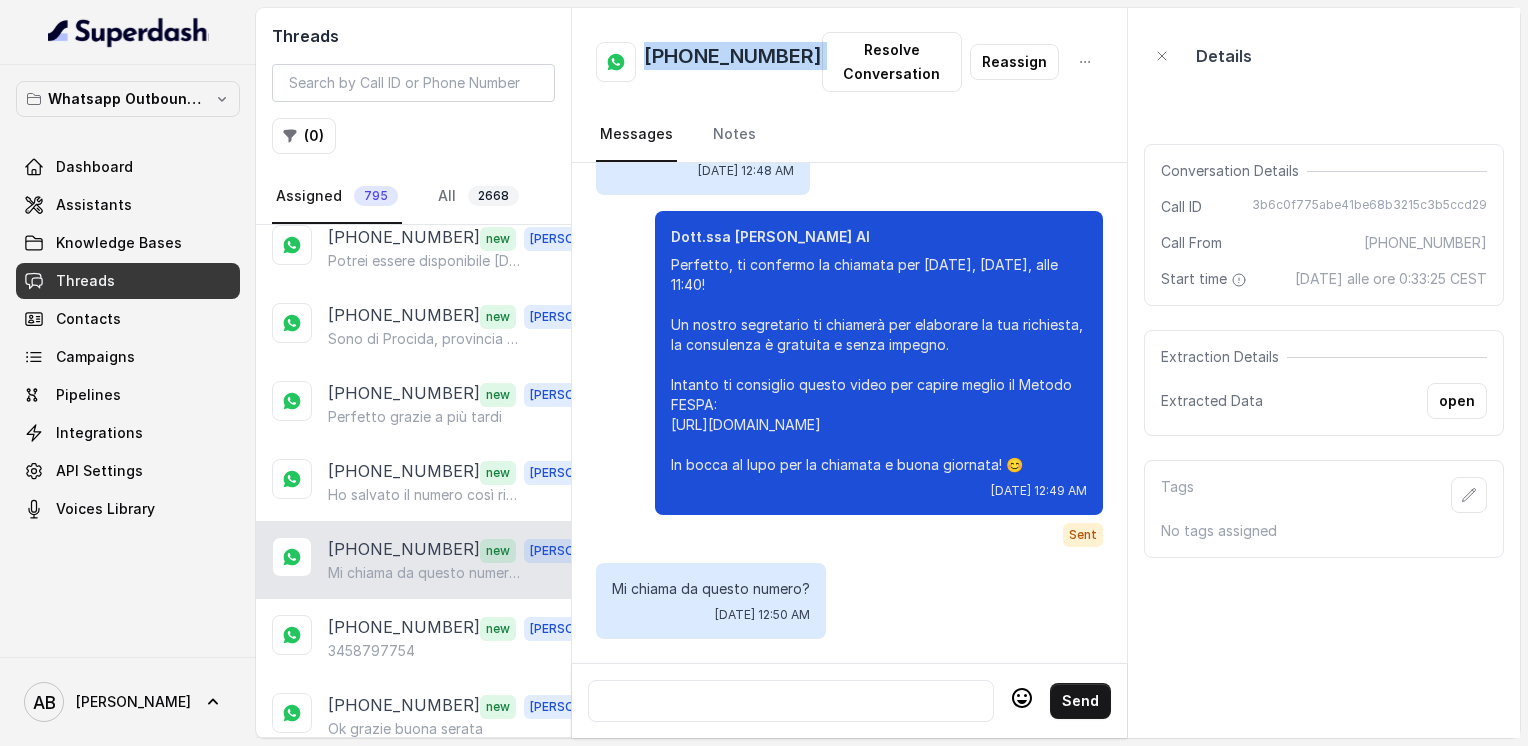 click on "[PHONE_NUMBER]" at bounding box center (733, 62) 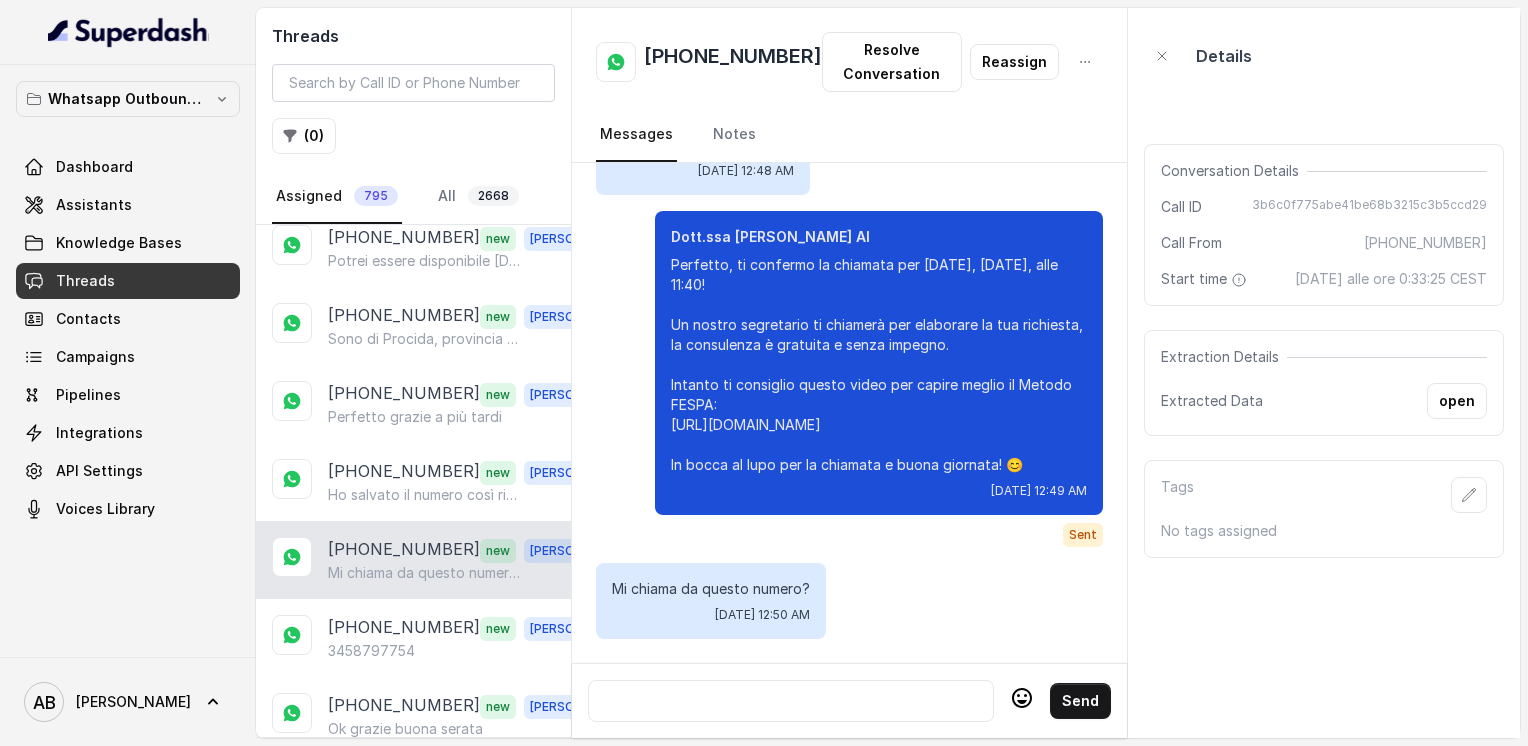 click at bounding box center [791, 701] 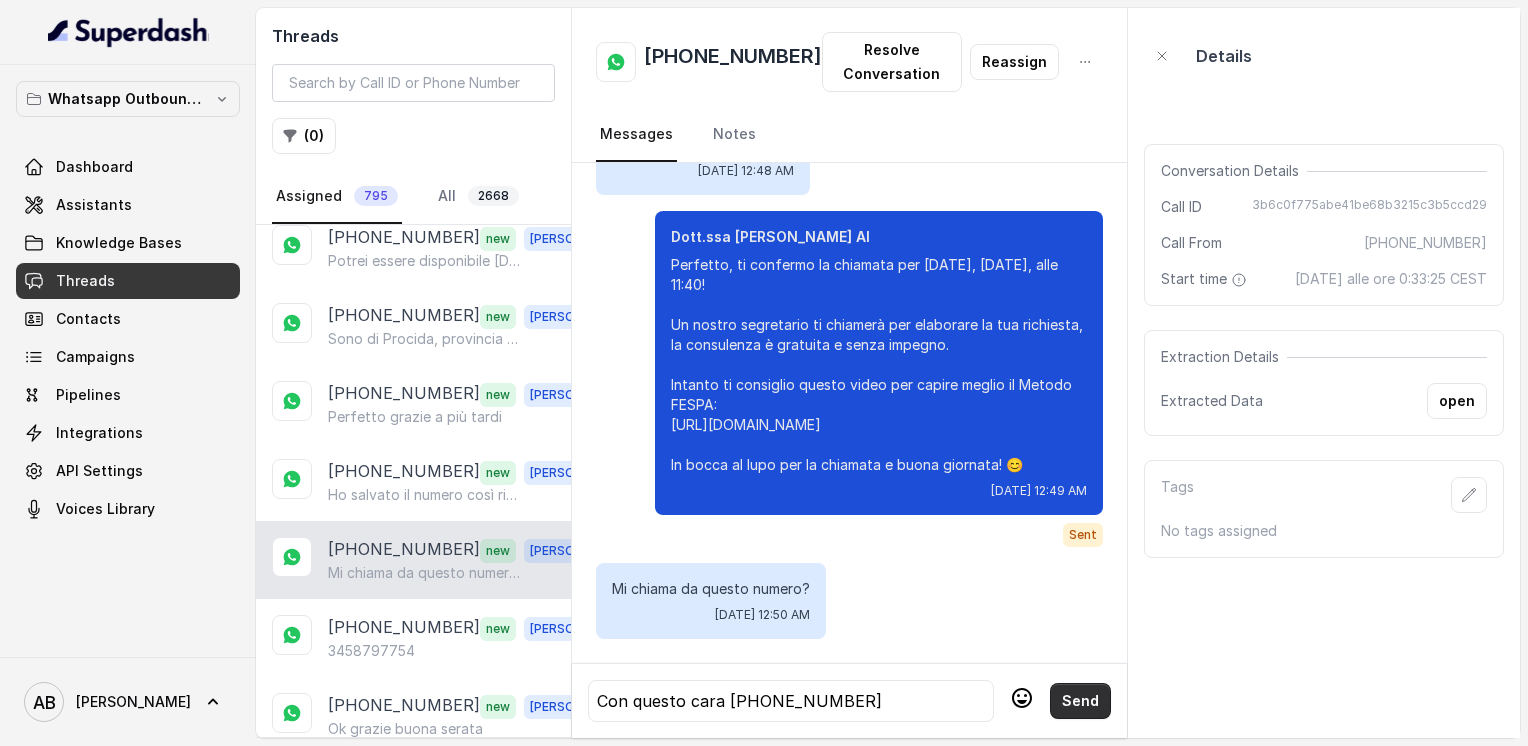 click on "Send" at bounding box center (1080, 701) 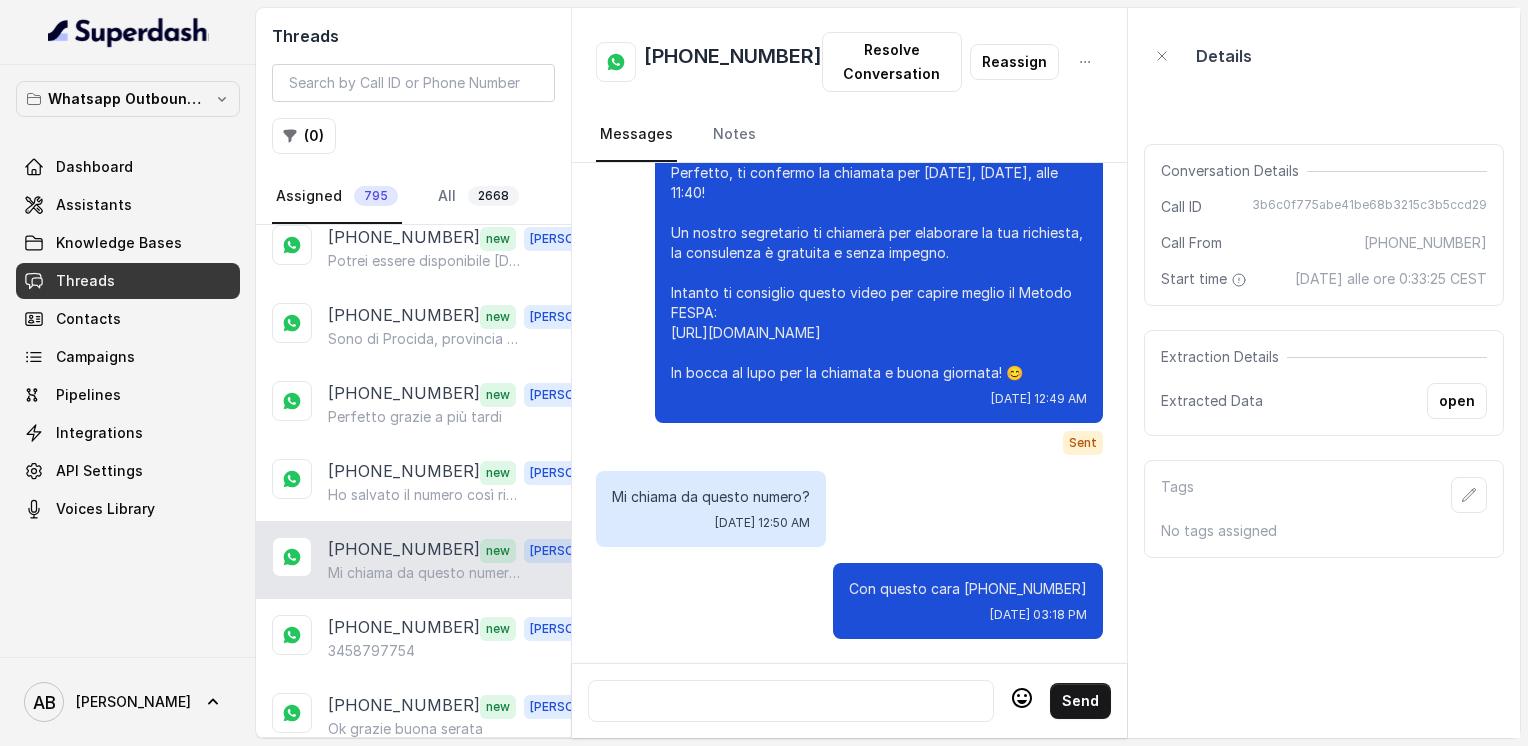 scroll, scrollTop: 3104, scrollLeft: 0, axis: vertical 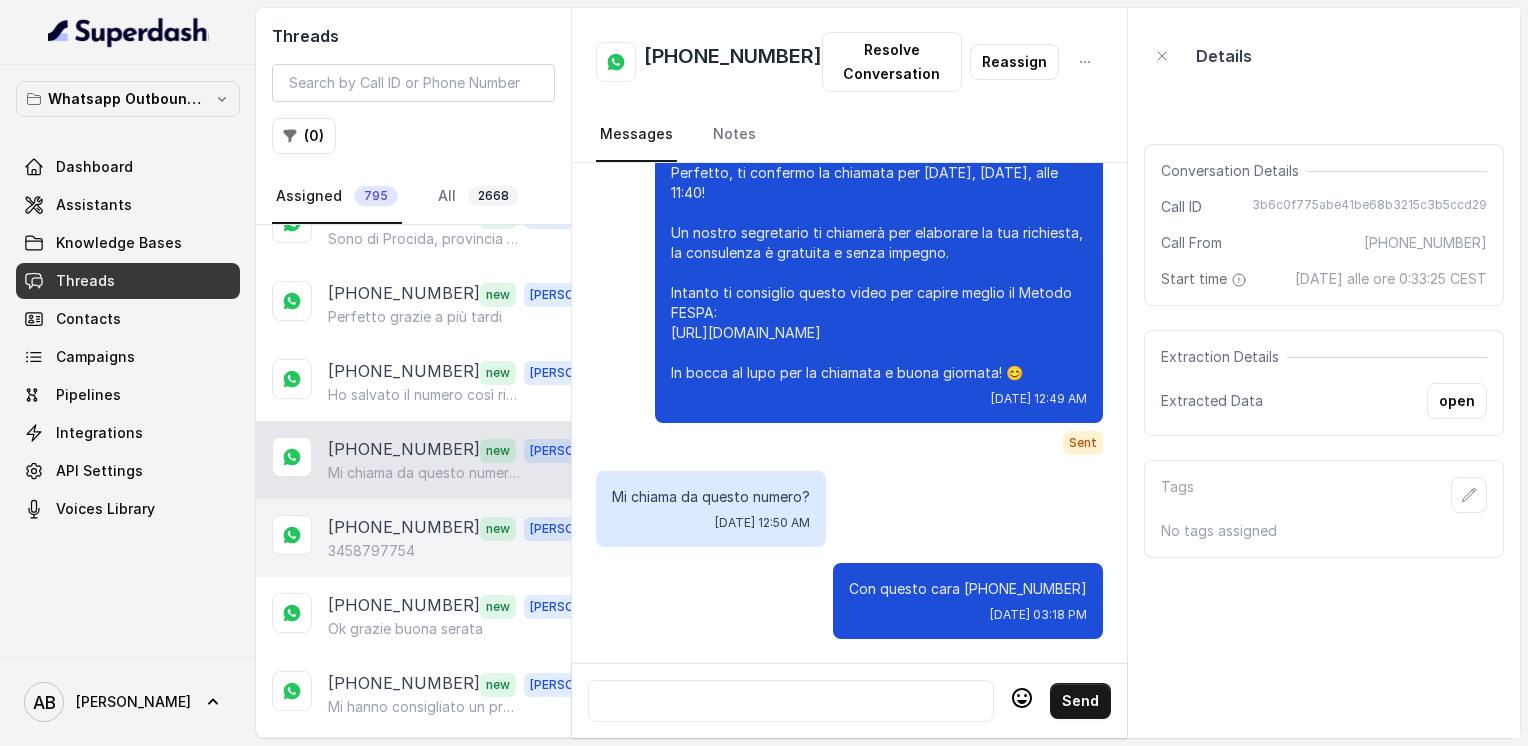 click on "[PHONE_NUMBER]" at bounding box center [404, 528] 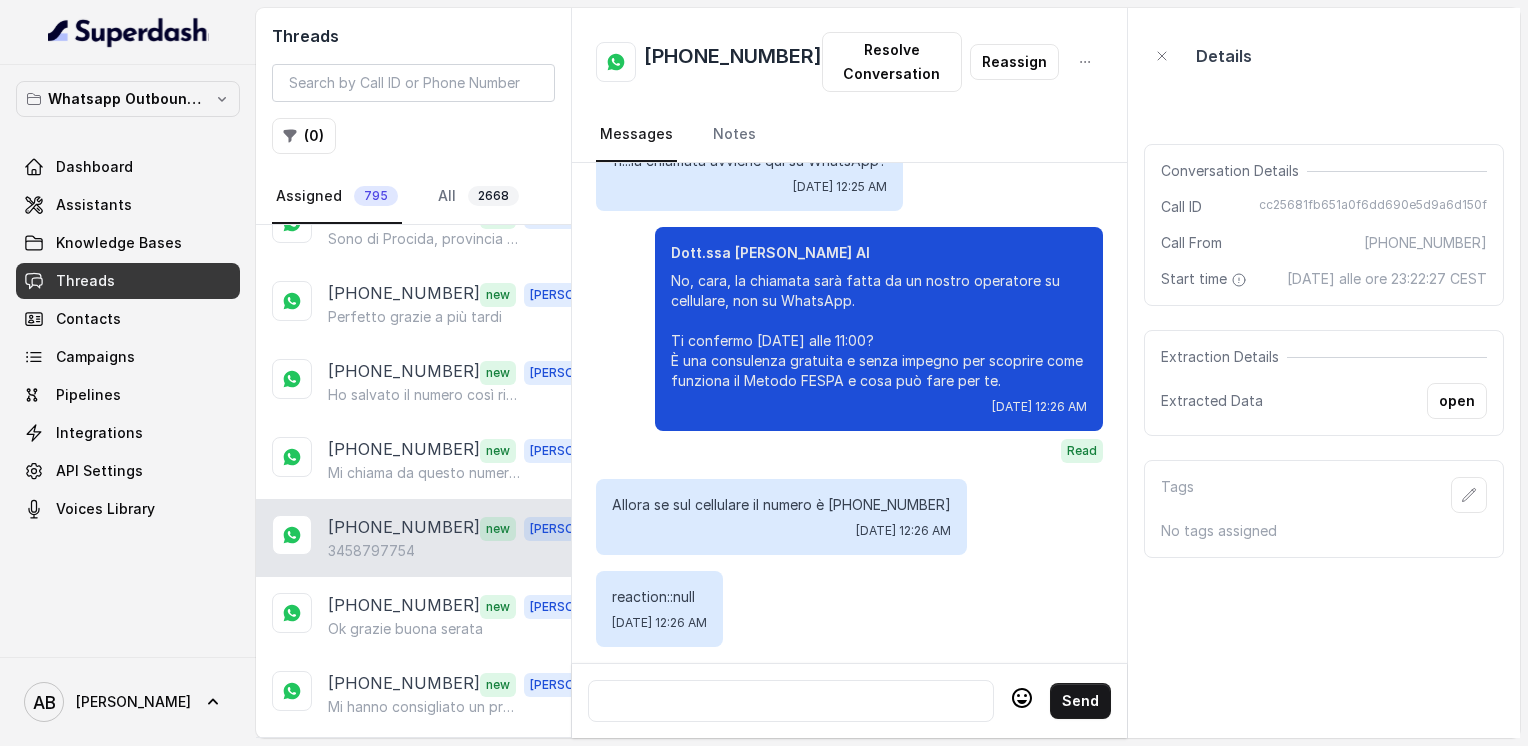 scroll, scrollTop: 2280, scrollLeft: 0, axis: vertical 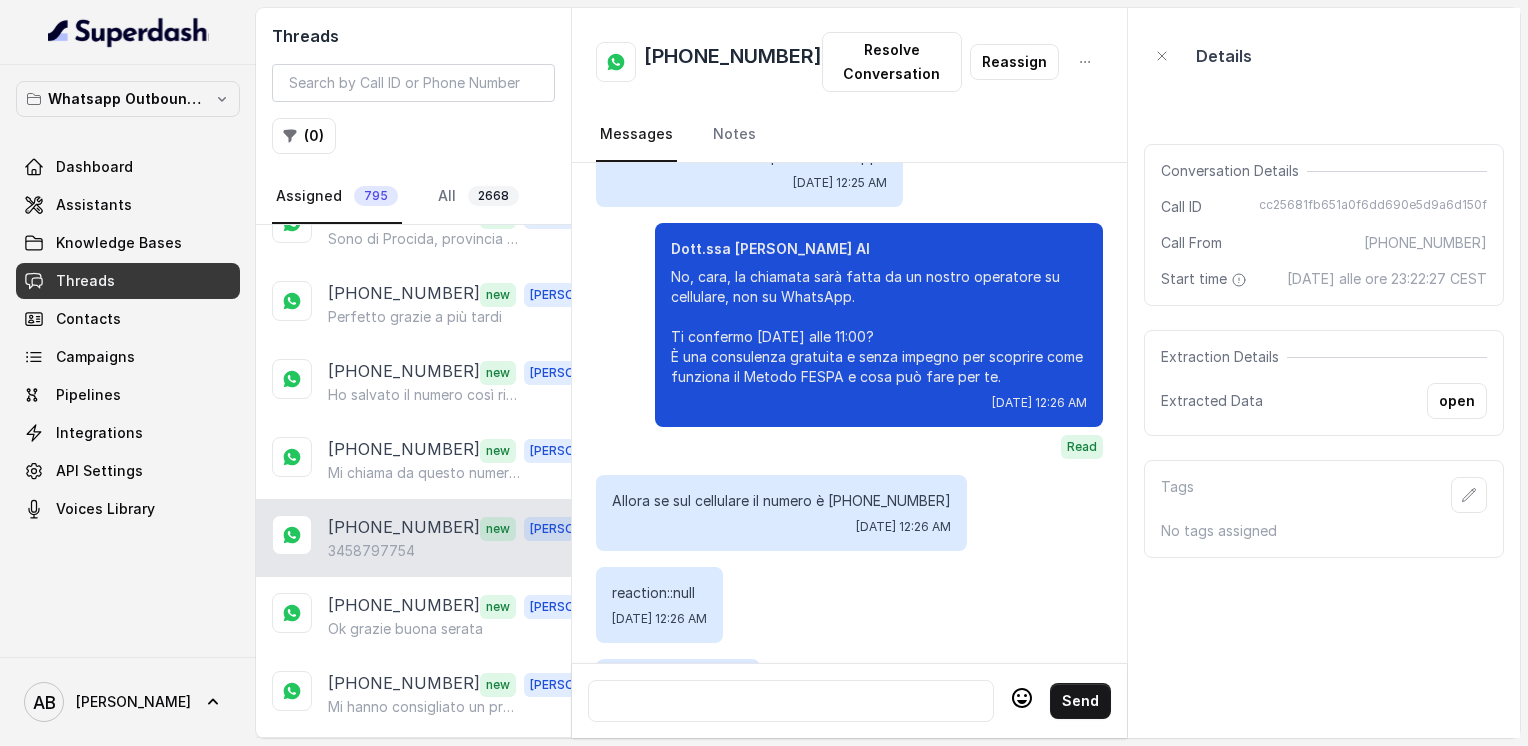 click on "[PHONE_NUMBER]" at bounding box center [733, 62] 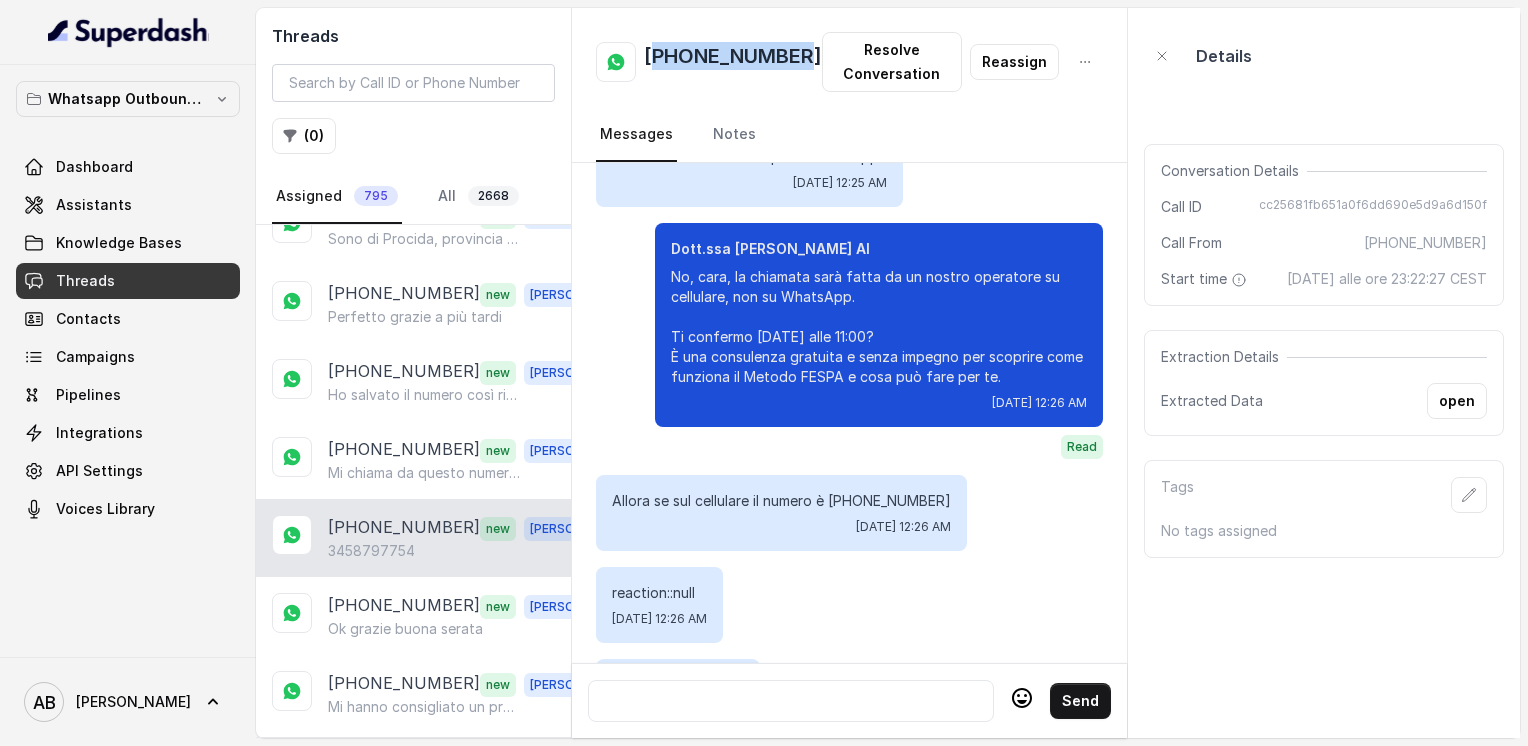 click on "[PHONE_NUMBER]" at bounding box center (733, 62) 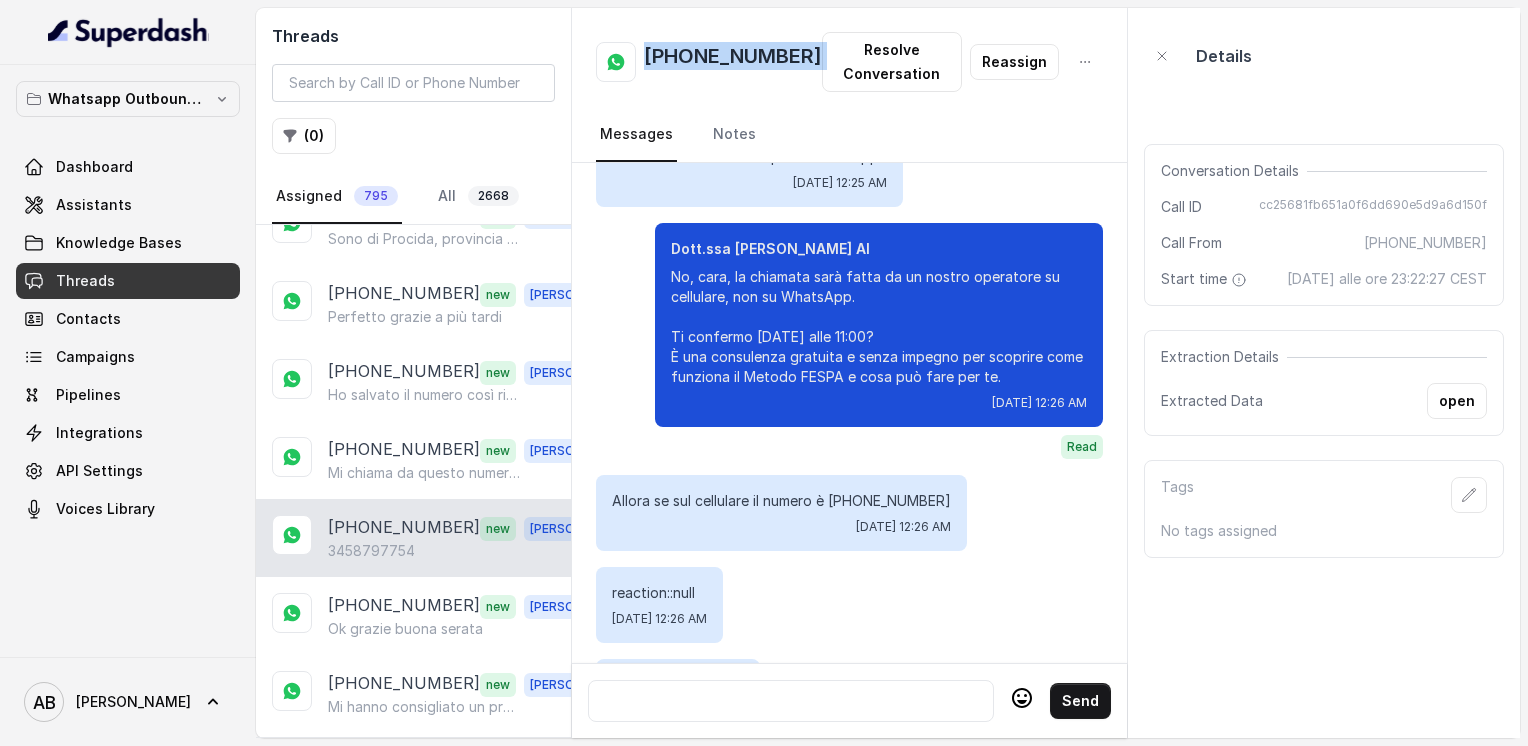 click on "[PHONE_NUMBER]" at bounding box center [733, 62] 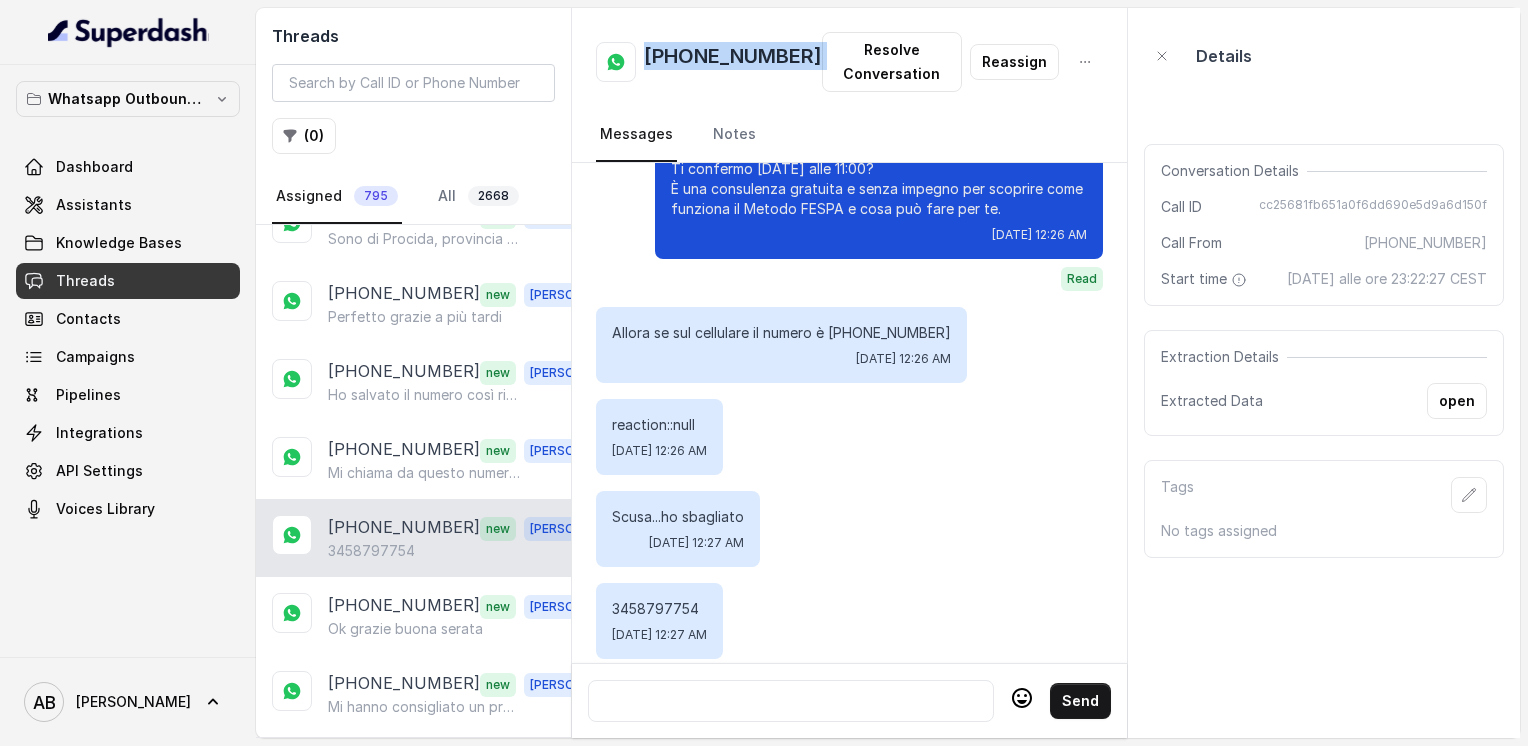 scroll, scrollTop: 2480, scrollLeft: 0, axis: vertical 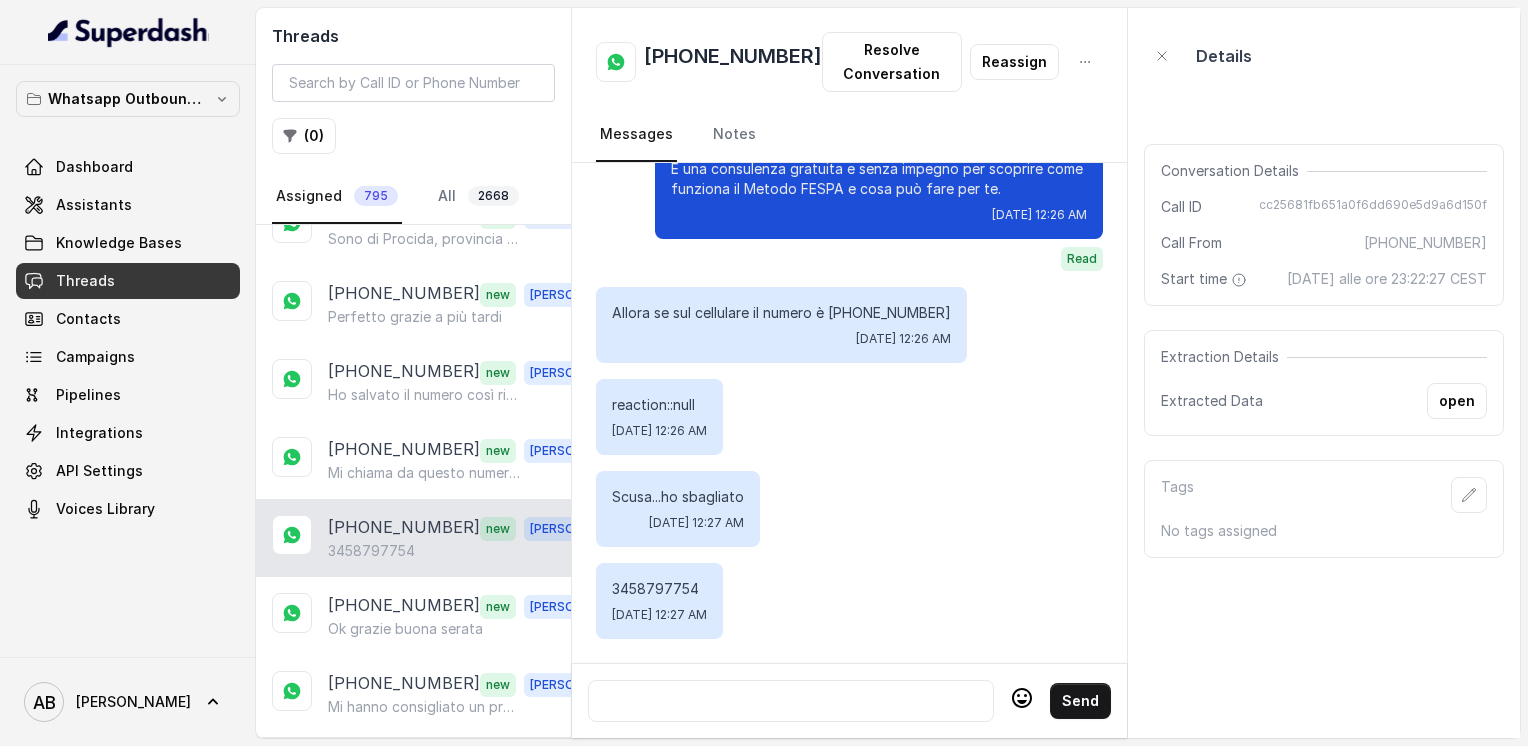 click at bounding box center (791, 701) 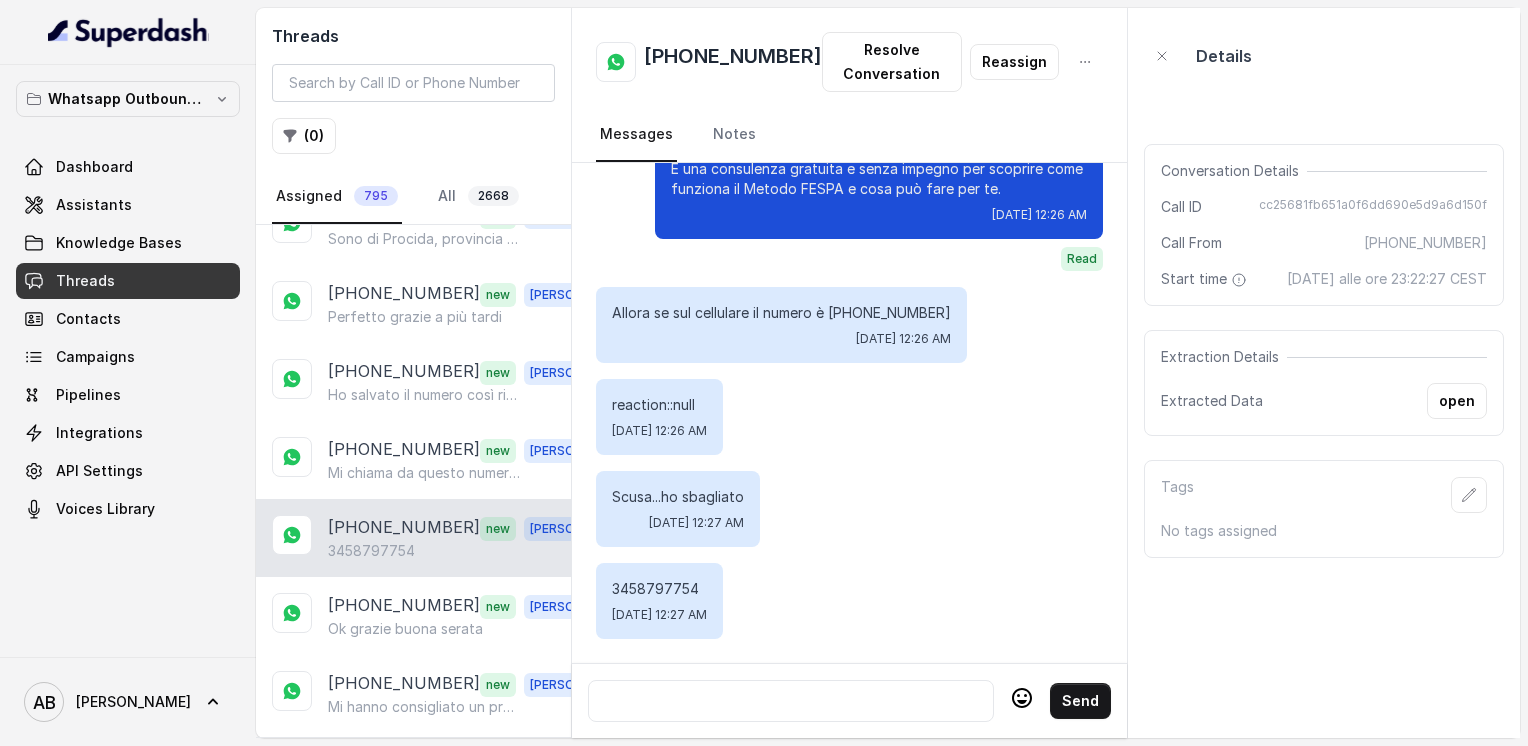 type 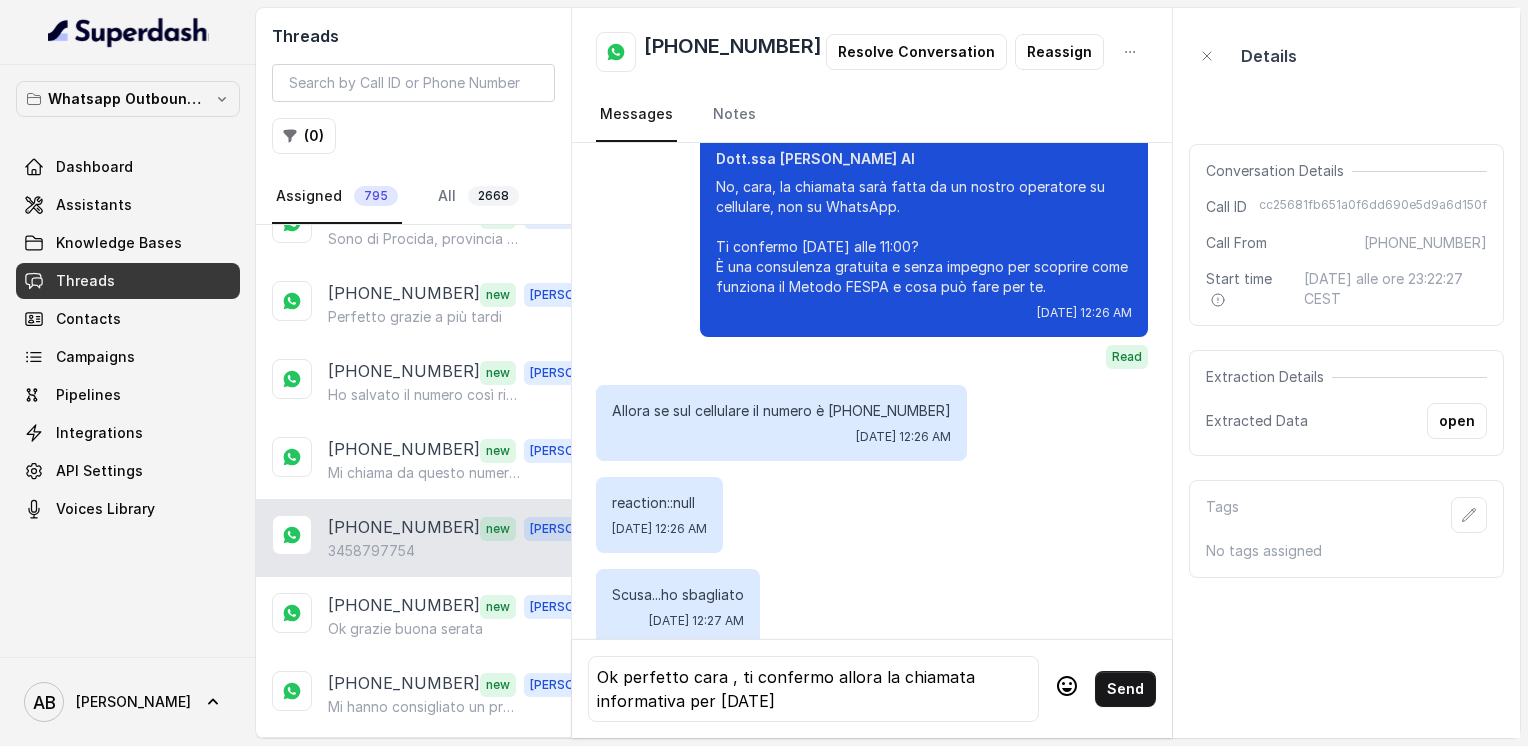 scroll, scrollTop: 2485, scrollLeft: 0, axis: vertical 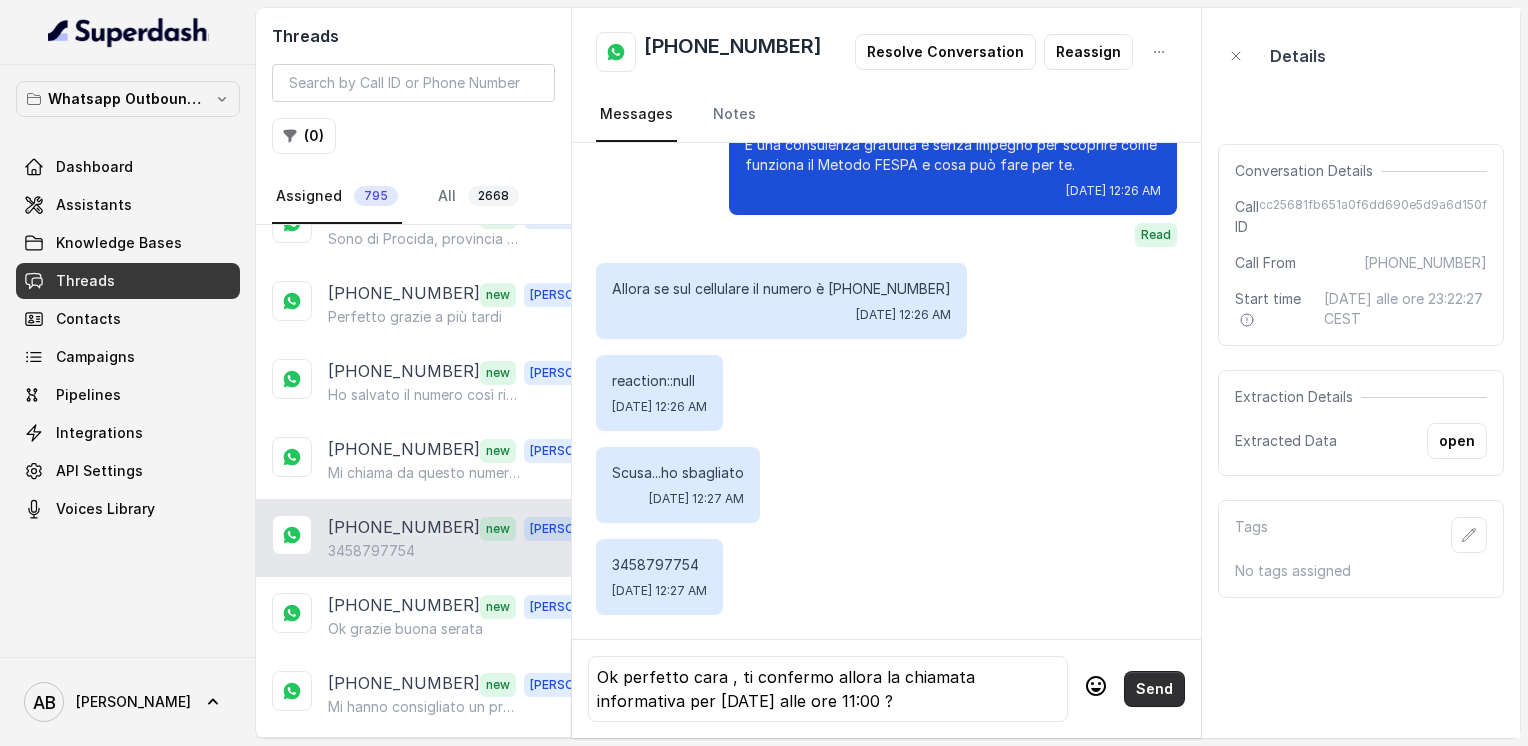click on "Send" at bounding box center [1154, 689] 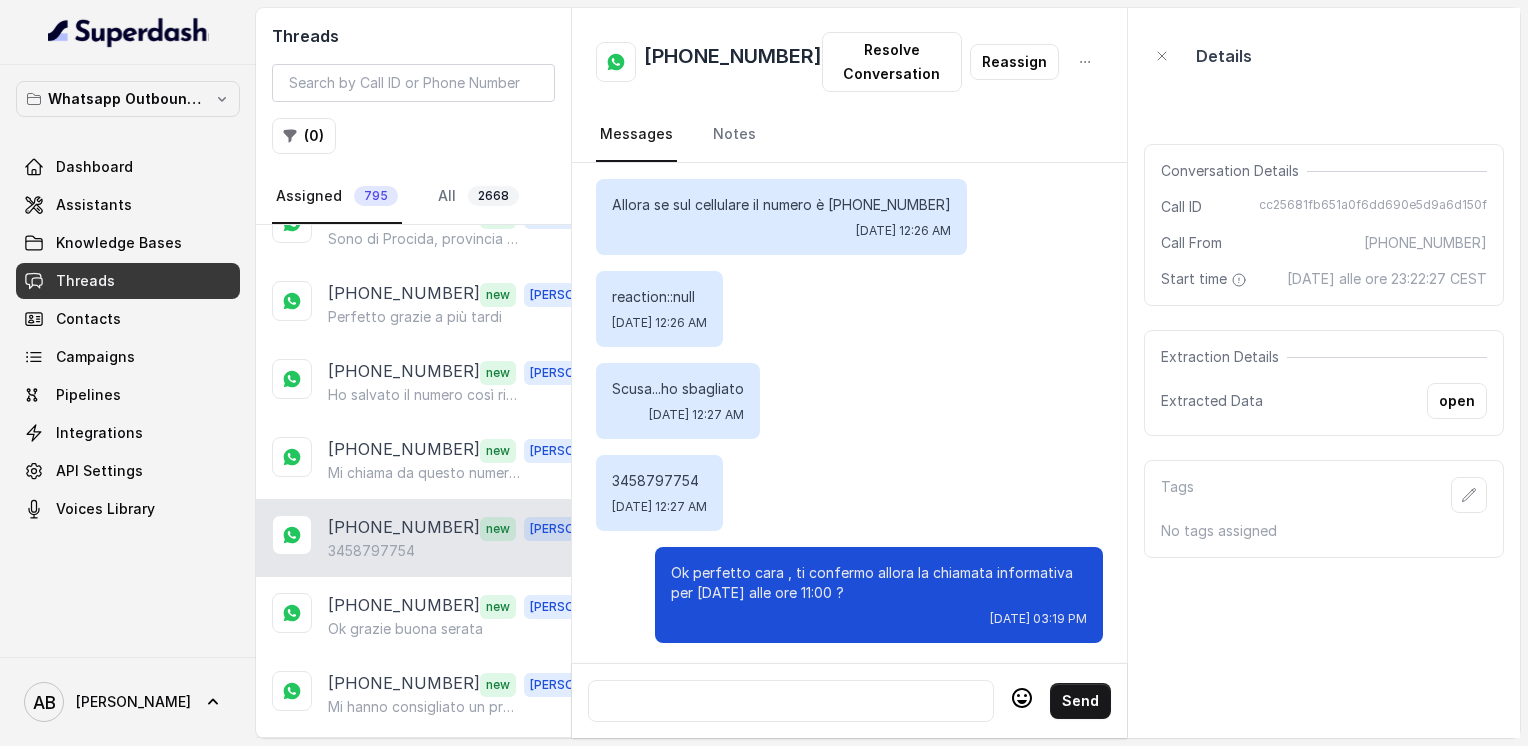 scroll, scrollTop: 2592, scrollLeft: 0, axis: vertical 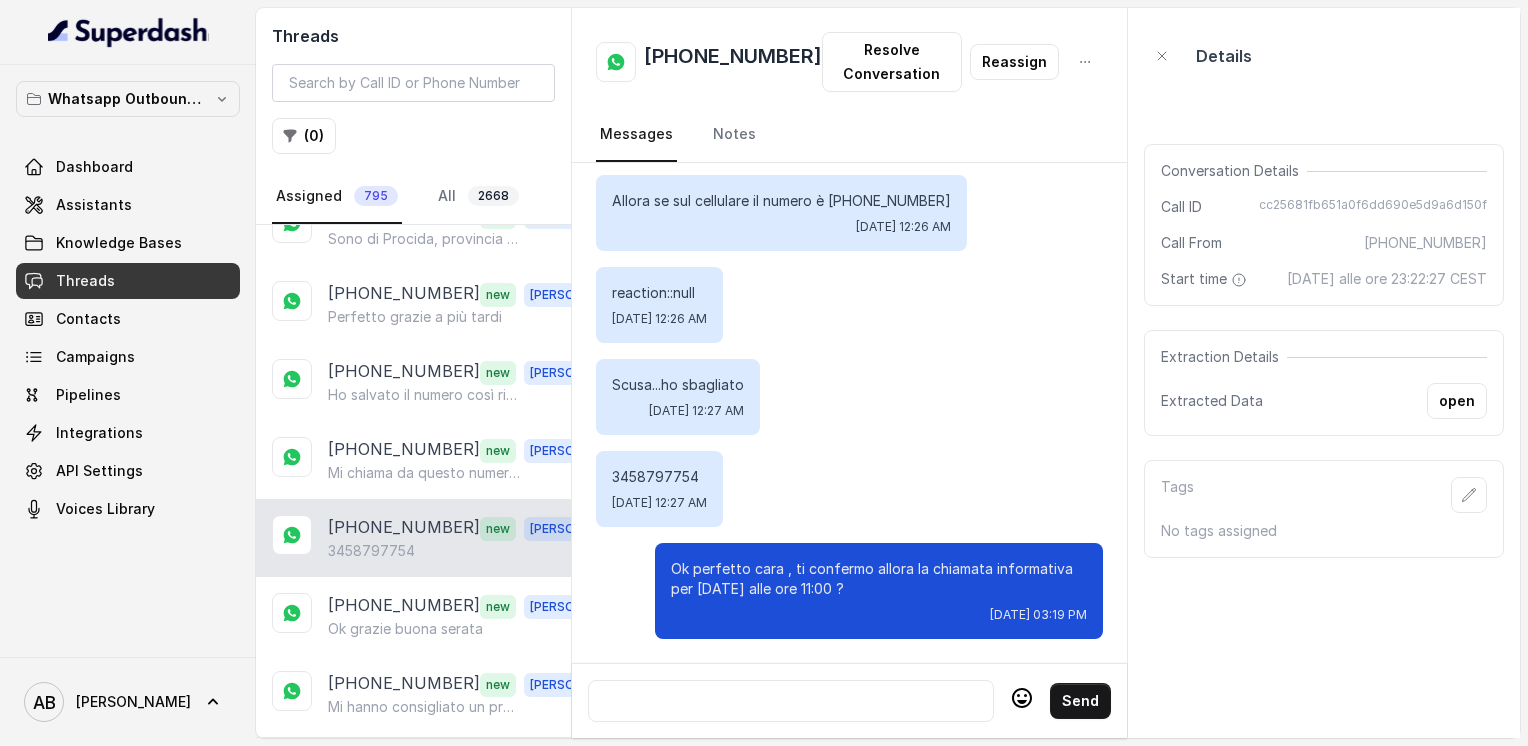 click at bounding box center [791, 701] 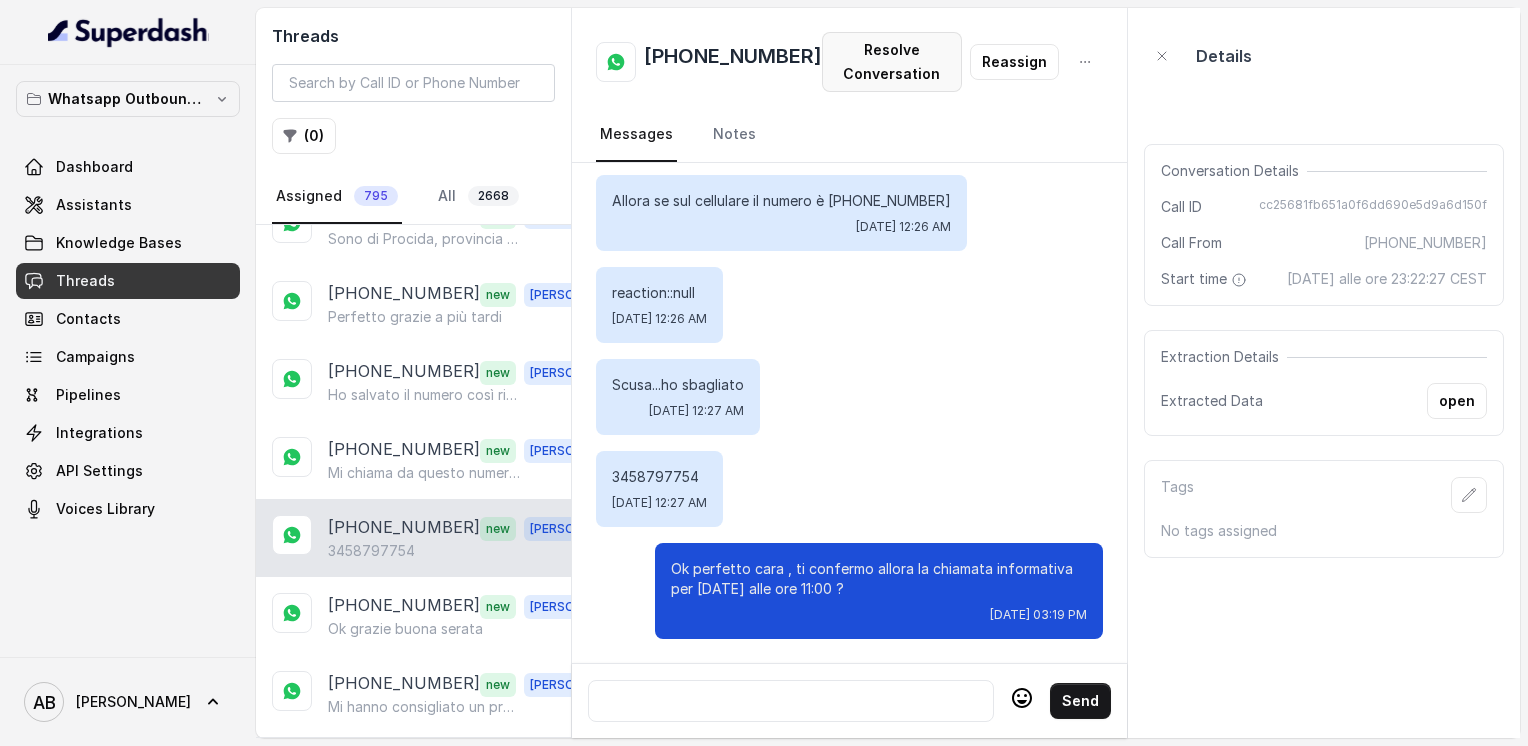 click on "Resolve Conversation" at bounding box center [892, 62] 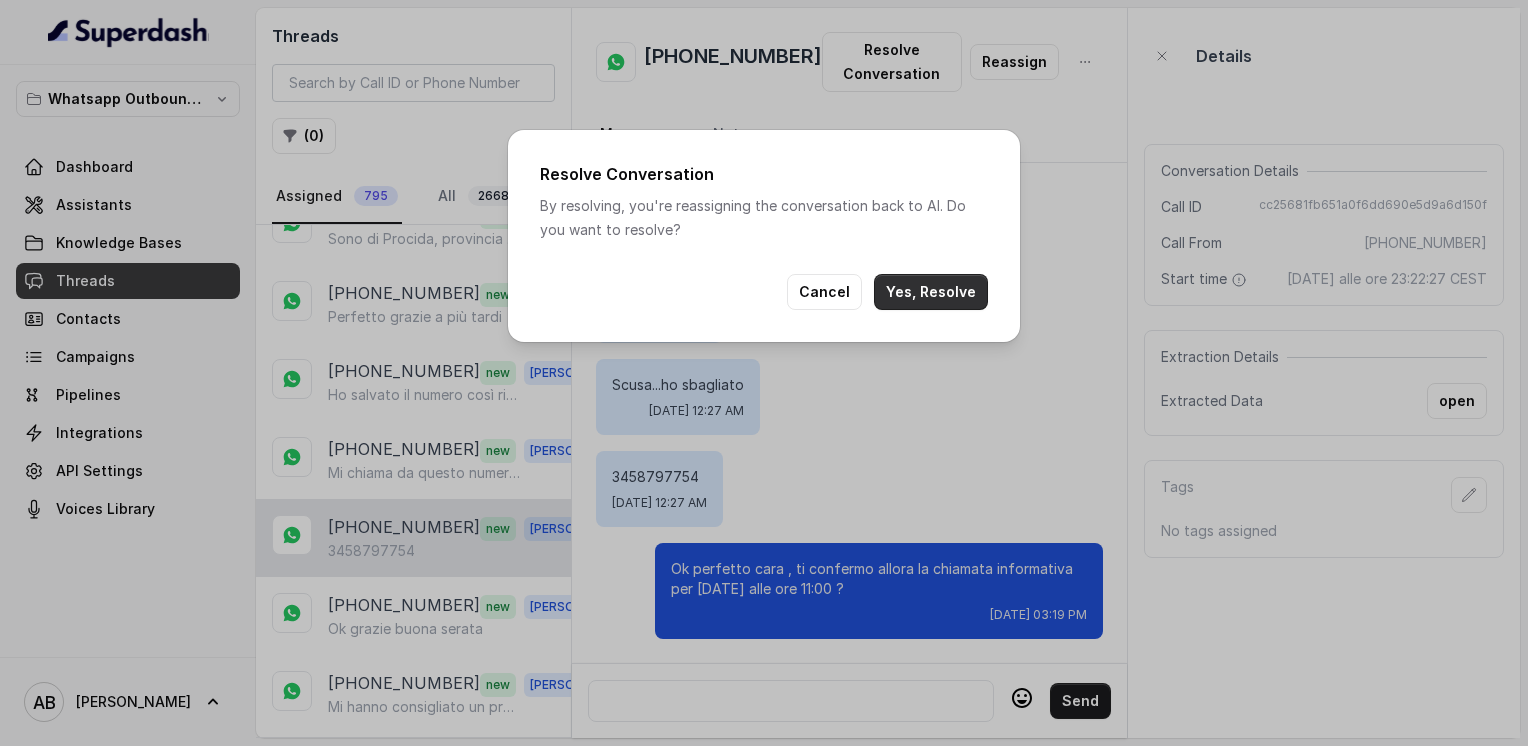 click on "Yes, Resolve" at bounding box center [931, 292] 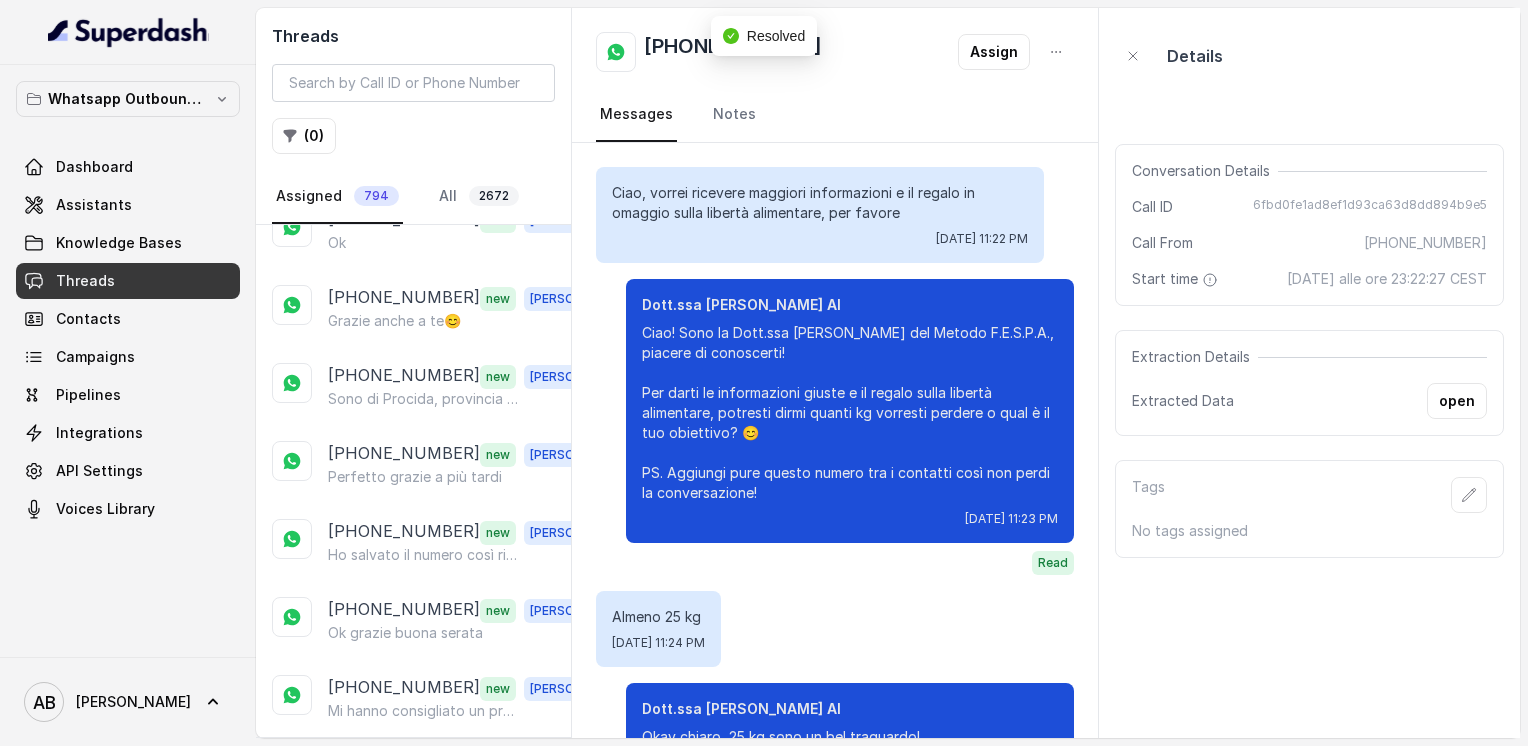 scroll, scrollTop: 2516, scrollLeft: 0, axis: vertical 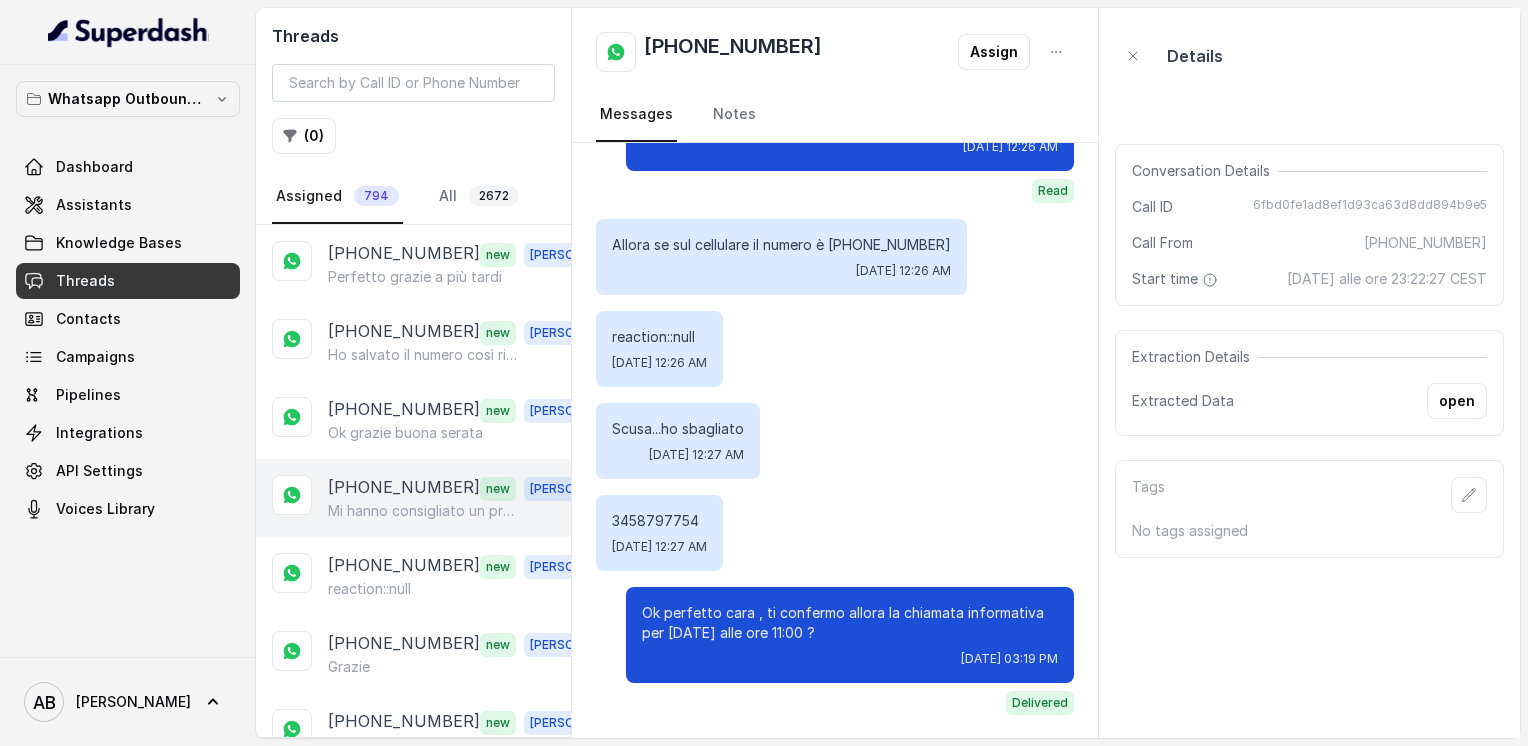 click on "[PHONE_NUMBER]" at bounding box center [404, 488] 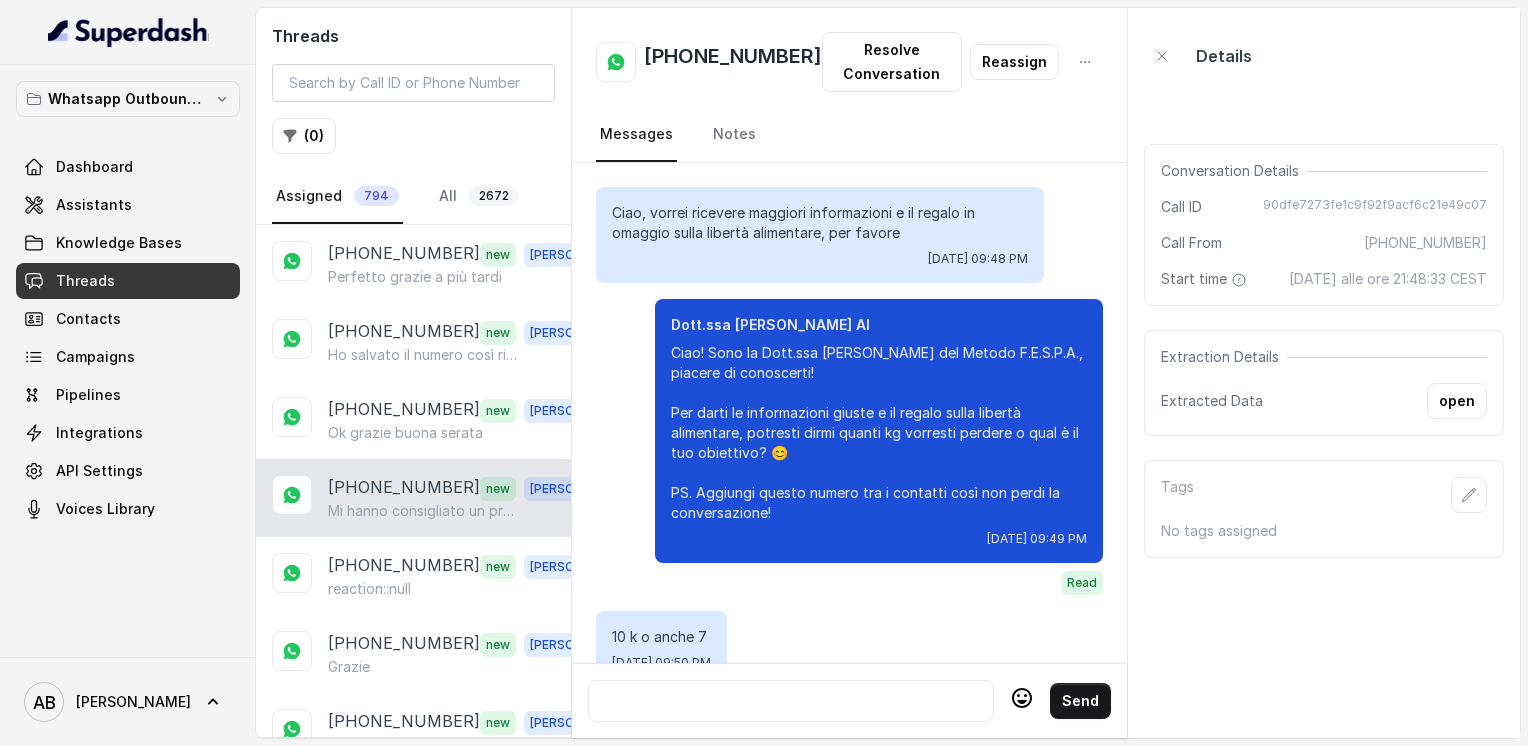 scroll, scrollTop: 3076, scrollLeft: 0, axis: vertical 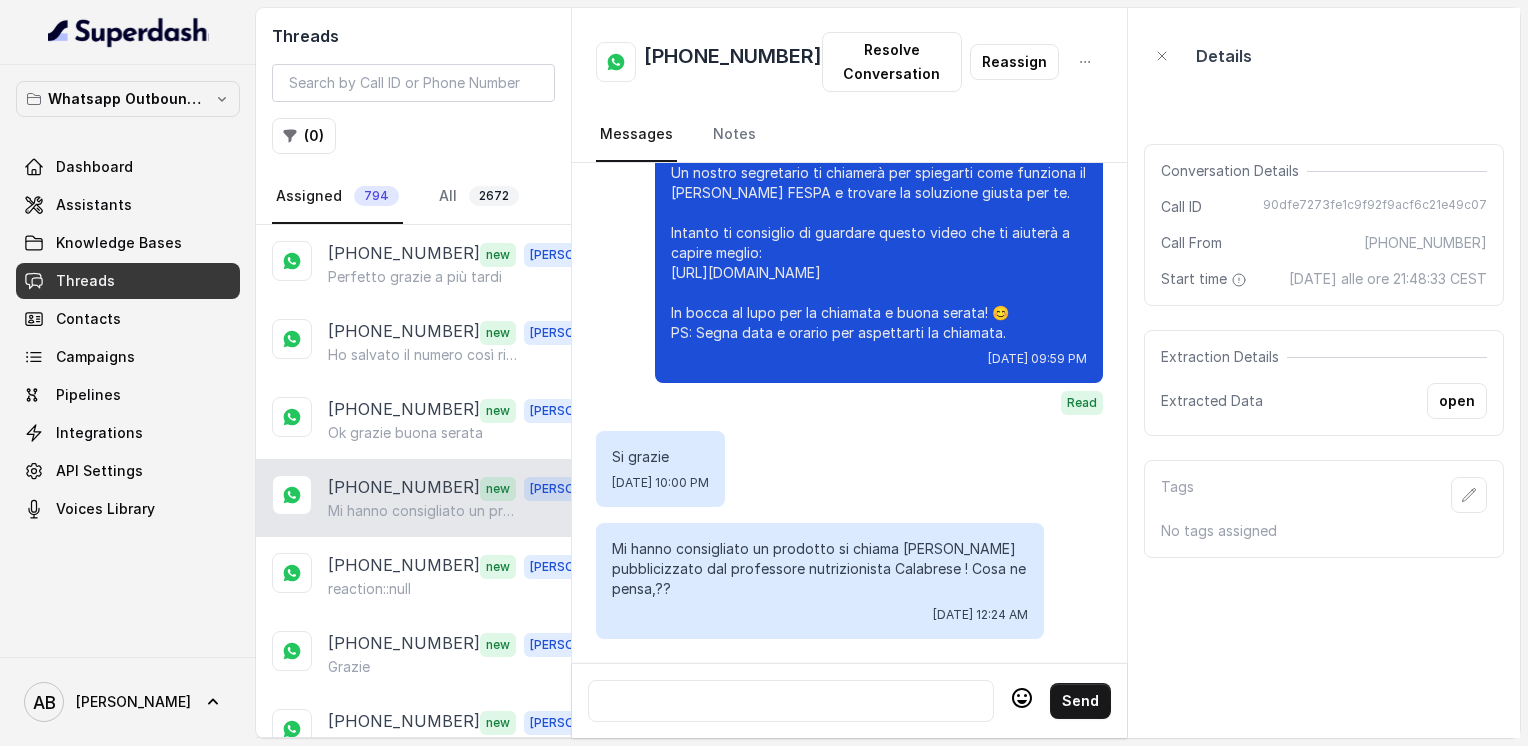 click at bounding box center [791, 701] 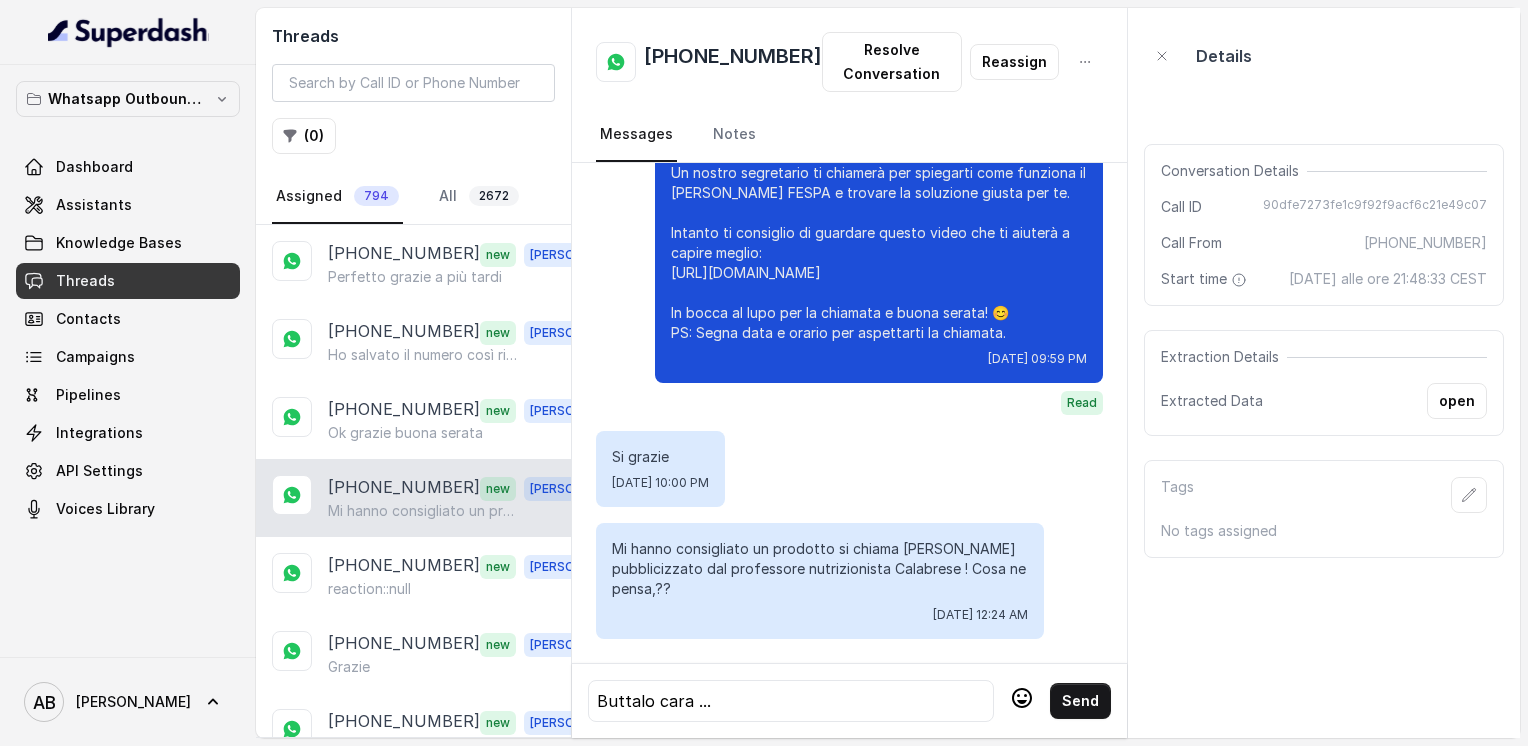 click on "Send" at bounding box center (1080, 701) 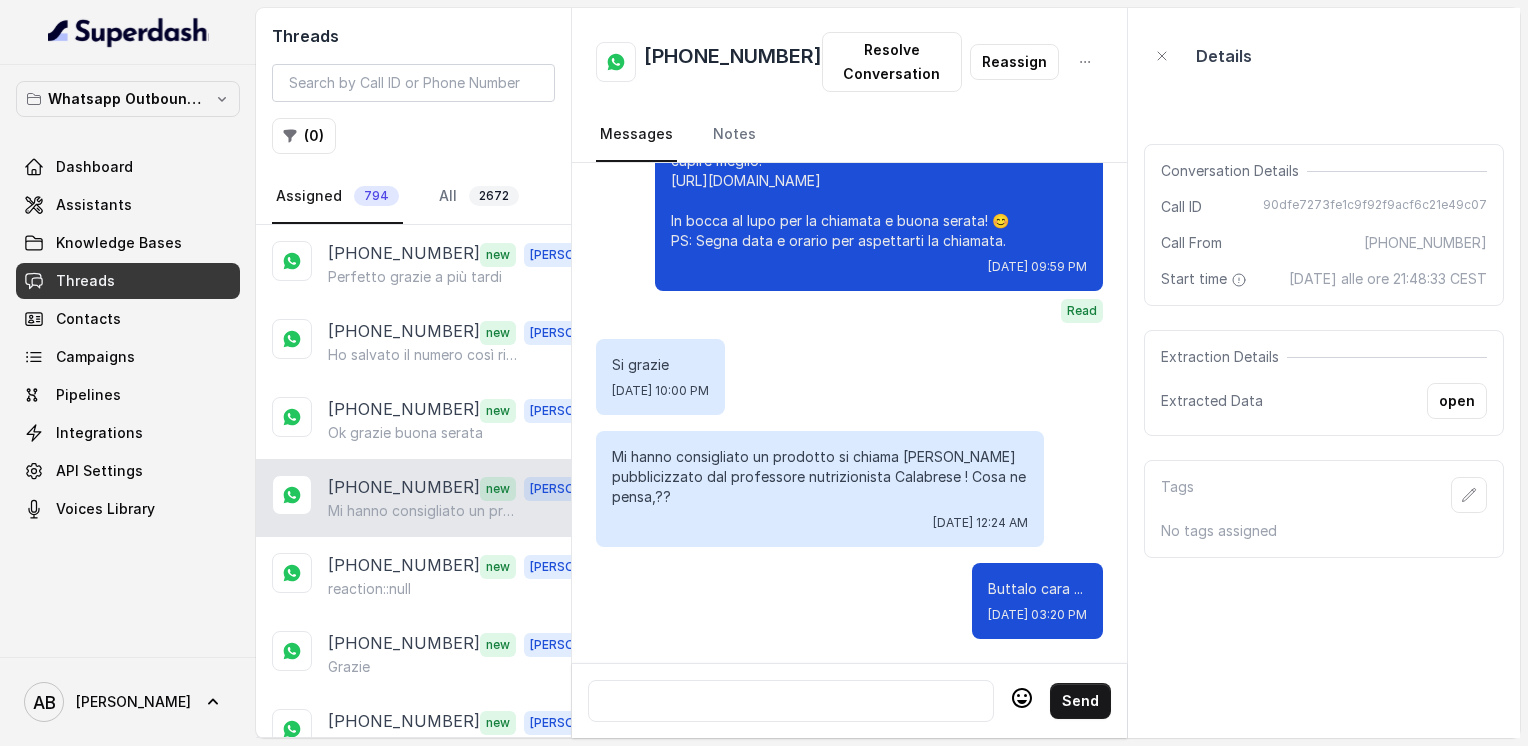 scroll, scrollTop: 3168, scrollLeft: 0, axis: vertical 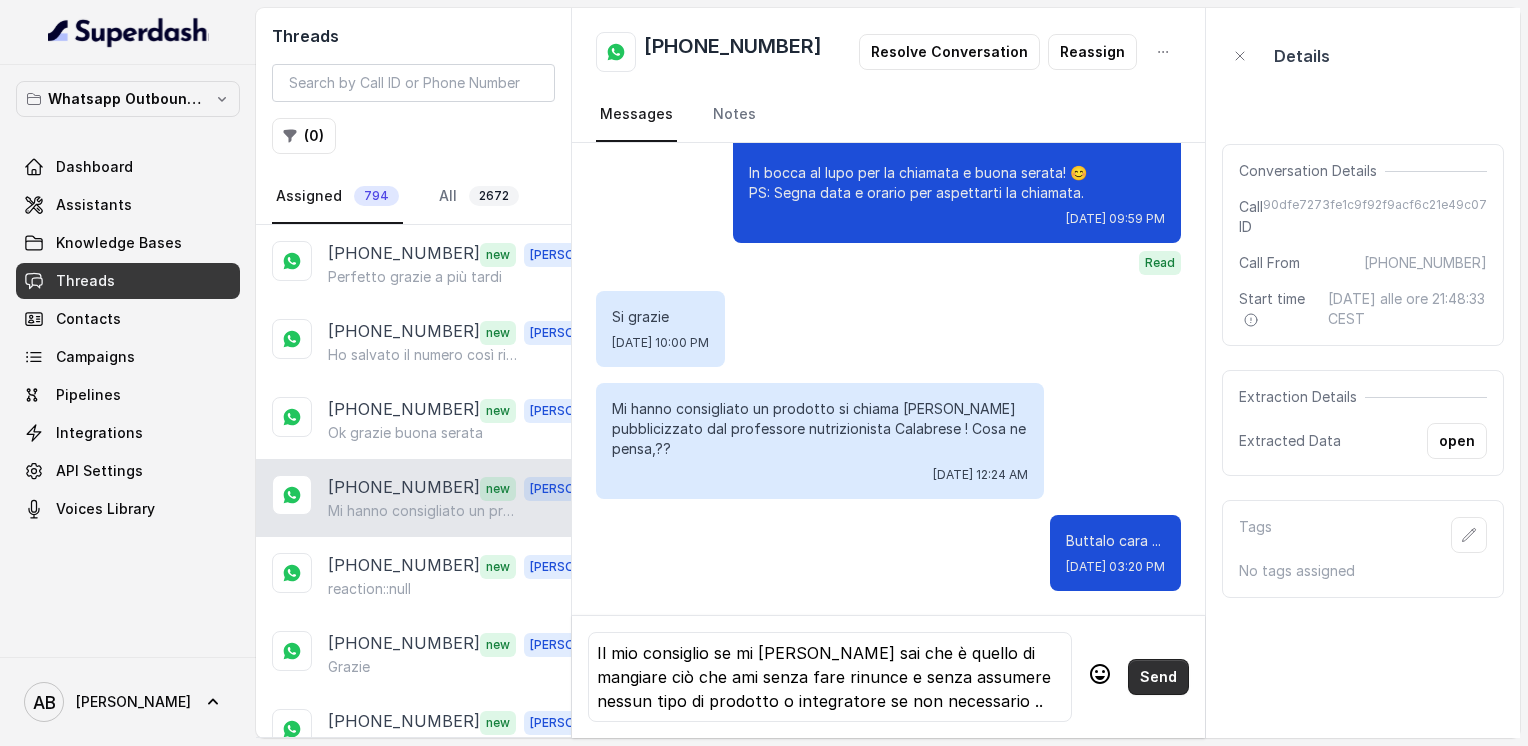 click on "Send" at bounding box center (1158, 677) 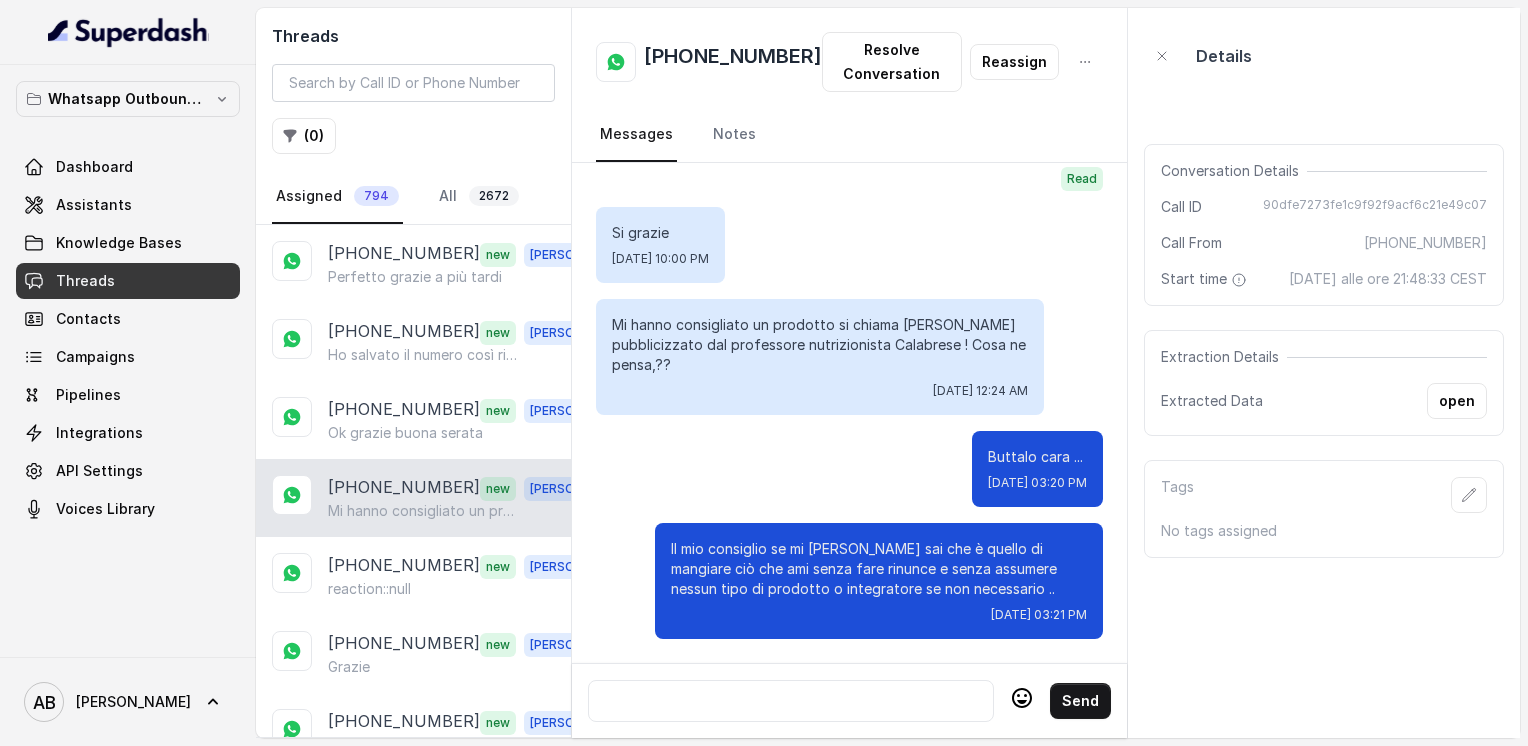 scroll, scrollTop: 3300, scrollLeft: 0, axis: vertical 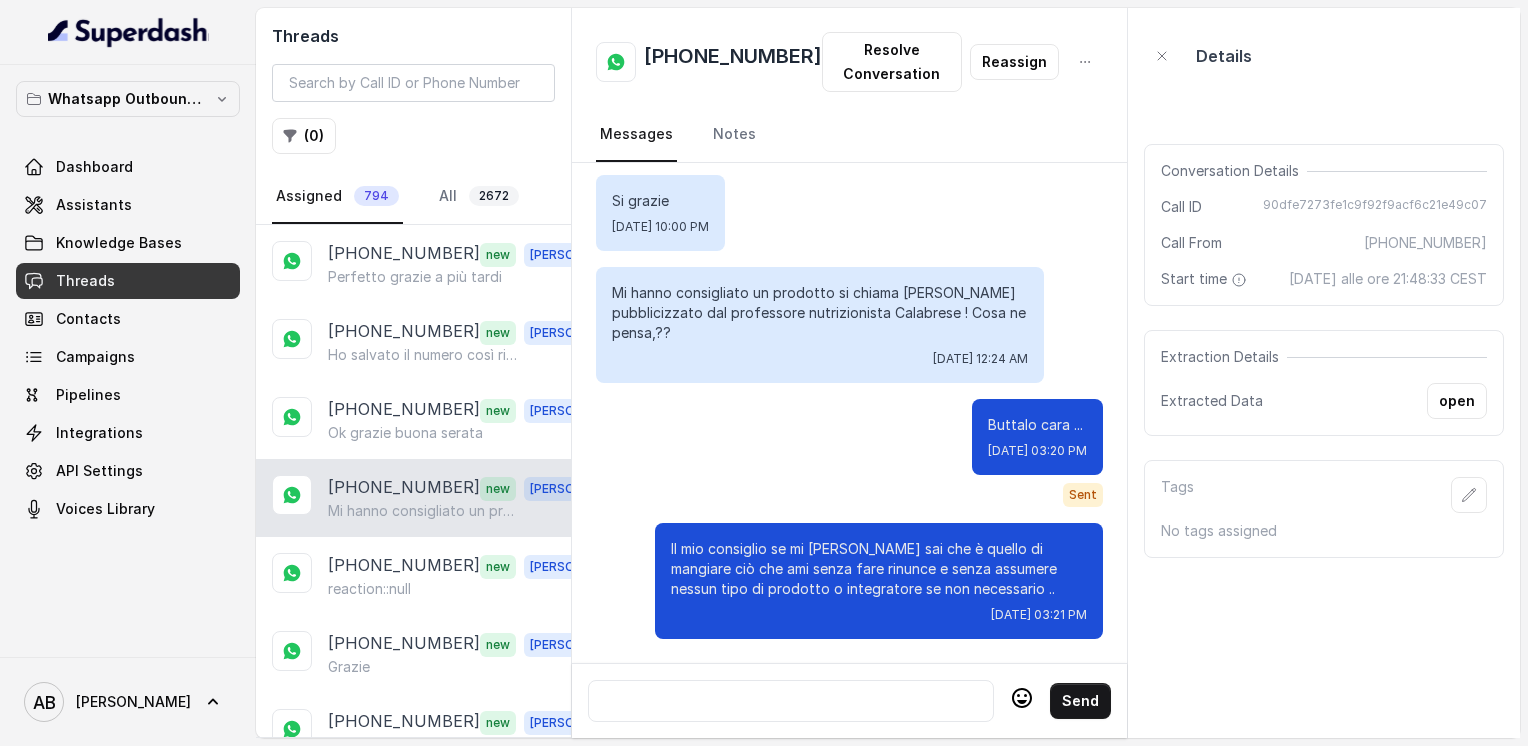 click at bounding box center [791, 701] 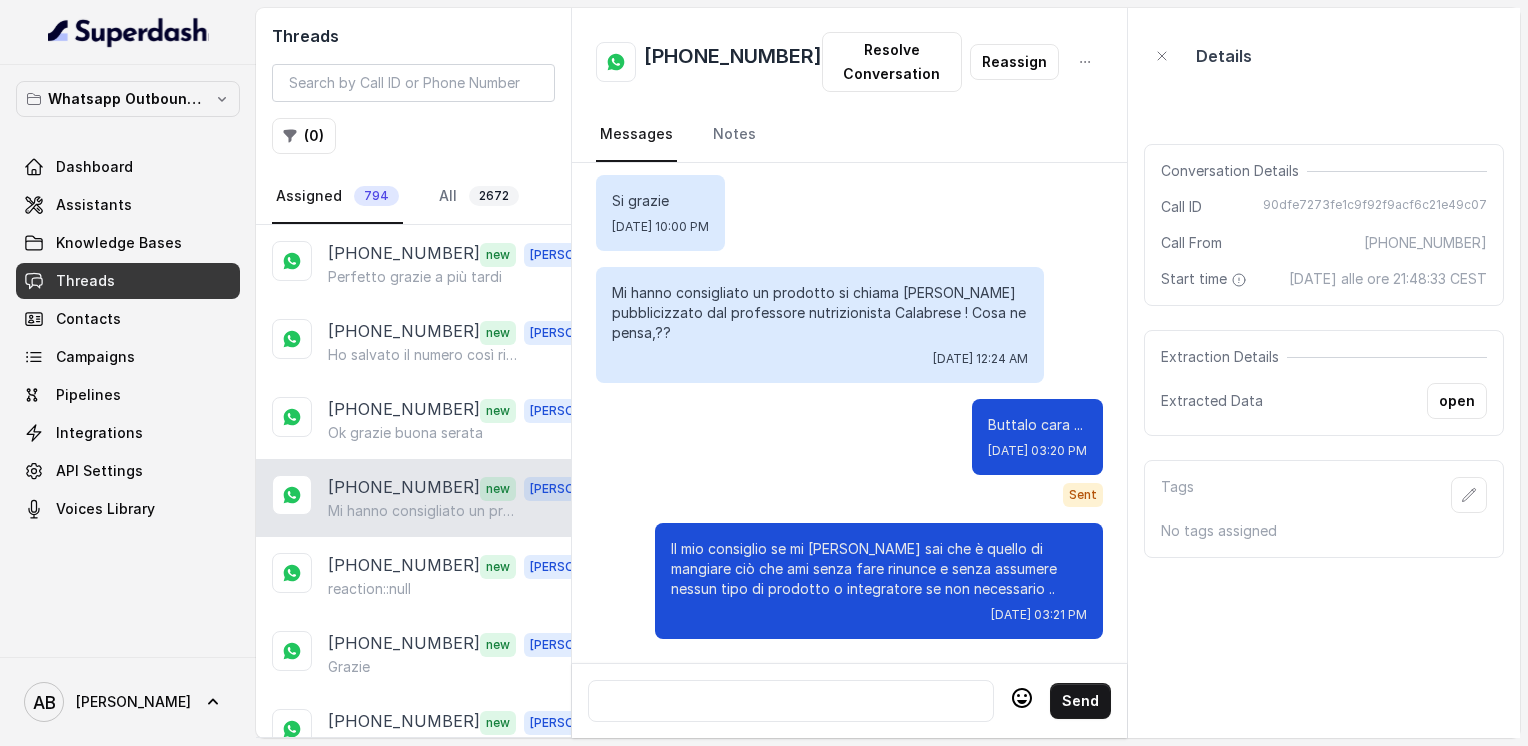 click at bounding box center (791, 701) 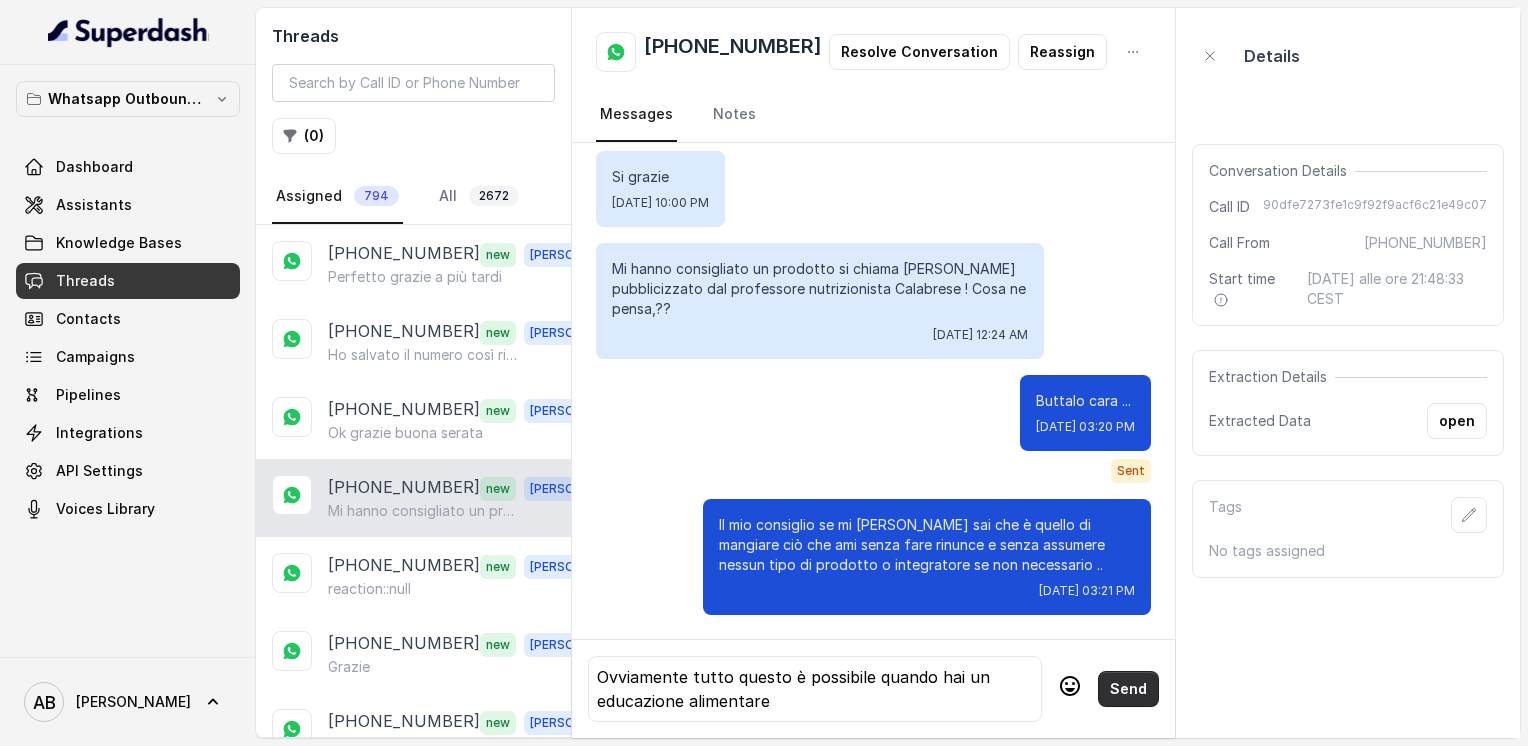 click on "Send" at bounding box center (1128, 689) 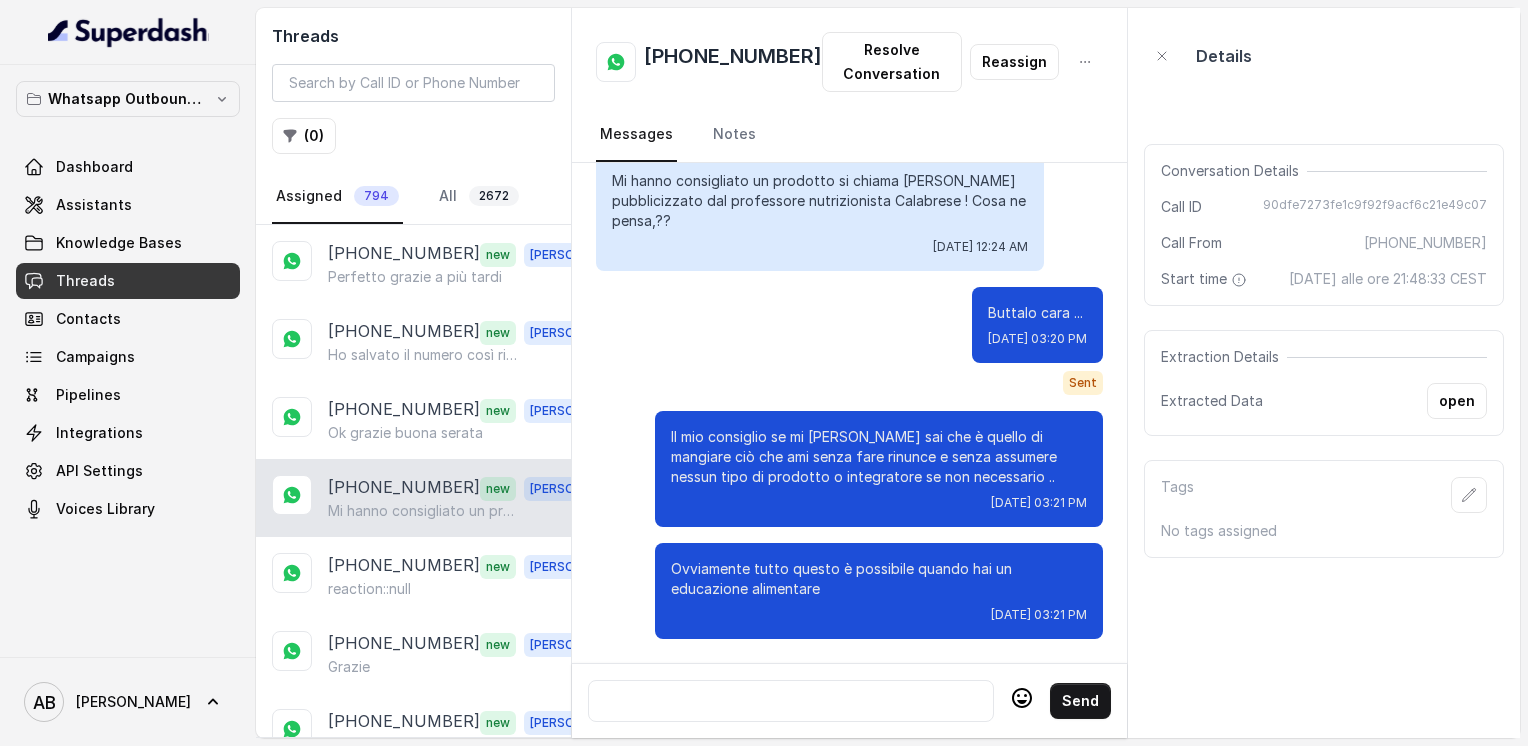 scroll, scrollTop: 3444, scrollLeft: 0, axis: vertical 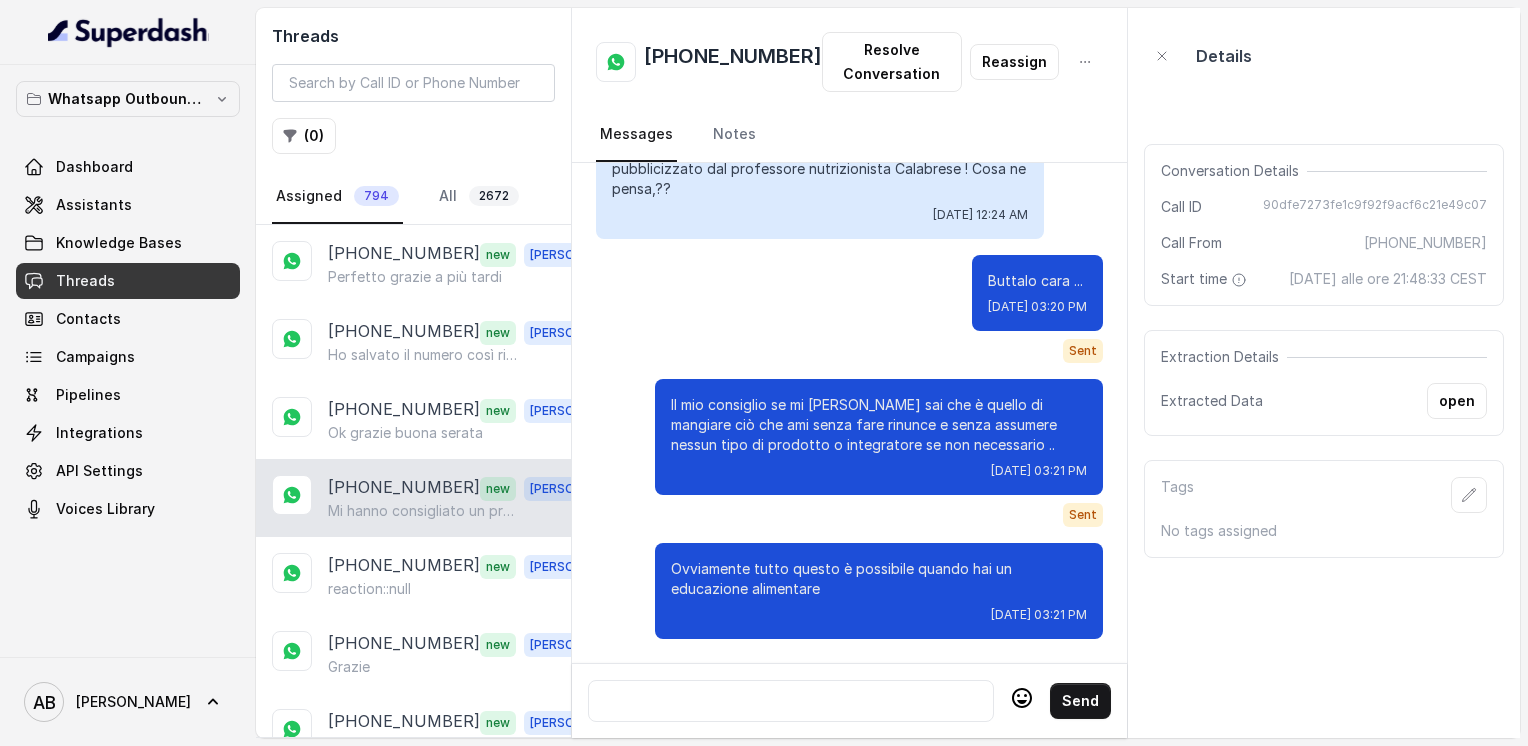 click at bounding box center (791, 701) 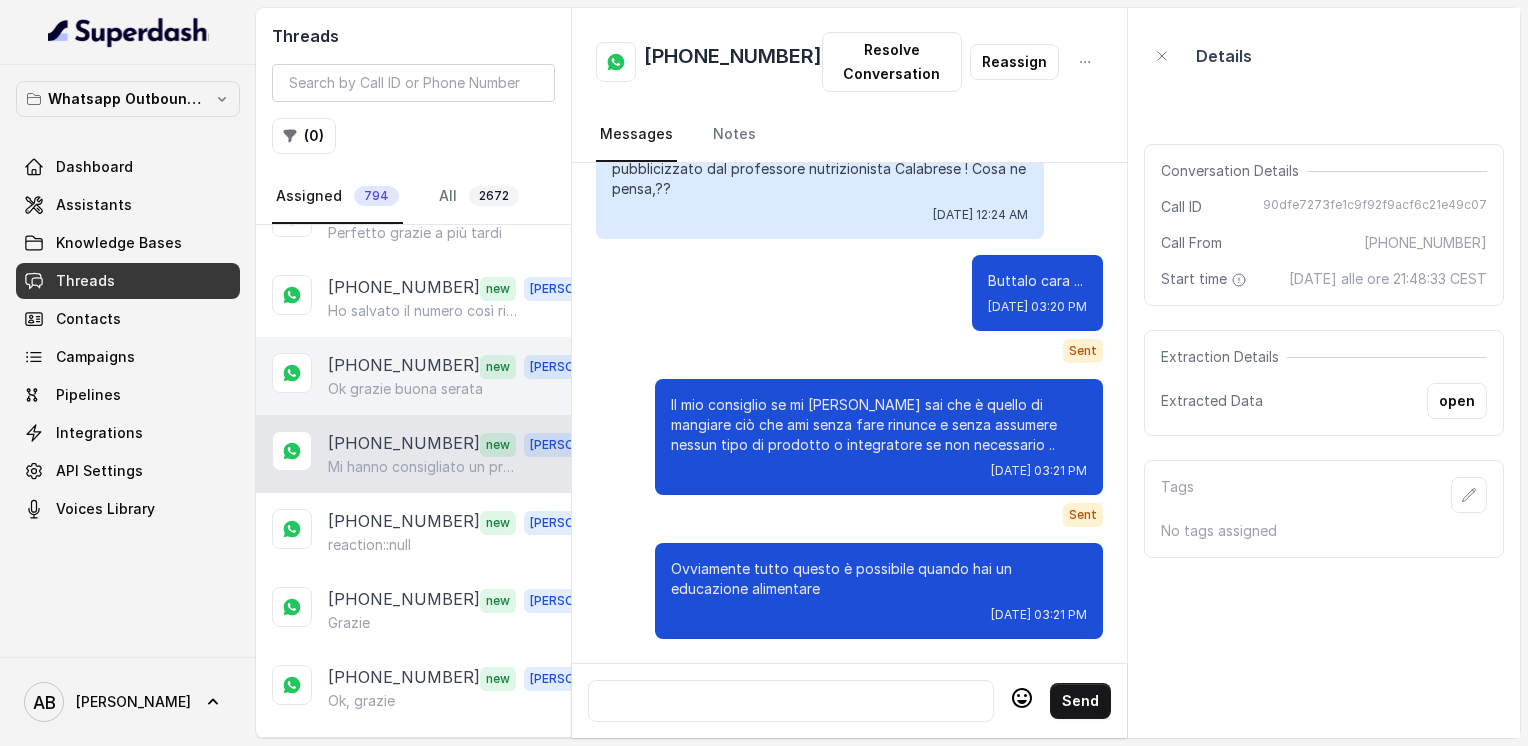 scroll, scrollTop: 2700, scrollLeft: 0, axis: vertical 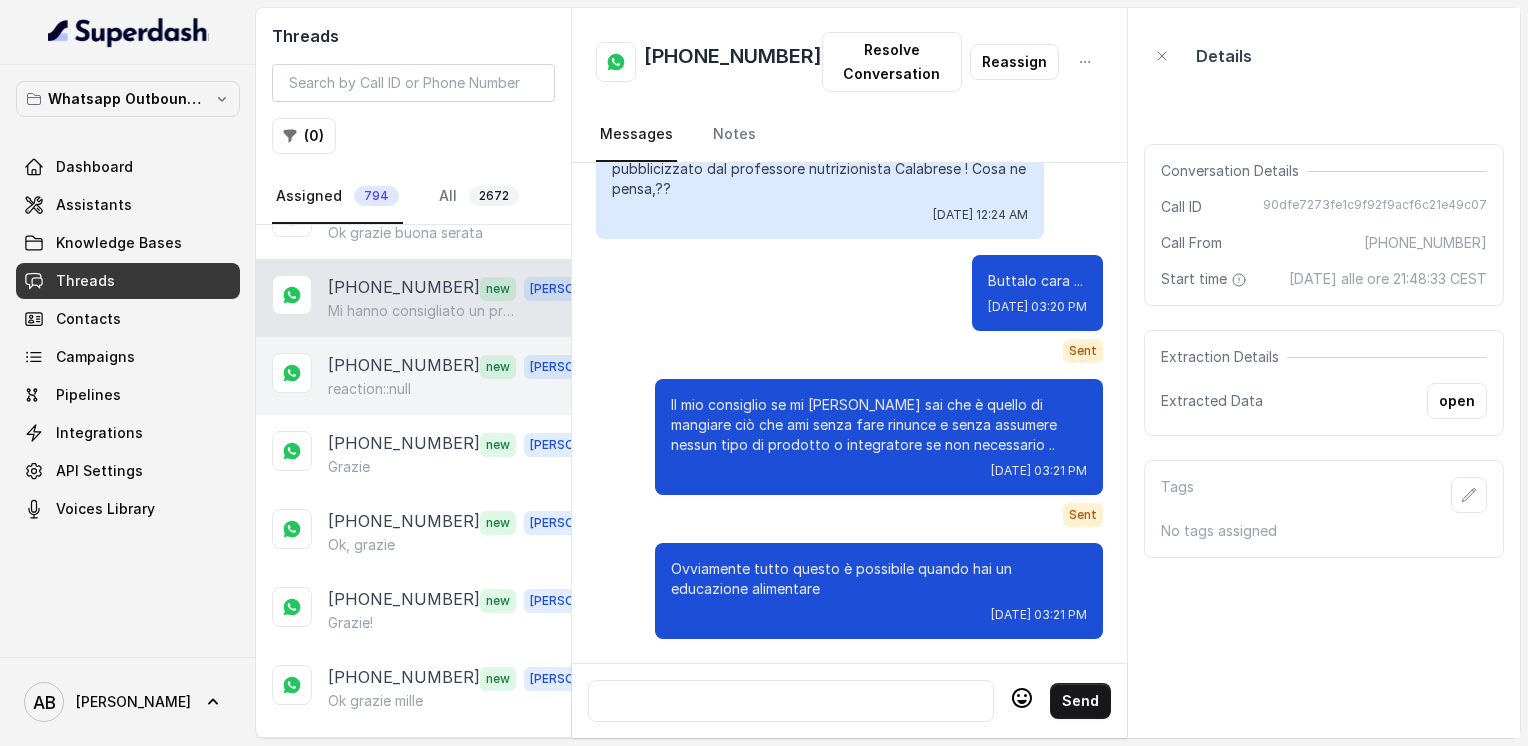 click on "[PHONE_NUMBER]" at bounding box center (404, 366) 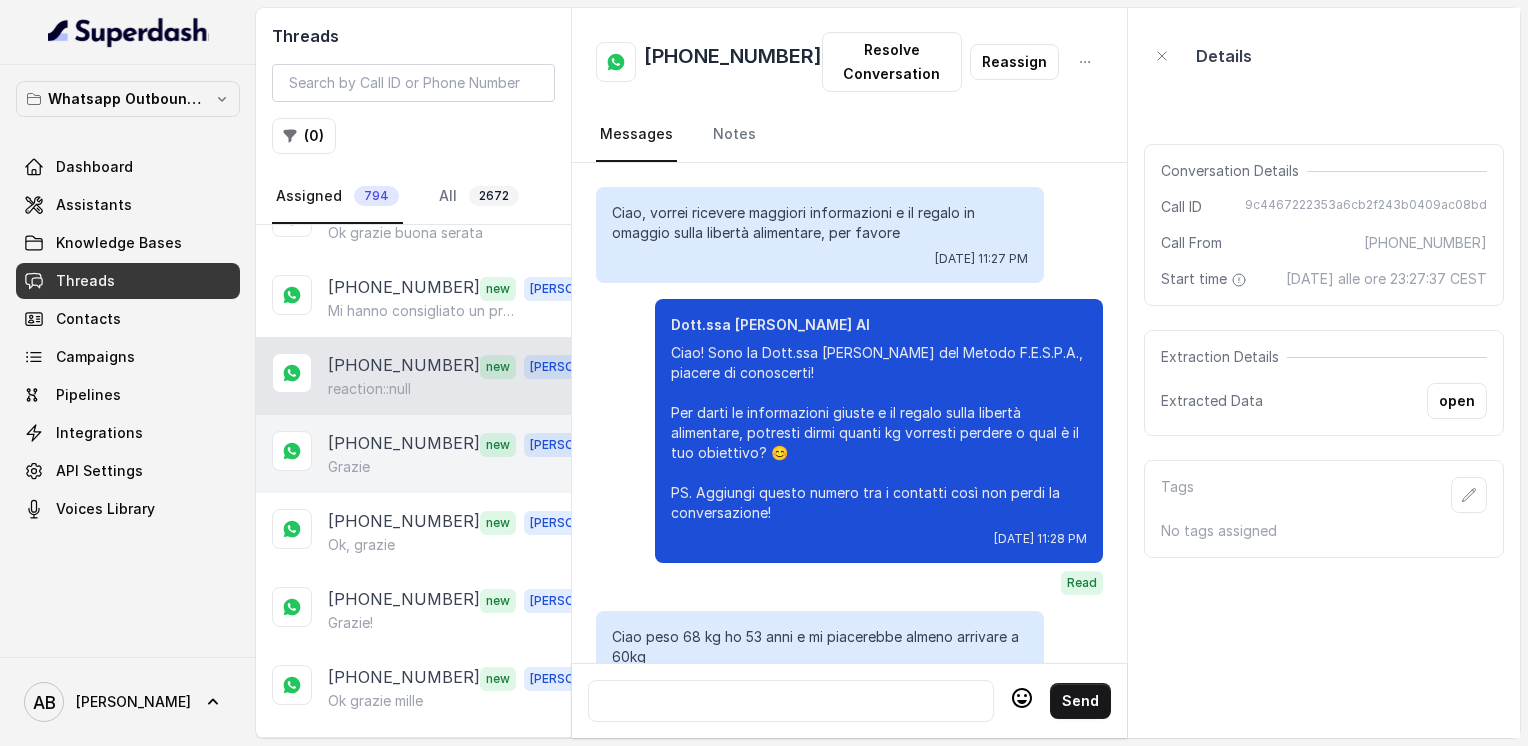scroll, scrollTop: 3576, scrollLeft: 0, axis: vertical 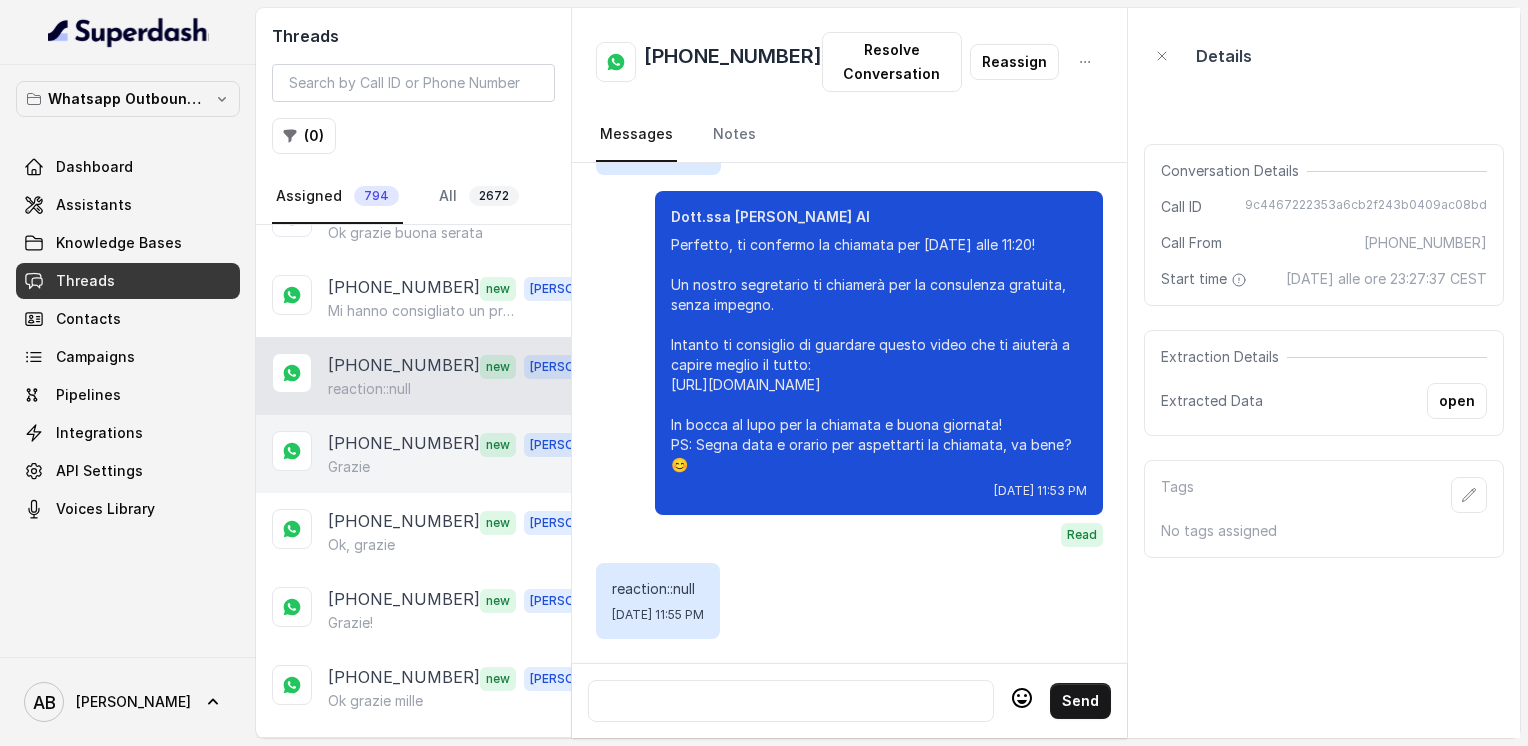 click on "Grazie" at bounding box center (469, 467) 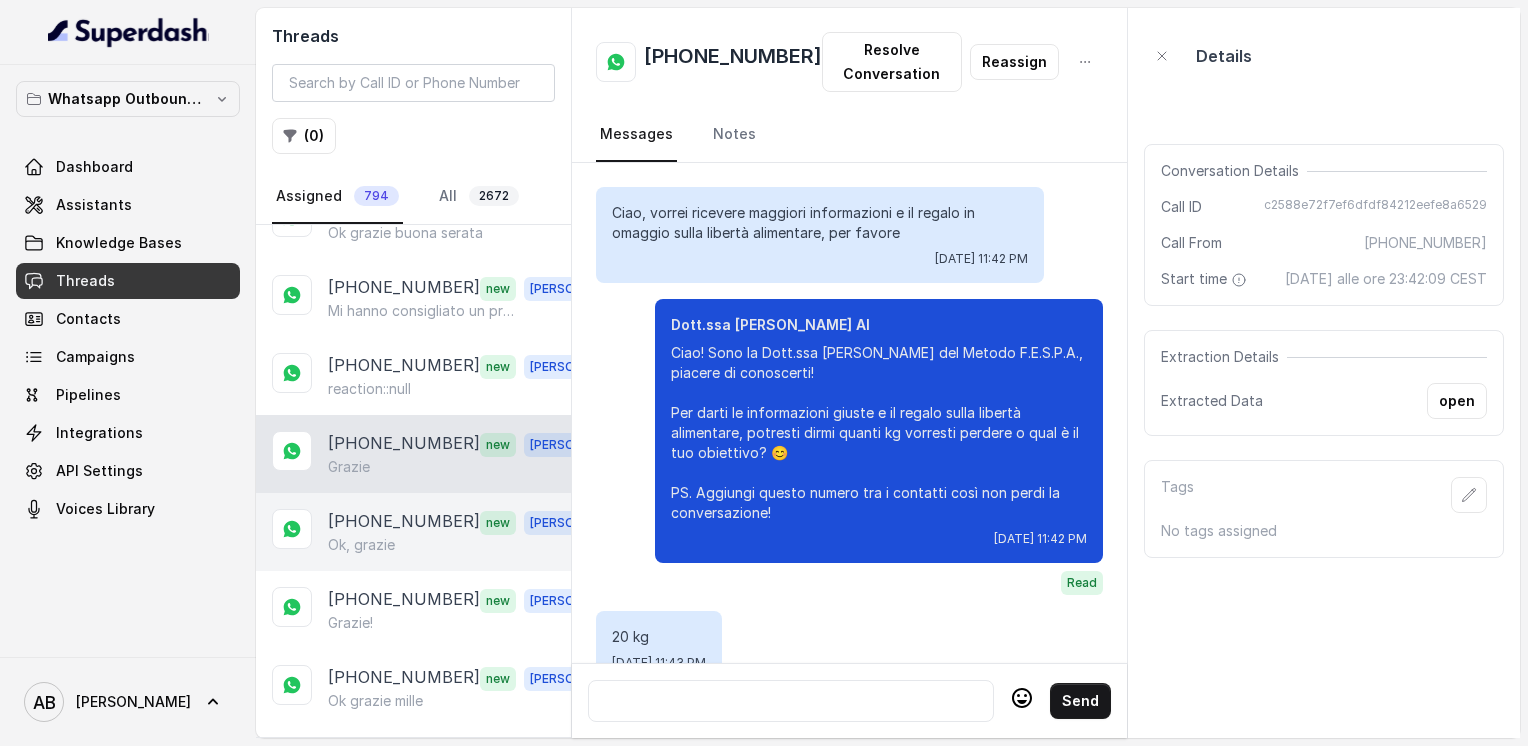 scroll, scrollTop: 3416, scrollLeft: 0, axis: vertical 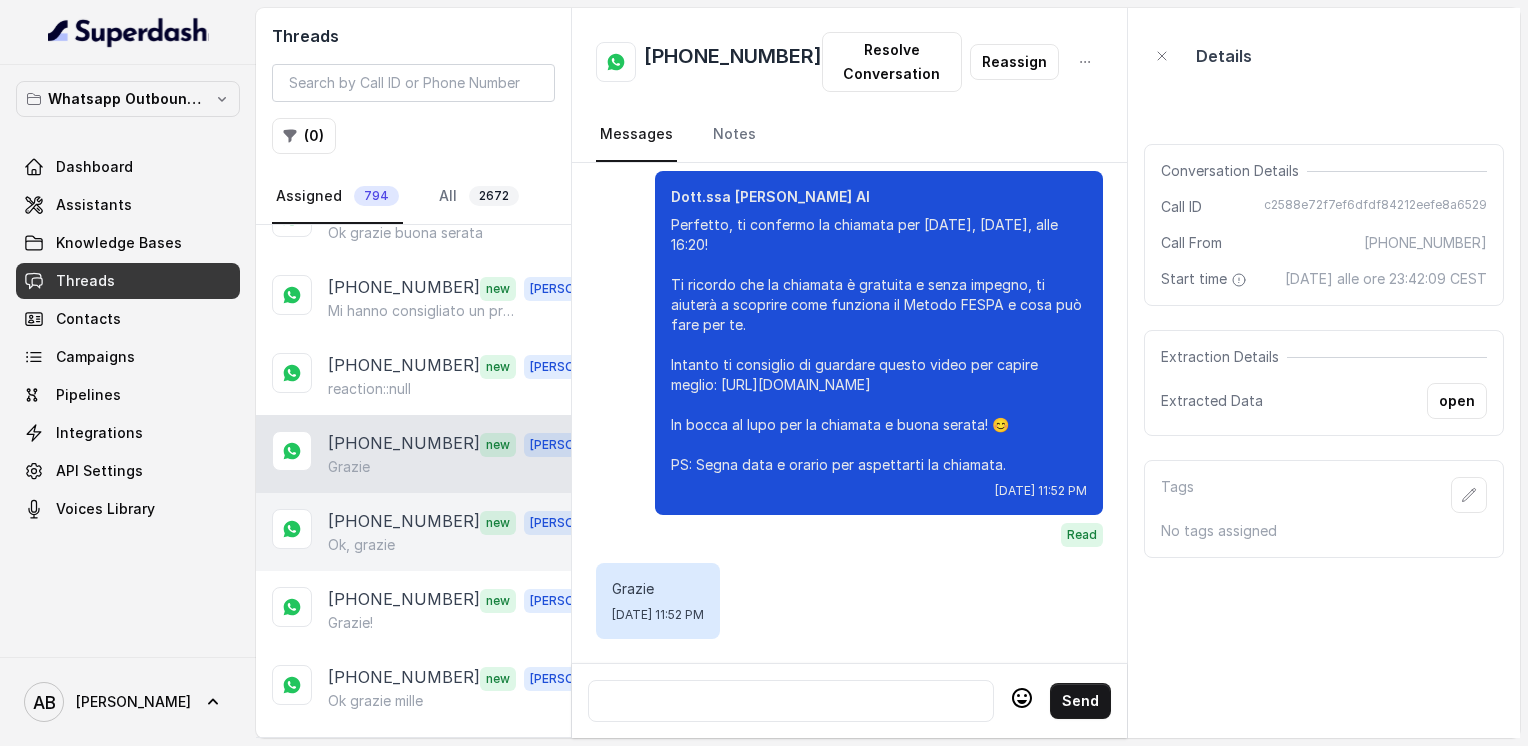drag, startPoint x: 381, startPoint y: 518, endPoint x: 383, endPoint y: 532, distance: 14.142136 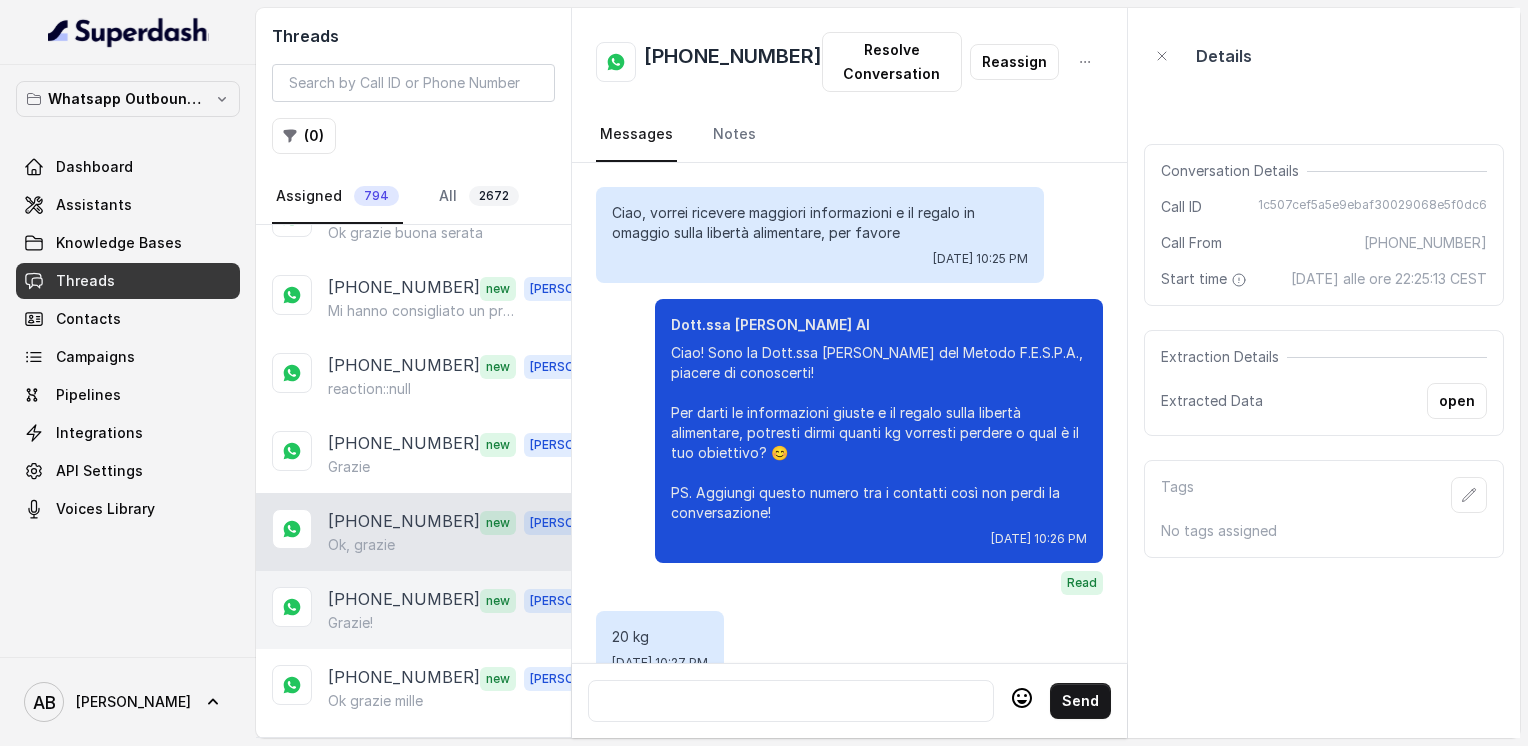 scroll, scrollTop: 1880, scrollLeft: 0, axis: vertical 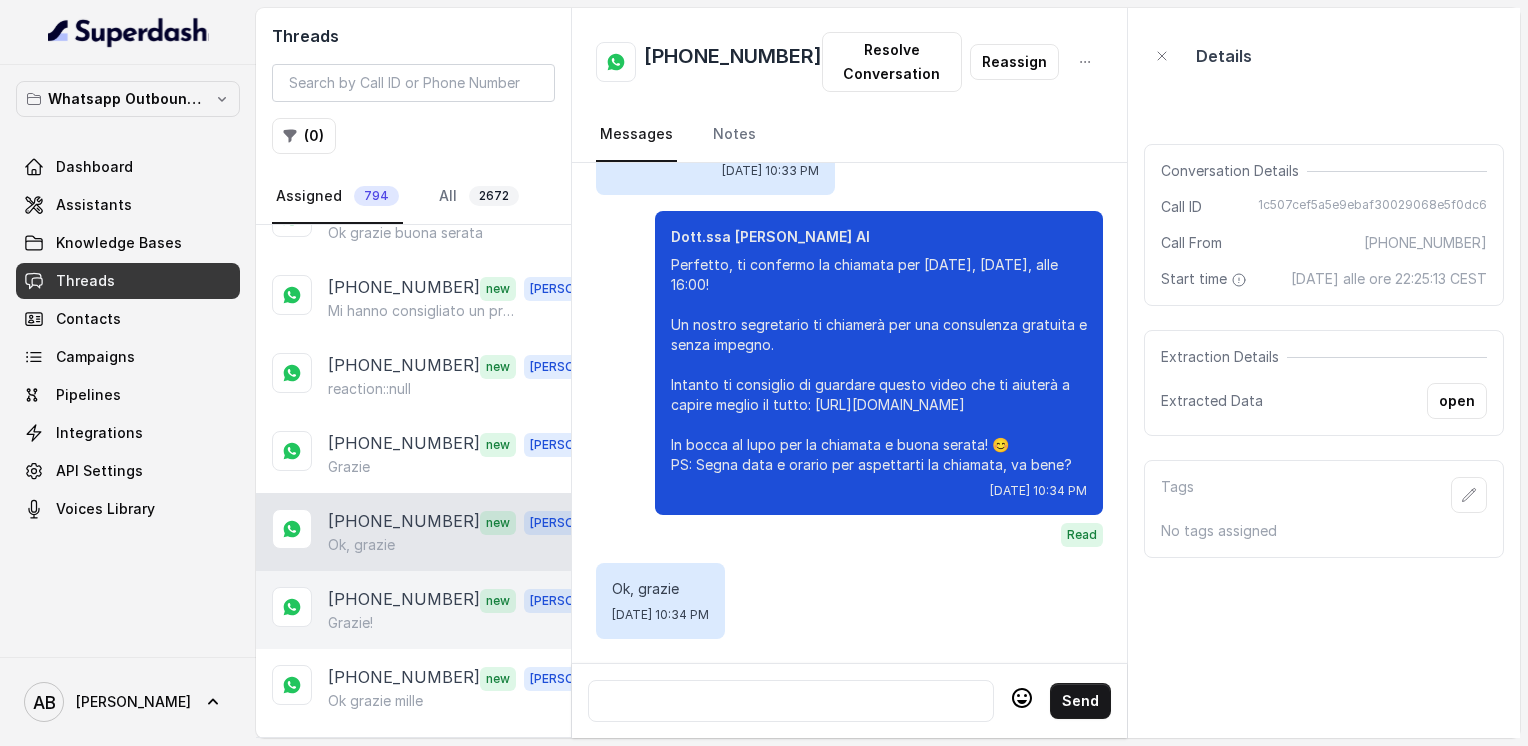 click on "[PHONE_NUMBER]" at bounding box center [404, 600] 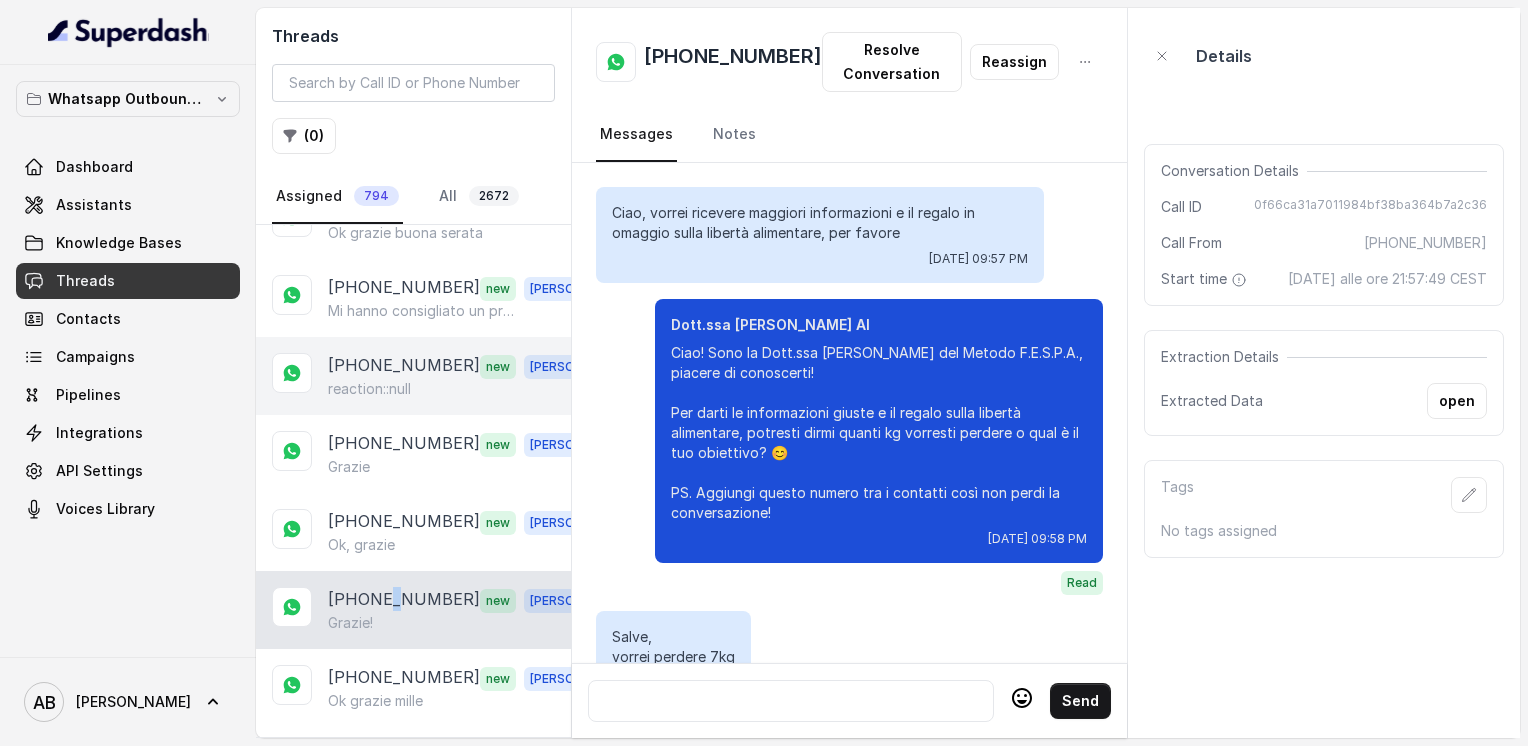 scroll, scrollTop: 3700, scrollLeft: 0, axis: vertical 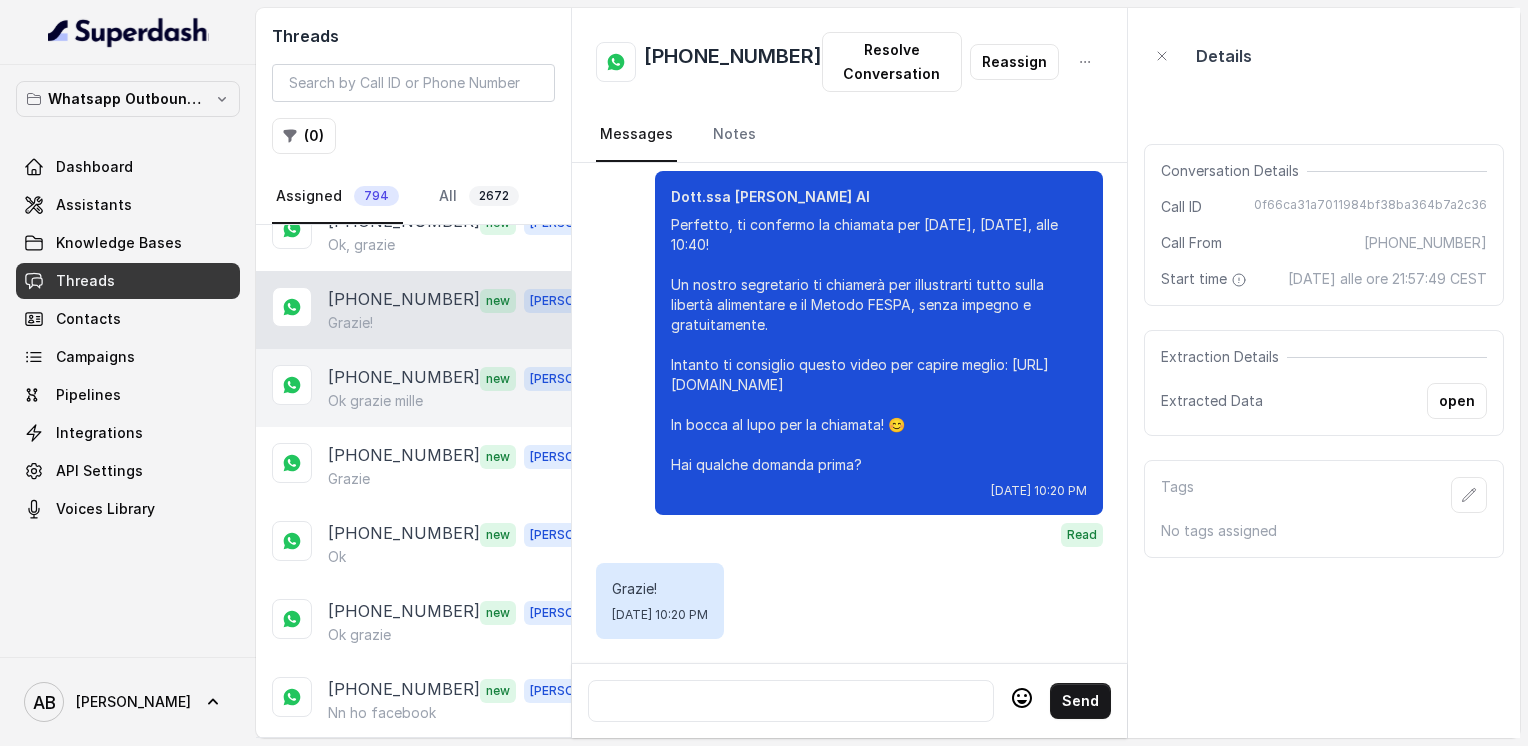 click on "Ok grazie mille" at bounding box center (375, 401) 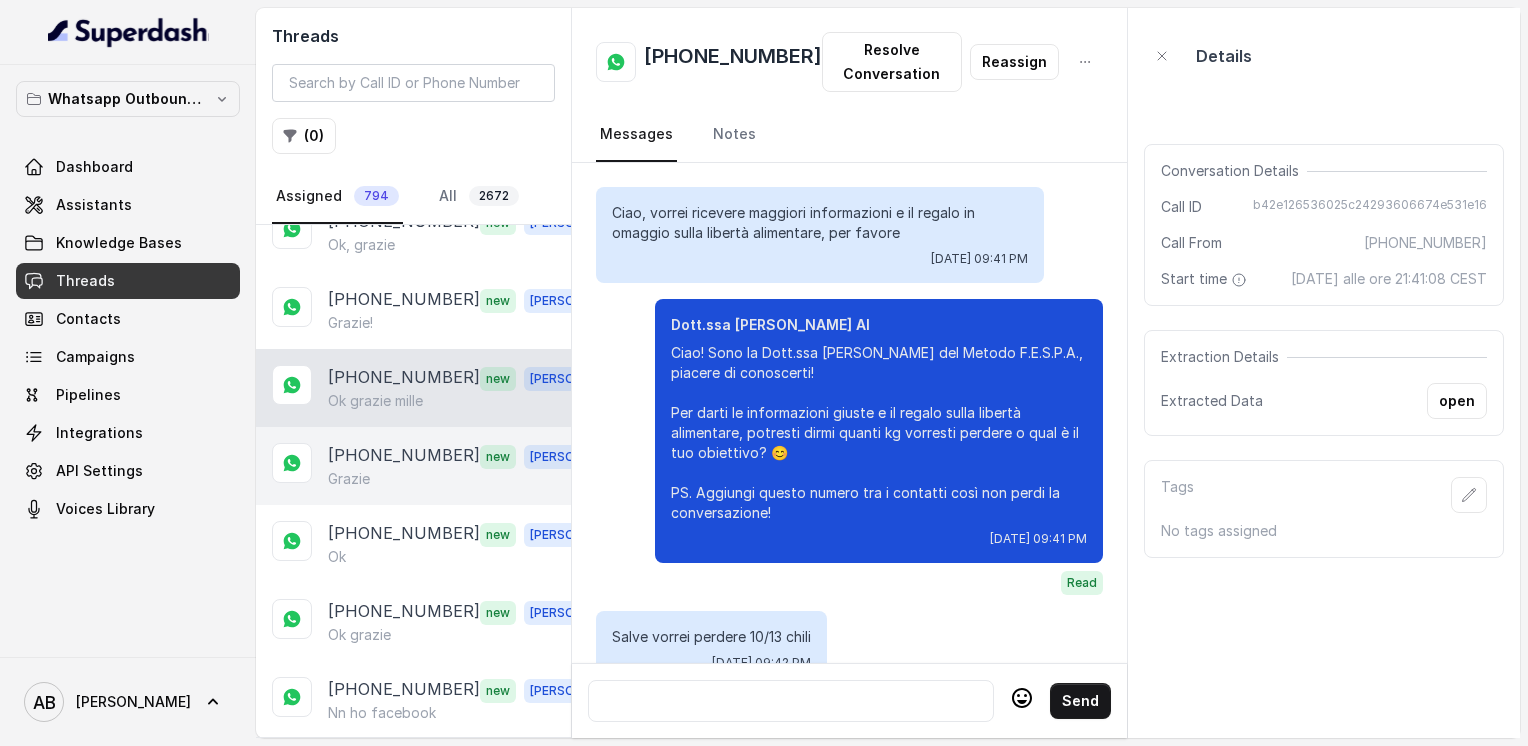 scroll, scrollTop: 1616, scrollLeft: 0, axis: vertical 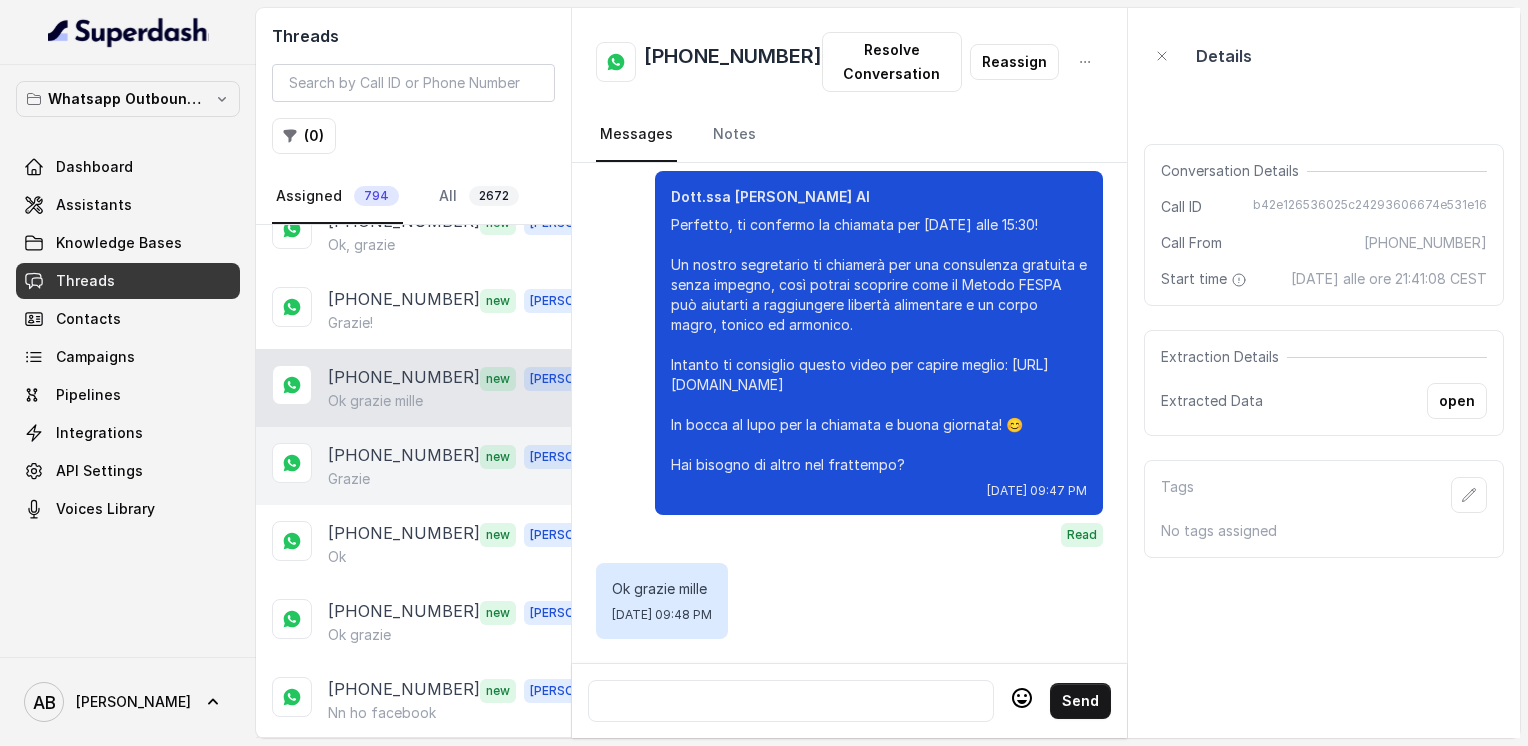 click on "Grazie" at bounding box center [469, 479] 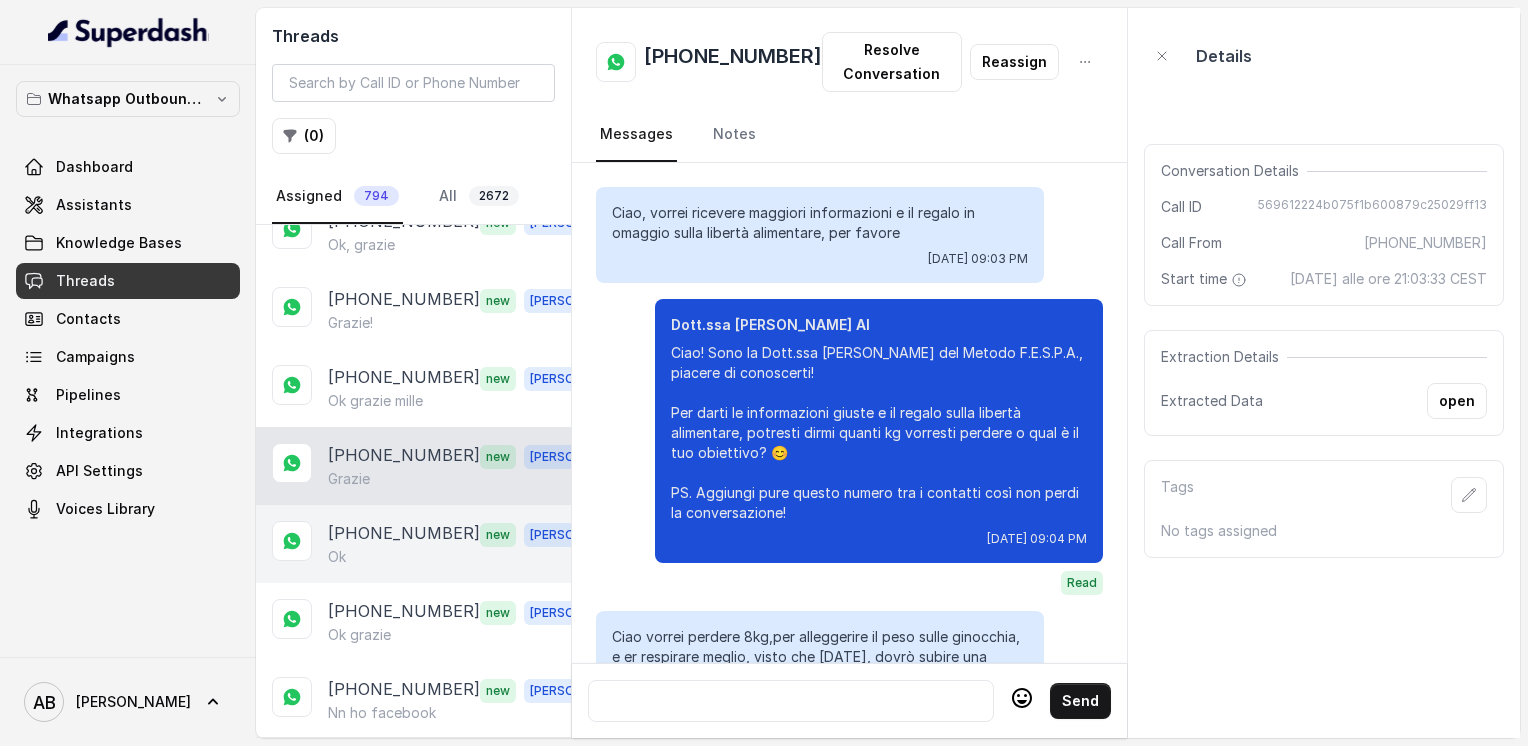 scroll, scrollTop: 2384, scrollLeft: 0, axis: vertical 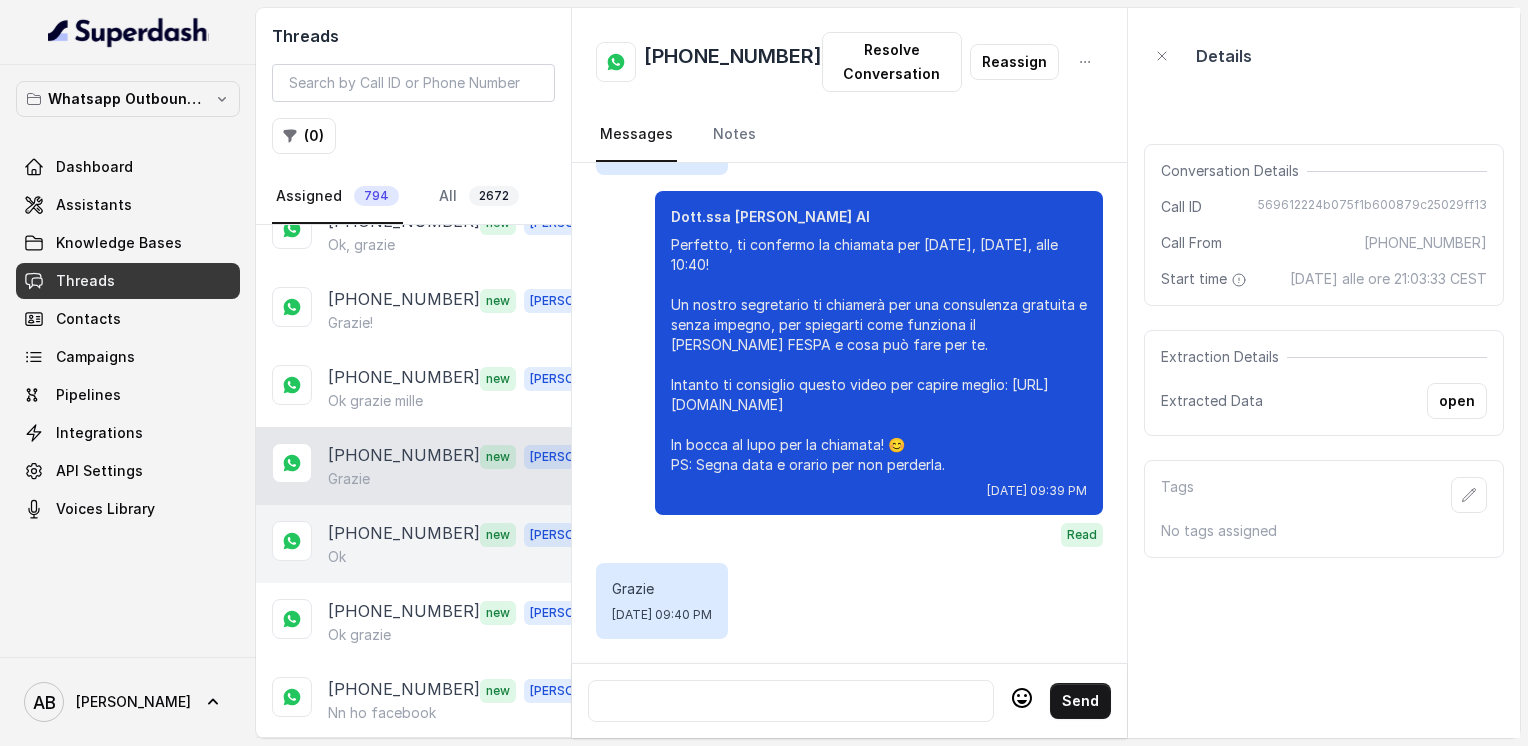 click on "Ok" at bounding box center (469, 557) 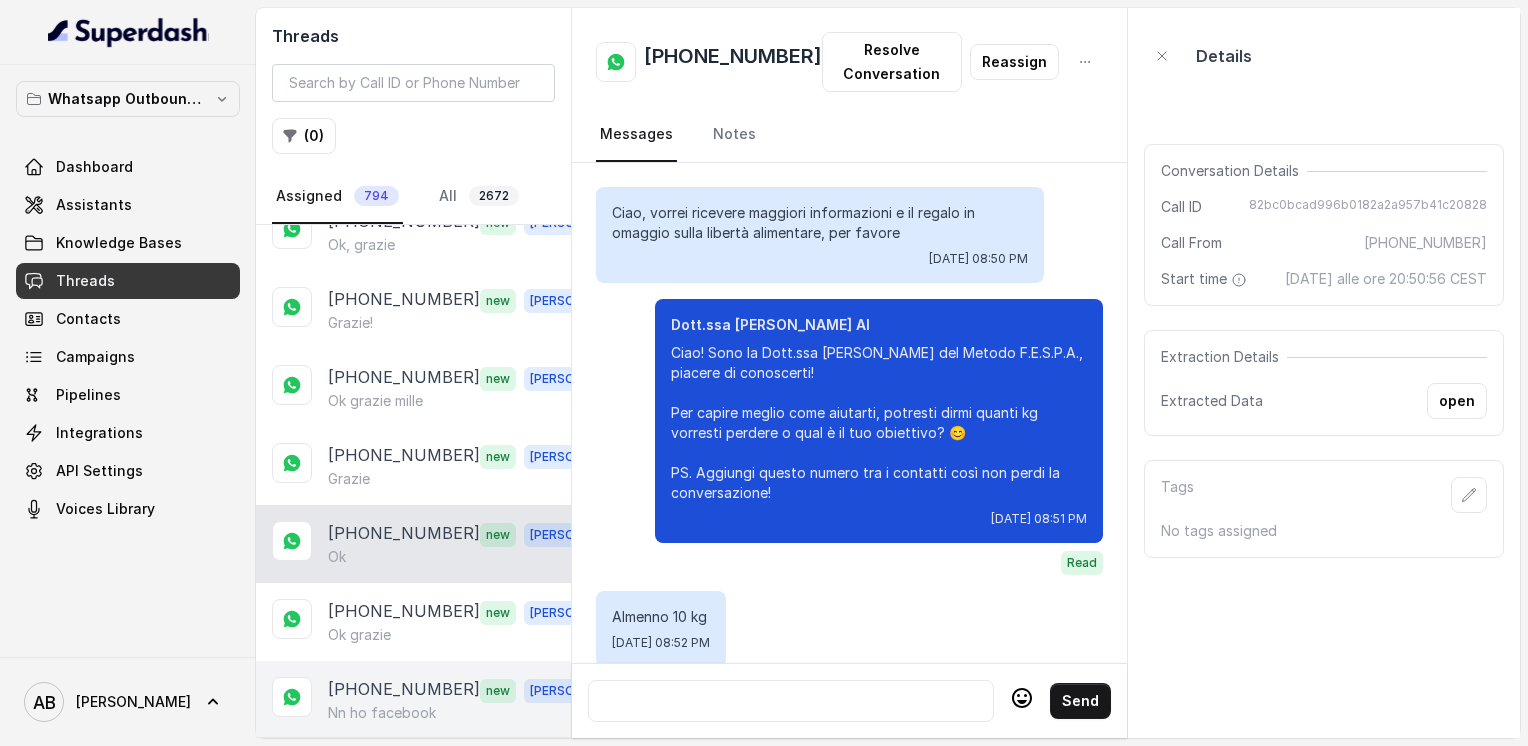 scroll, scrollTop: 2724, scrollLeft: 0, axis: vertical 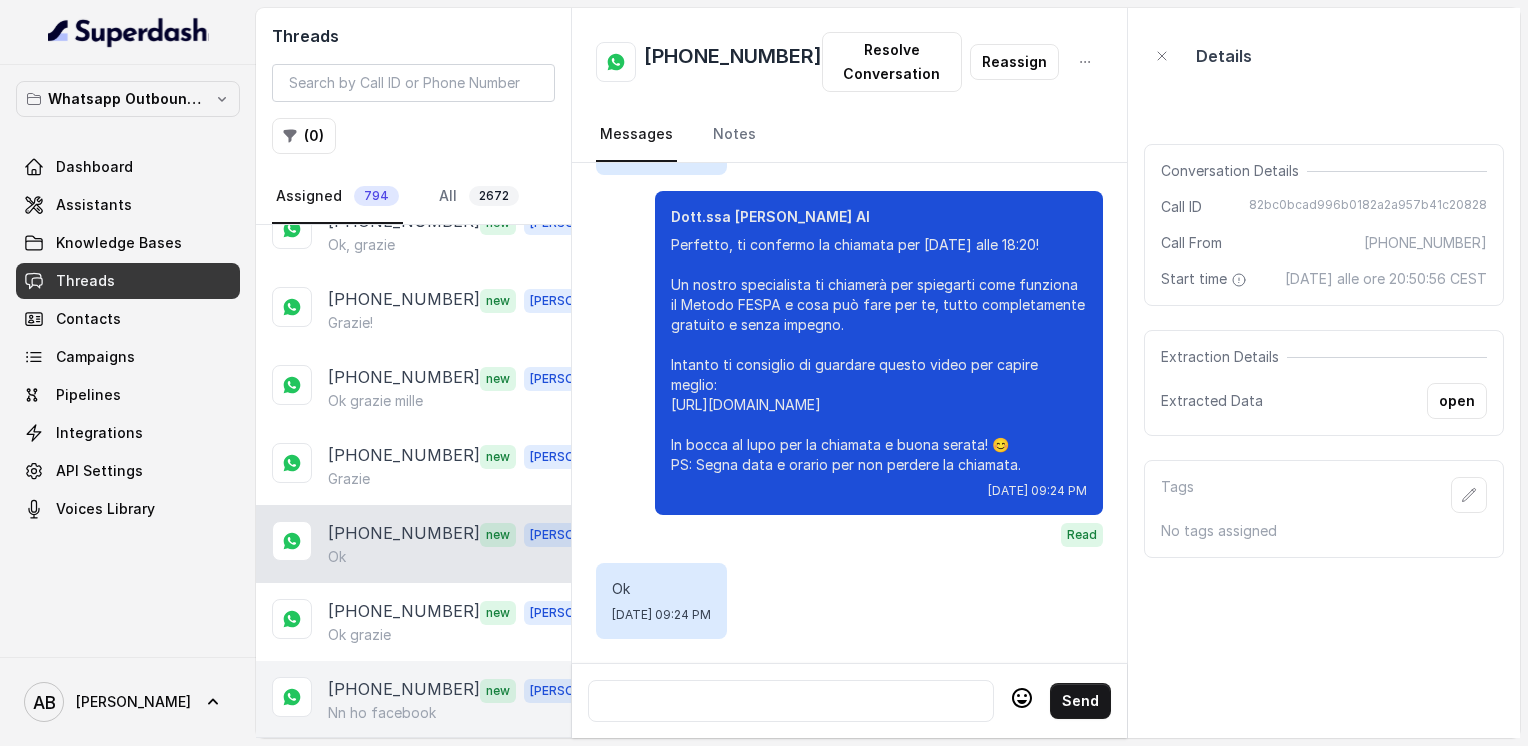 click on "[PHONE_NUMBER]   new [PERSON_NAME] ho facebook" at bounding box center (413, 700) 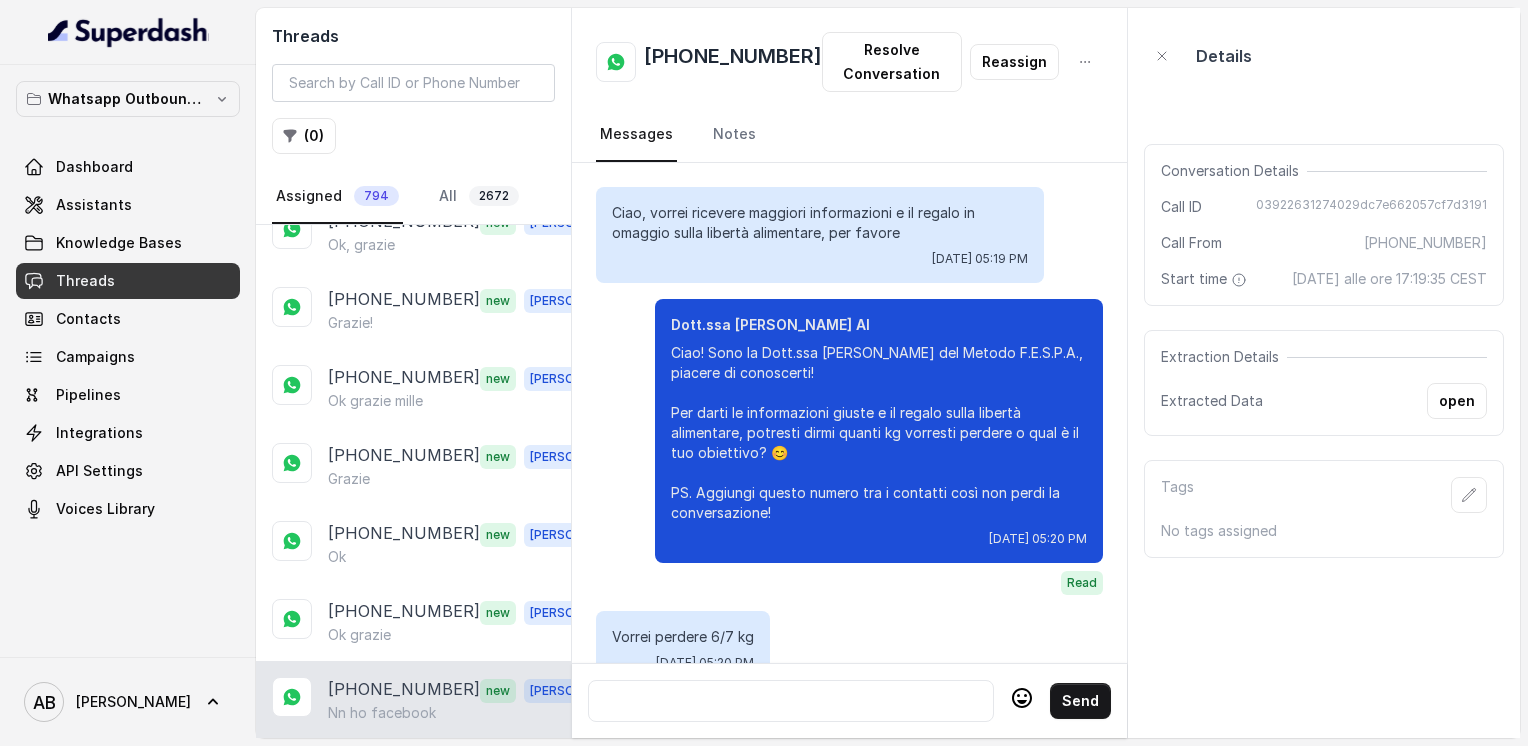 scroll, scrollTop: 3612, scrollLeft: 0, axis: vertical 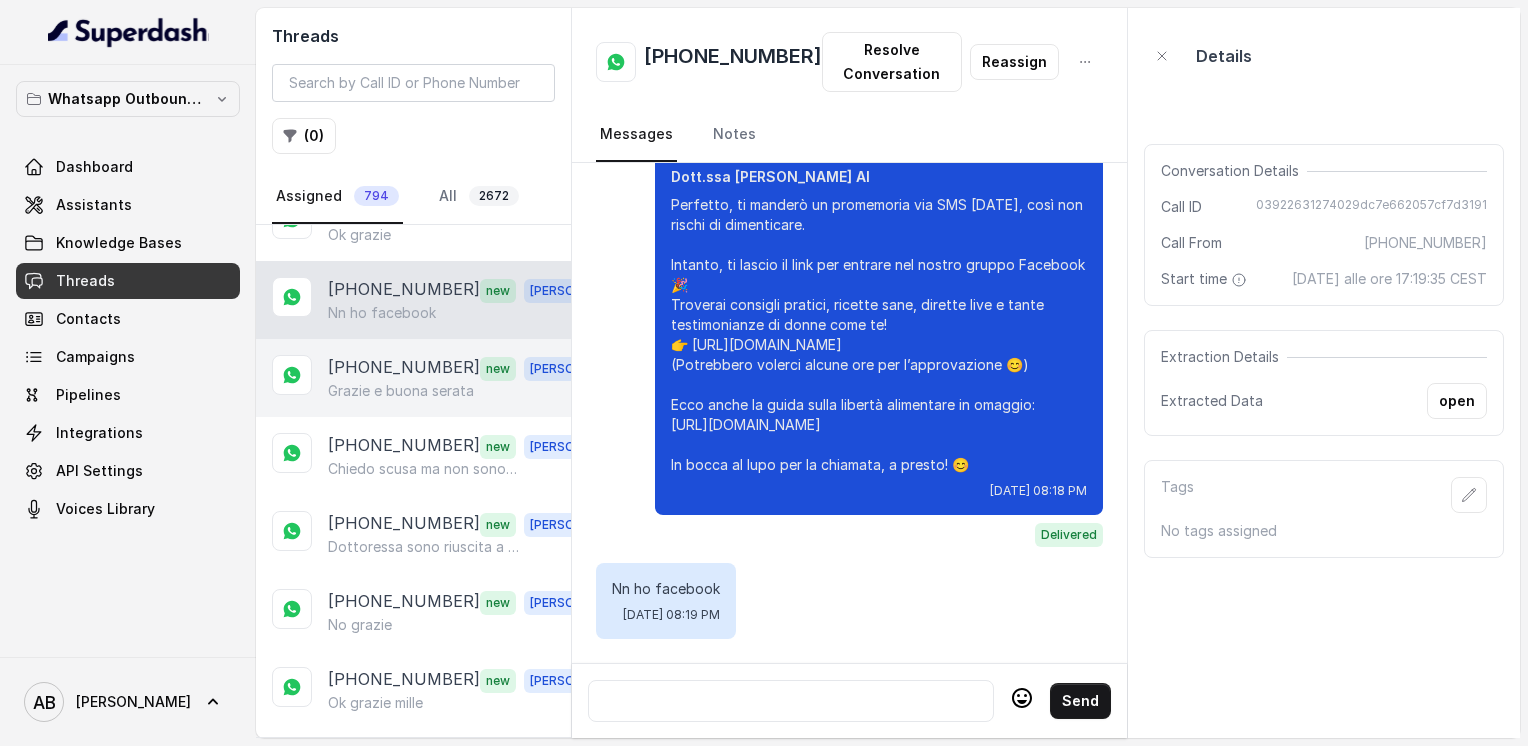 click on "[PHONE_NUMBER]" at bounding box center (404, 368) 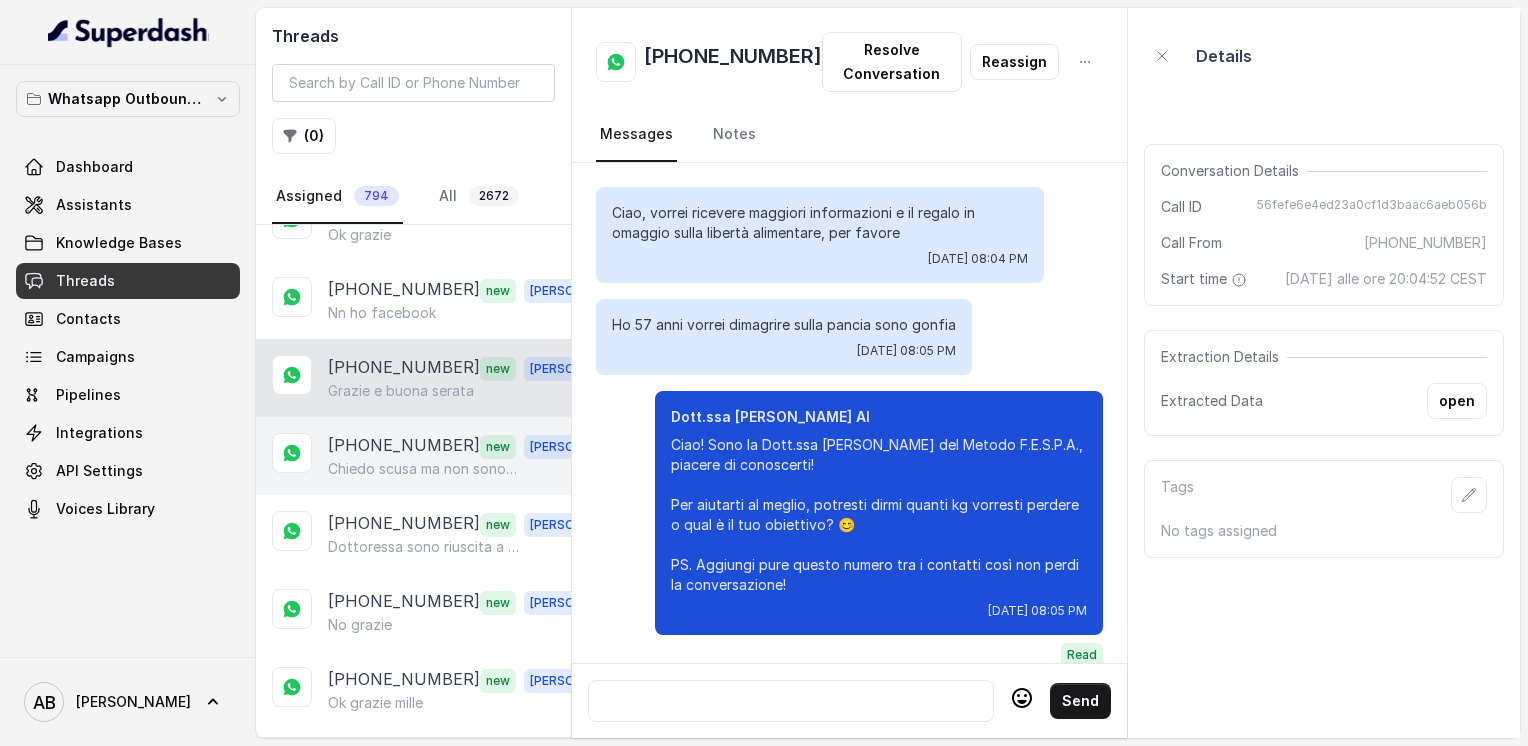 scroll, scrollTop: 2452, scrollLeft: 0, axis: vertical 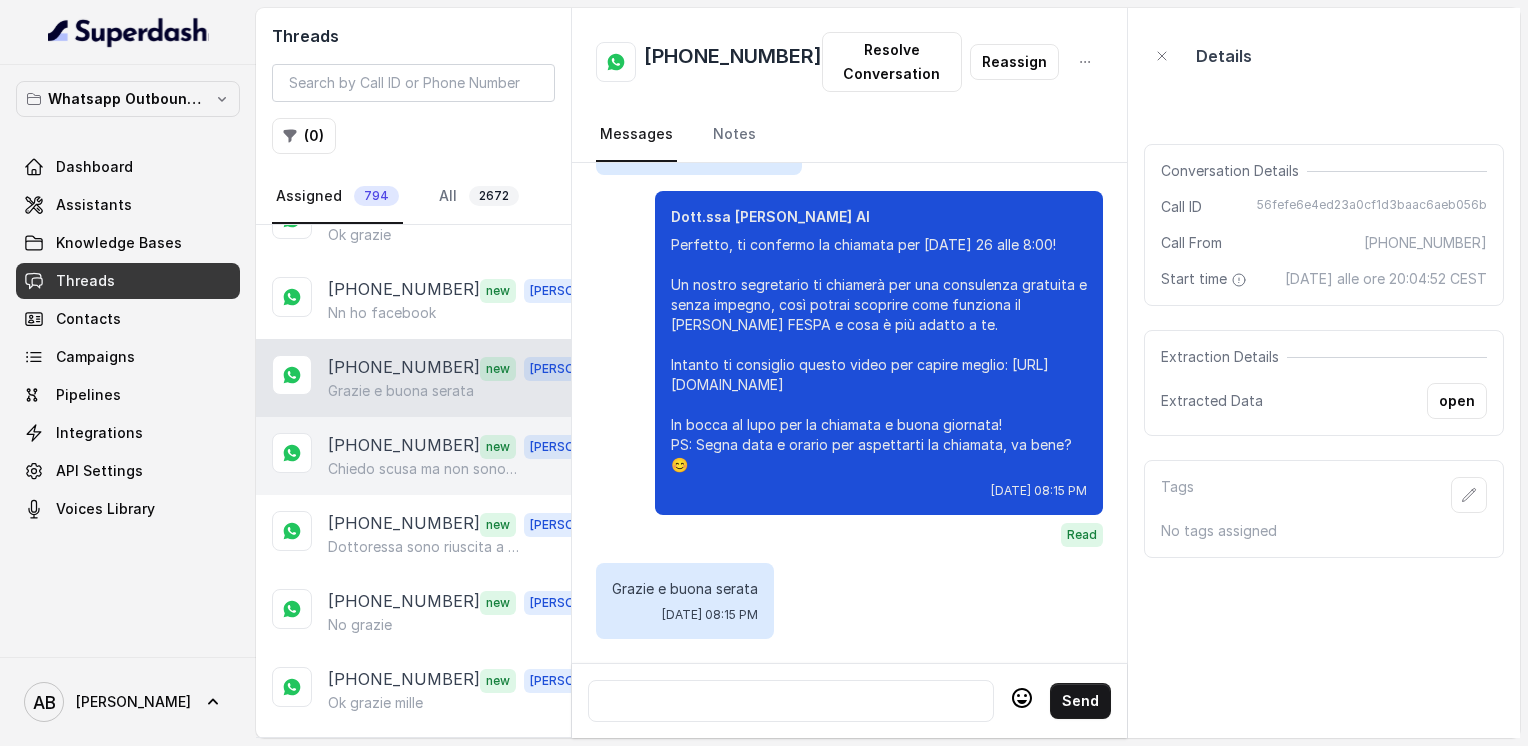 click on "Chiedo scusa ma non sono più interessata,se dovessi ripensarci mi metterò in contatto  con voi grazie" at bounding box center (424, 469) 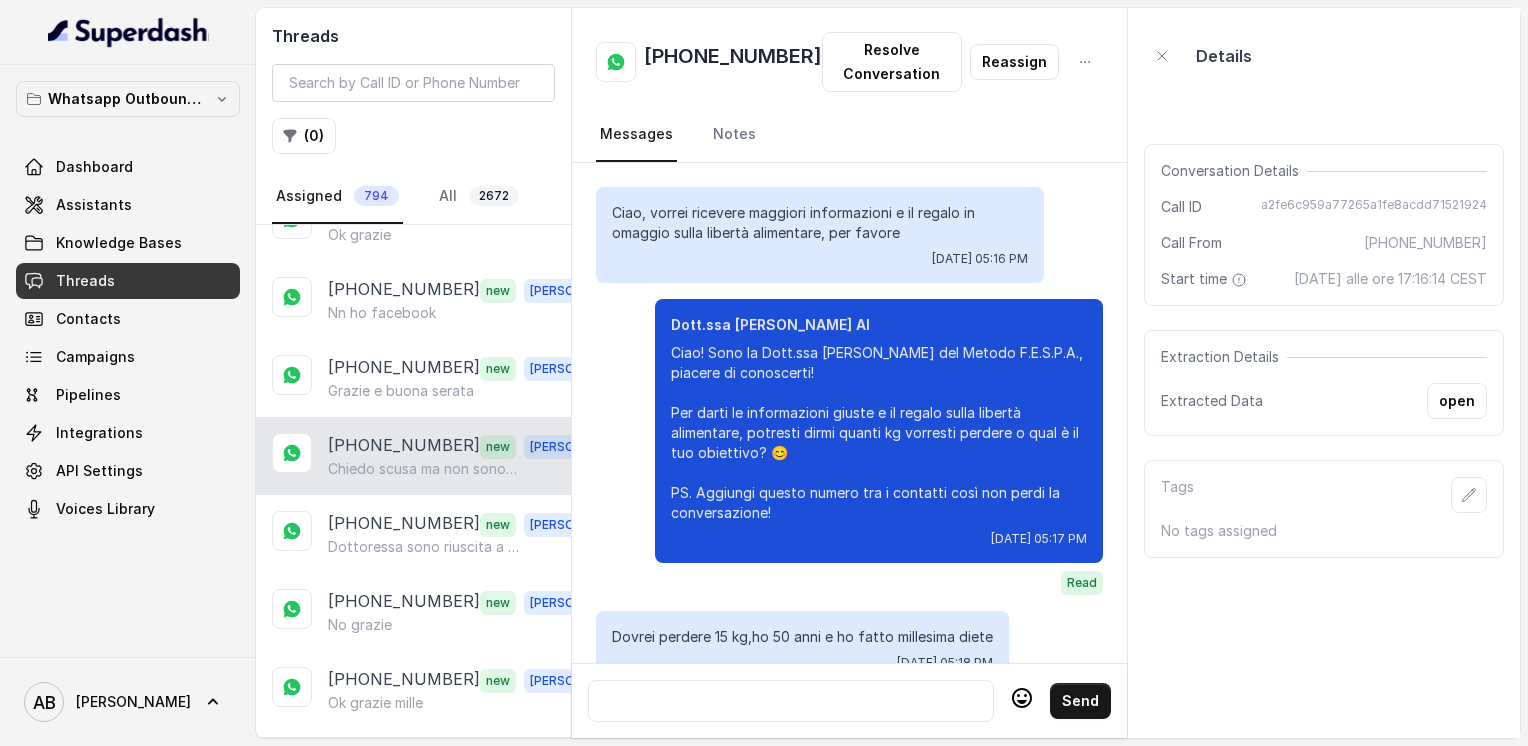 scroll, scrollTop: 2336, scrollLeft: 0, axis: vertical 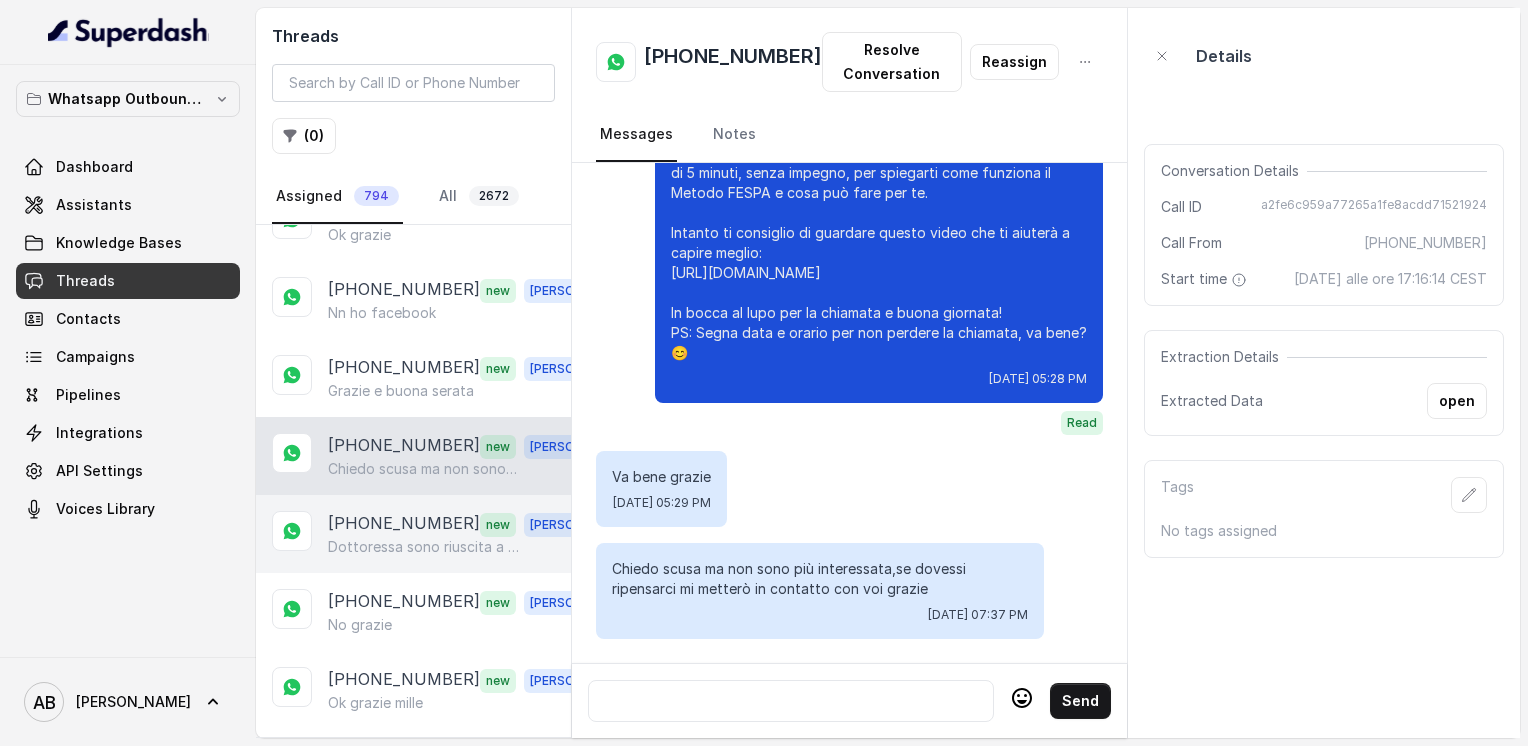 click on "[PHONE_NUMBER]" at bounding box center (404, 524) 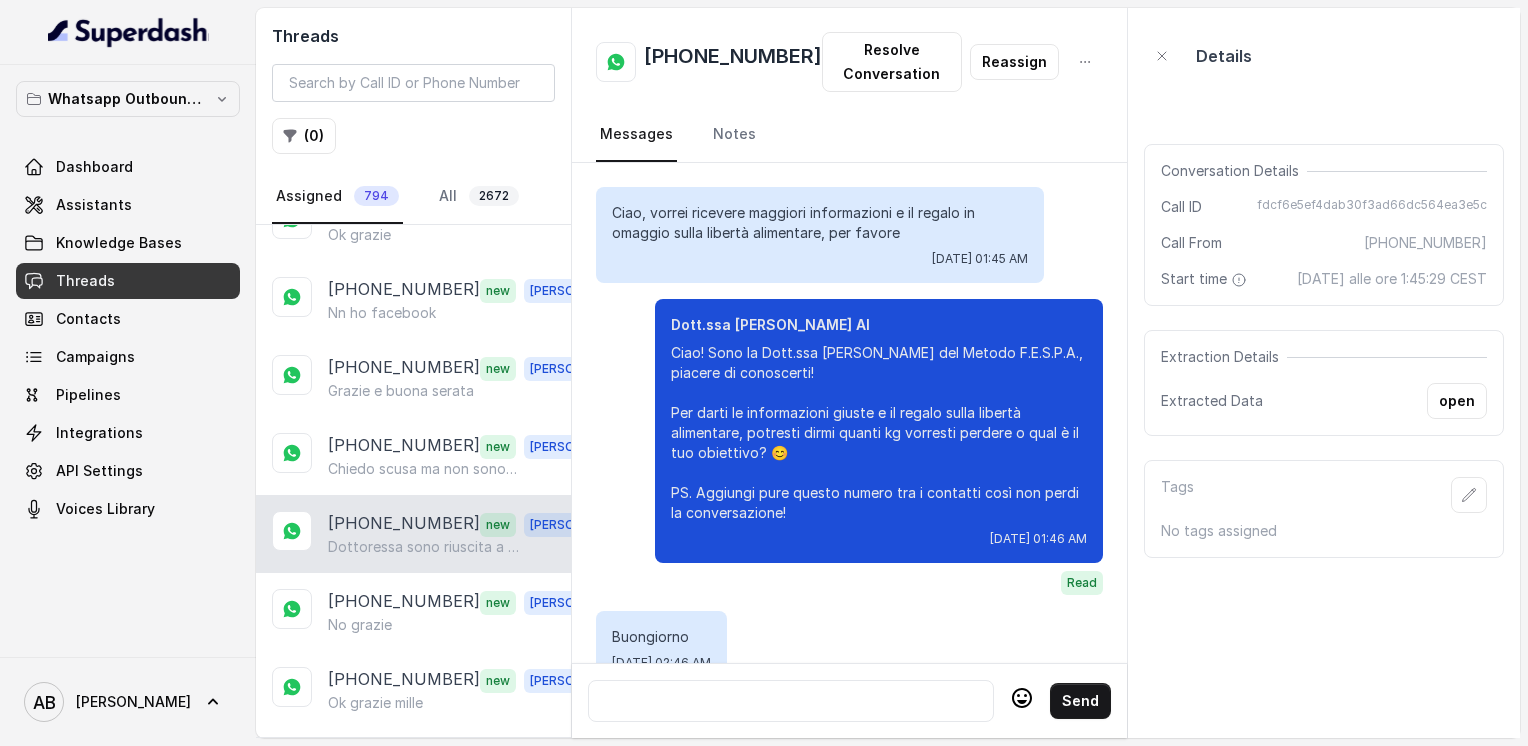 scroll, scrollTop: 3168, scrollLeft: 0, axis: vertical 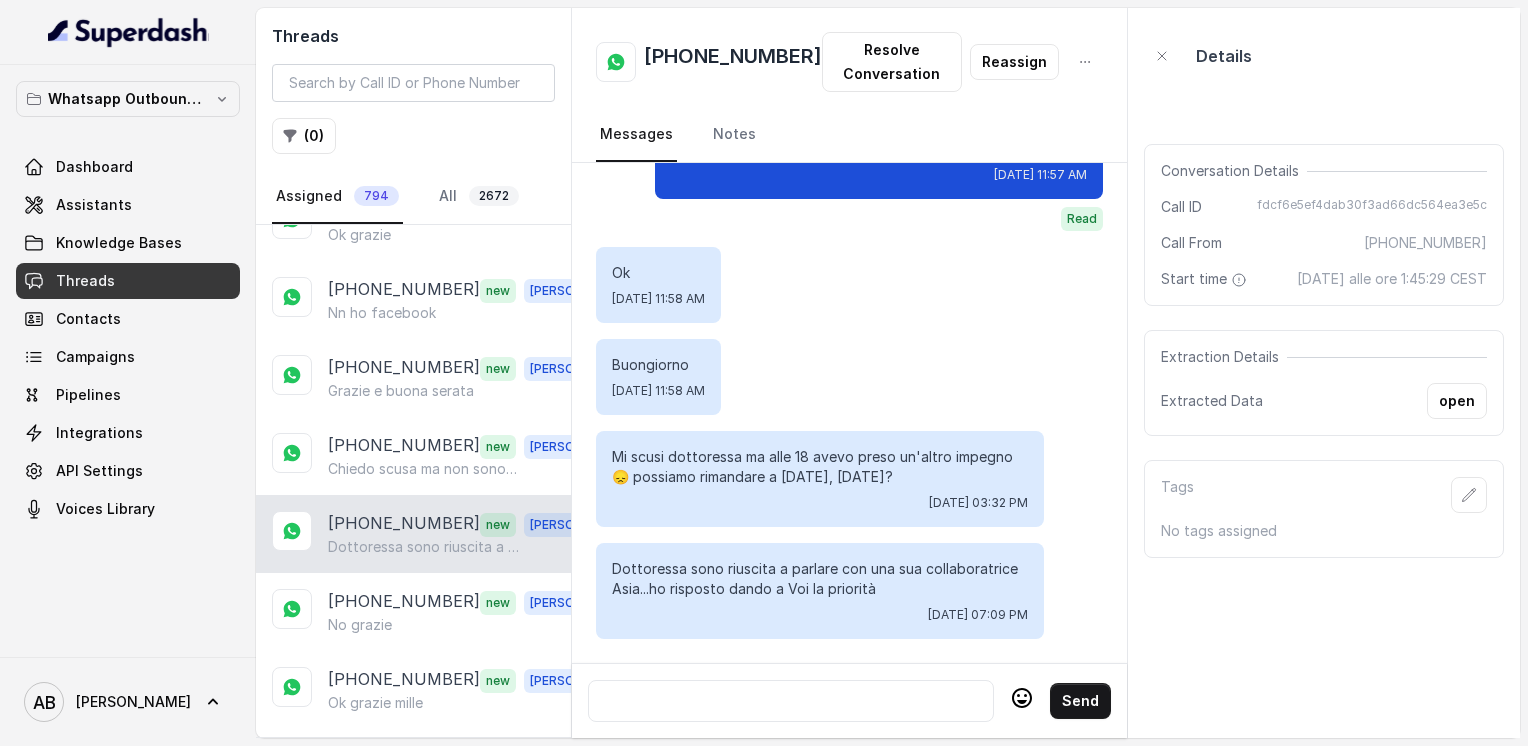 click 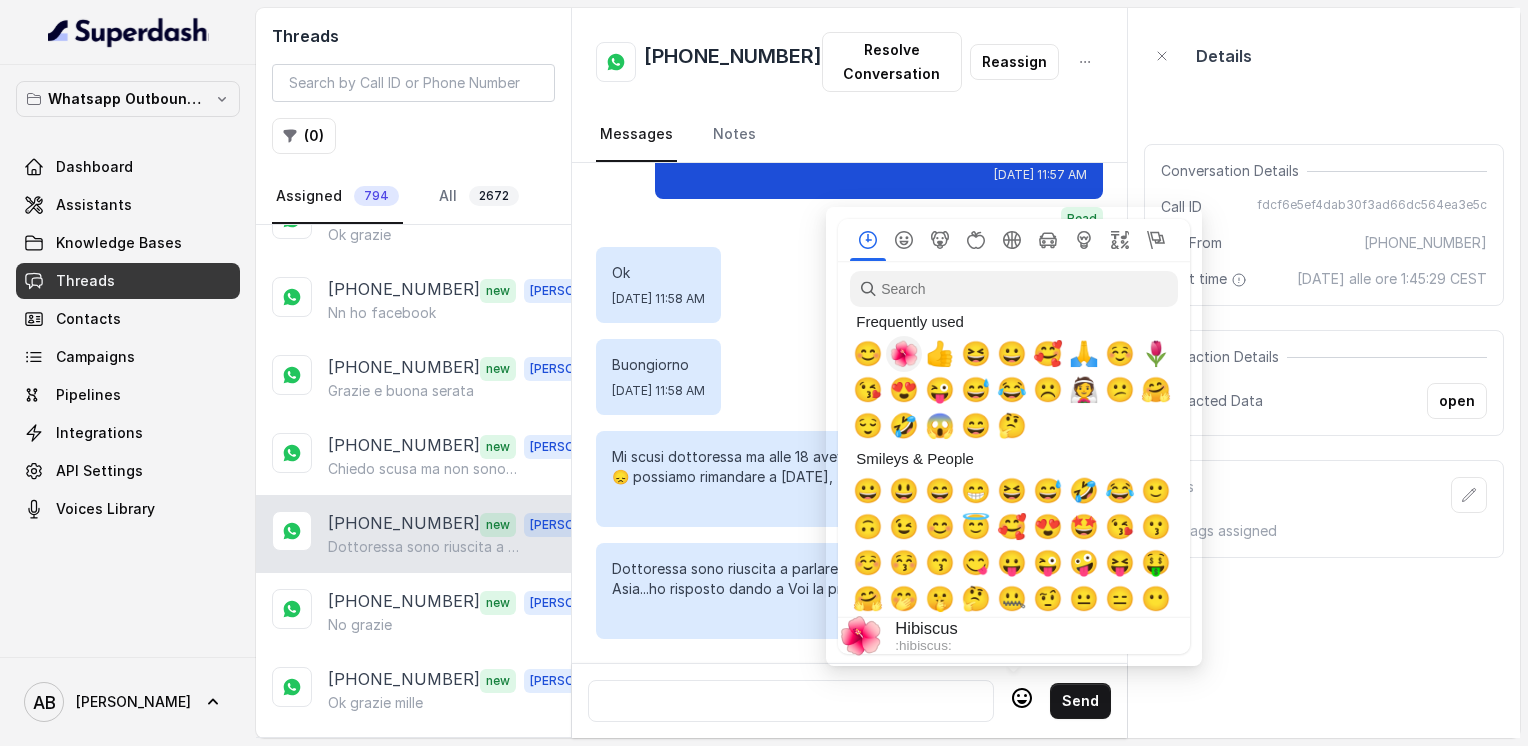 click on "🌺" at bounding box center [904, 354] 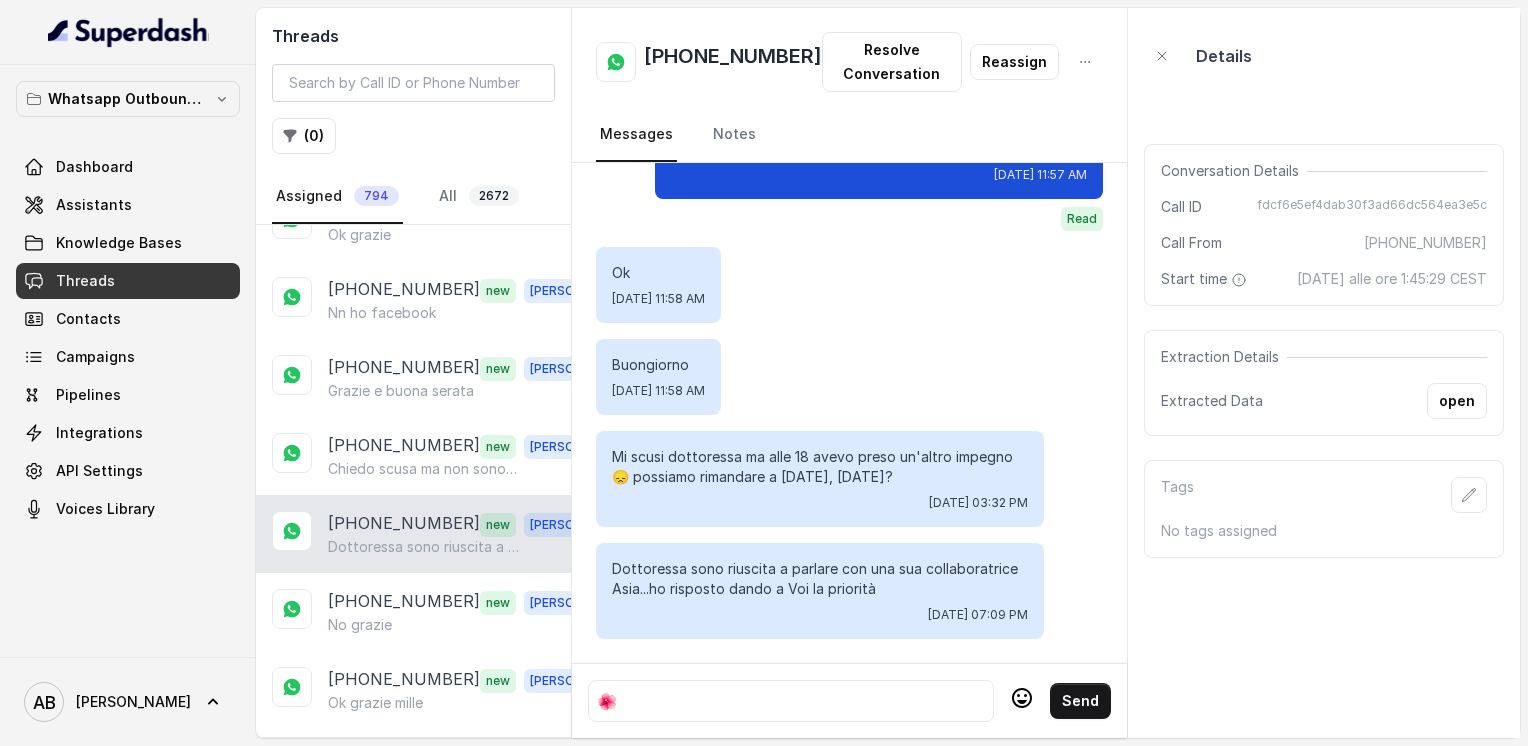 click 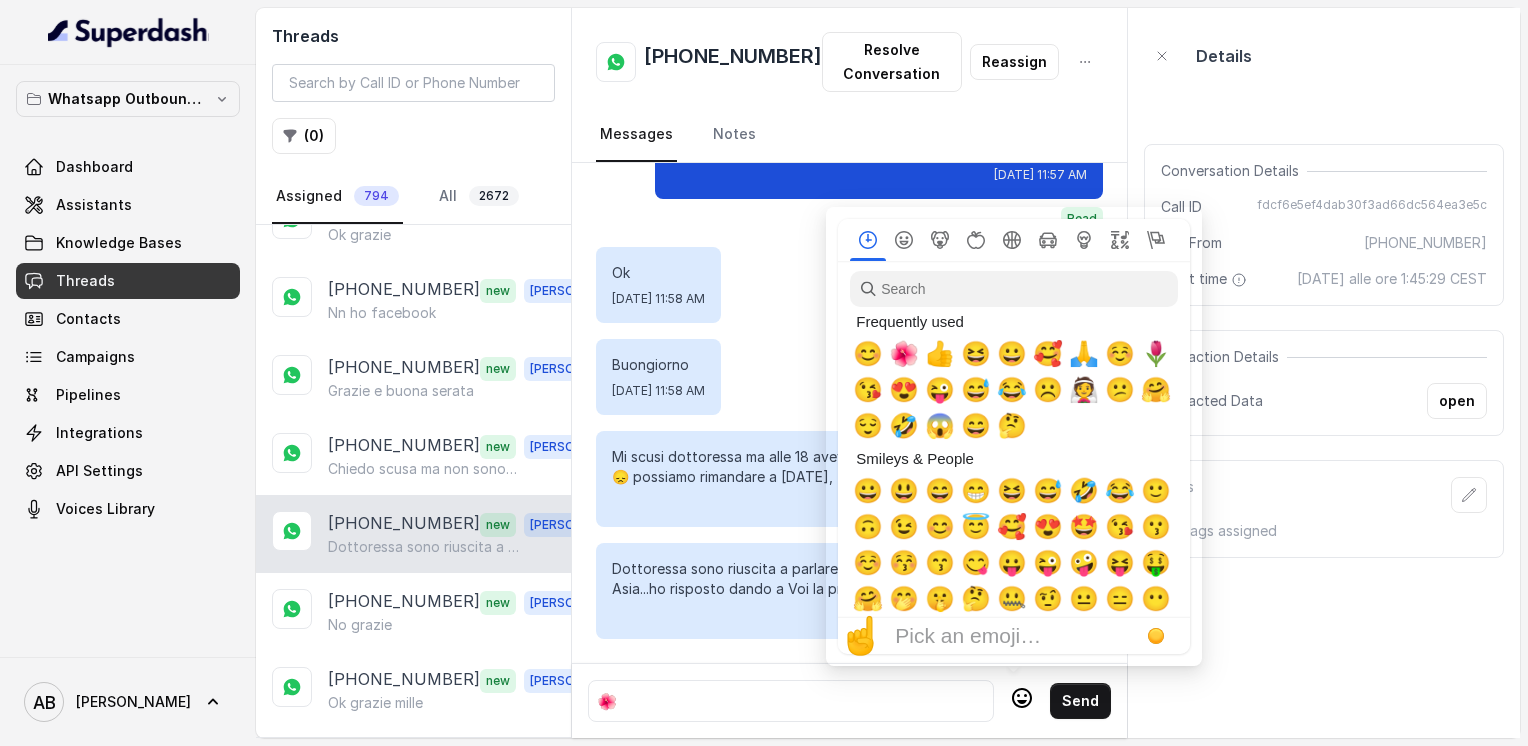 click on "🌺" at bounding box center (791, 701) 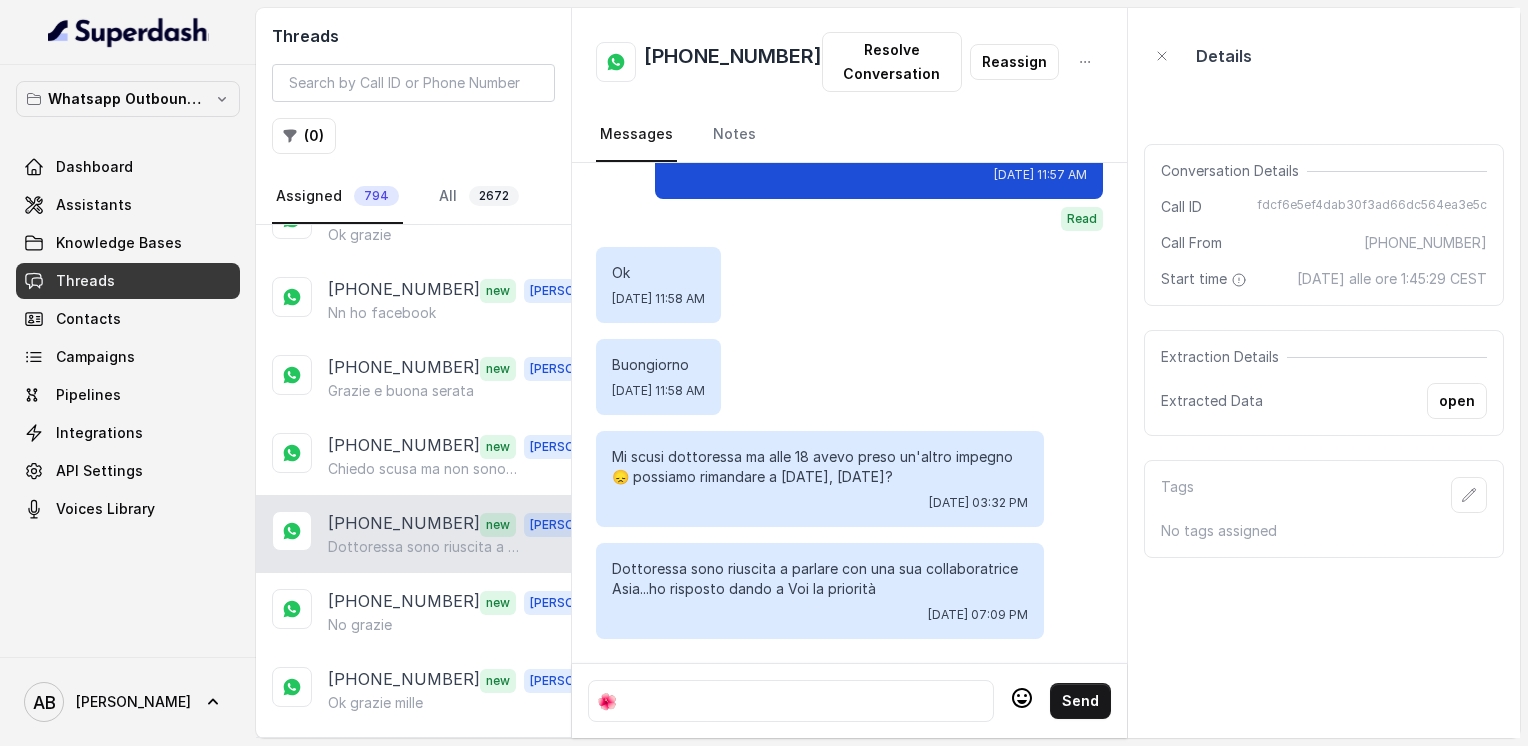 type 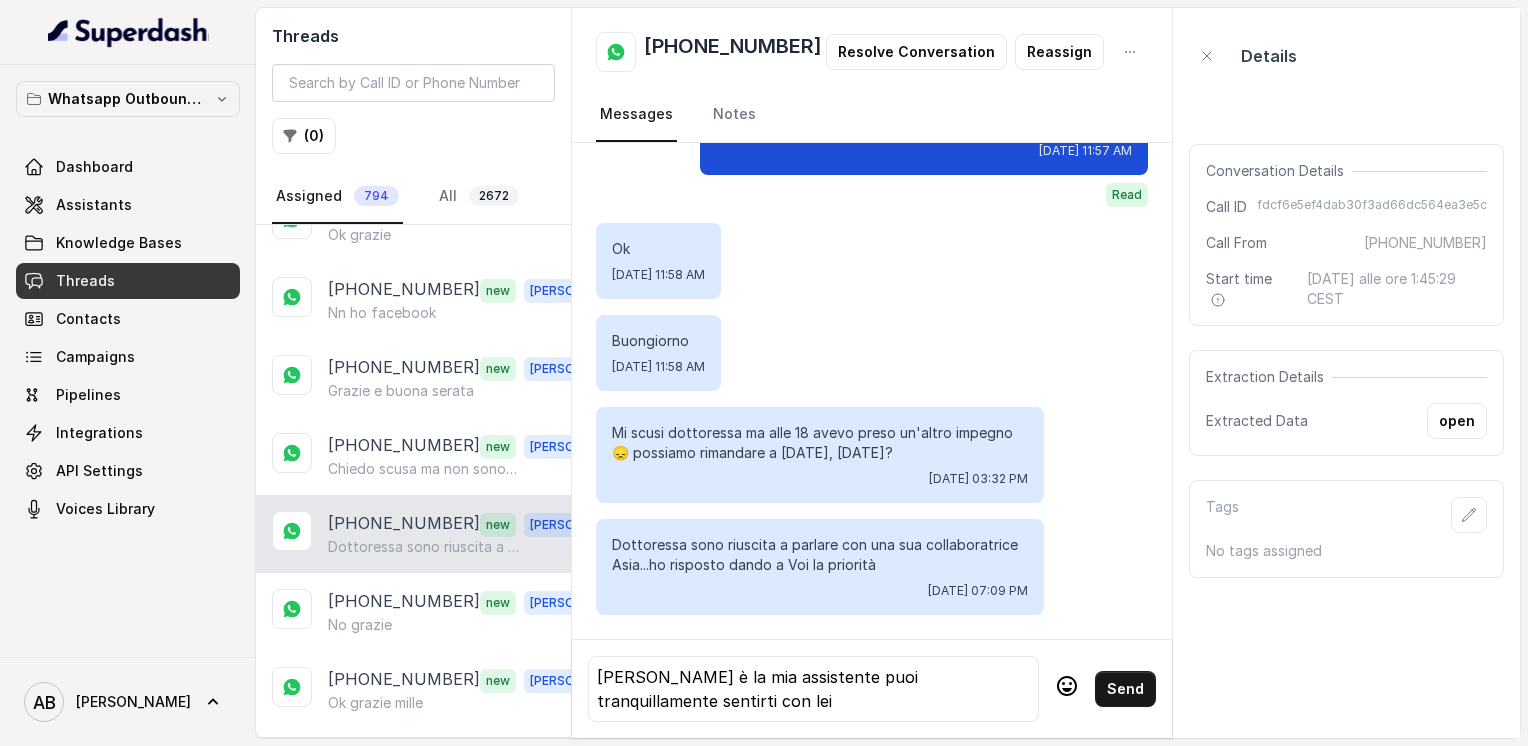 click 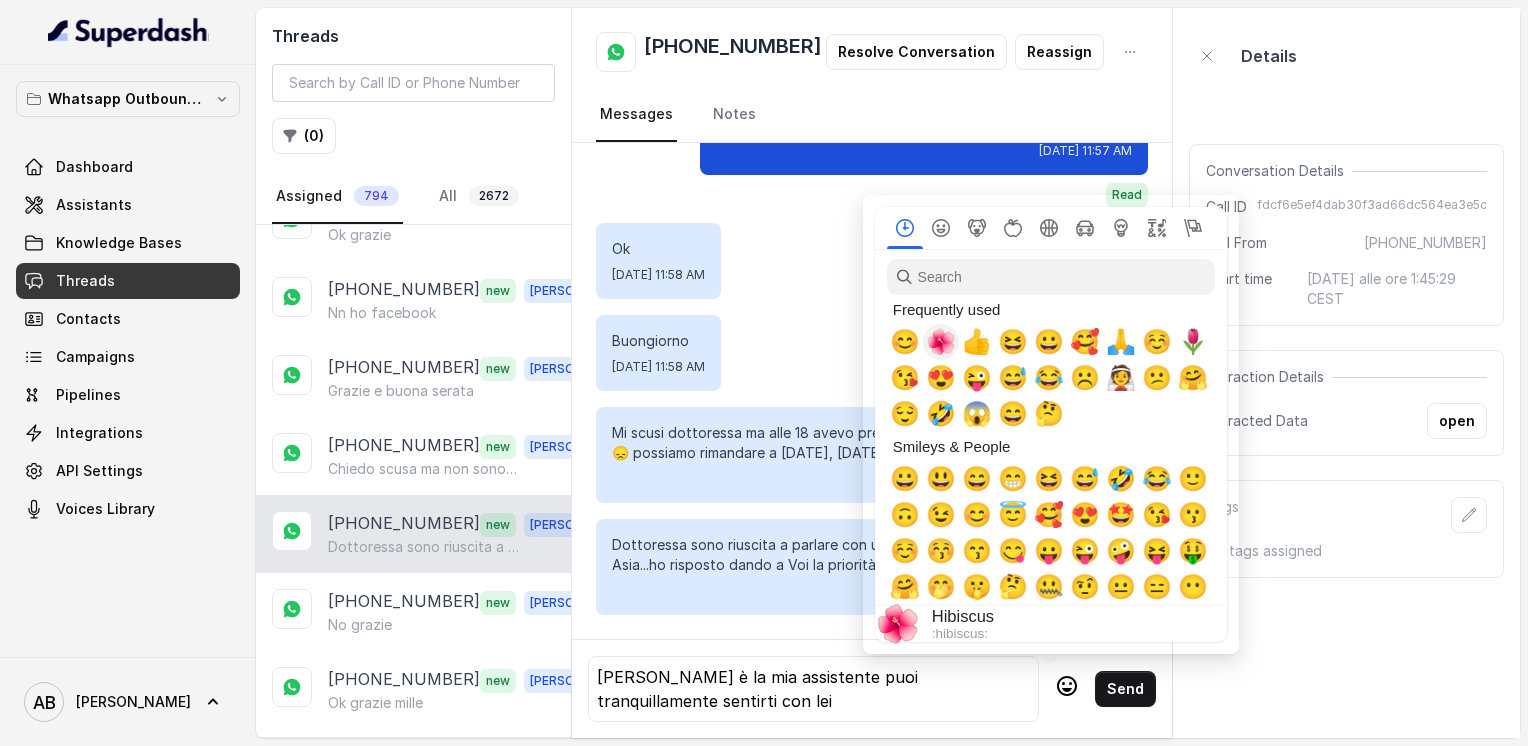 click on "🌺" at bounding box center [941, 342] 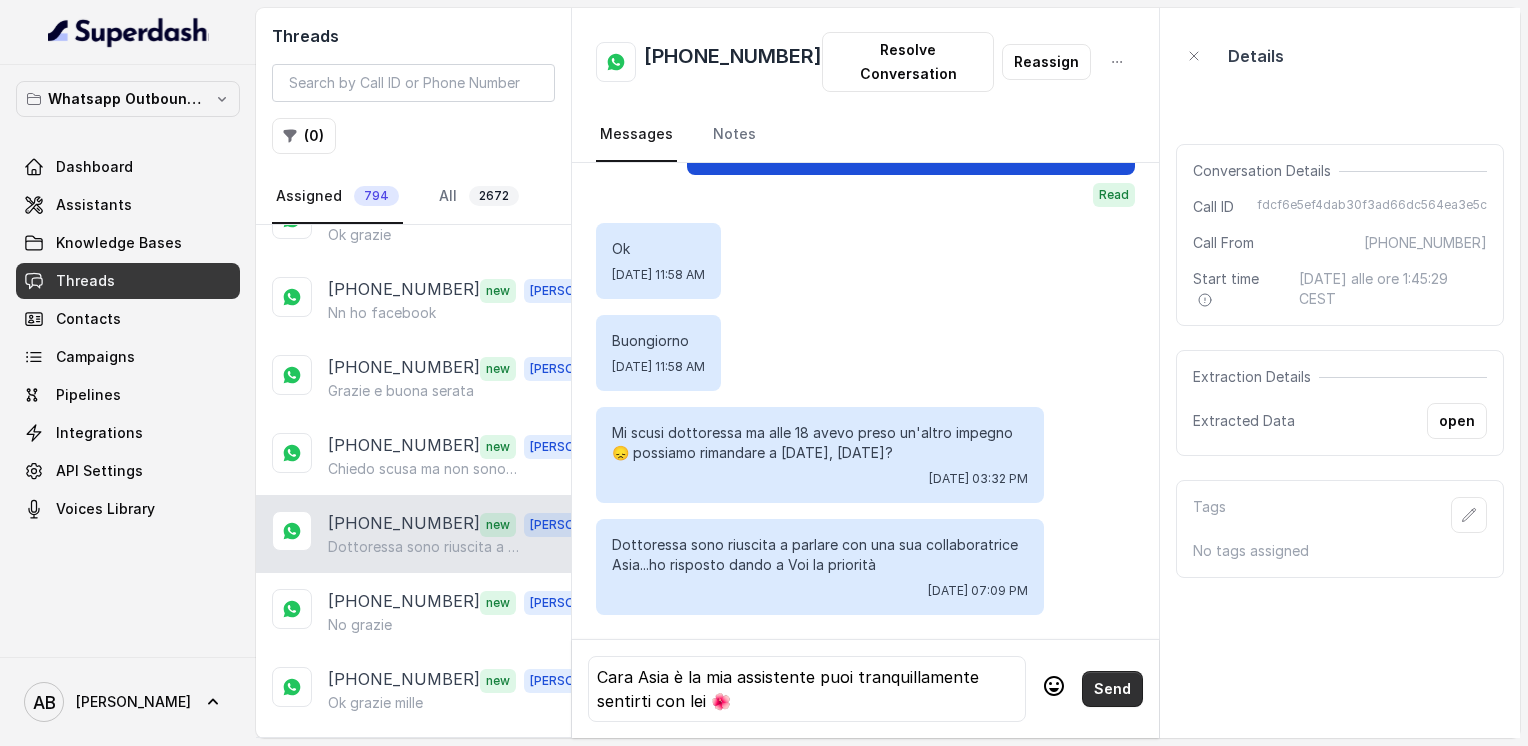 click on "Send" at bounding box center (1112, 689) 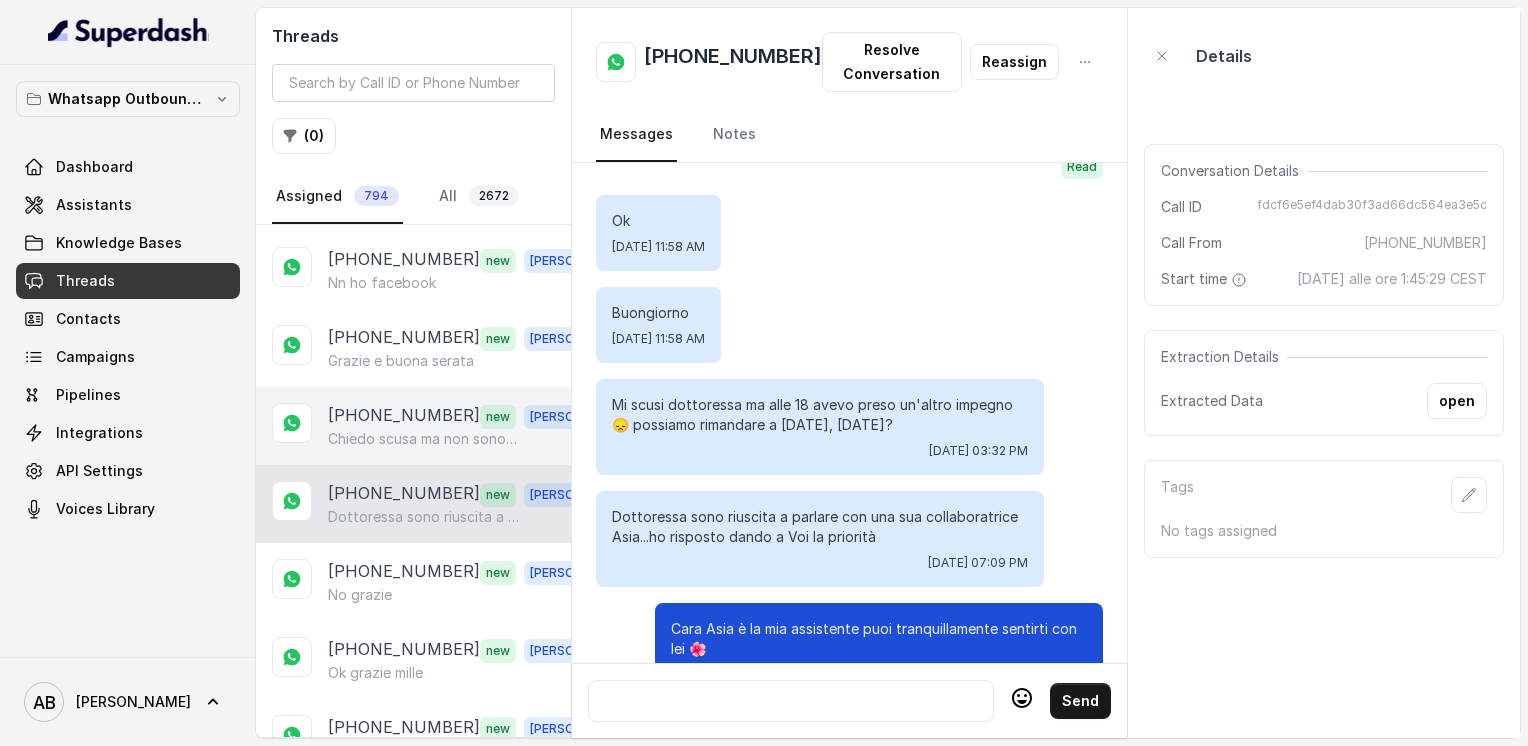 scroll, scrollTop: 3483, scrollLeft: 0, axis: vertical 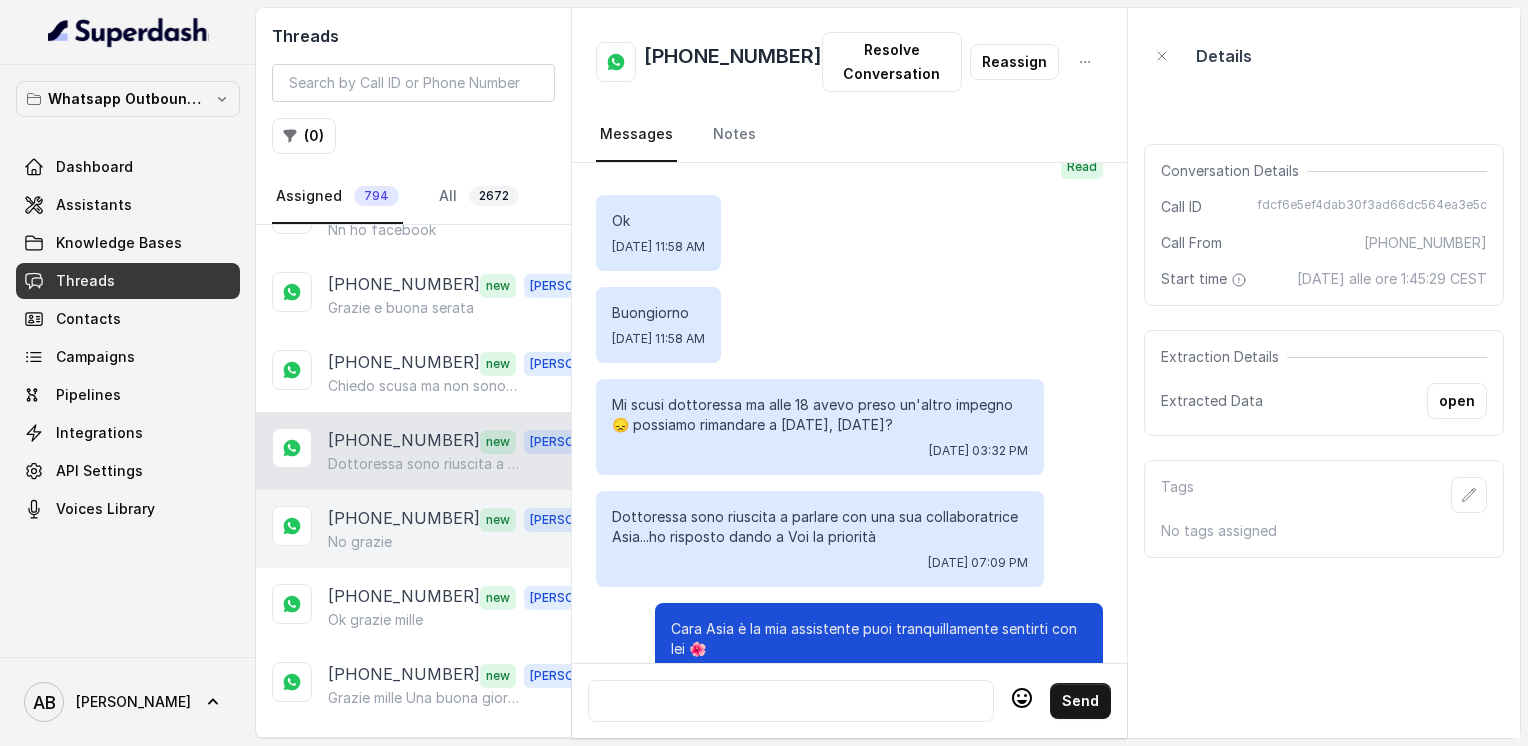 click on "No grazie" at bounding box center (360, 542) 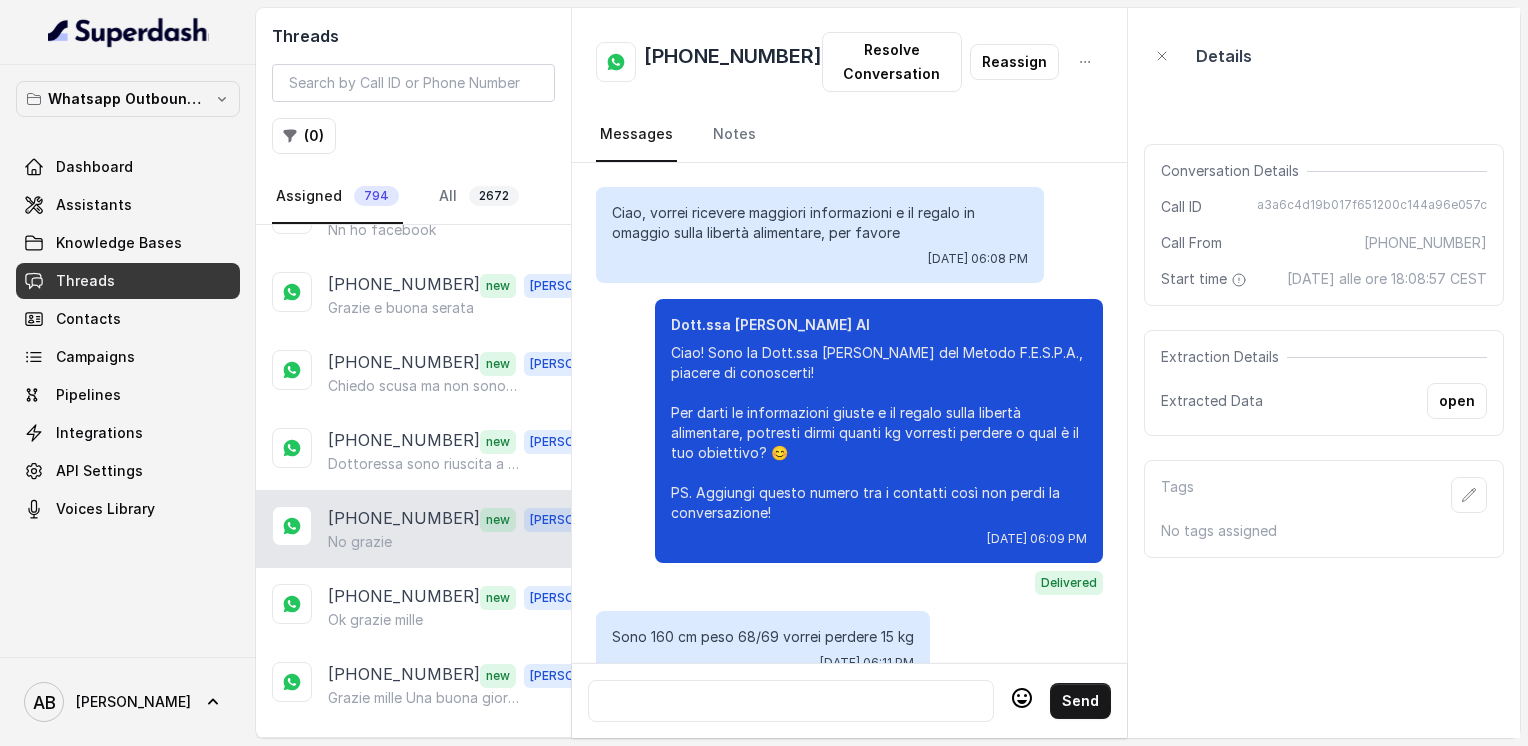 scroll, scrollTop: 2976, scrollLeft: 0, axis: vertical 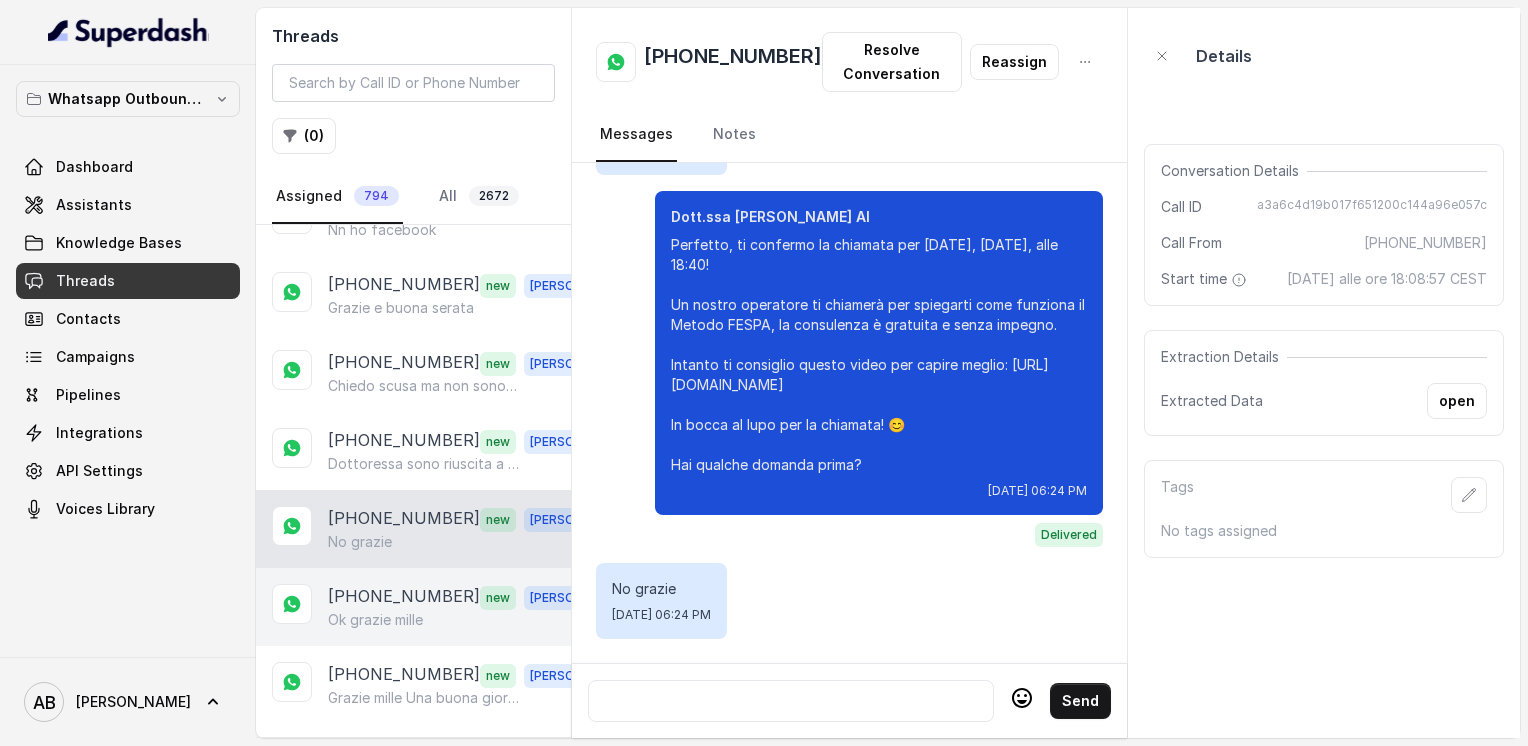 click on "[PHONE_NUMBER]" at bounding box center [404, 597] 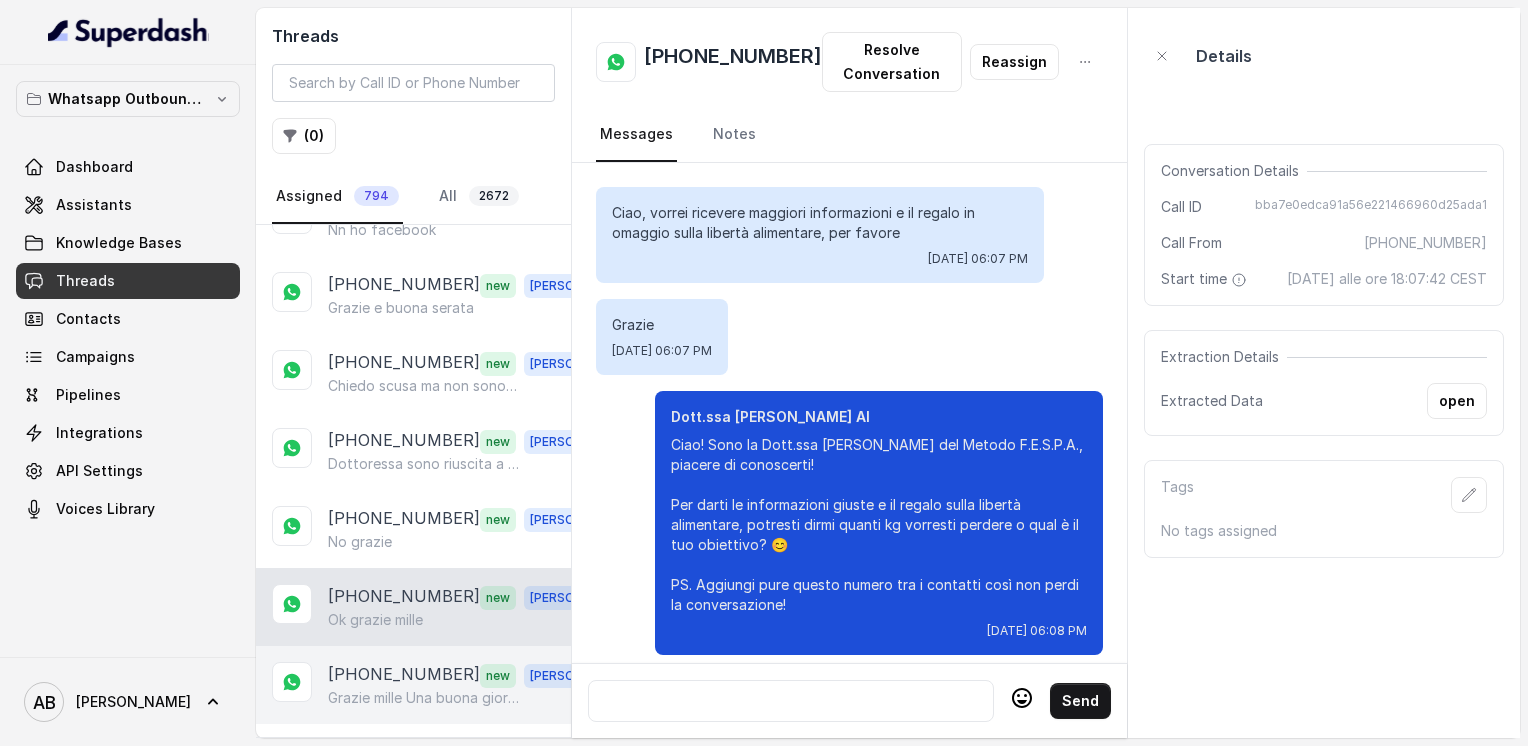 scroll, scrollTop: 2248, scrollLeft: 0, axis: vertical 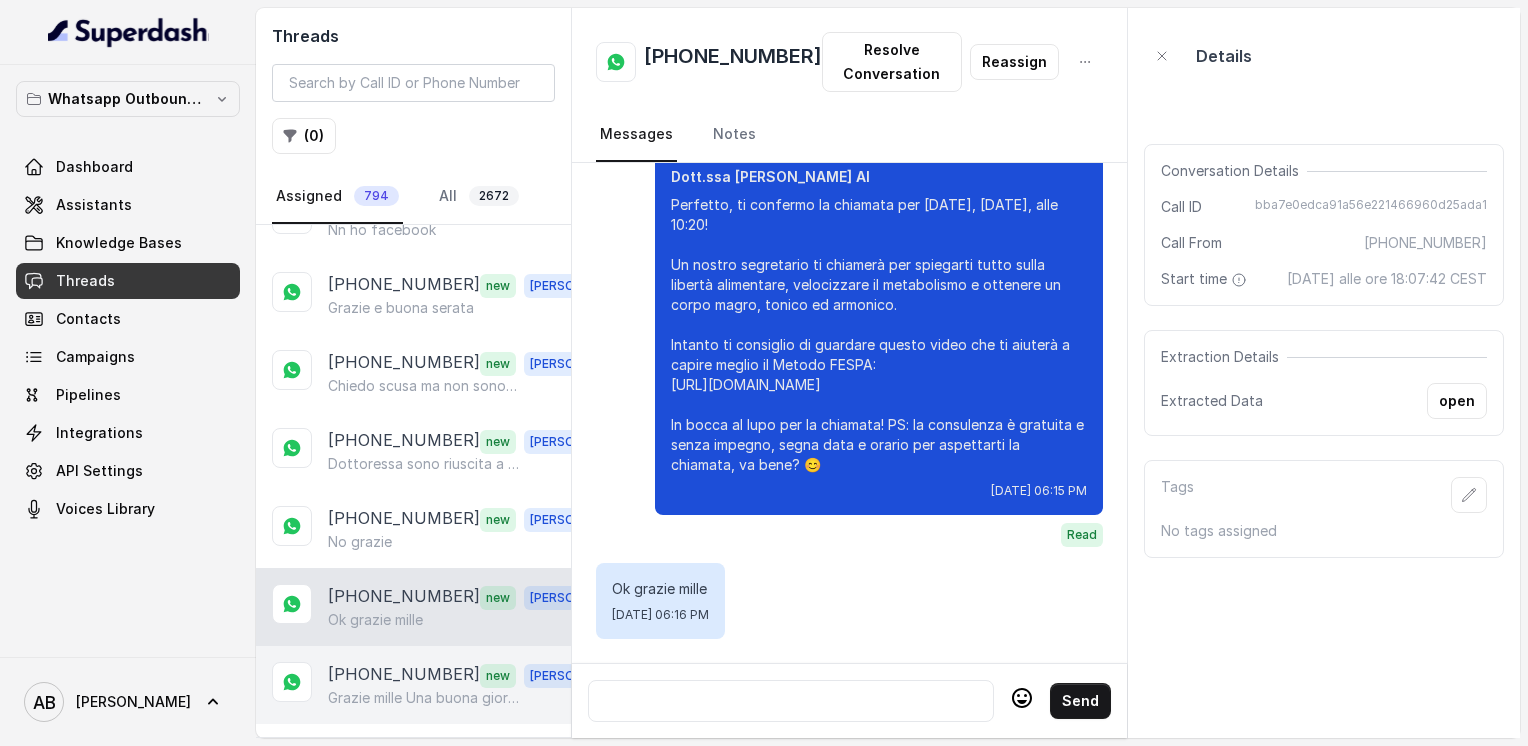 click on "[PHONE_NUMBER]" at bounding box center (404, 675) 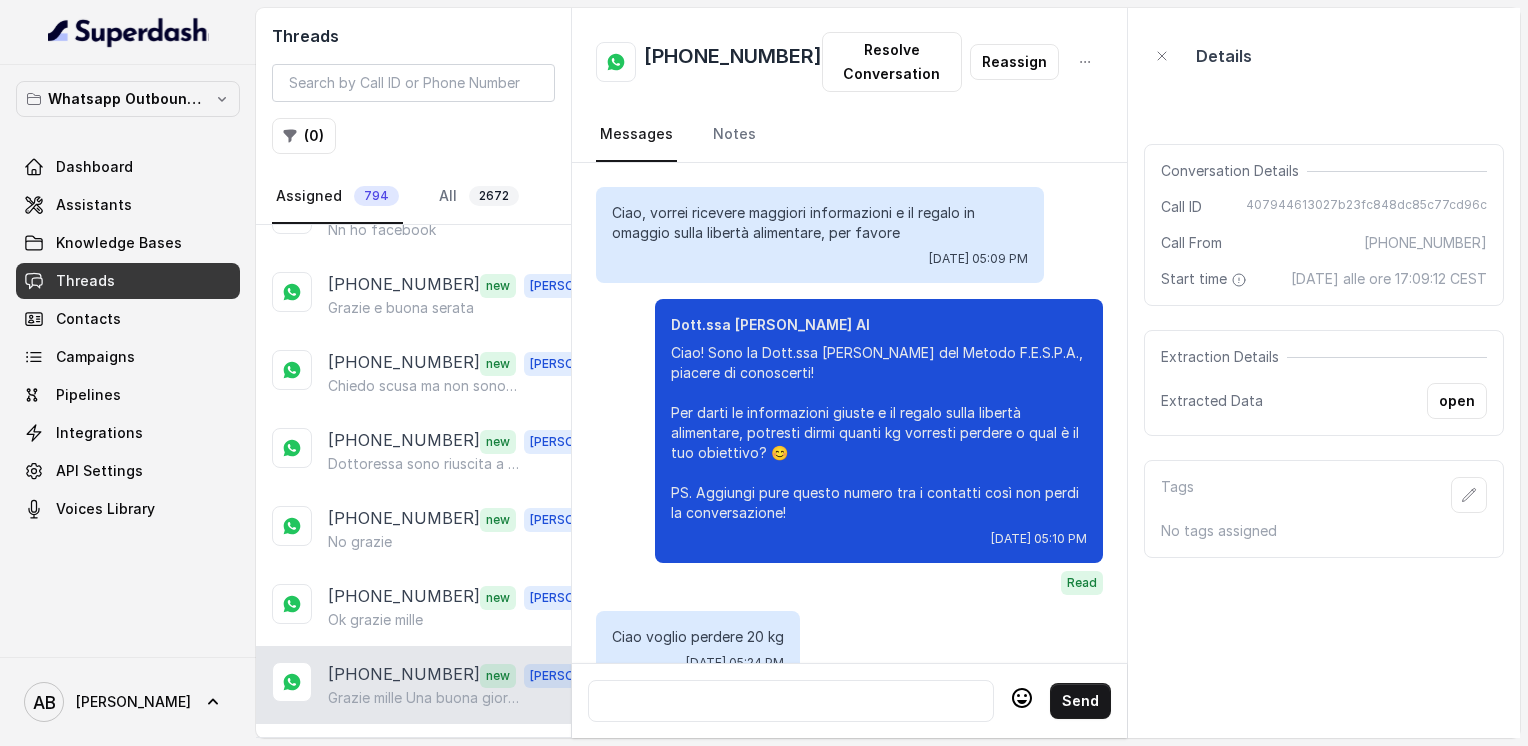scroll, scrollTop: 2144, scrollLeft: 0, axis: vertical 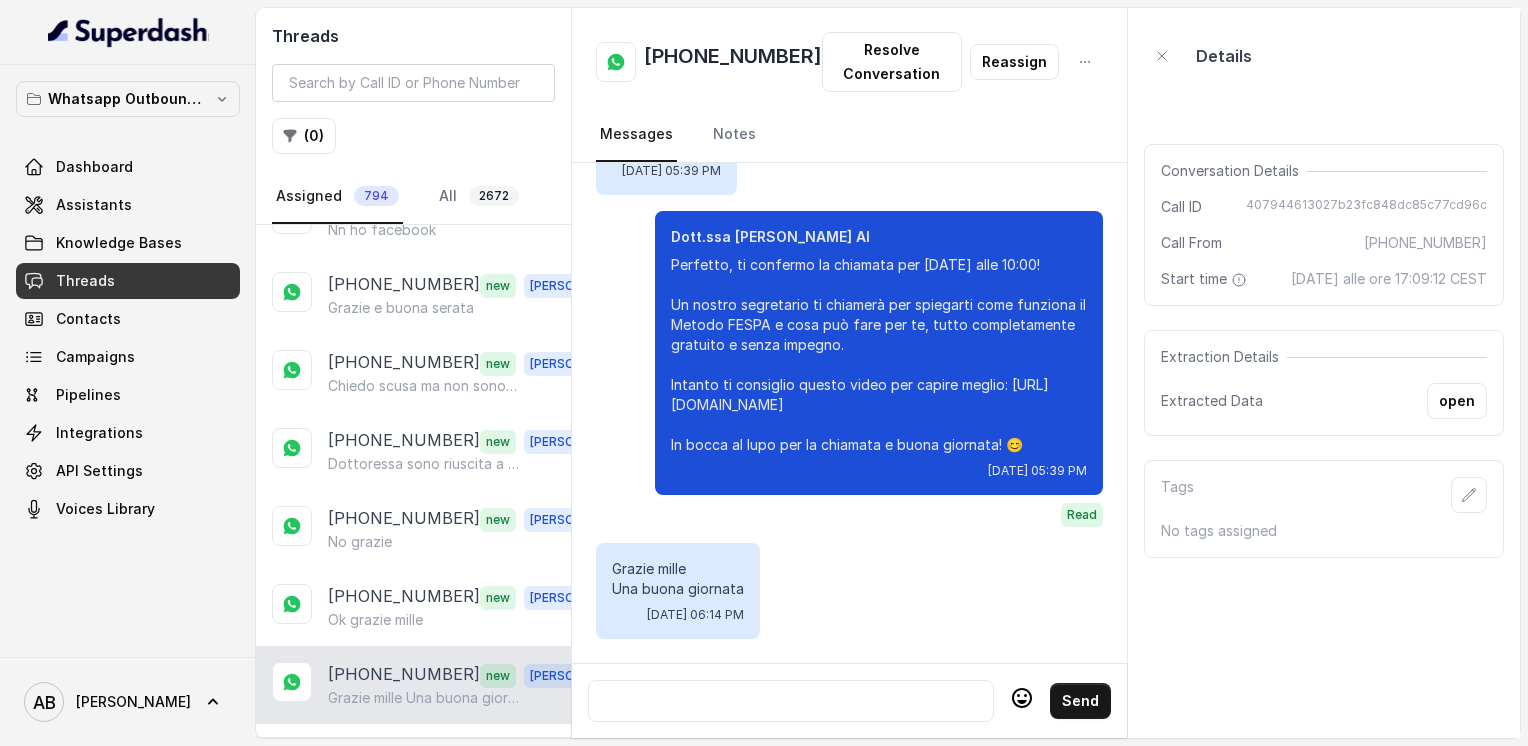 click on "Load more conversations" at bounding box center [414, 752] 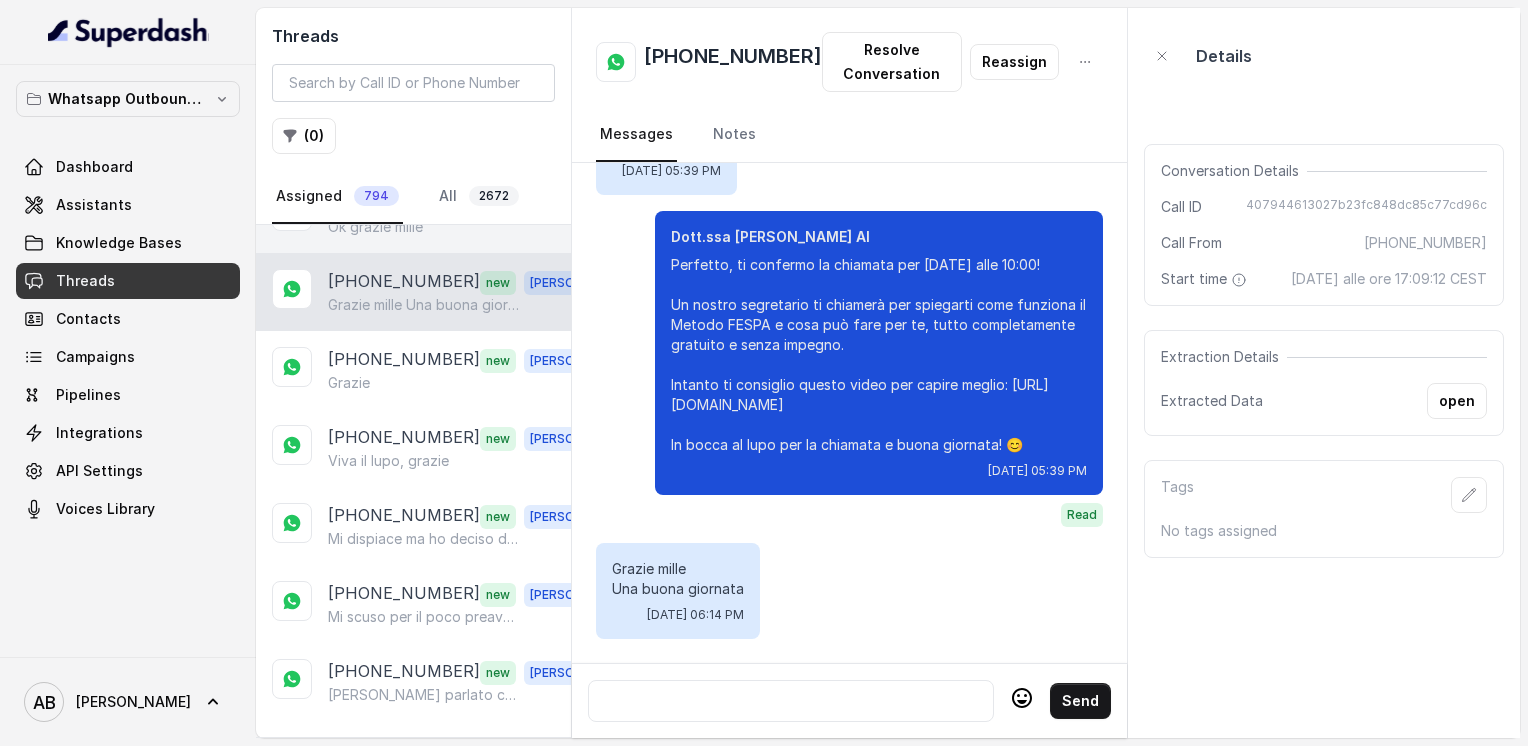 scroll, scrollTop: 3883, scrollLeft: 0, axis: vertical 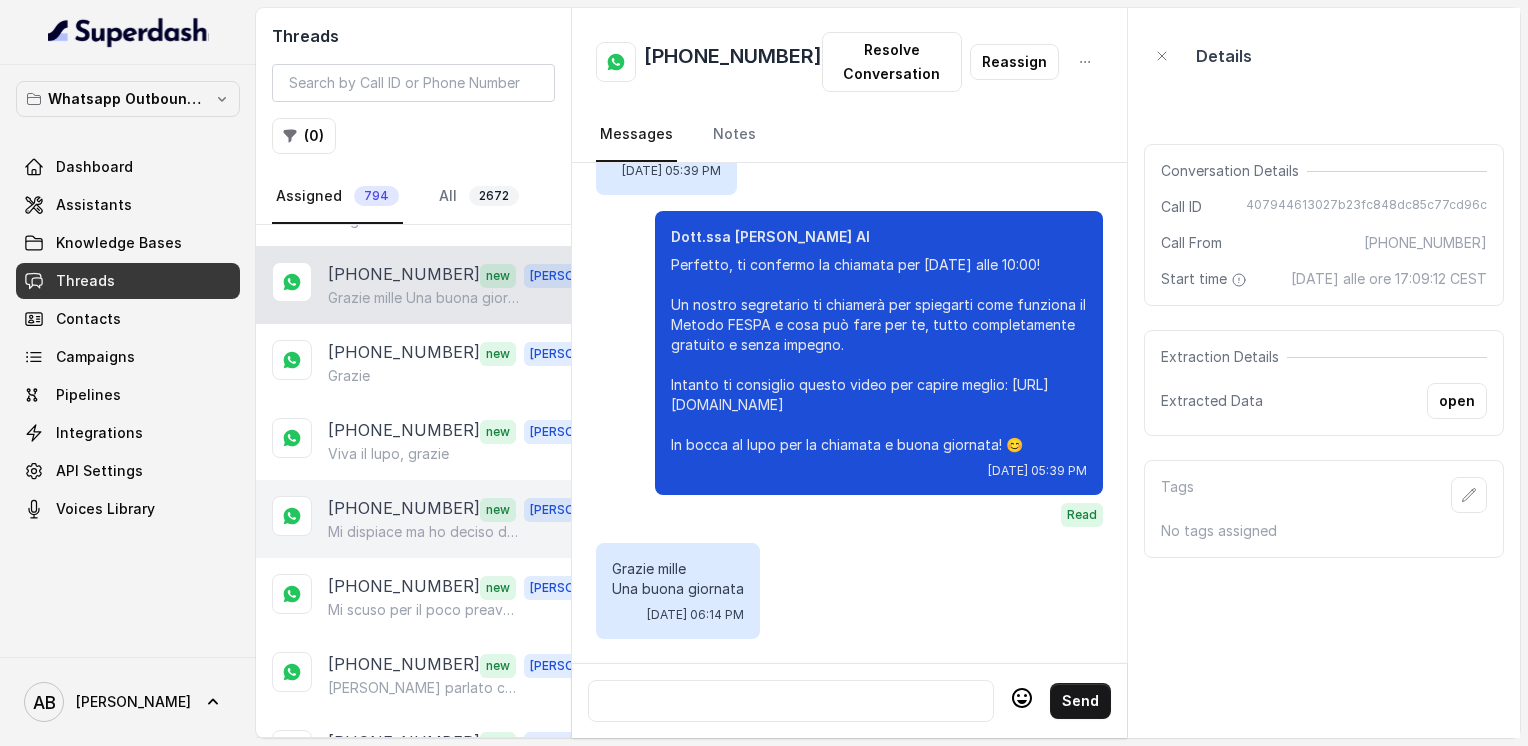 click on "[PHONE_NUMBER]" at bounding box center (404, 509) 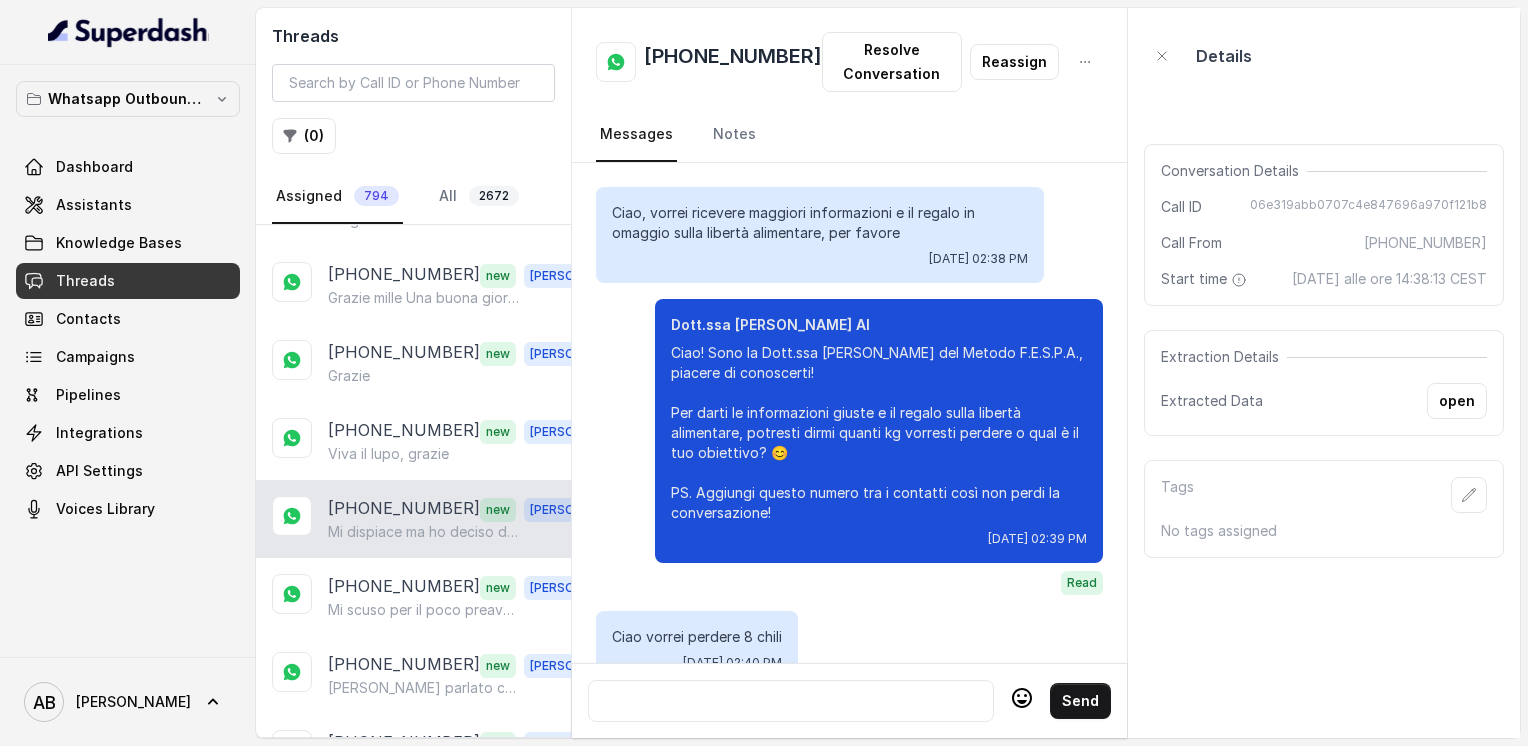 scroll, scrollTop: 2680, scrollLeft: 0, axis: vertical 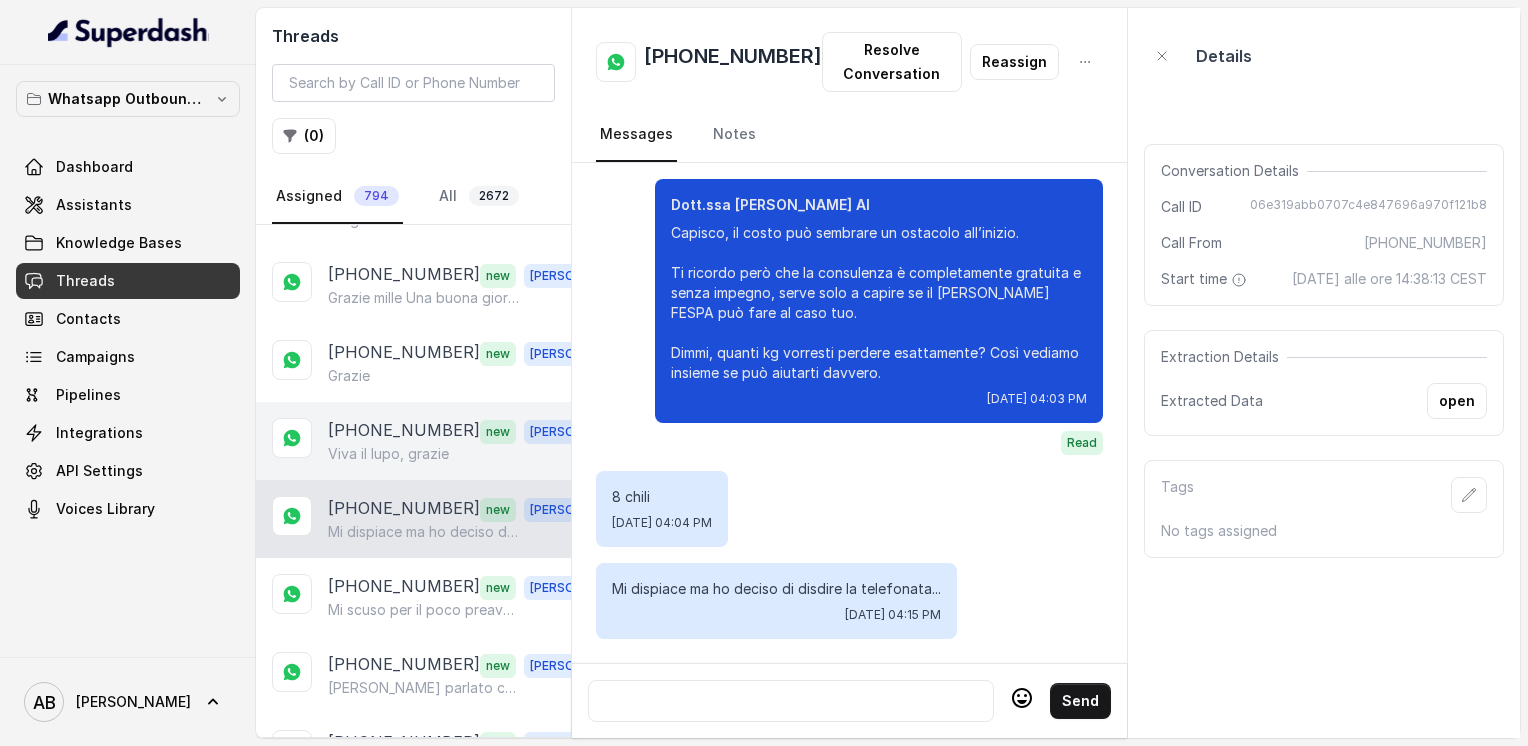 click on "[PHONE_NUMBER]" at bounding box center (404, 431) 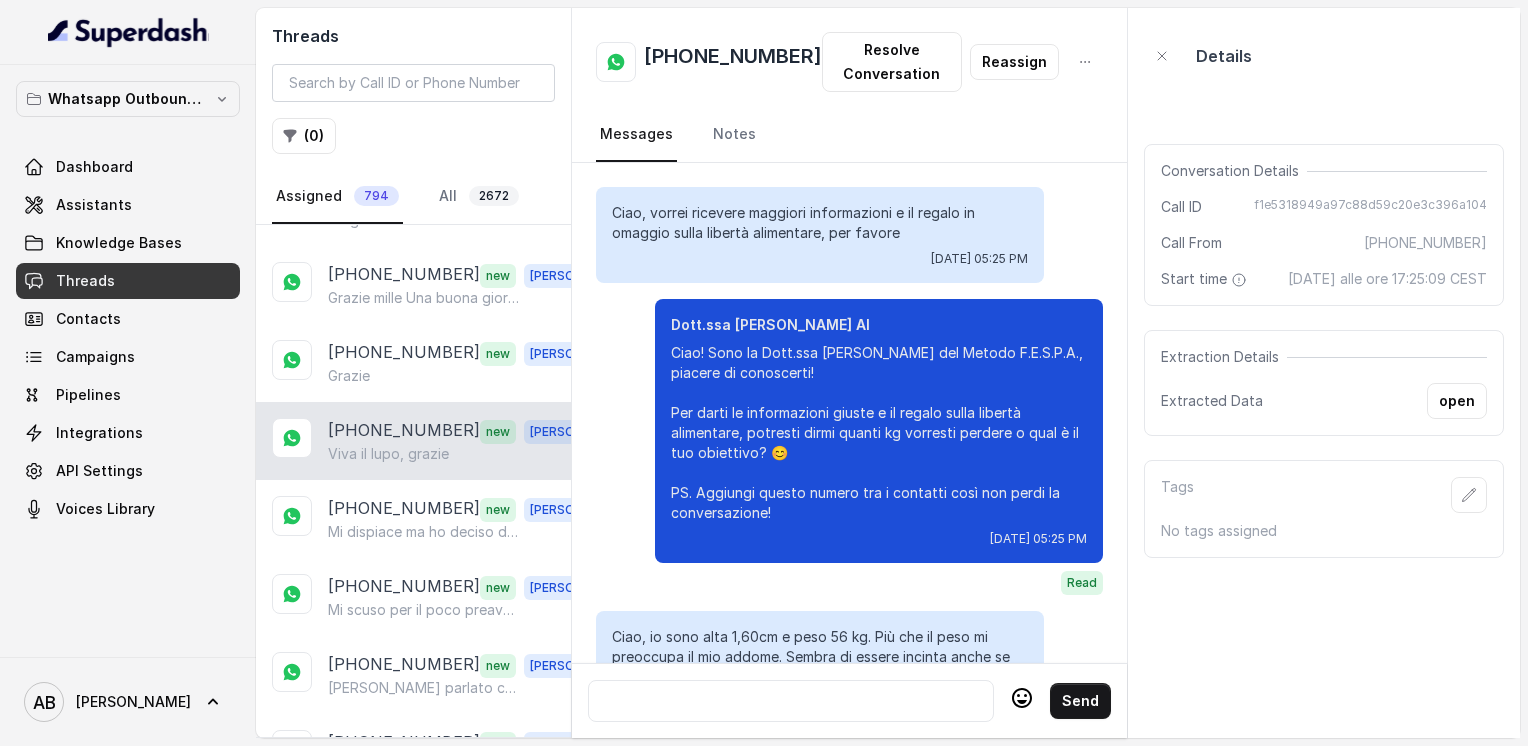 scroll, scrollTop: 2180, scrollLeft: 0, axis: vertical 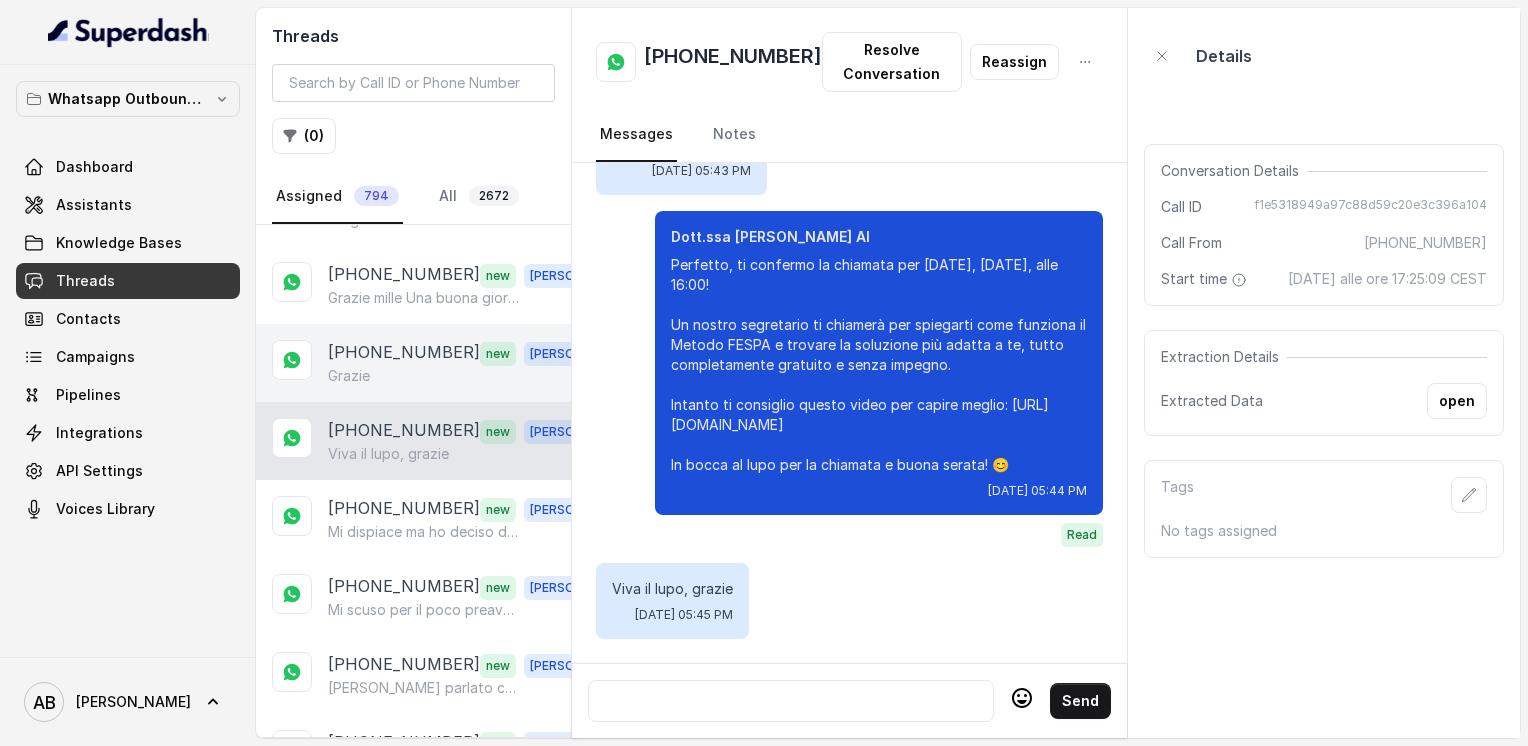 click on "Grazie" at bounding box center (469, 376) 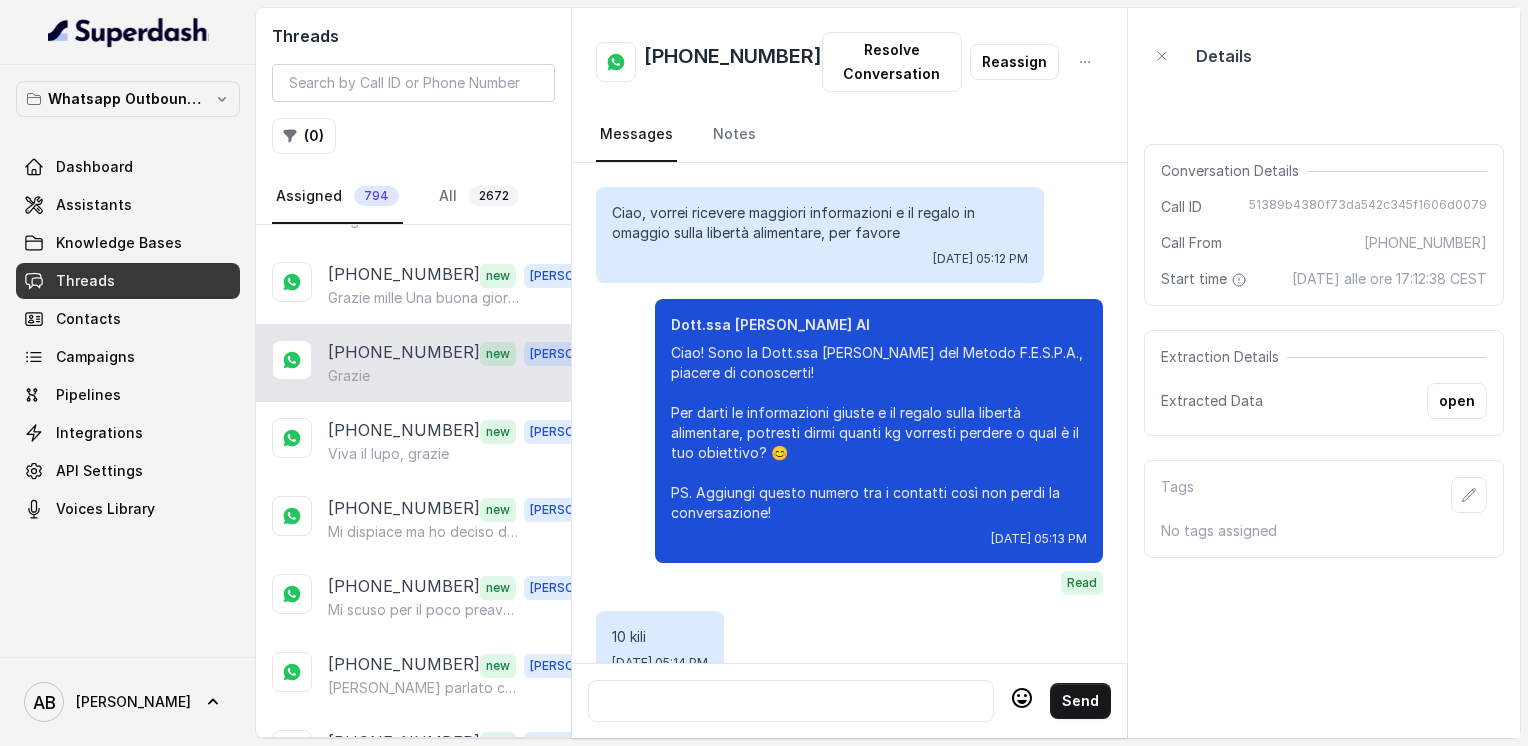 scroll, scrollTop: 2488, scrollLeft: 0, axis: vertical 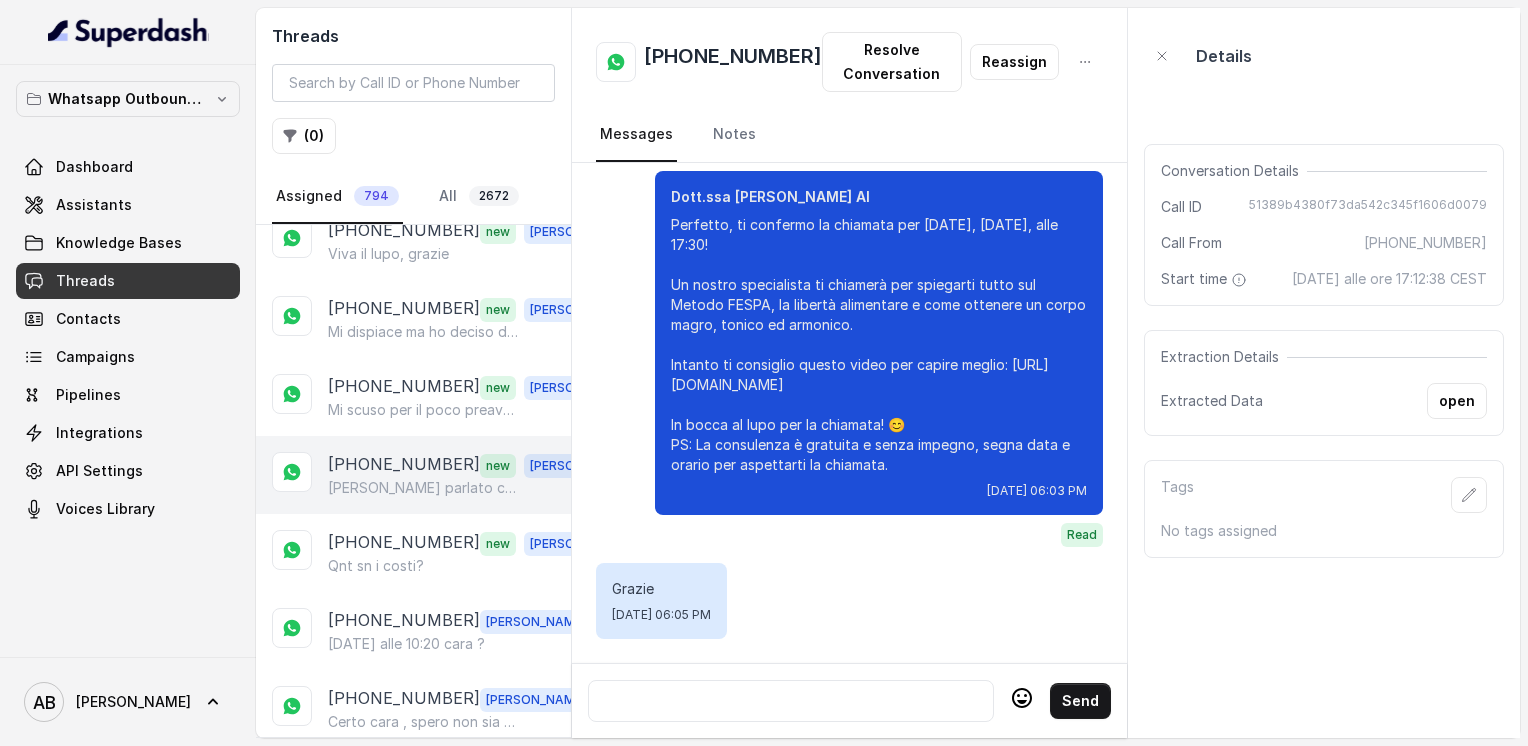 click on "[PHONE_NUMBER]   new [PERSON_NAME] parlato con Gaia.
Allora [DATE]  alle 14 .
Con te?." at bounding box center (413, 475) 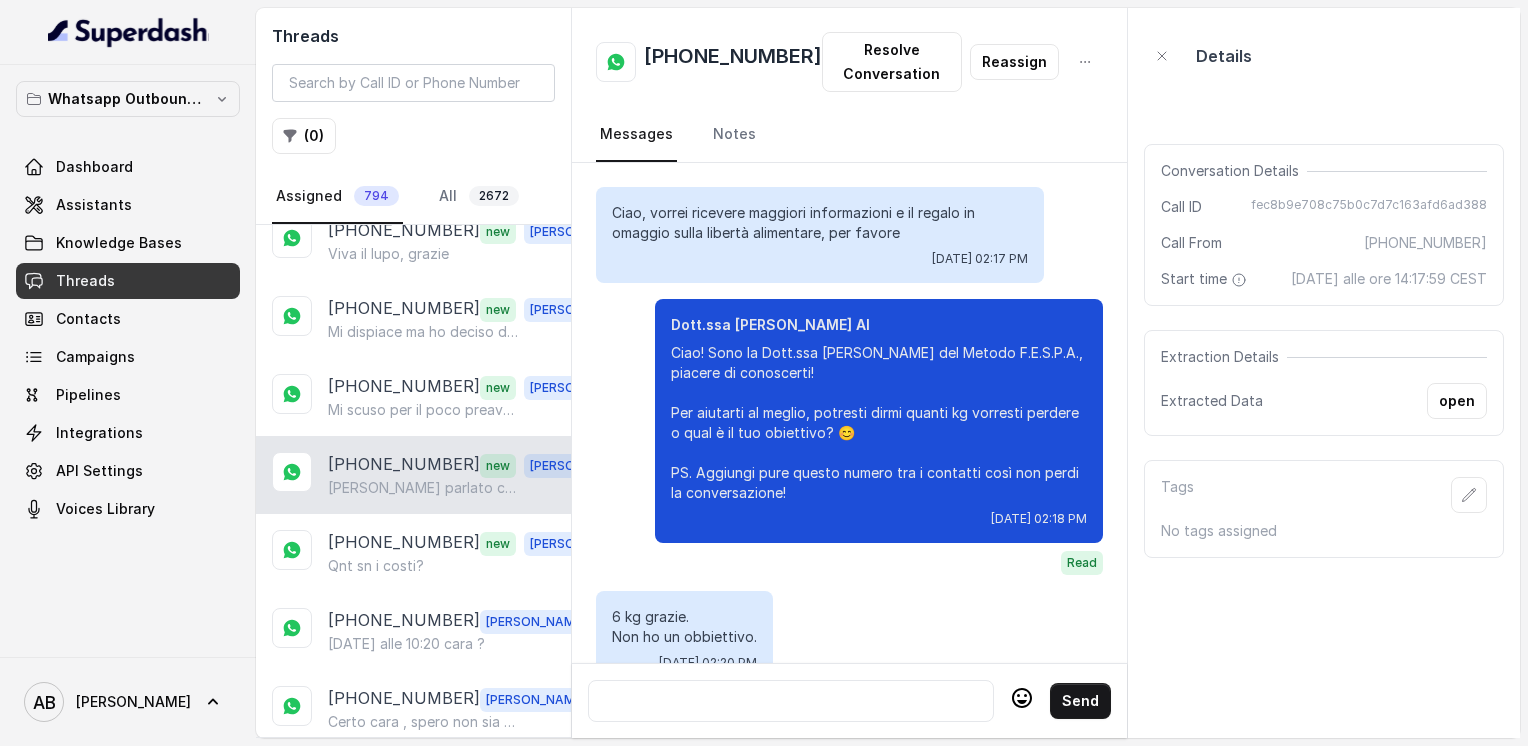 scroll, scrollTop: 6984, scrollLeft: 0, axis: vertical 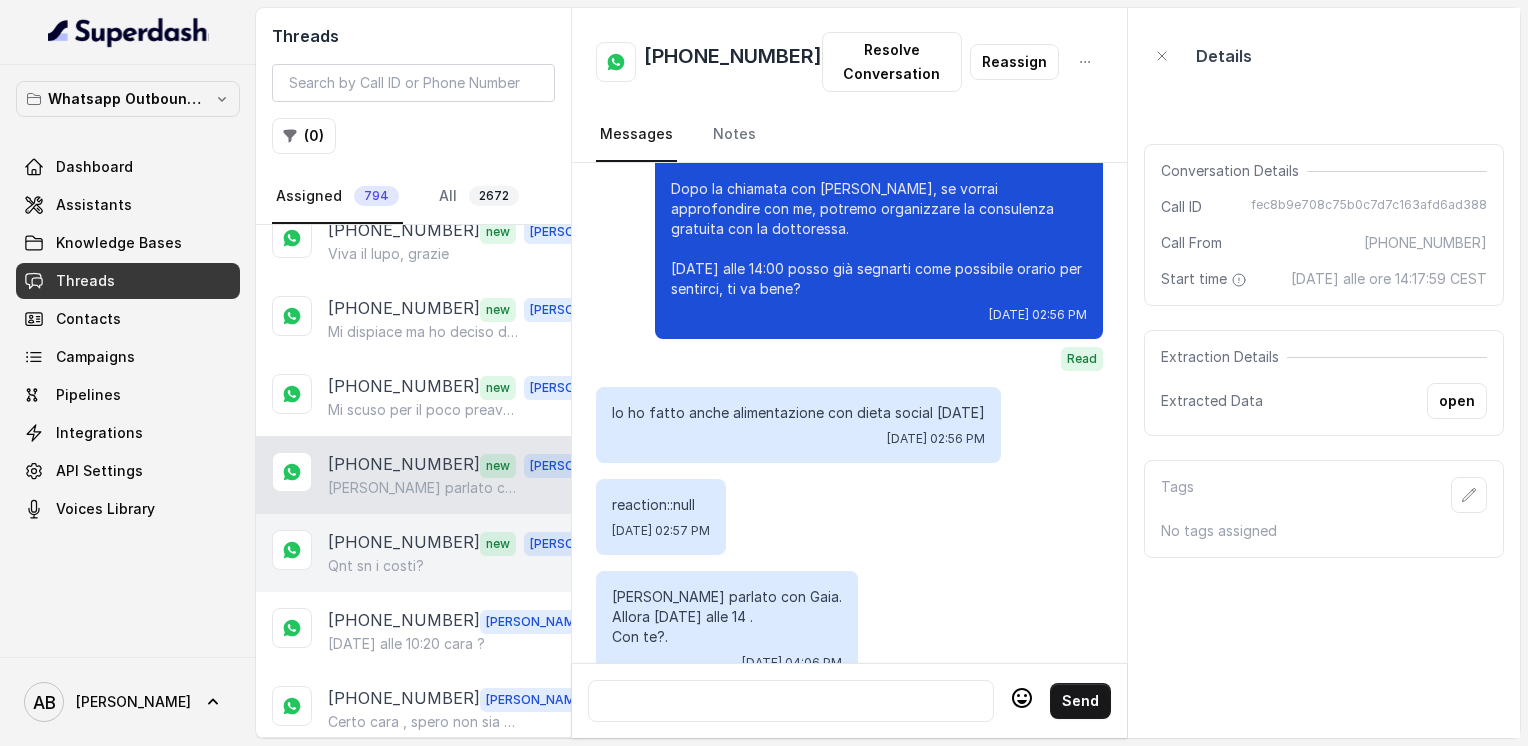 click on "[PHONE_NUMBER]   new [PERSON_NAME] sn i costi?" at bounding box center [413, 553] 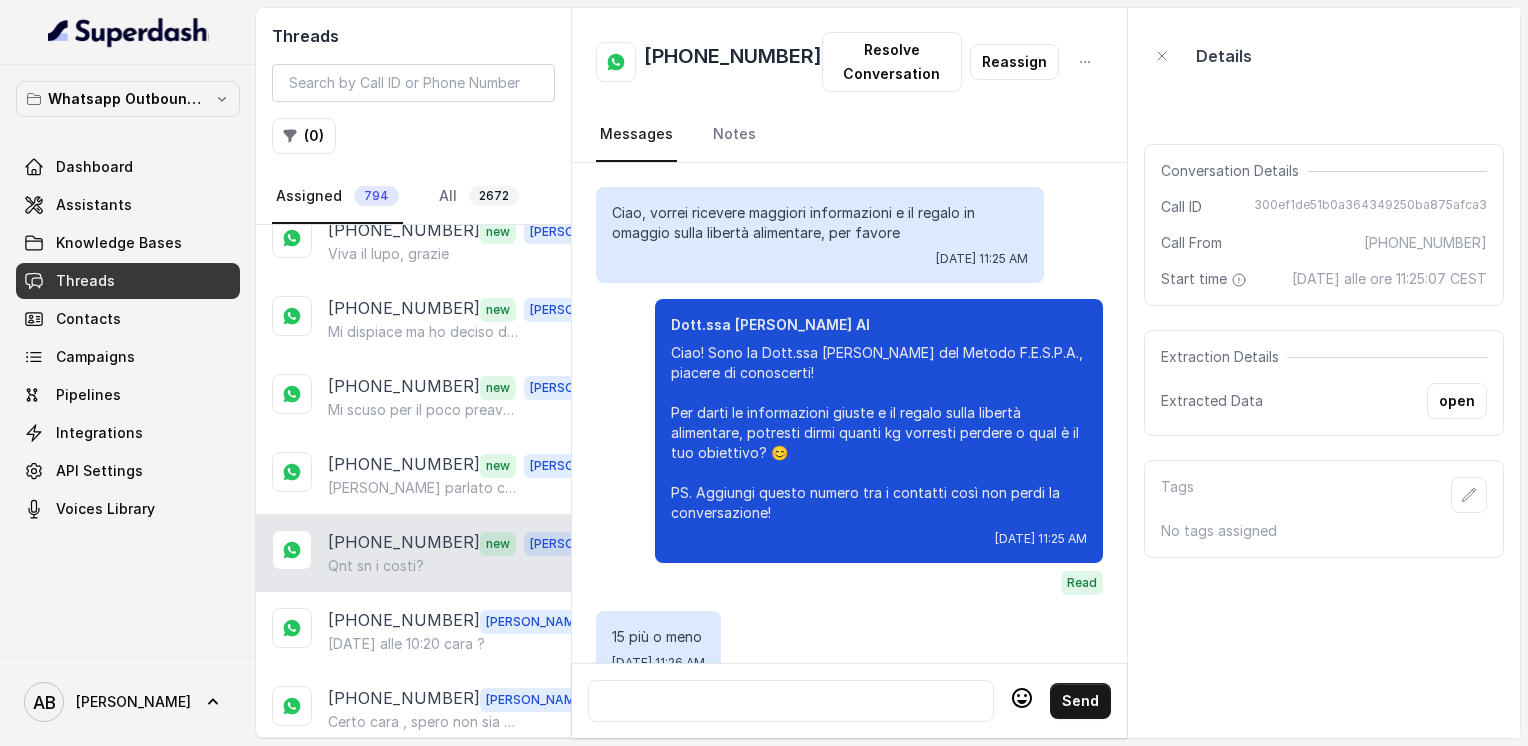 scroll, scrollTop: 5076, scrollLeft: 0, axis: vertical 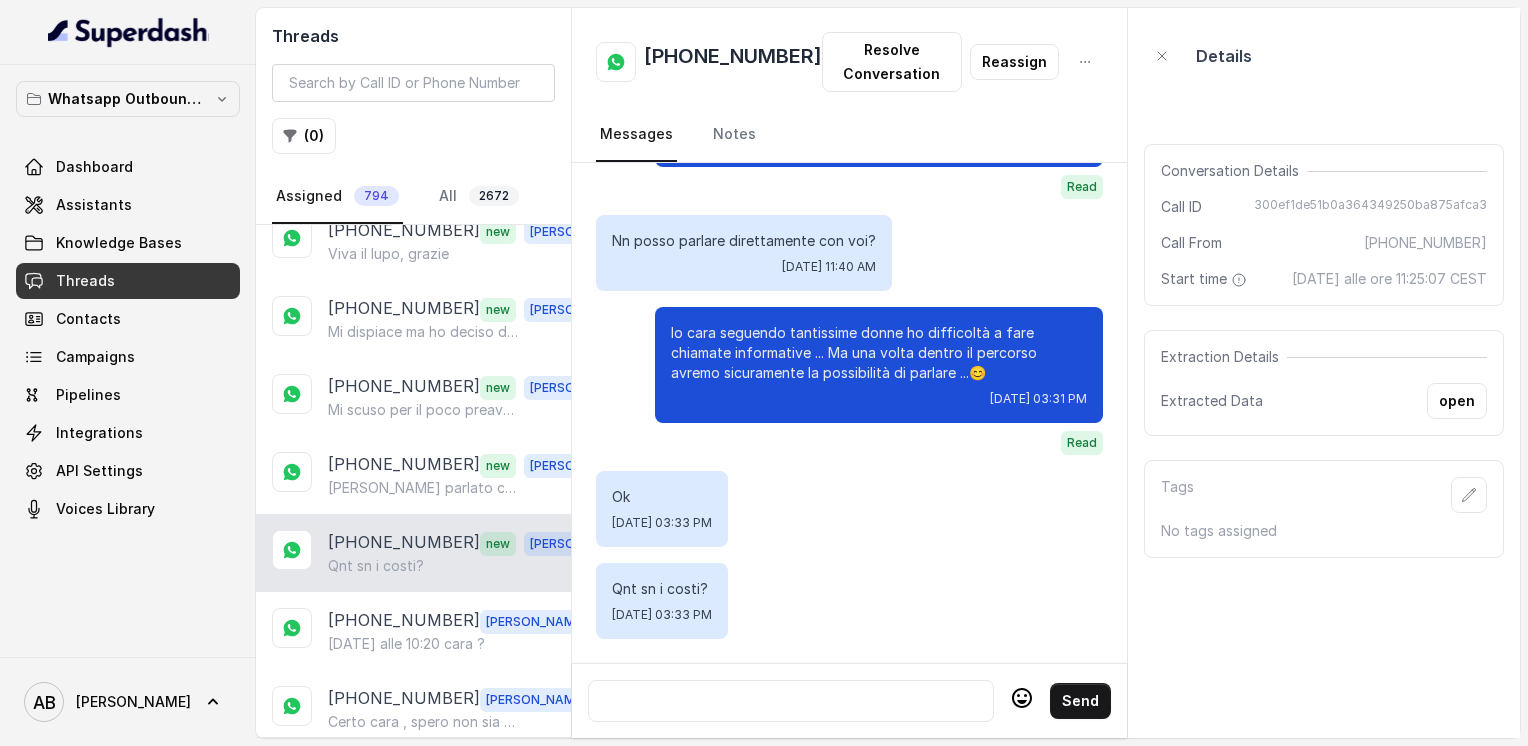 click at bounding box center (791, 701) 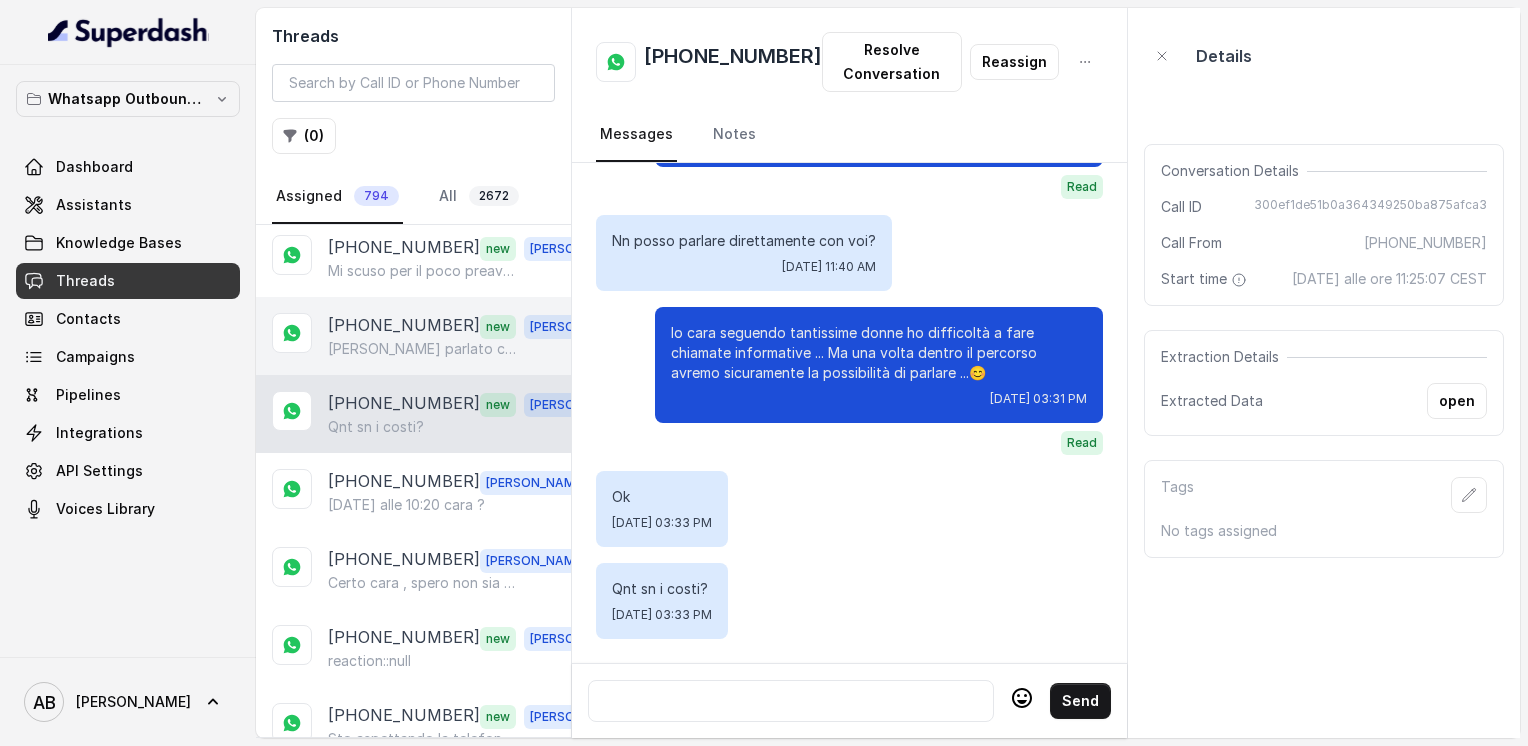 scroll, scrollTop: 4283, scrollLeft: 0, axis: vertical 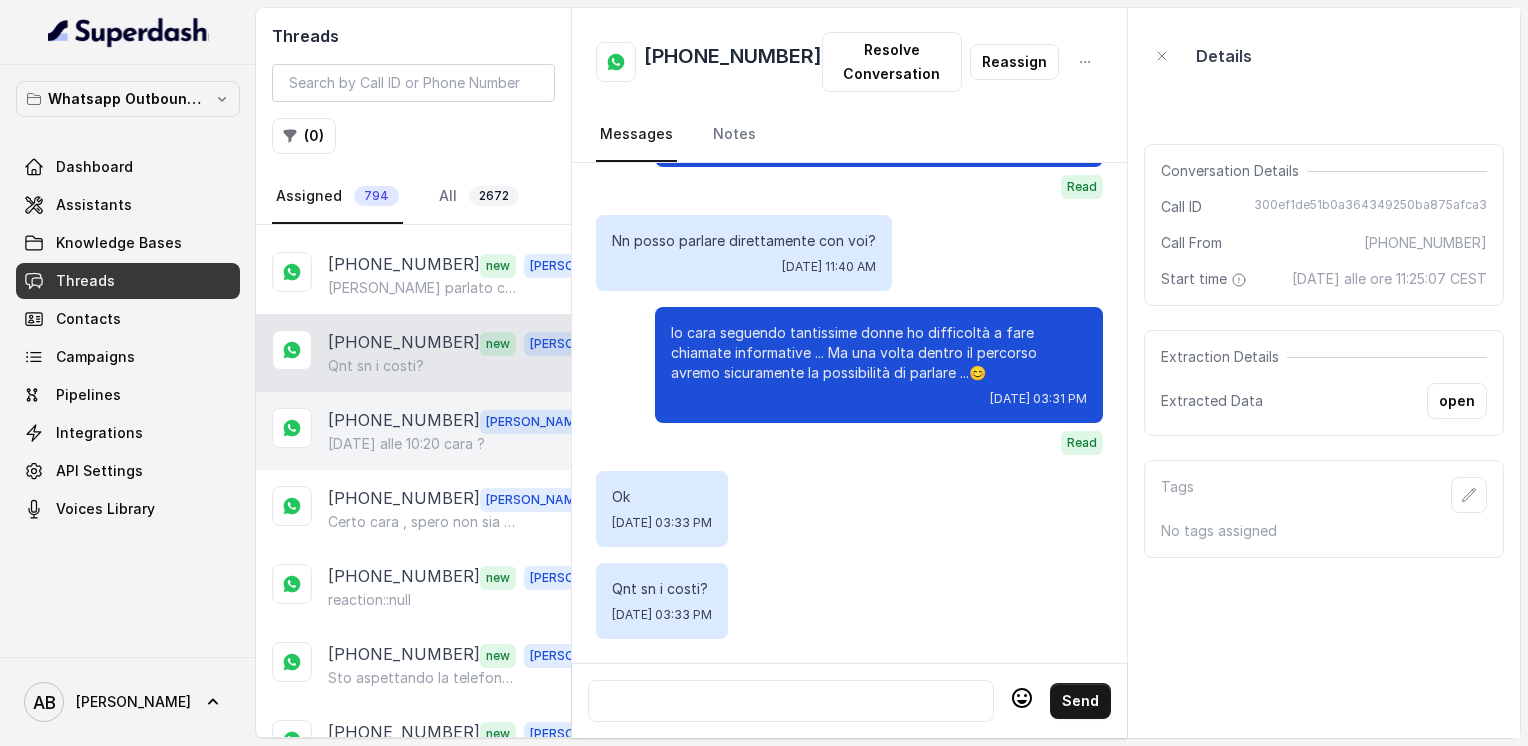 click on "[PHONE_NUMBER]   [PERSON_NAME][DATE] alle 10:20 cara ?" at bounding box center (413, 431) 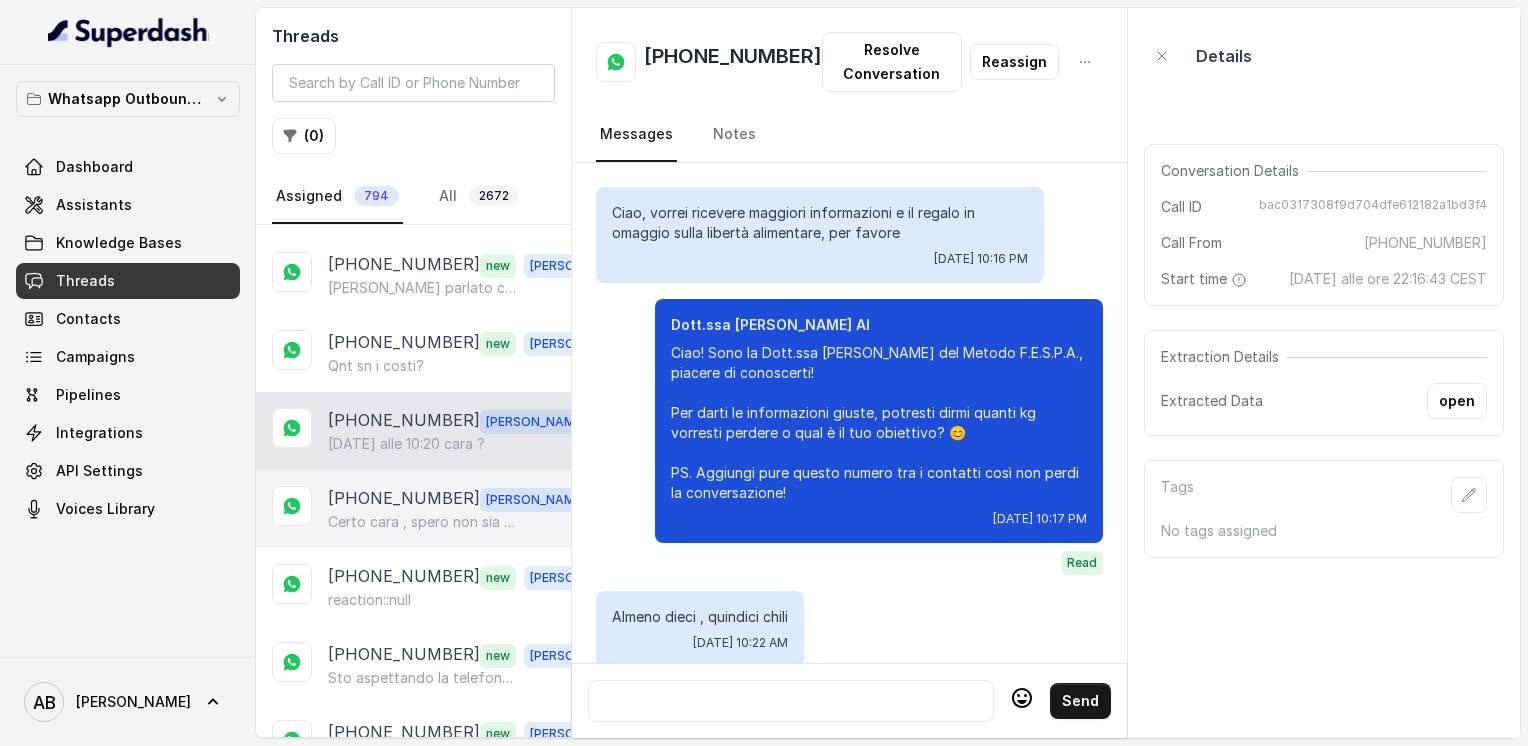 scroll, scrollTop: 2136, scrollLeft: 0, axis: vertical 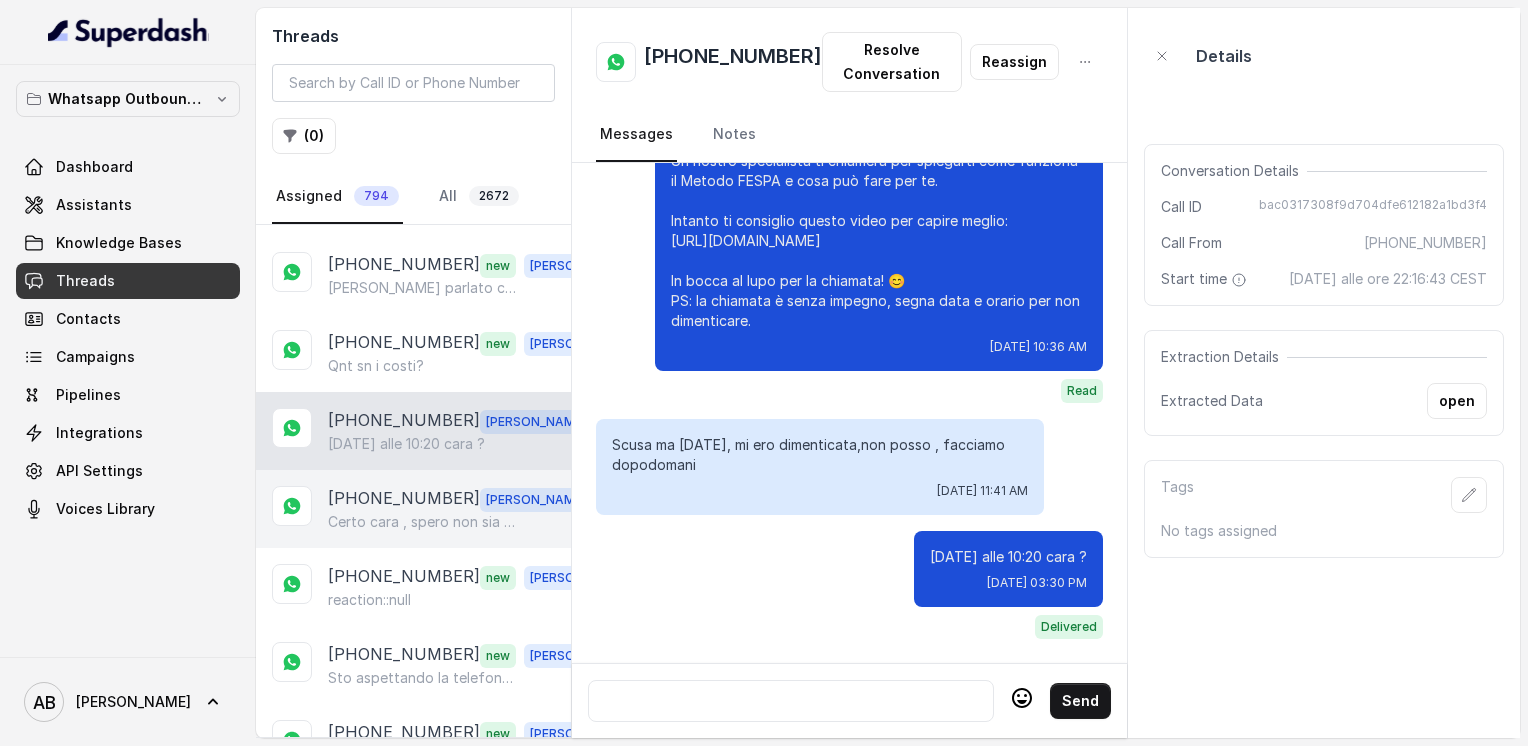 click on "[PHONE_NUMBER]" at bounding box center (404, 499) 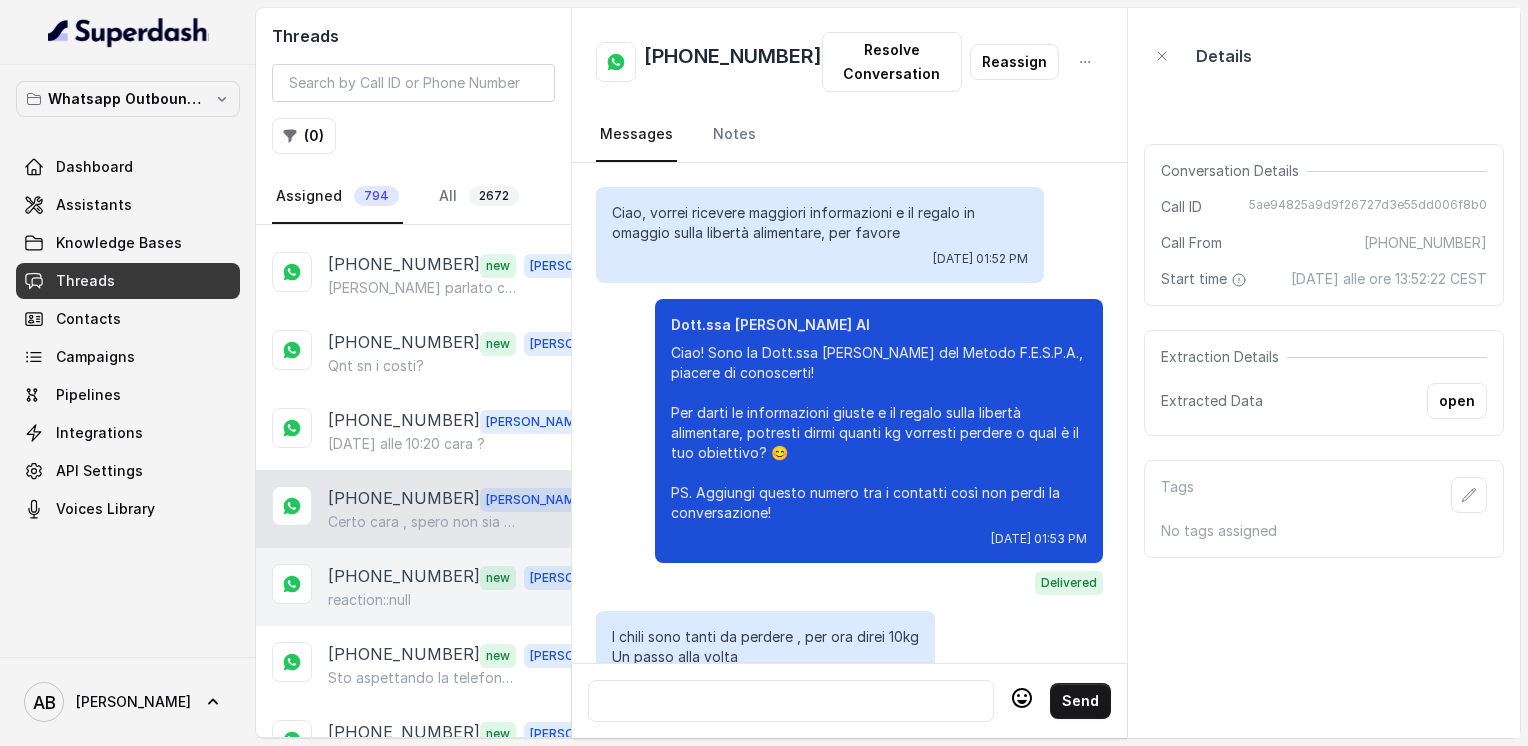 scroll, scrollTop: 4048, scrollLeft: 0, axis: vertical 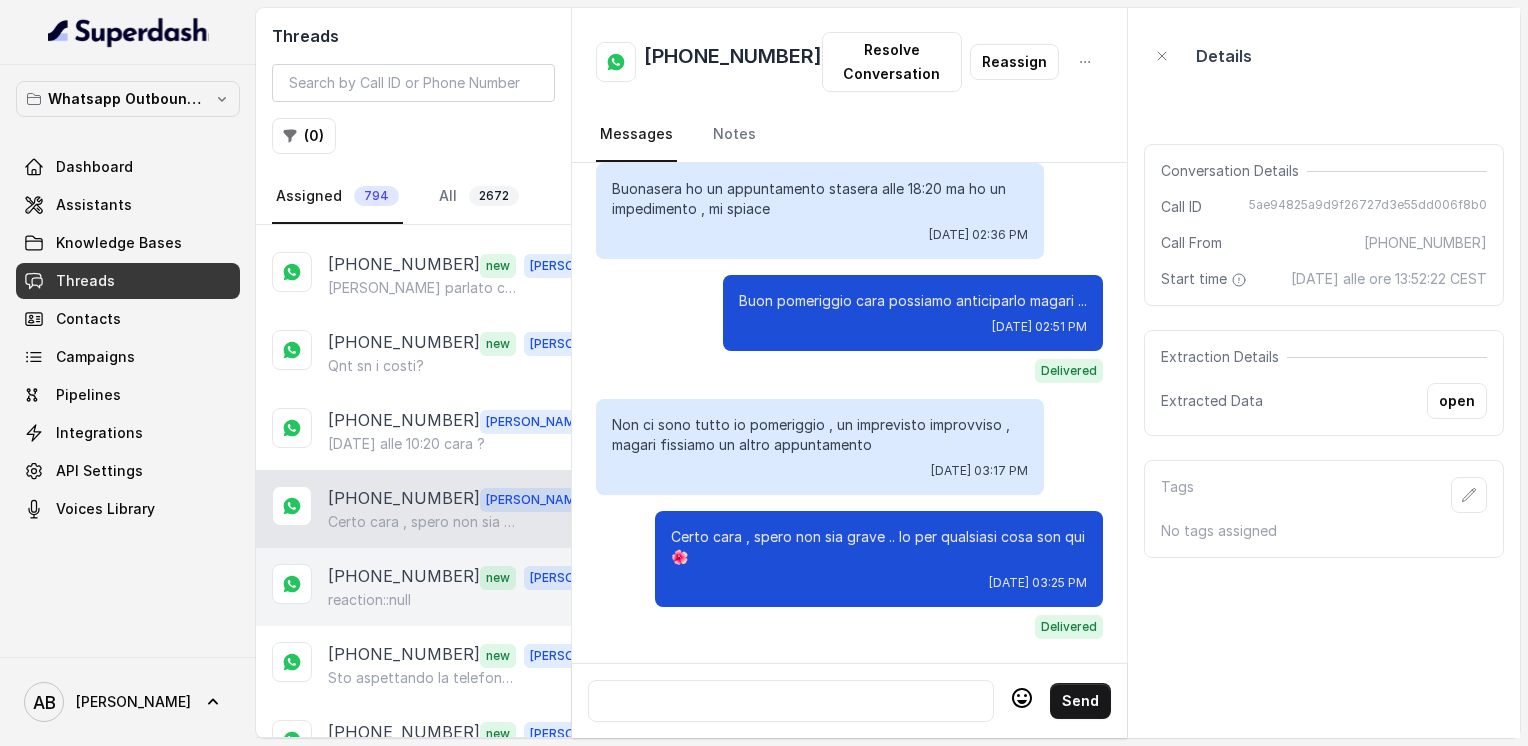 click on "[PHONE_NUMBER]" at bounding box center (404, 577) 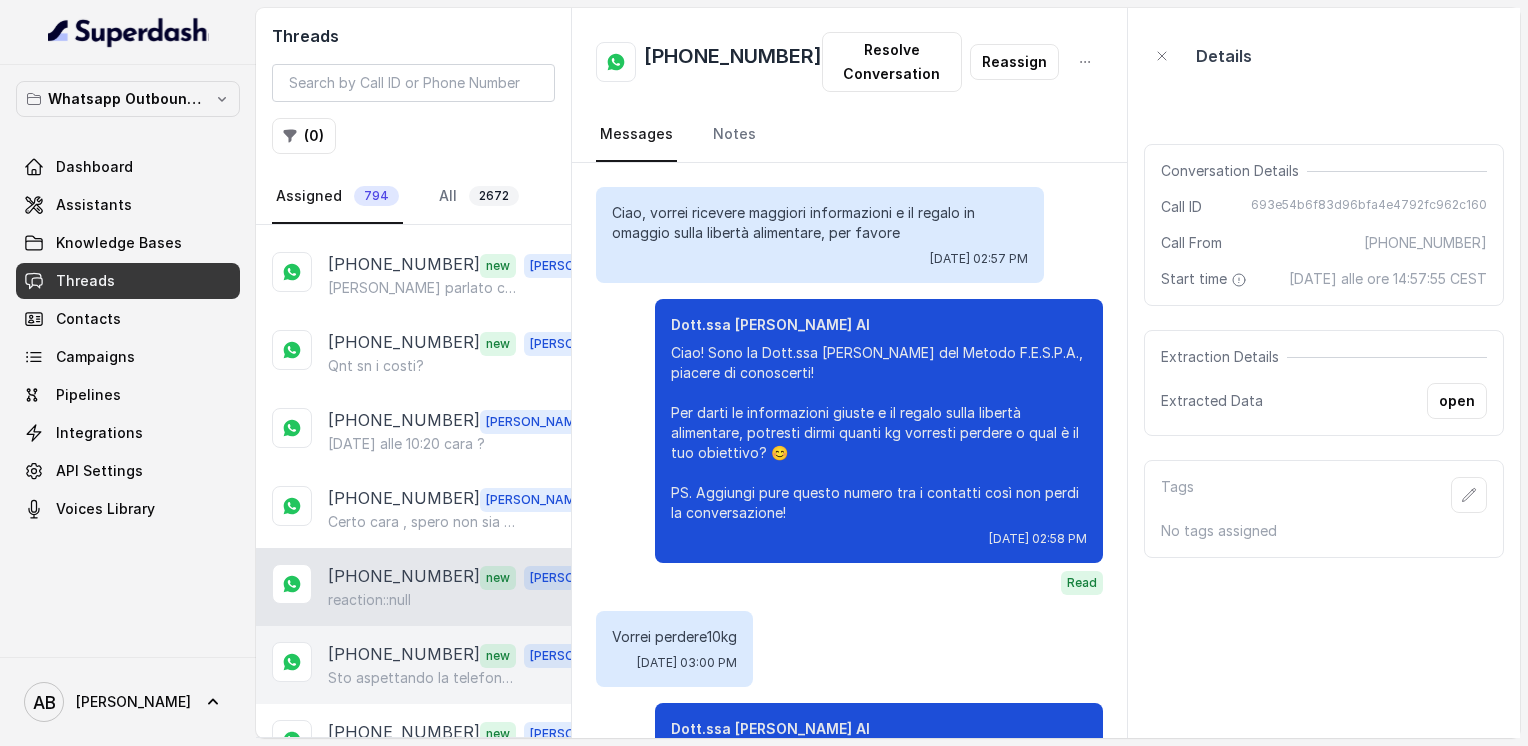 scroll, scrollTop: 1851, scrollLeft: 0, axis: vertical 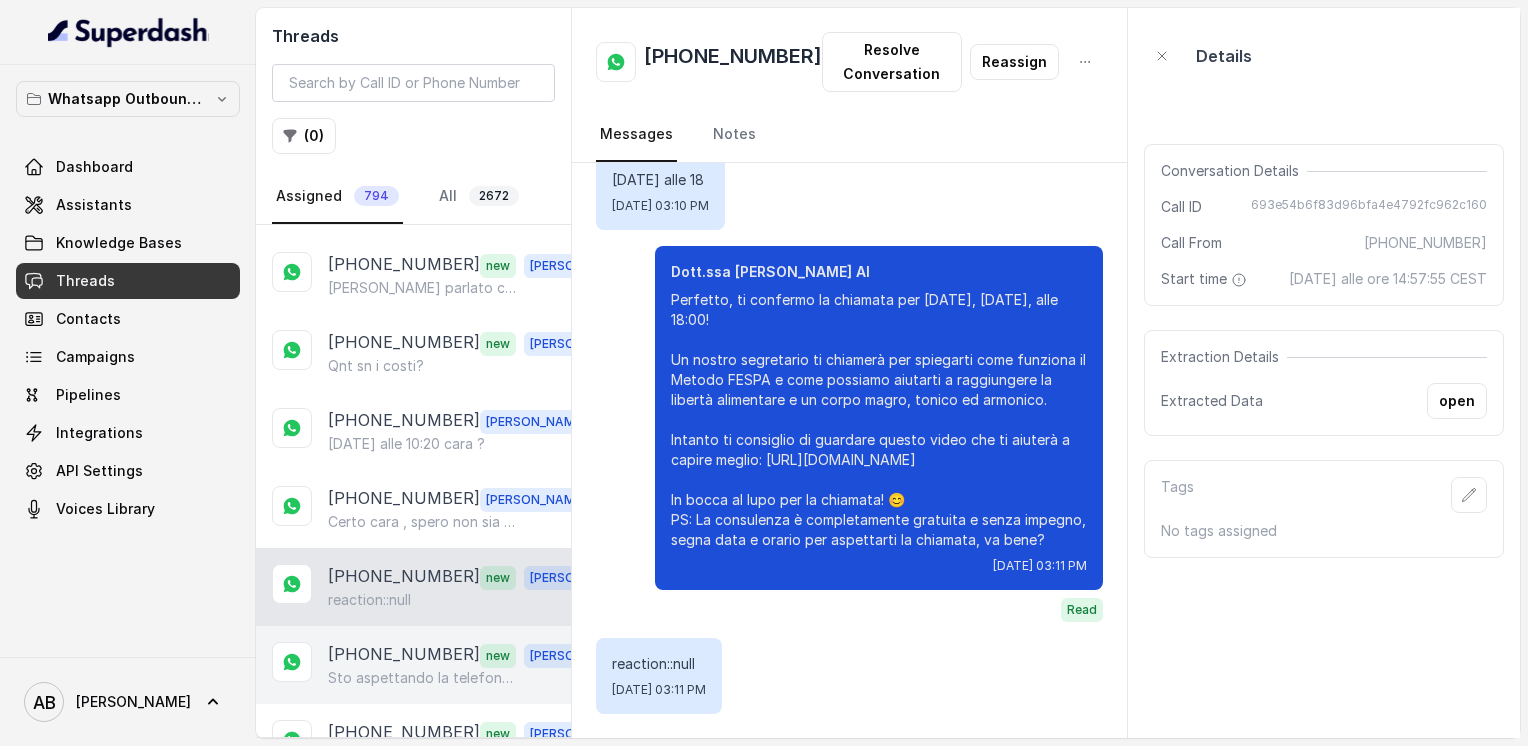 click on "[PHONE_NUMBER]" at bounding box center (404, 655) 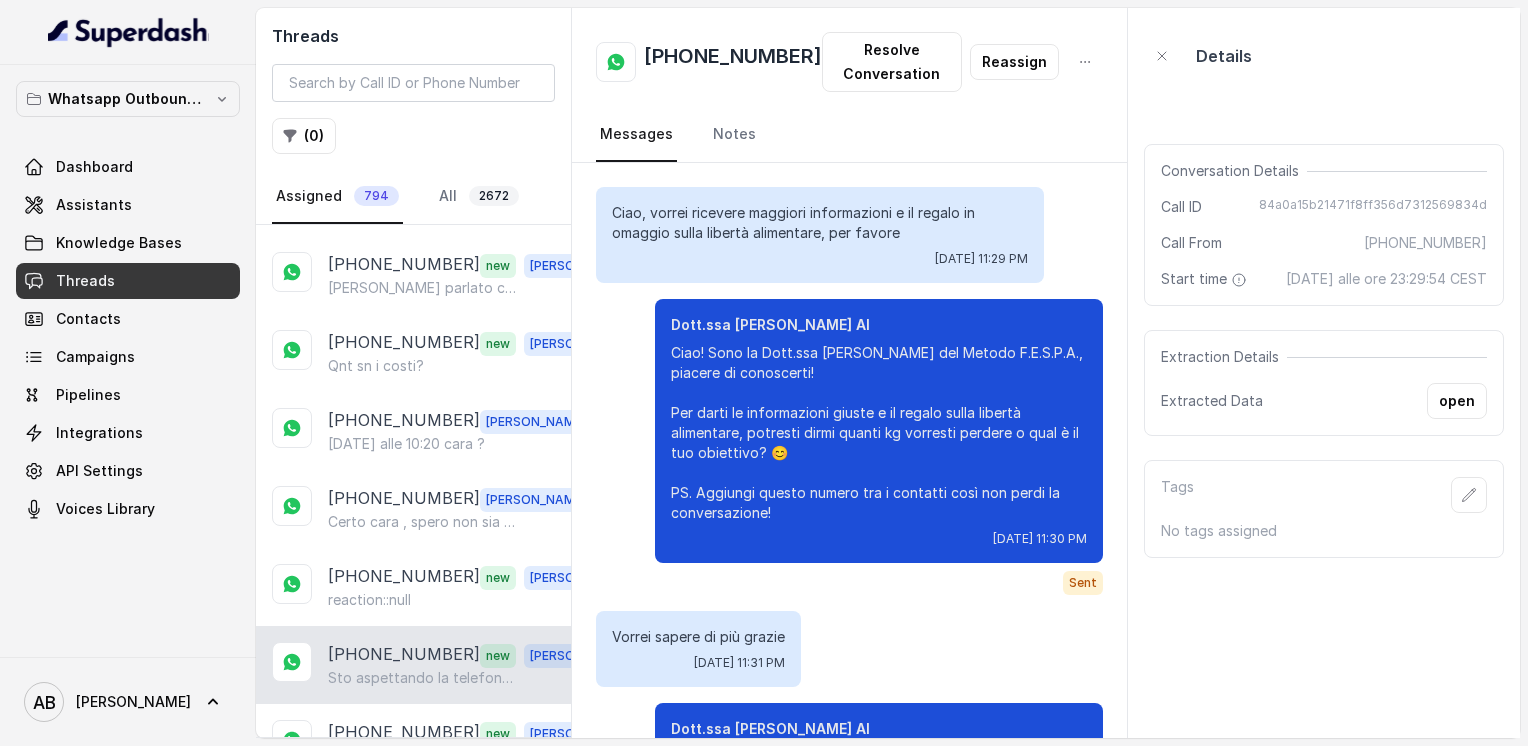 scroll, scrollTop: 3551, scrollLeft: 0, axis: vertical 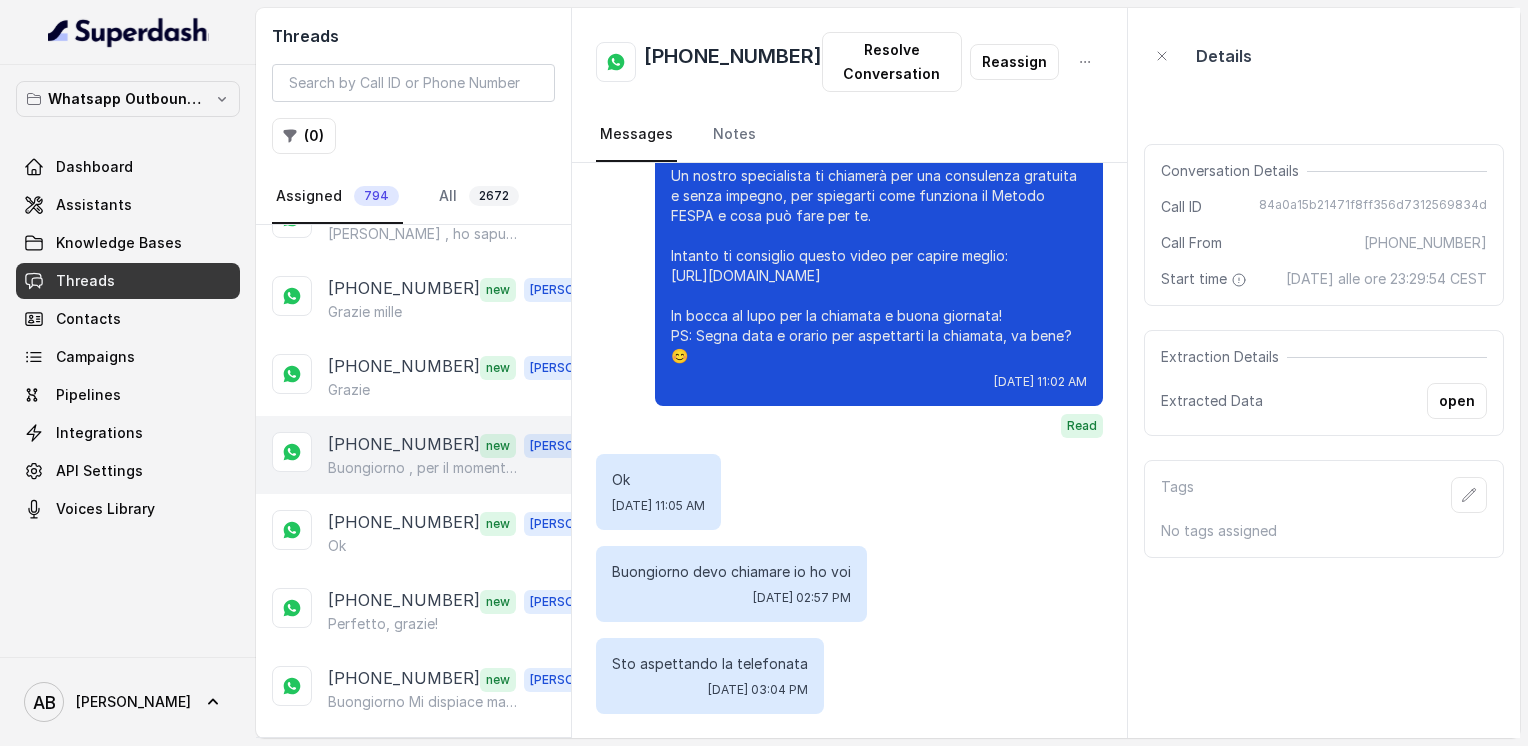 click on "[PHONE_NUMBER]   new [PERSON_NAME] ,  per il momento Non mi chiamate , ci risentiamo a settembre , grazie" at bounding box center (413, 455) 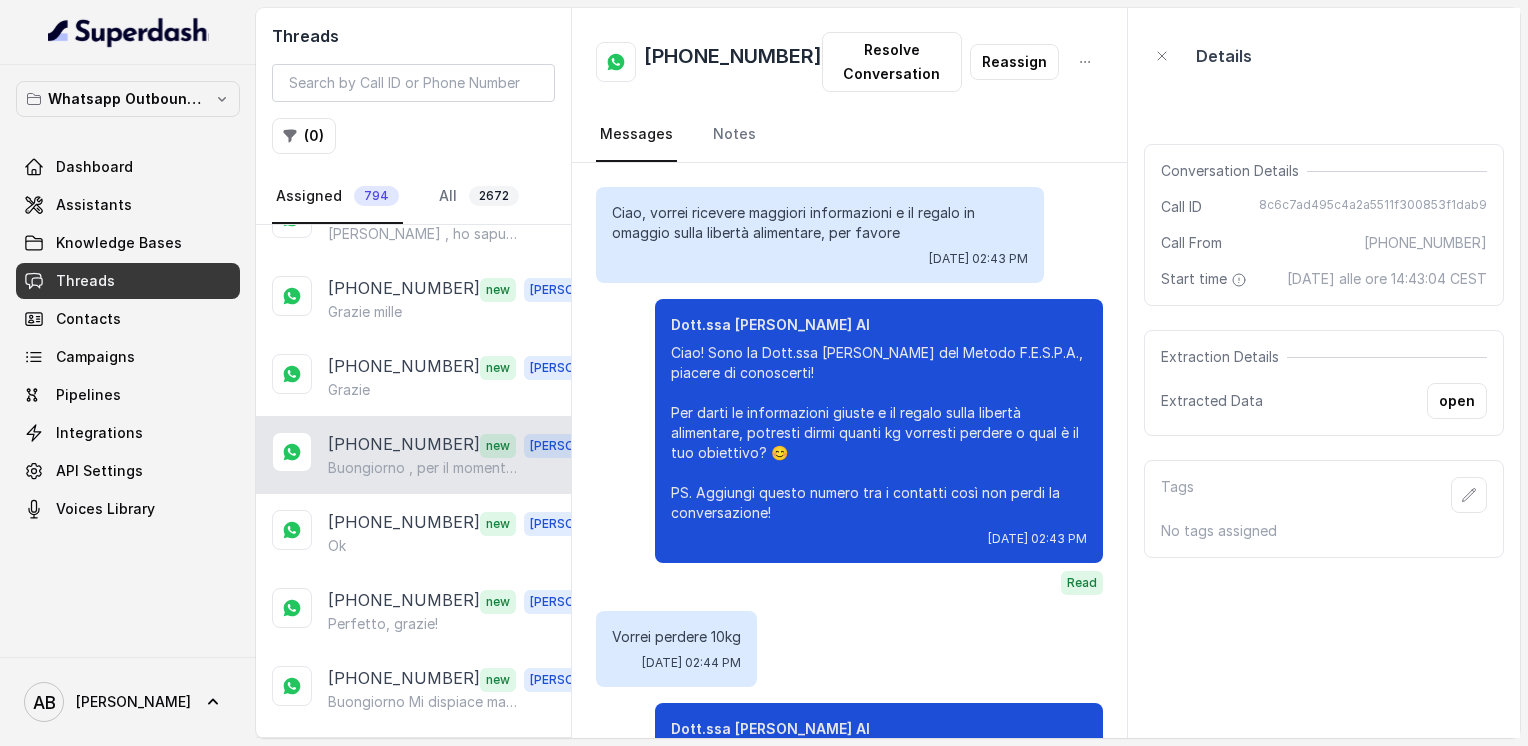 scroll, scrollTop: 2207, scrollLeft: 0, axis: vertical 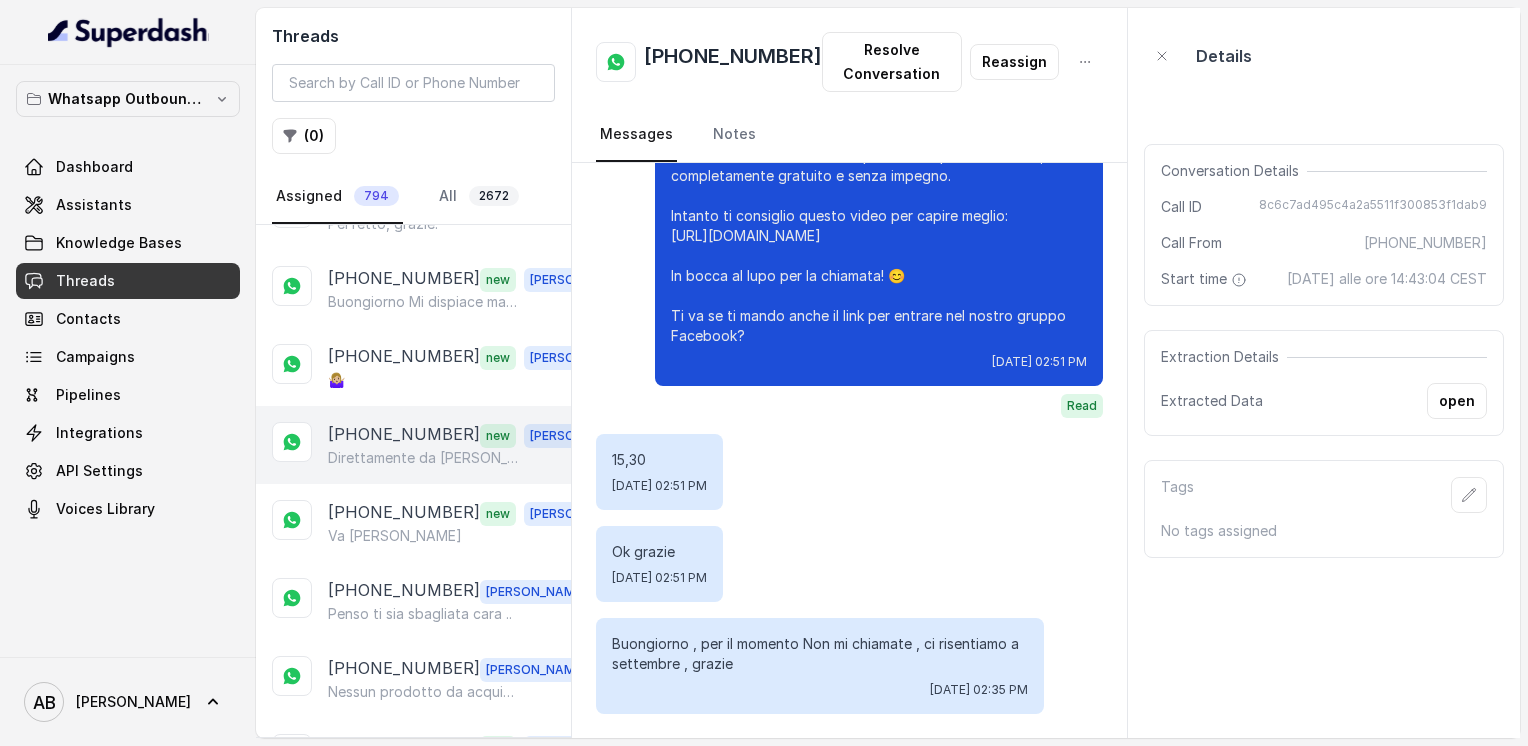 click on "Direttamente da [PERSON_NAME]" at bounding box center (424, 458) 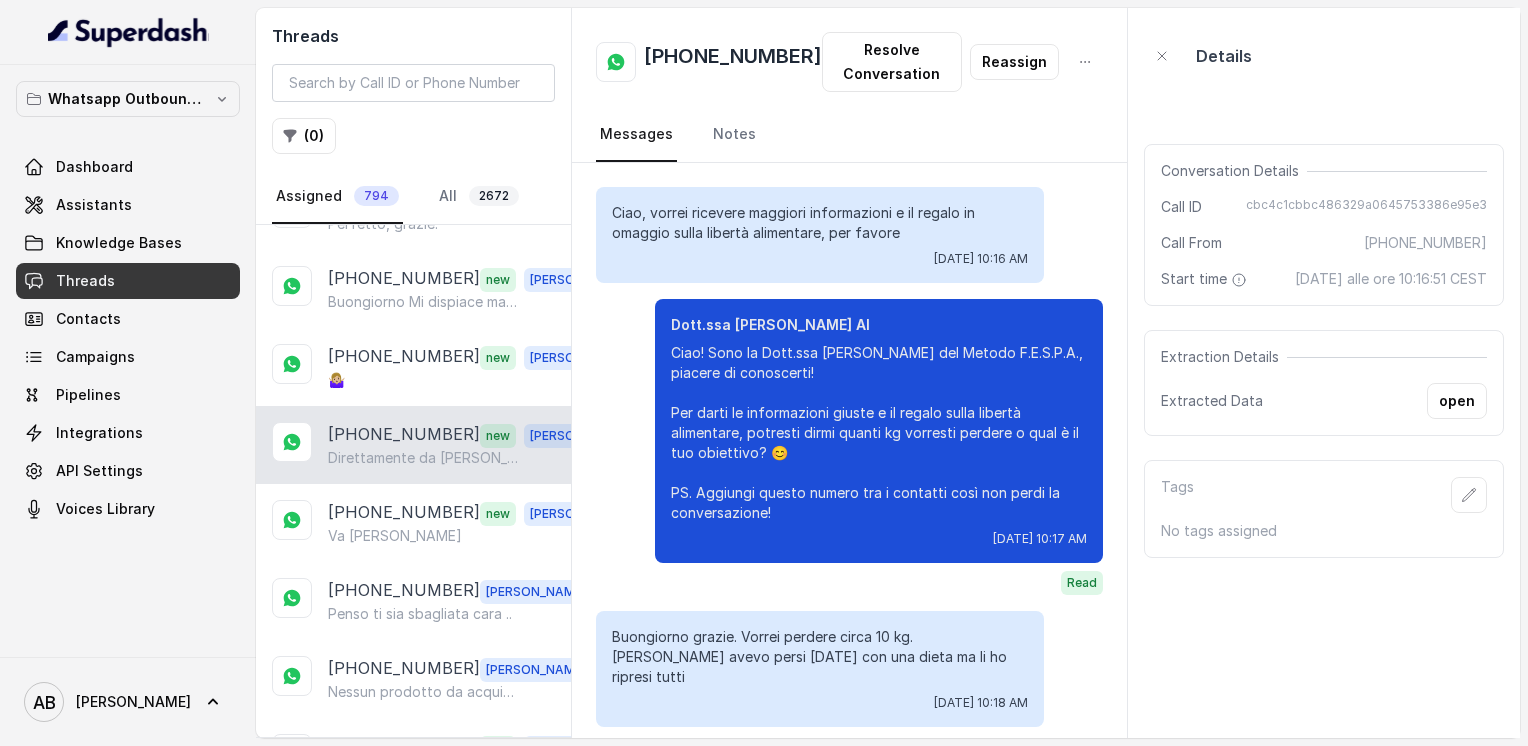 scroll, scrollTop: 3491, scrollLeft: 0, axis: vertical 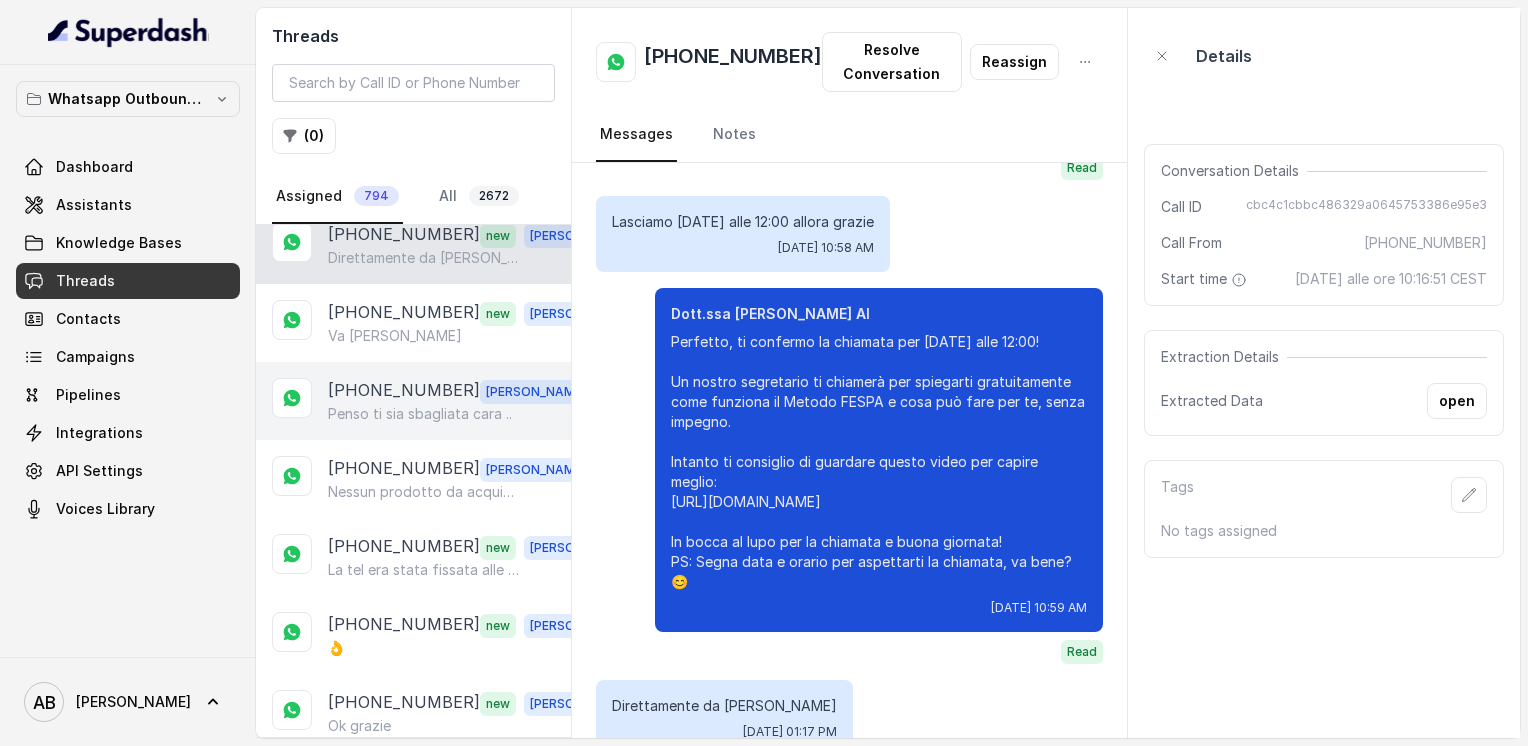 click on "Penso ti sia sbagliata cara .." at bounding box center (420, 414) 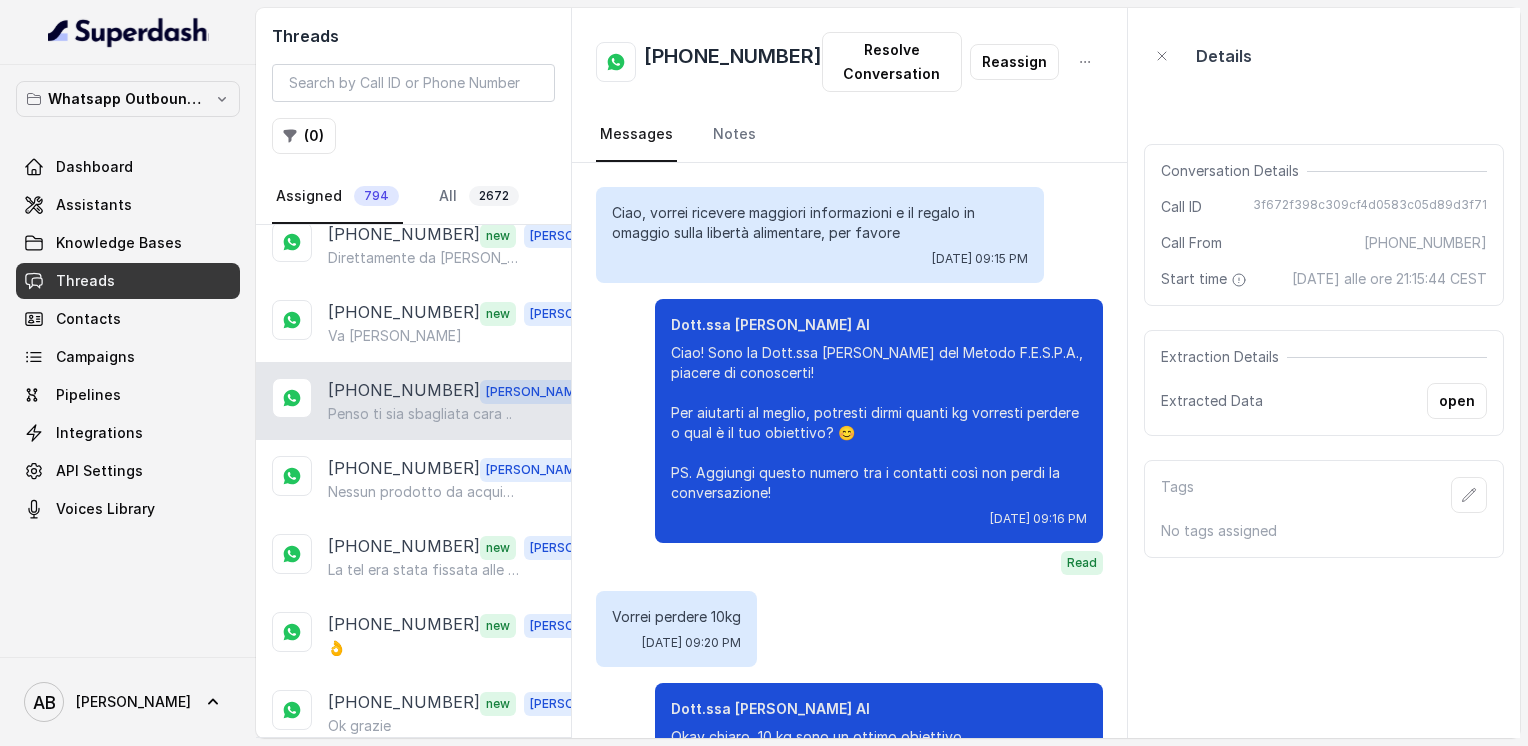 scroll, scrollTop: 4159, scrollLeft: 0, axis: vertical 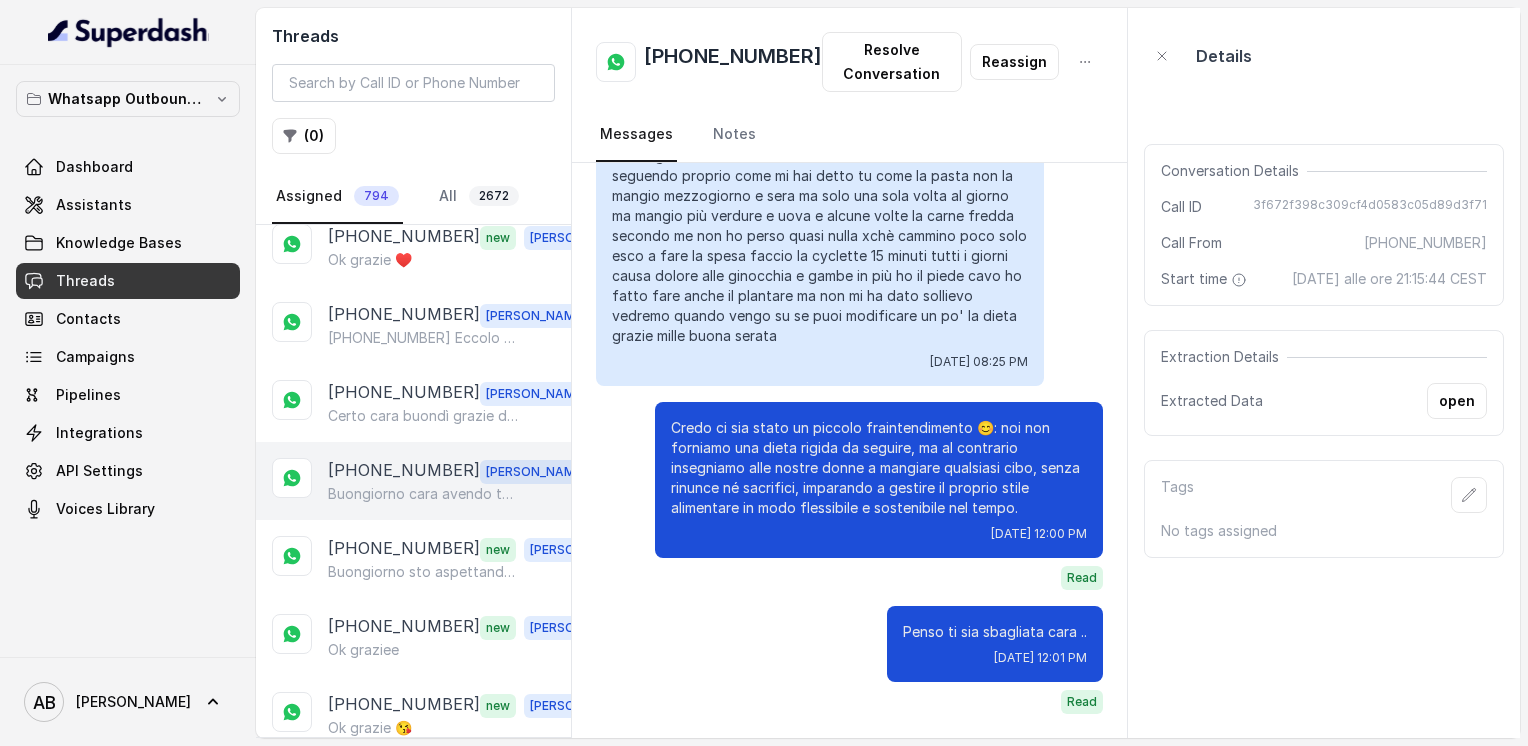 click on "[PHONE_NUMBER]   [PERSON_NAME] cara avendo tantissime richieste la chiamata può slittare di una decina di minuti" at bounding box center [413, 481] 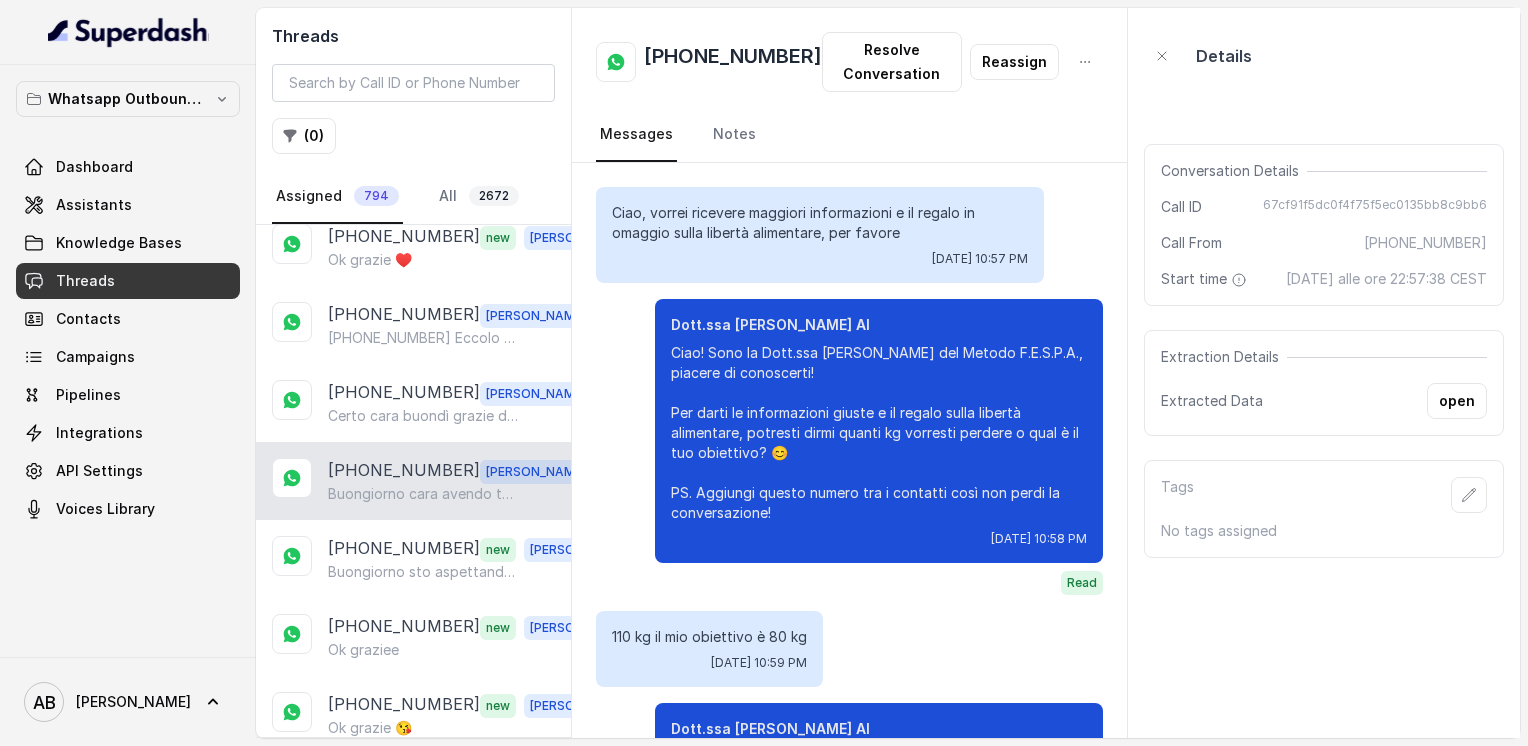 scroll, scrollTop: 2443, scrollLeft: 0, axis: vertical 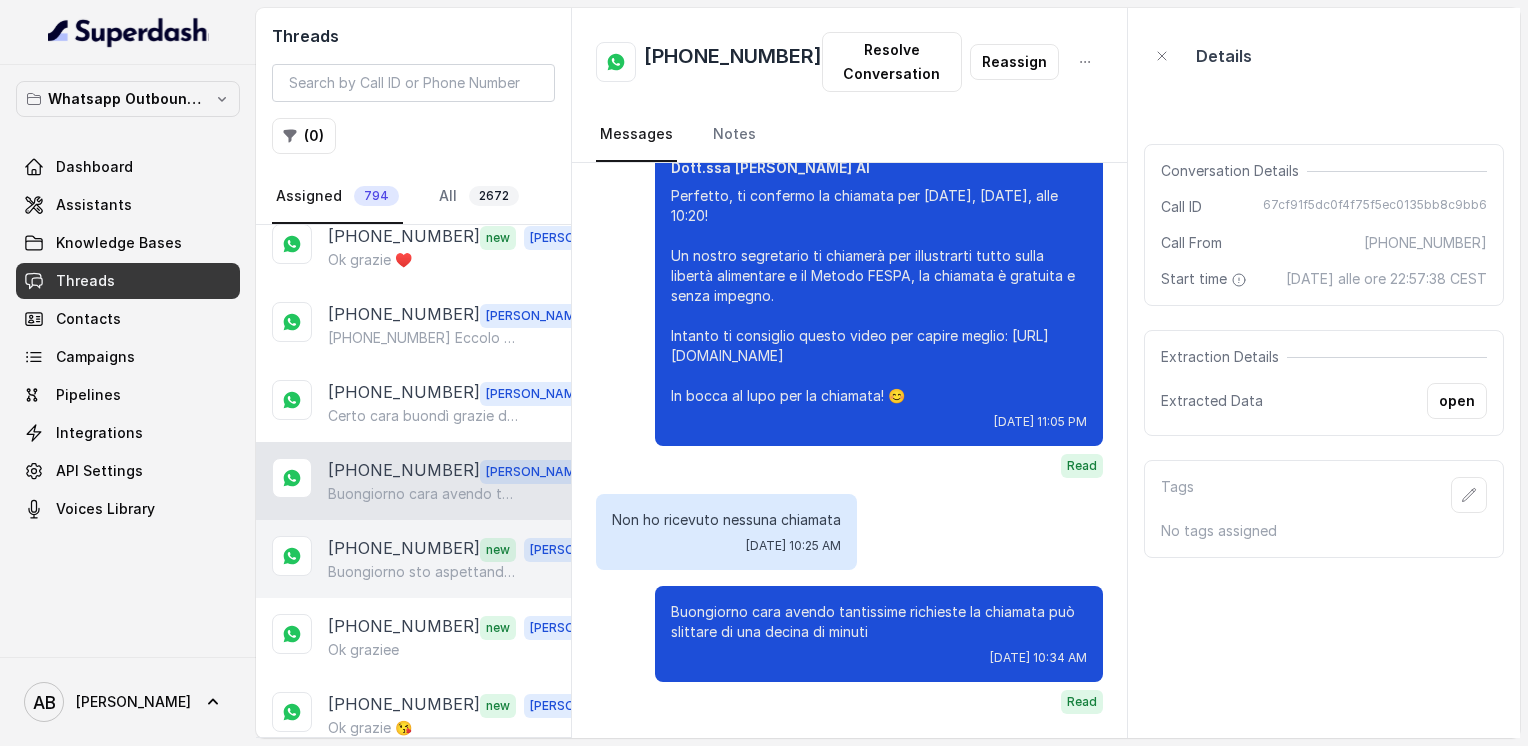 click on "Buongiorno  sto aspettando  la chiamata  xche poi ho un altro  impegno" at bounding box center (424, 572) 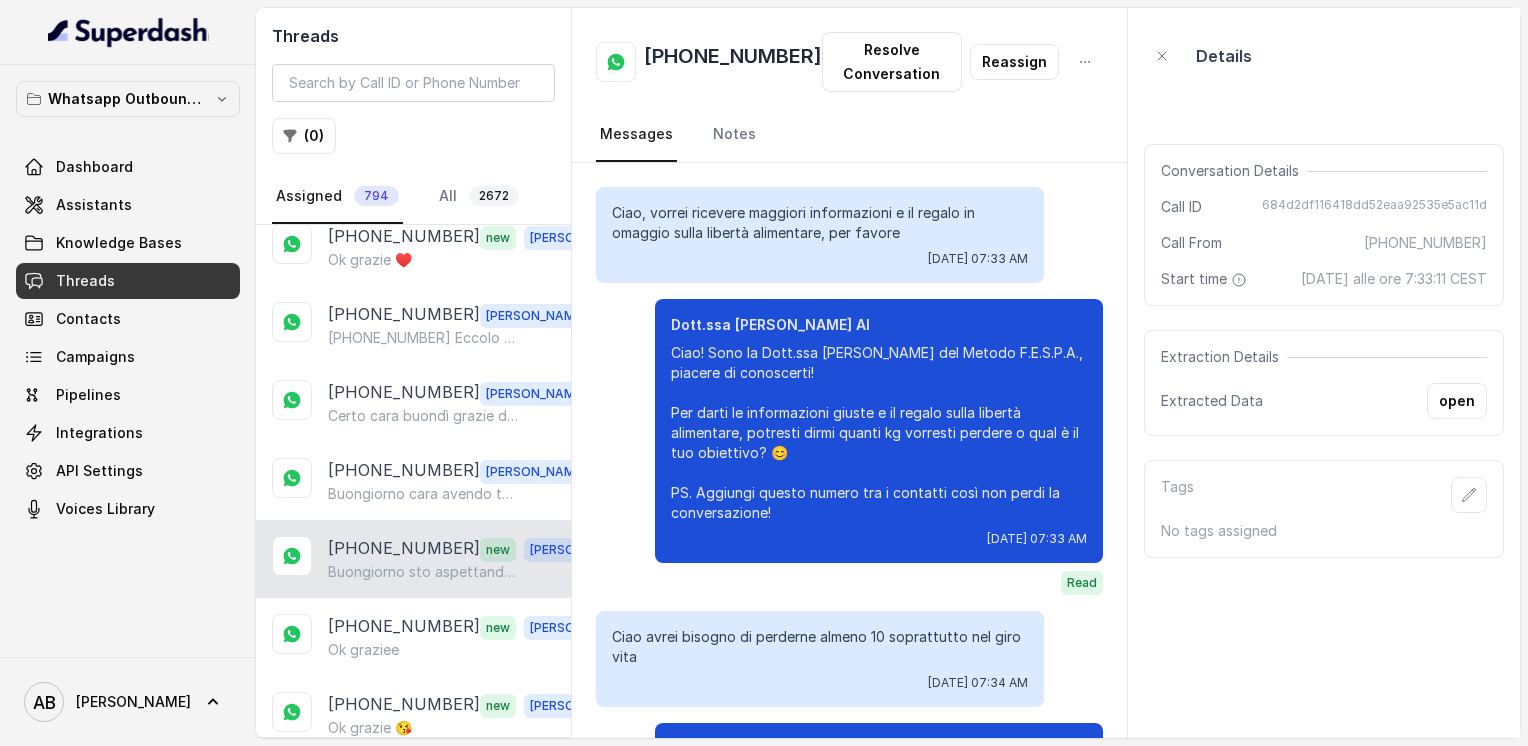 scroll, scrollTop: 2671, scrollLeft: 0, axis: vertical 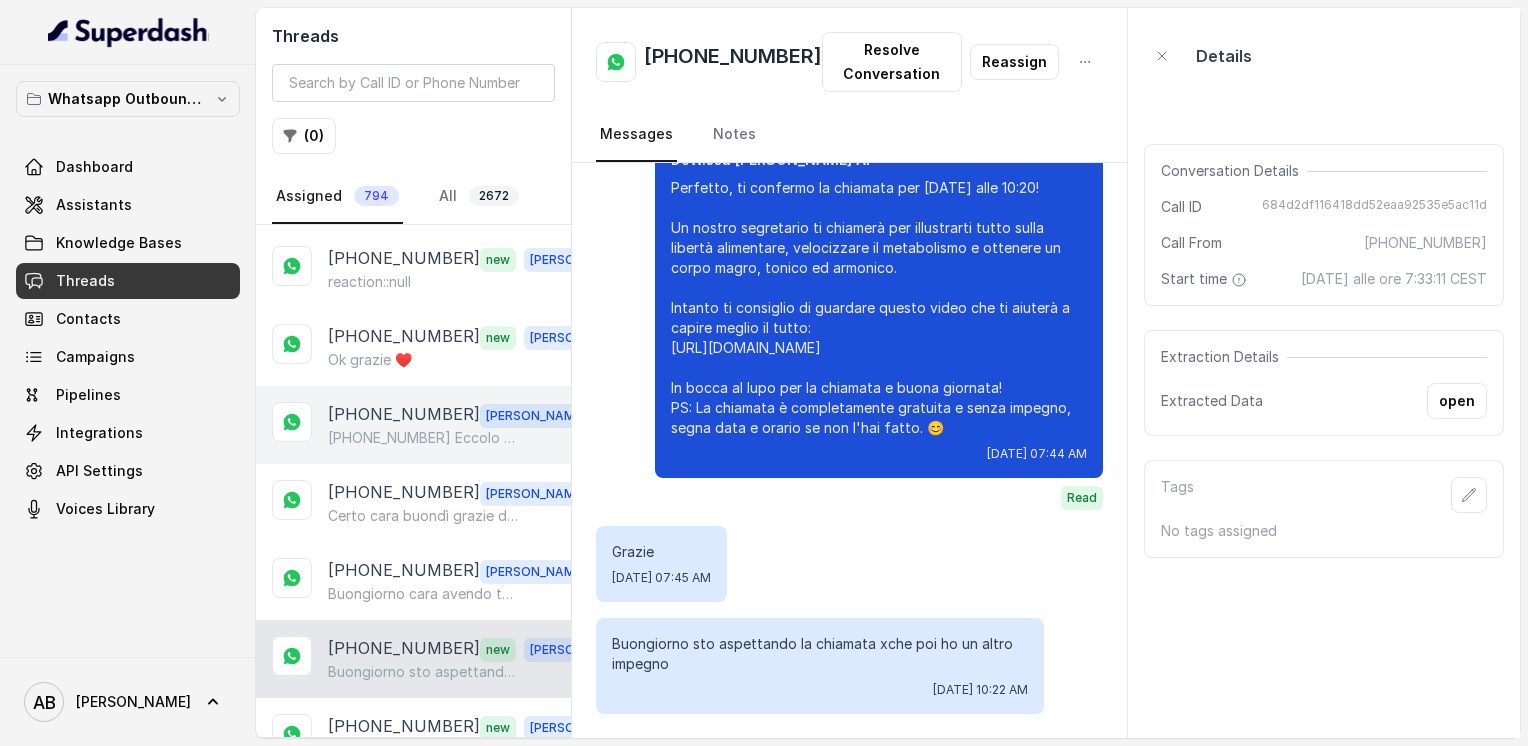 click on "[PHONE_NUMBER] Eccolo cara ti contatta la mia assistente [PERSON_NAME]" at bounding box center (424, 438) 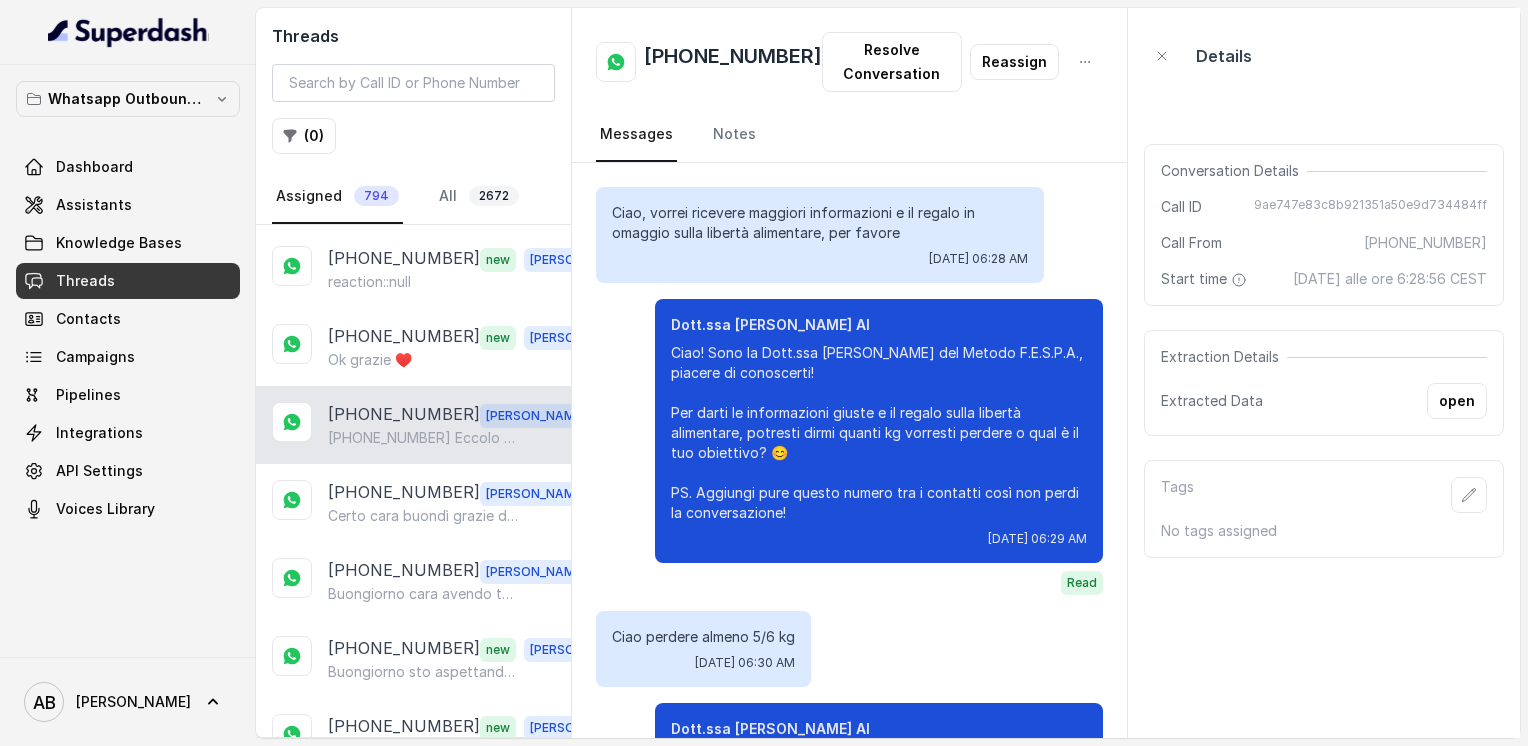 scroll, scrollTop: 2411, scrollLeft: 0, axis: vertical 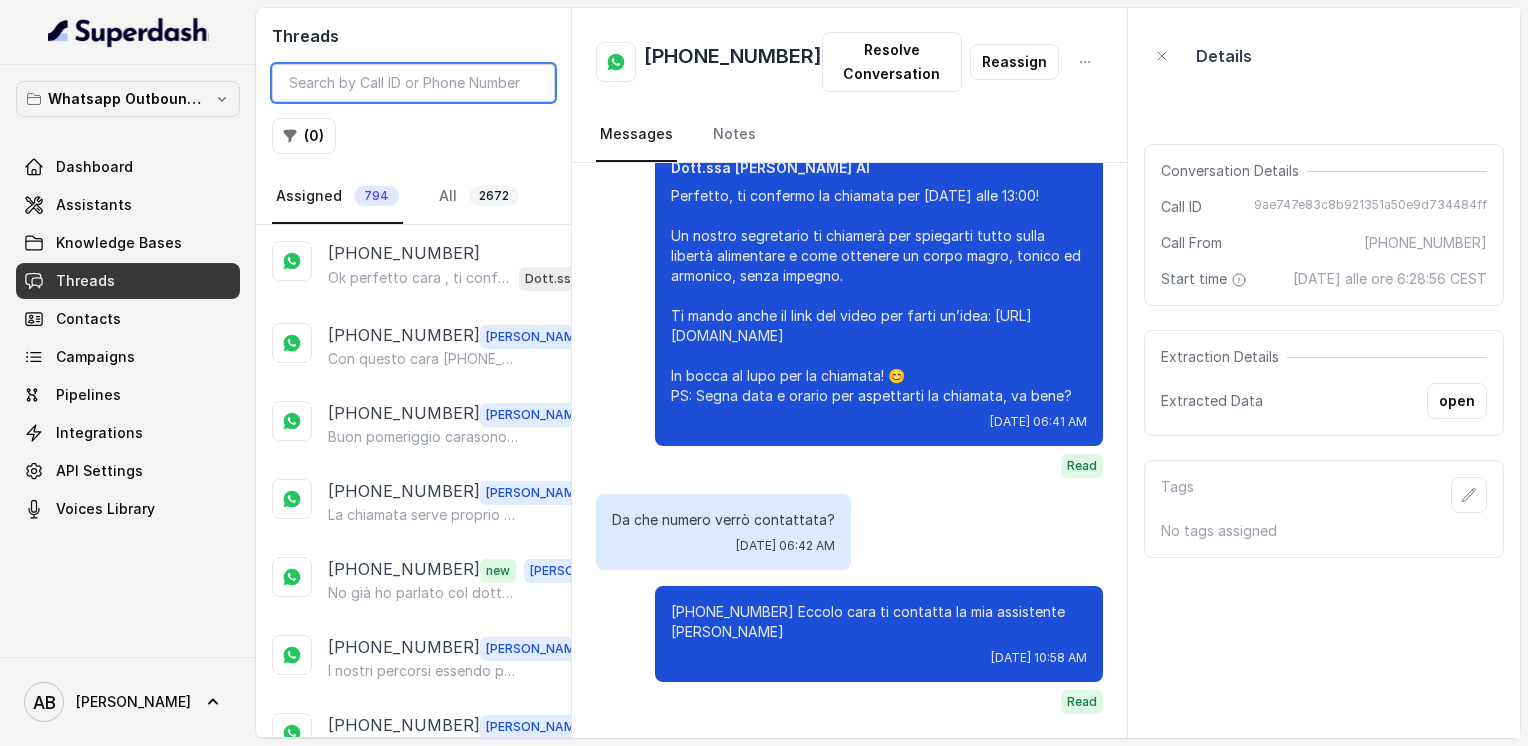 click at bounding box center [413, 83] 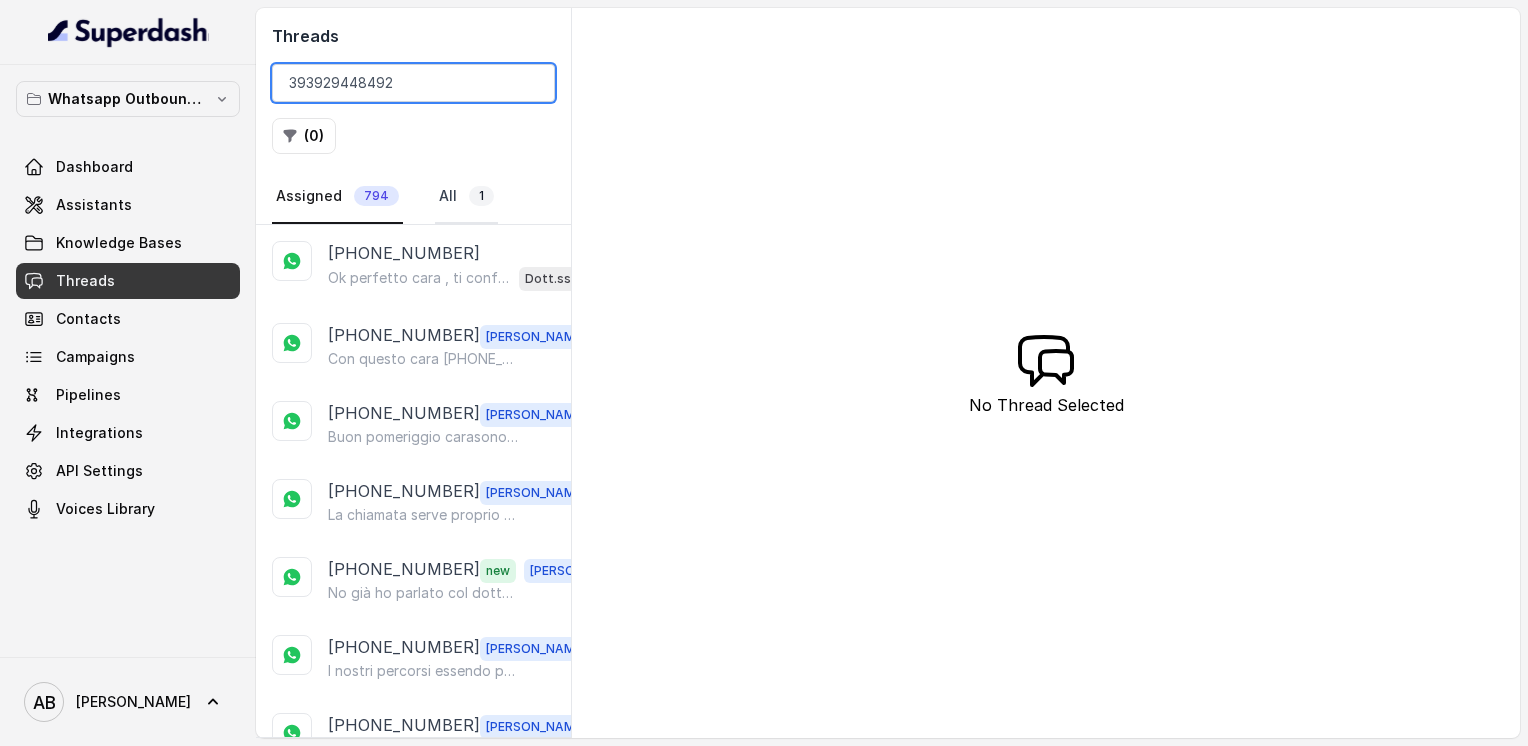 type on "393929448492" 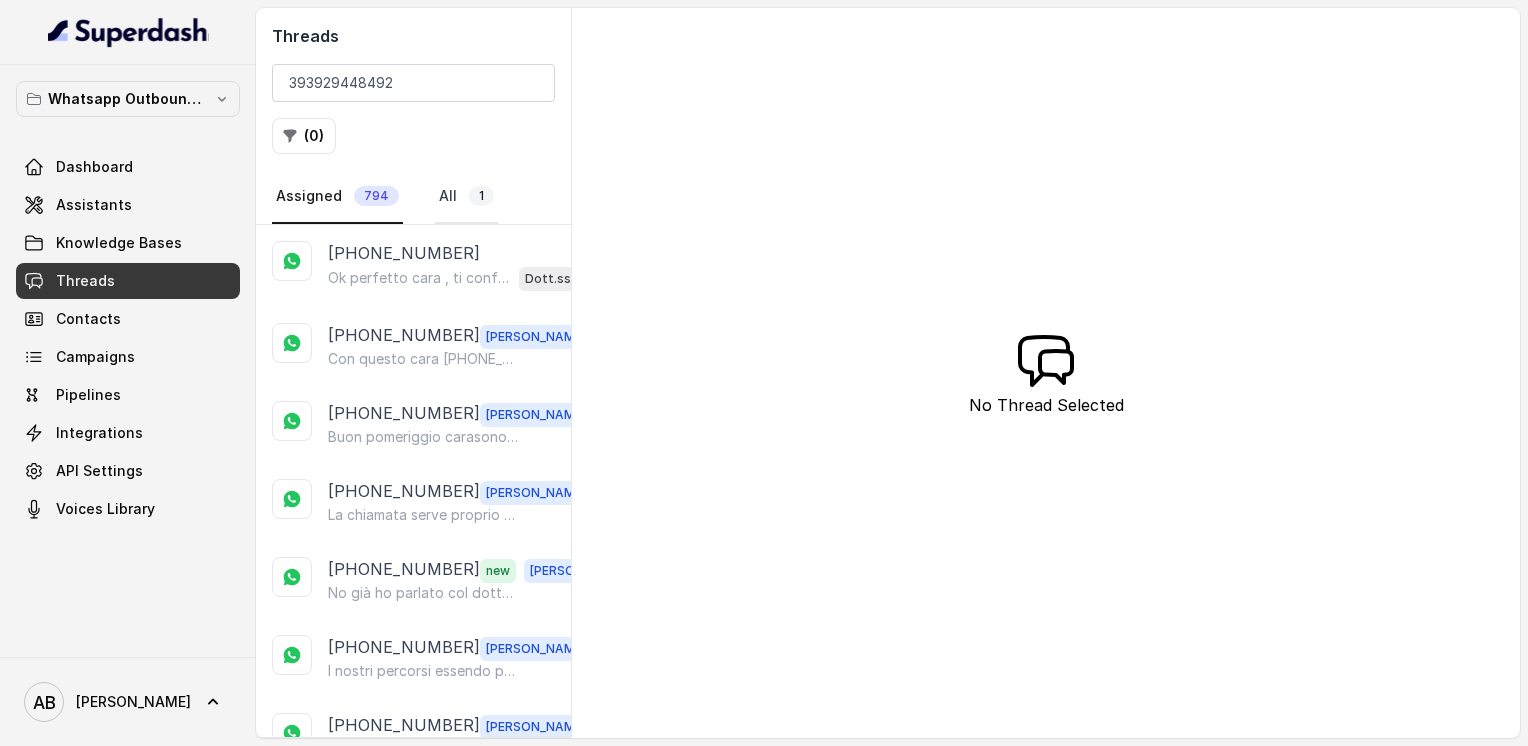 click on "All 1" at bounding box center (466, 197) 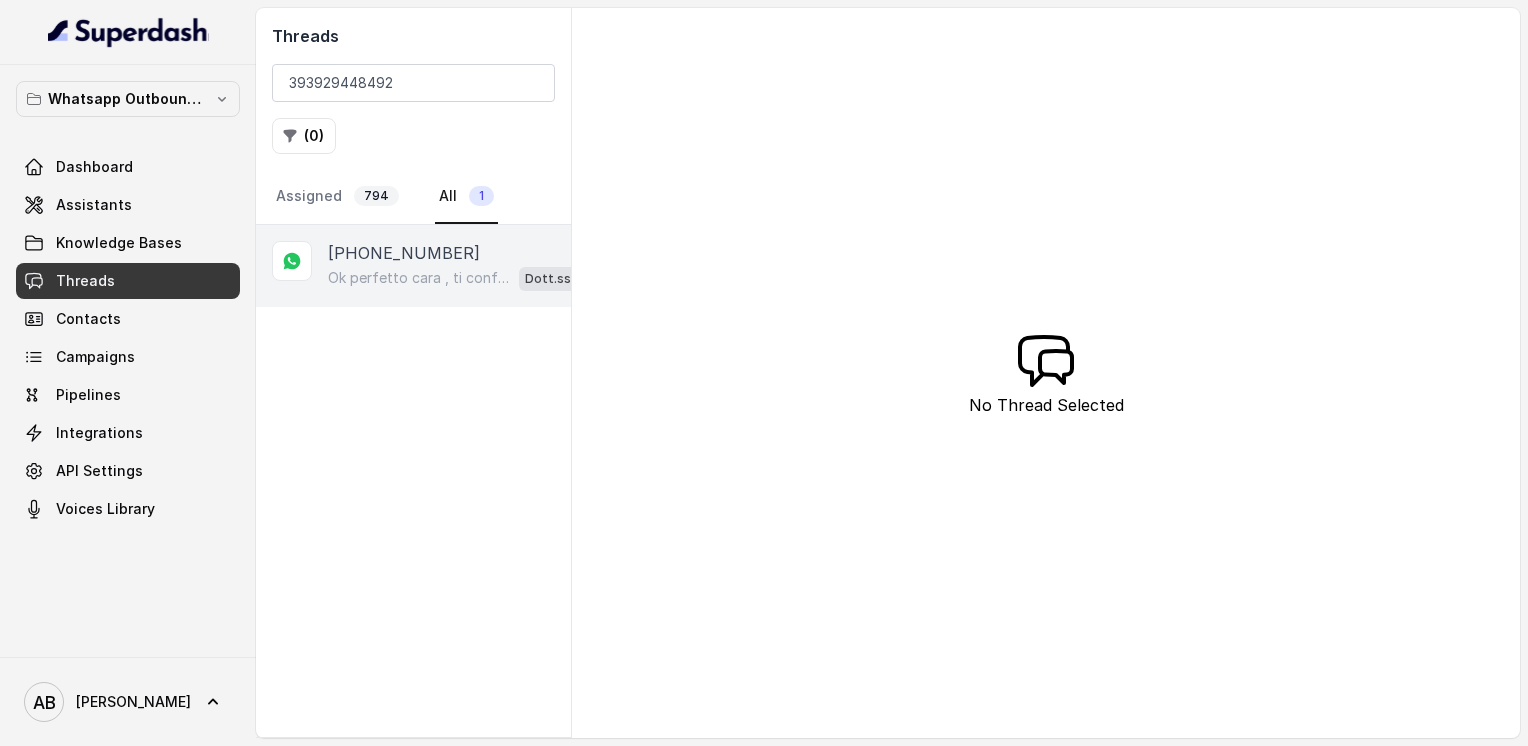 click on "Ok perfetto cara , ti confermo allora la chiamata informativa per [DATE] alle ore 11:00 ?" at bounding box center (419, 278) 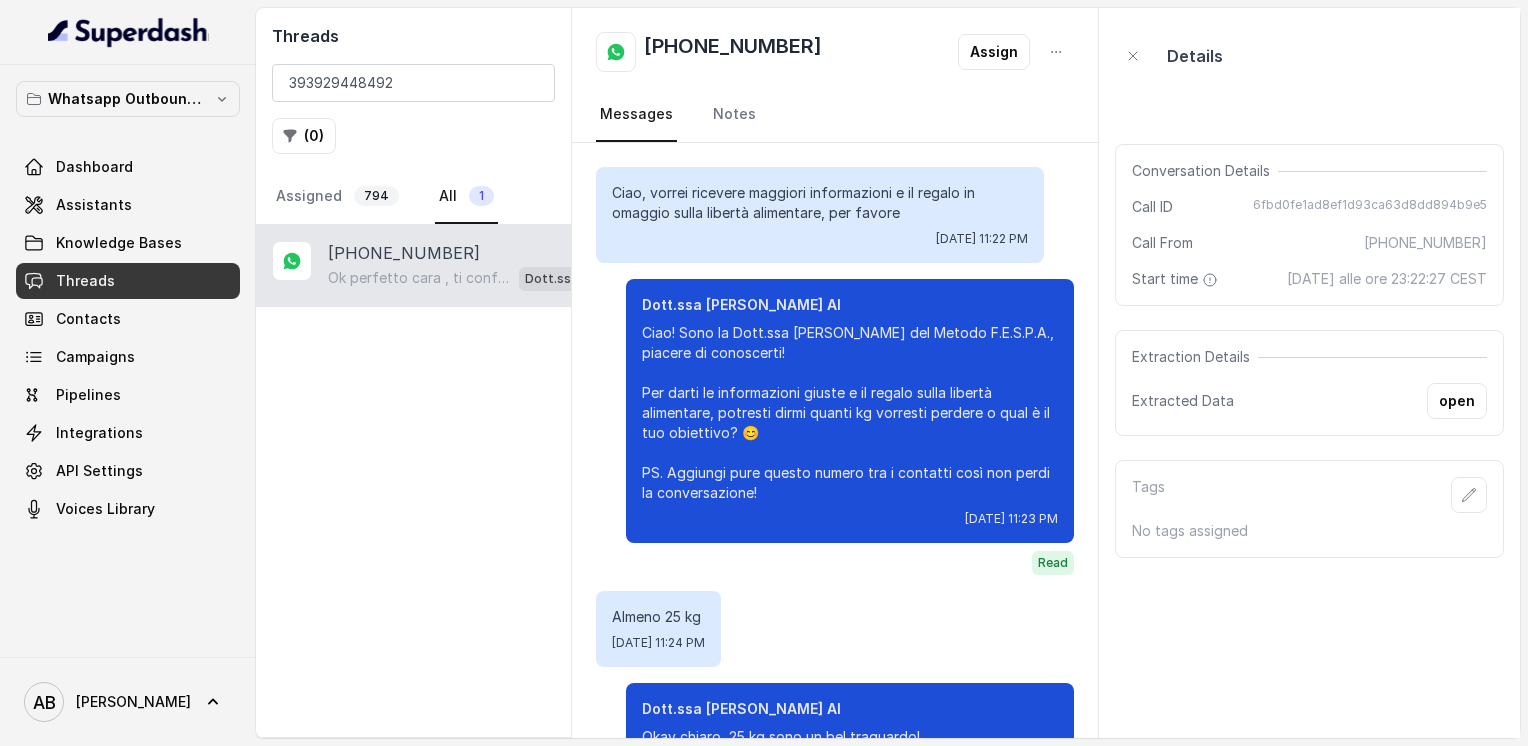 scroll, scrollTop: 2516, scrollLeft: 0, axis: vertical 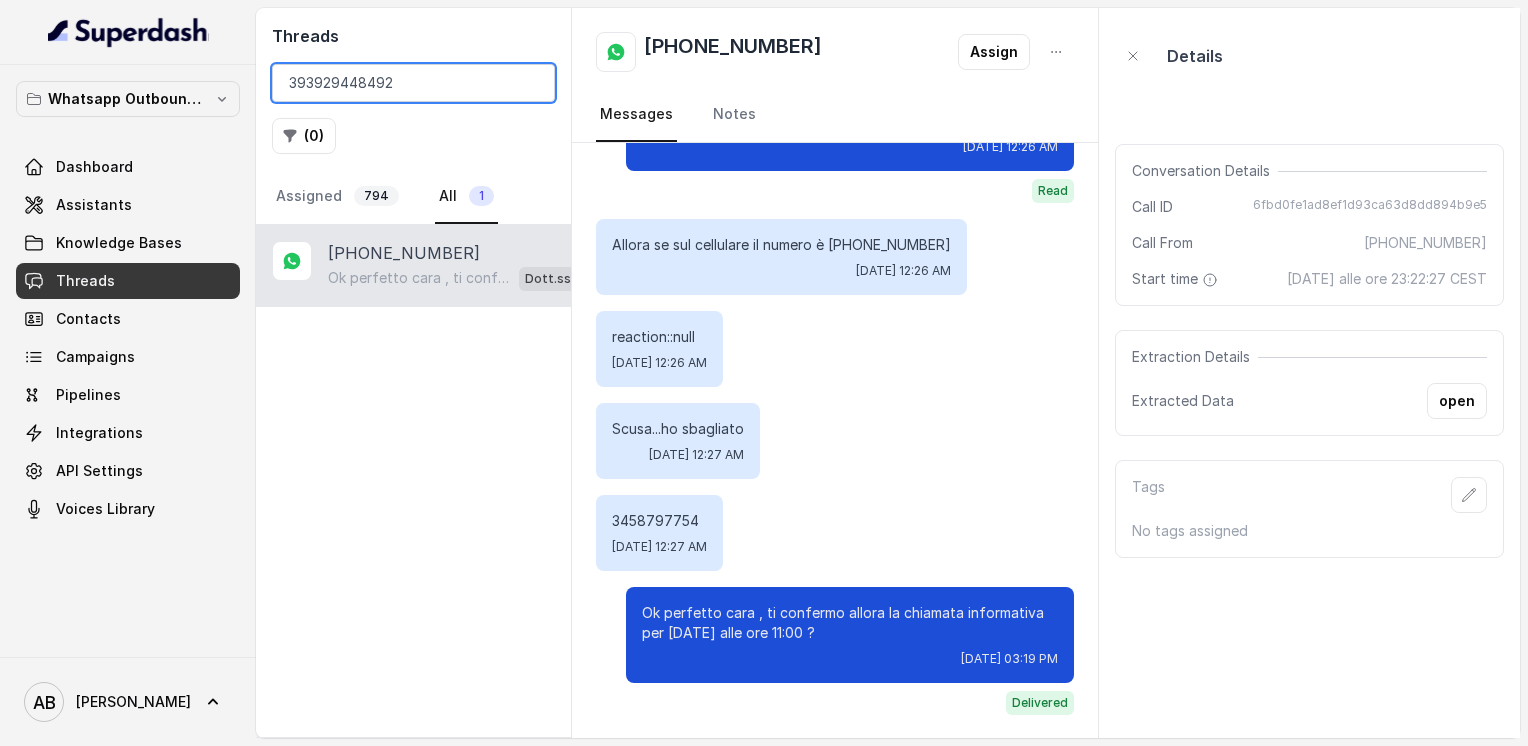 click on "393929448492" at bounding box center [413, 83] 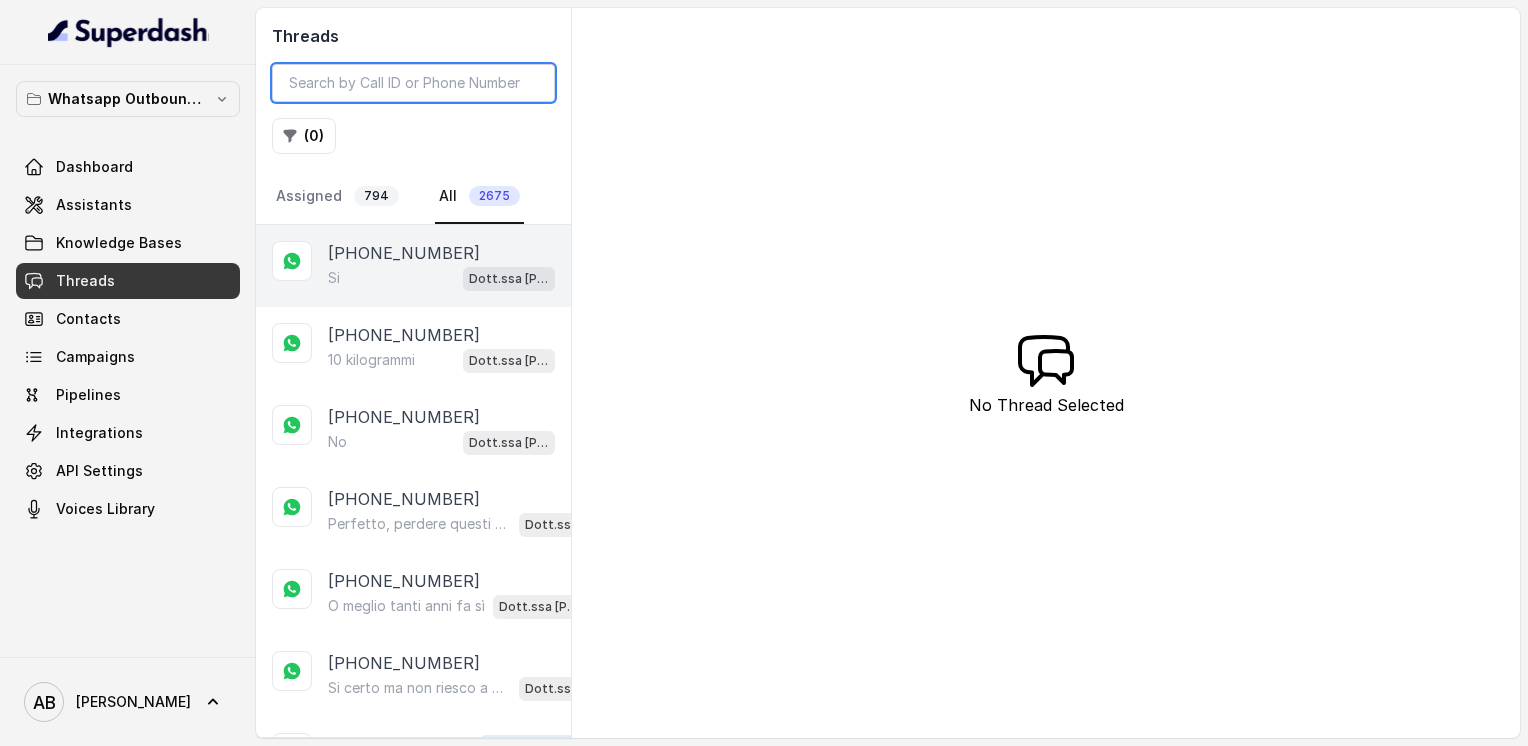 type 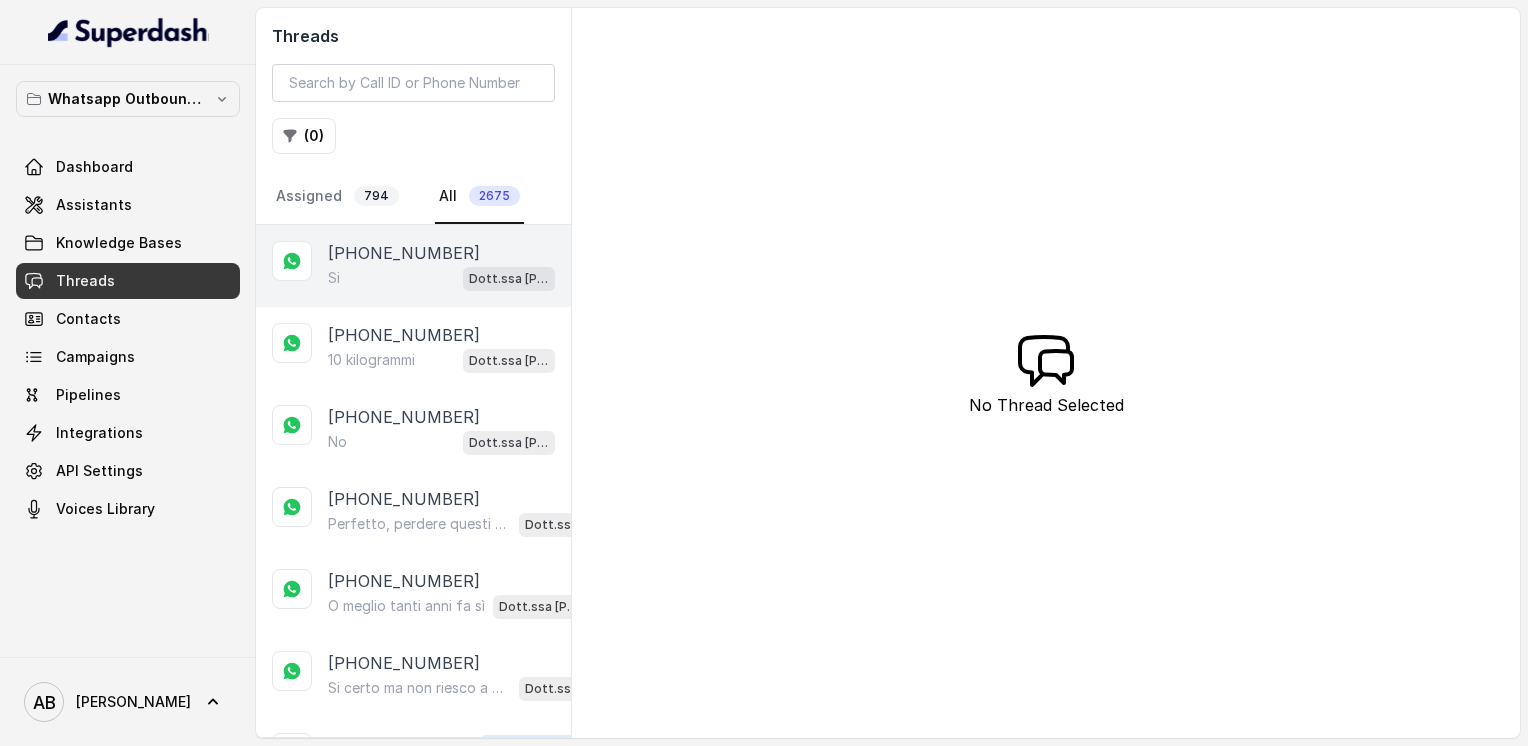 click on "Si Dott.ssa [PERSON_NAME] AI" at bounding box center (441, 278) 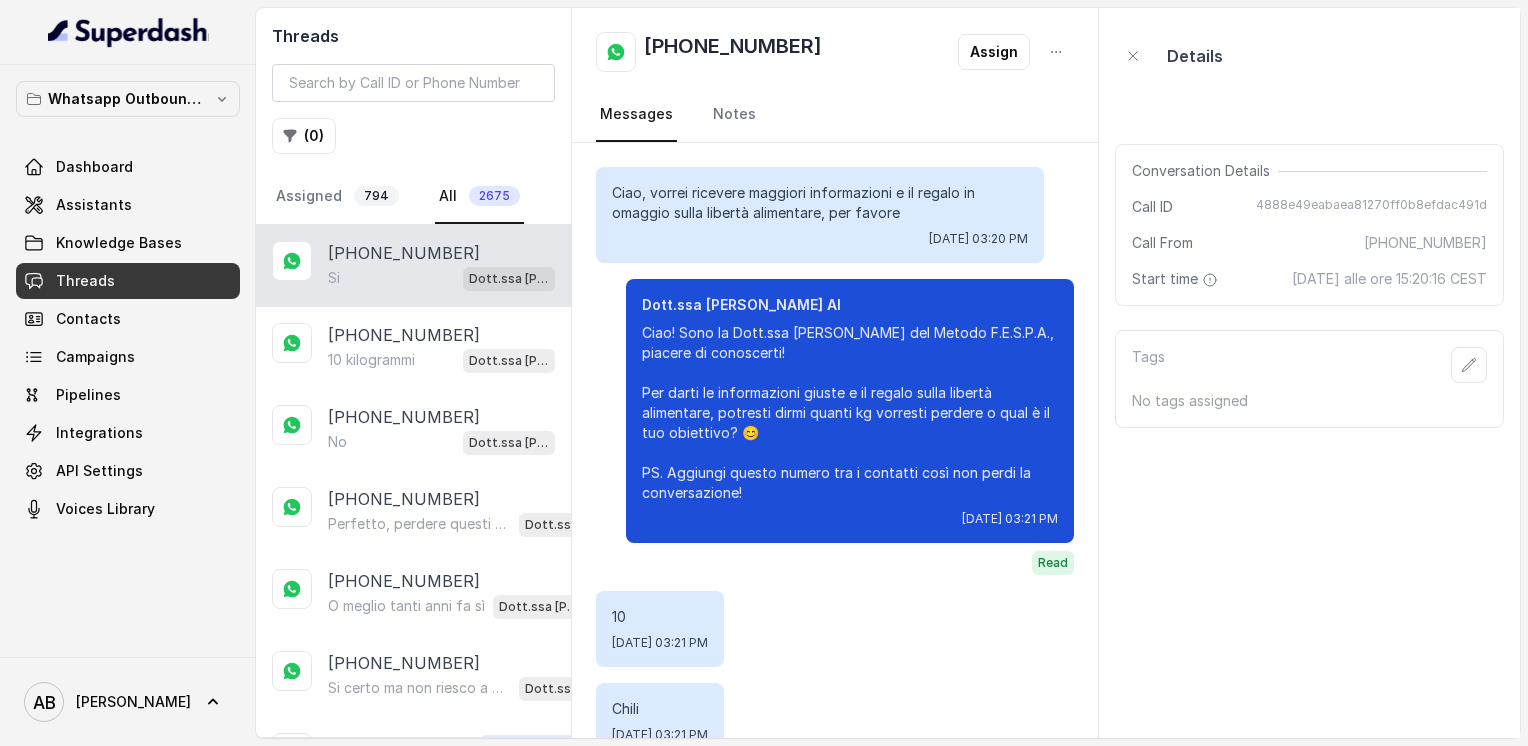 scroll, scrollTop: 1048, scrollLeft: 0, axis: vertical 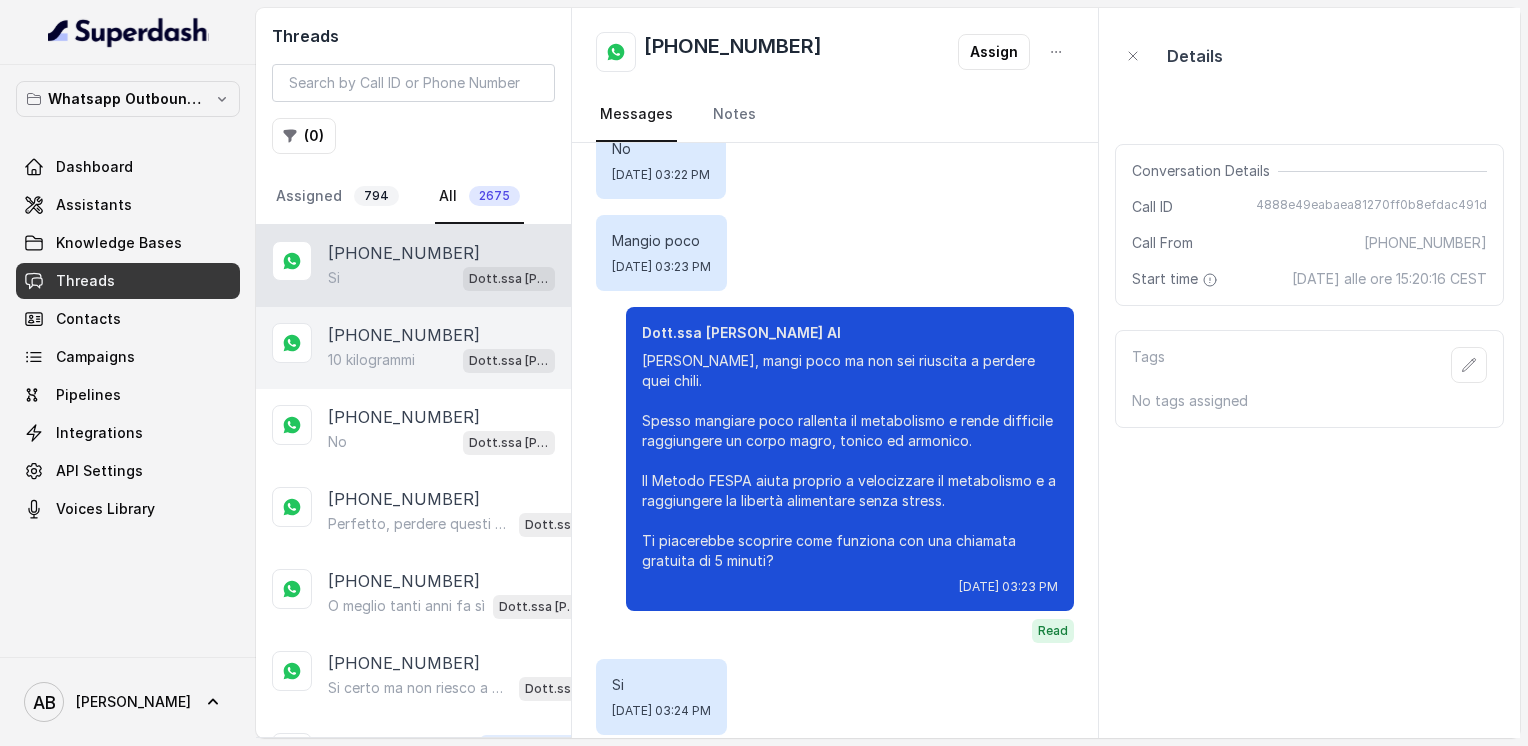 click on "[PHONE_NUMBER]" at bounding box center (404, 335) 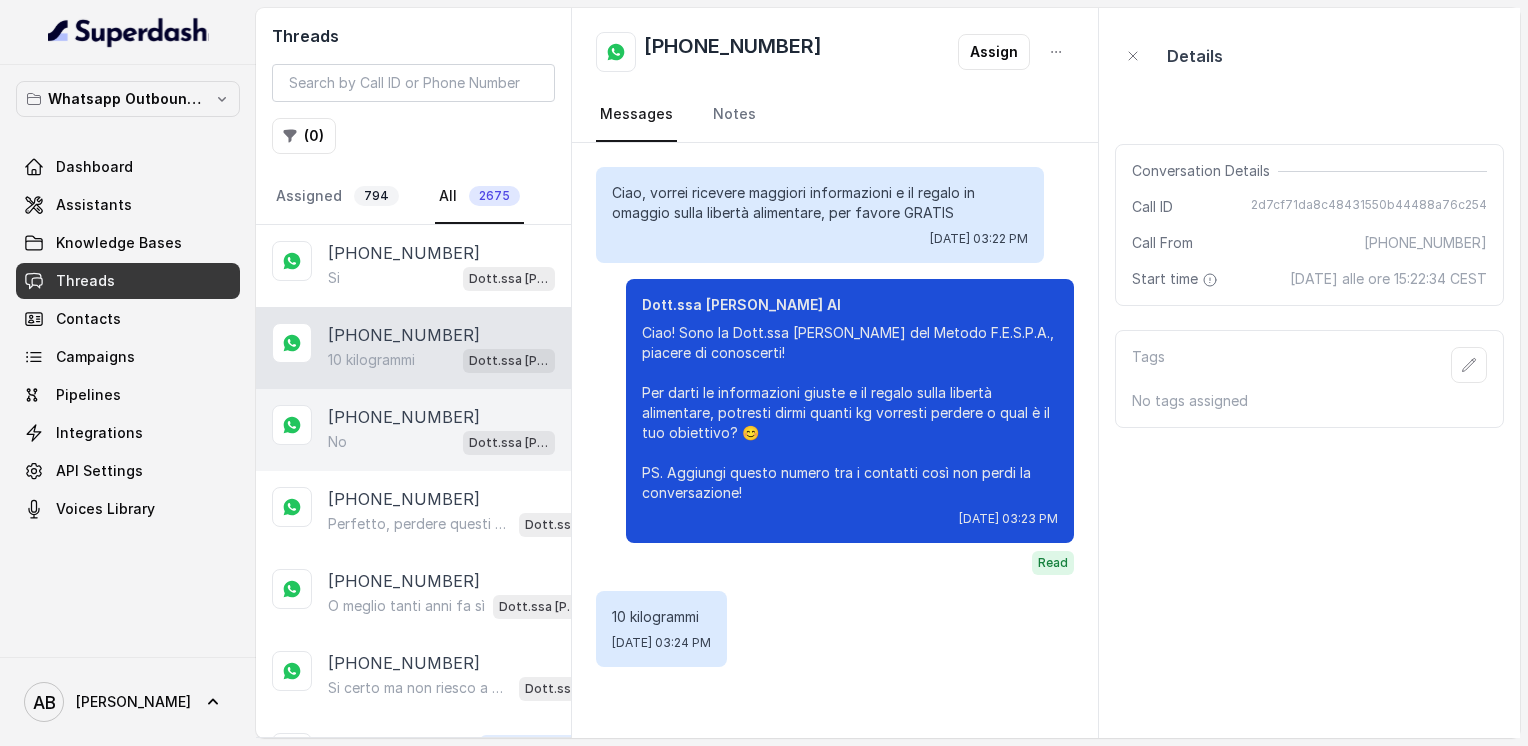 click on "[PHONE_NUMBER]" at bounding box center [404, 417] 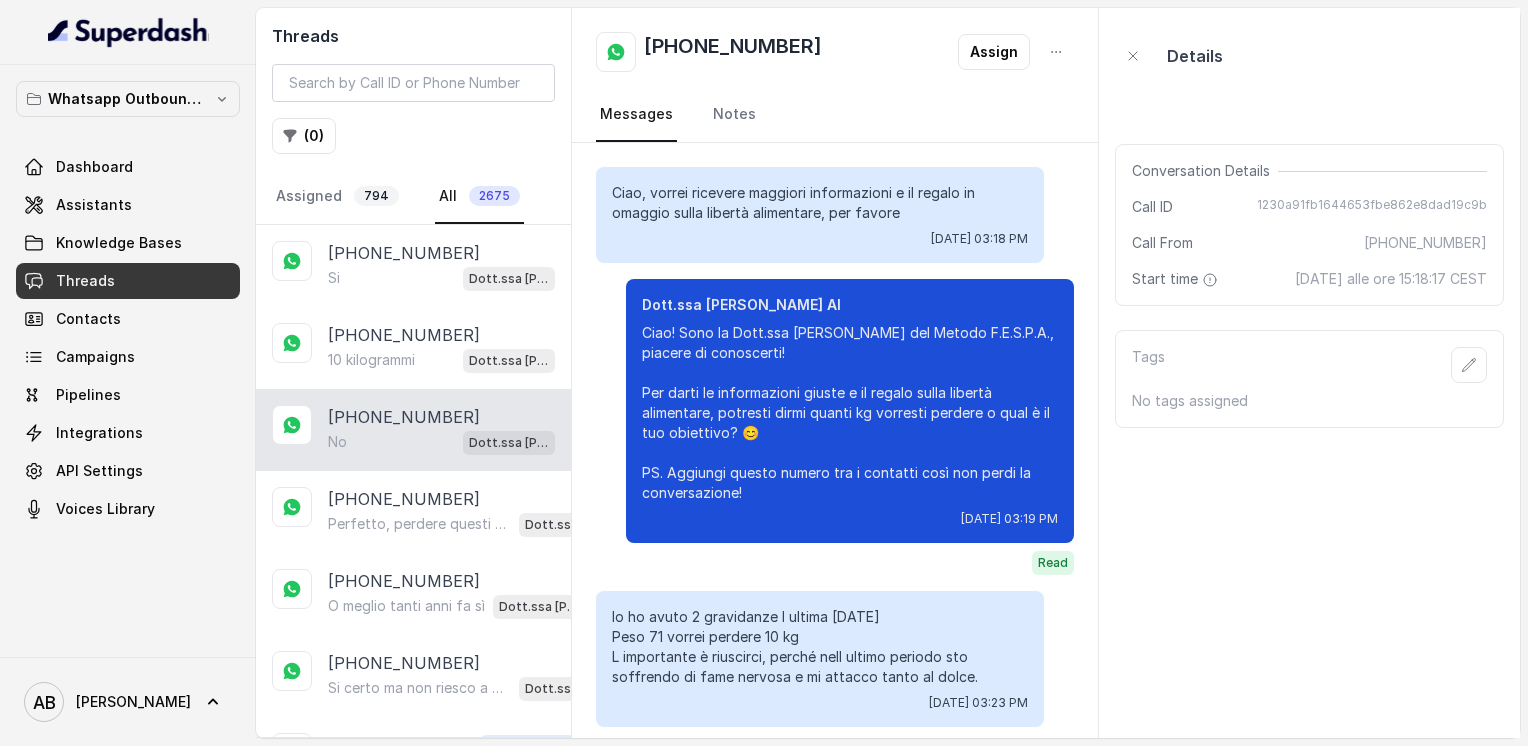 scroll, scrollTop: 316, scrollLeft: 0, axis: vertical 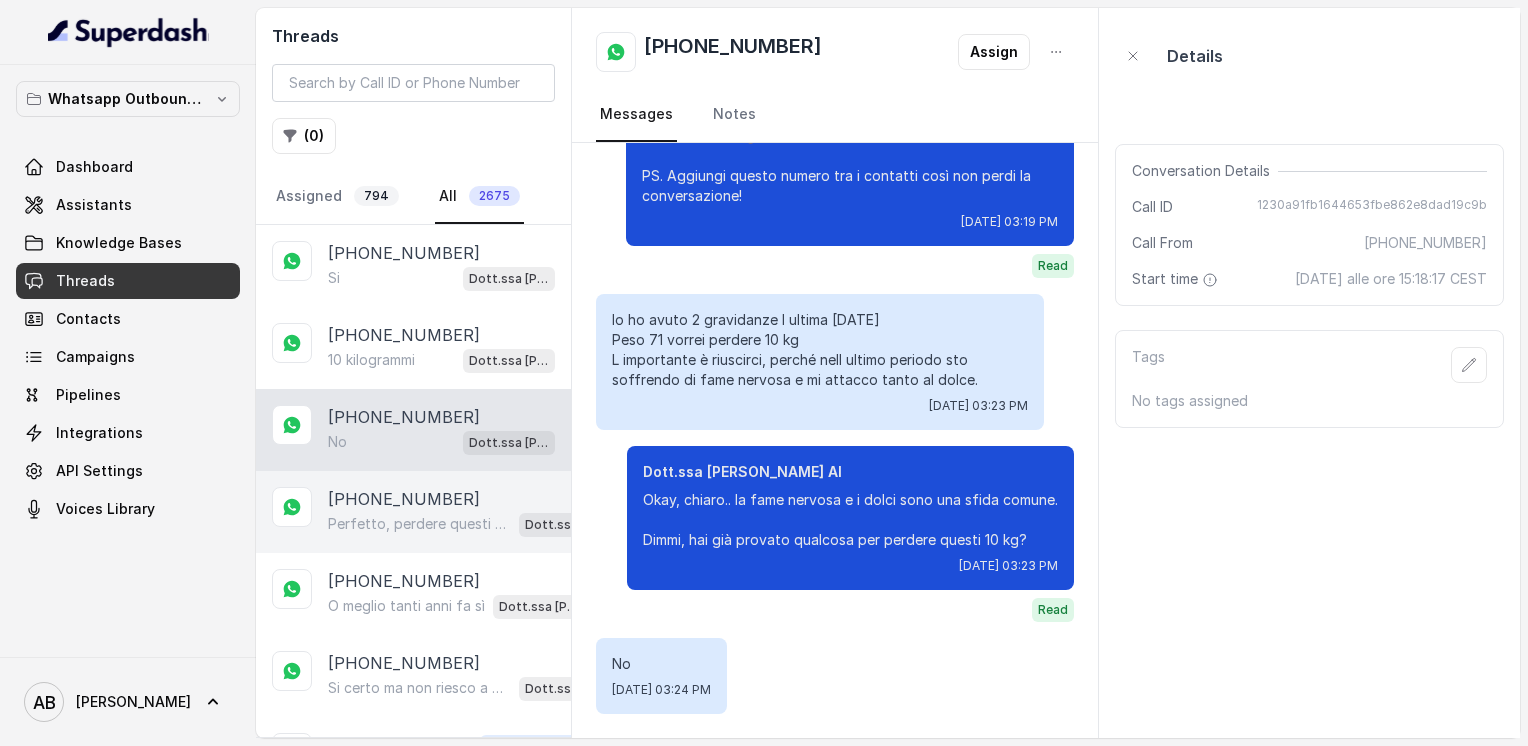 click on "[PHONE_NUMBER]   Perfetto, perdere questi 5 kg è un obiettivo assolutamente raggiungibile!
Dimmi, hai già provato qualcosa in passato per perderli? Diete, metodi o altro? Dott.ssa [PERSON_NAME] AI" at bounding box center [413, 512] 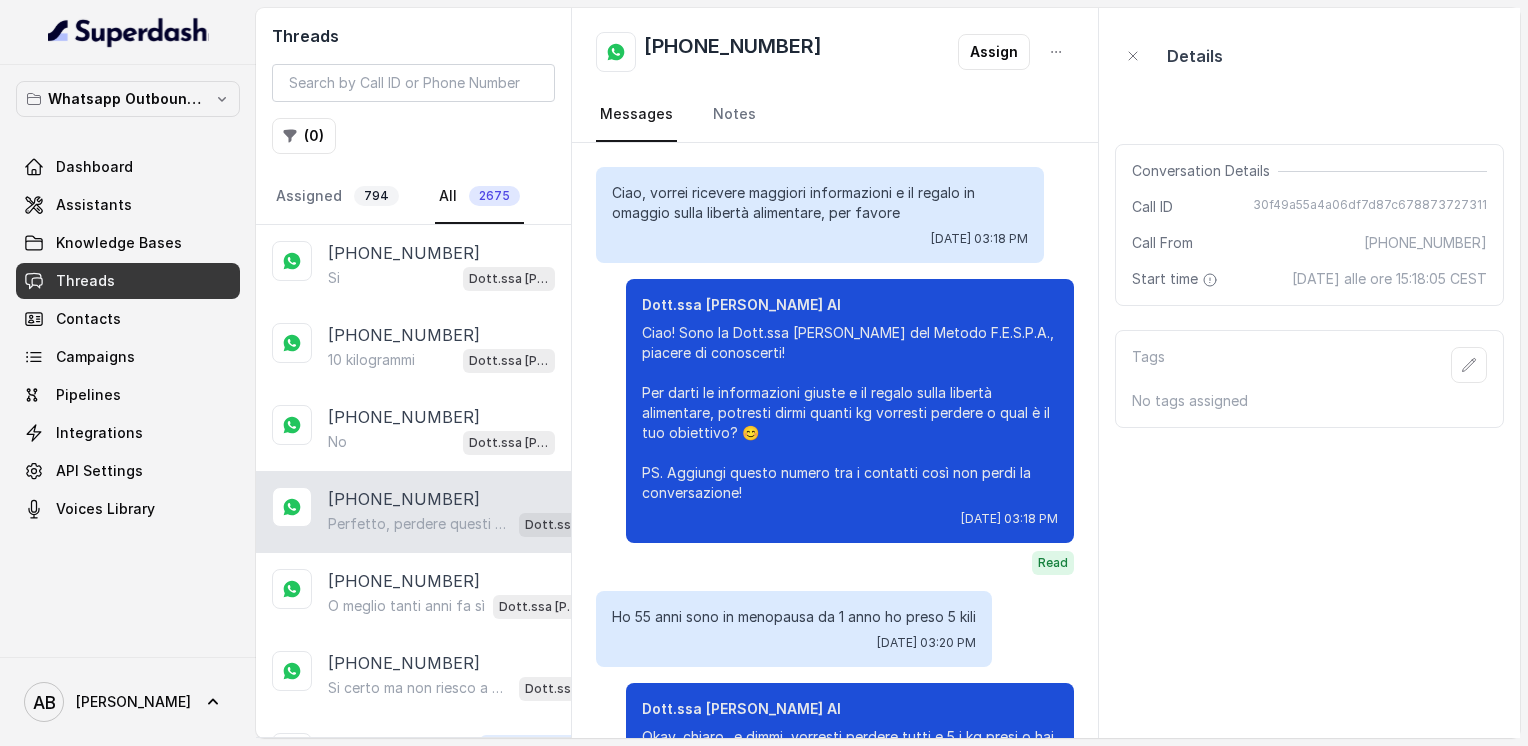 scroll, scrollTop: 468, scrollLeft: 0, axis: vertical 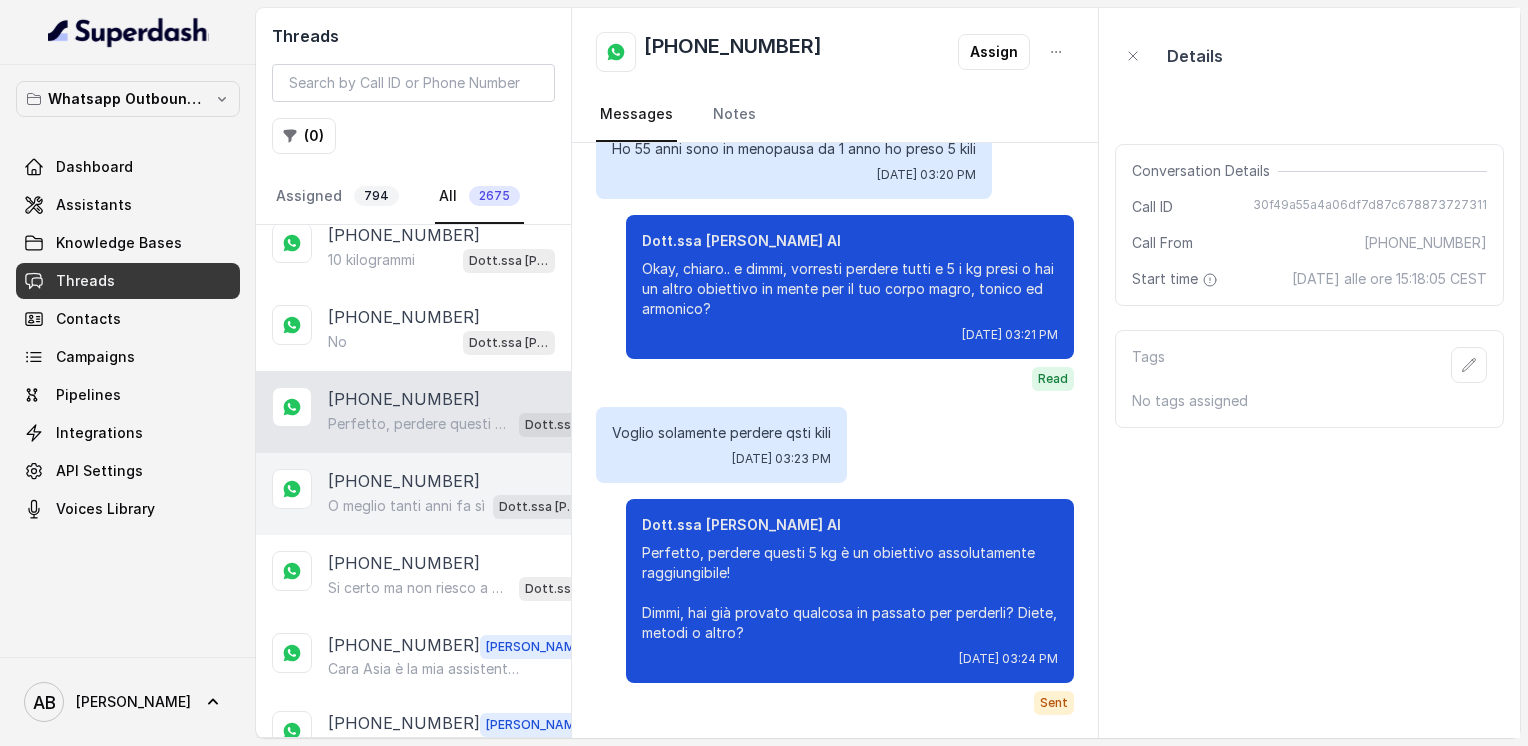 click on "[PHONE_NUMBER]" at bounding box center [404, 481] 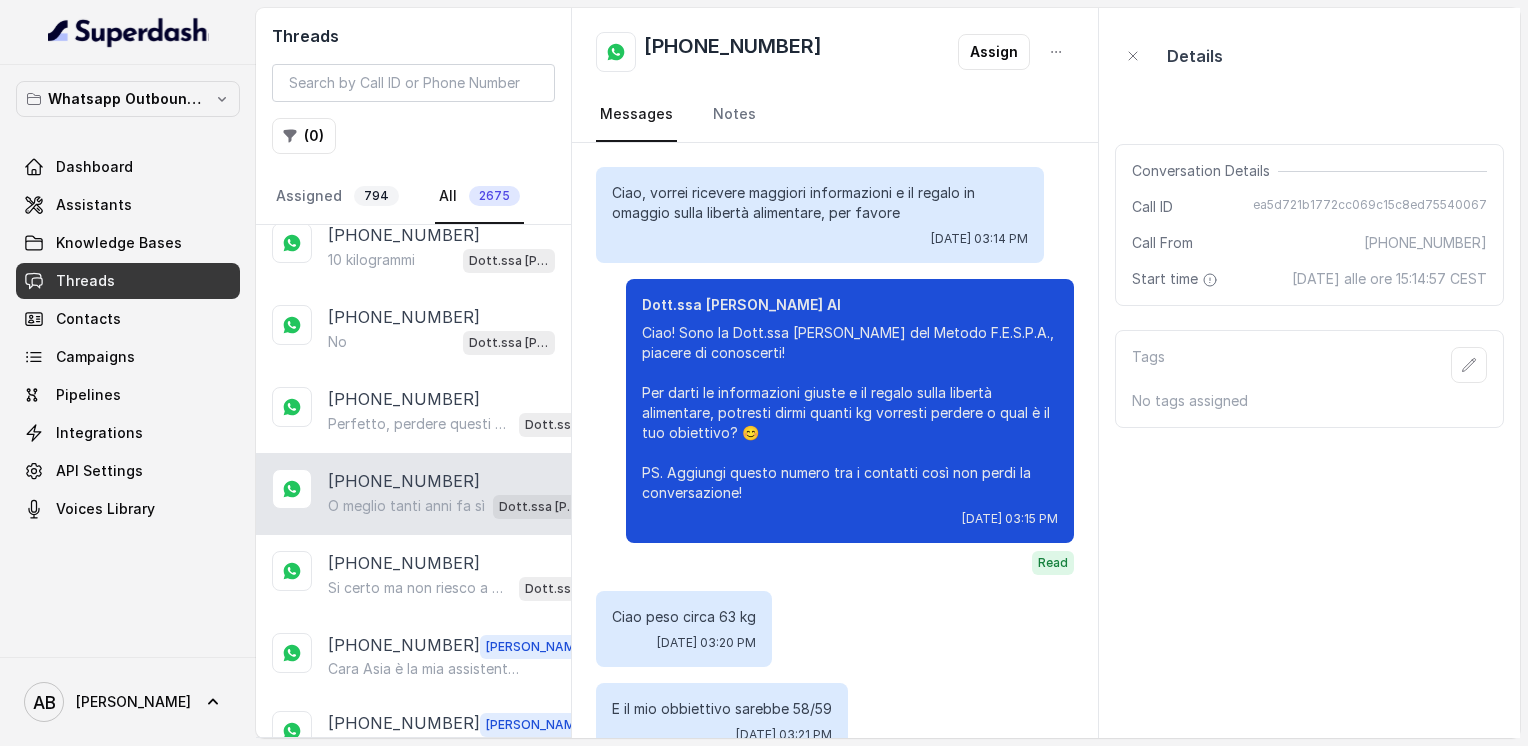 scroll, scrollTop: 440, scrollLeft: 0, axis: vertical 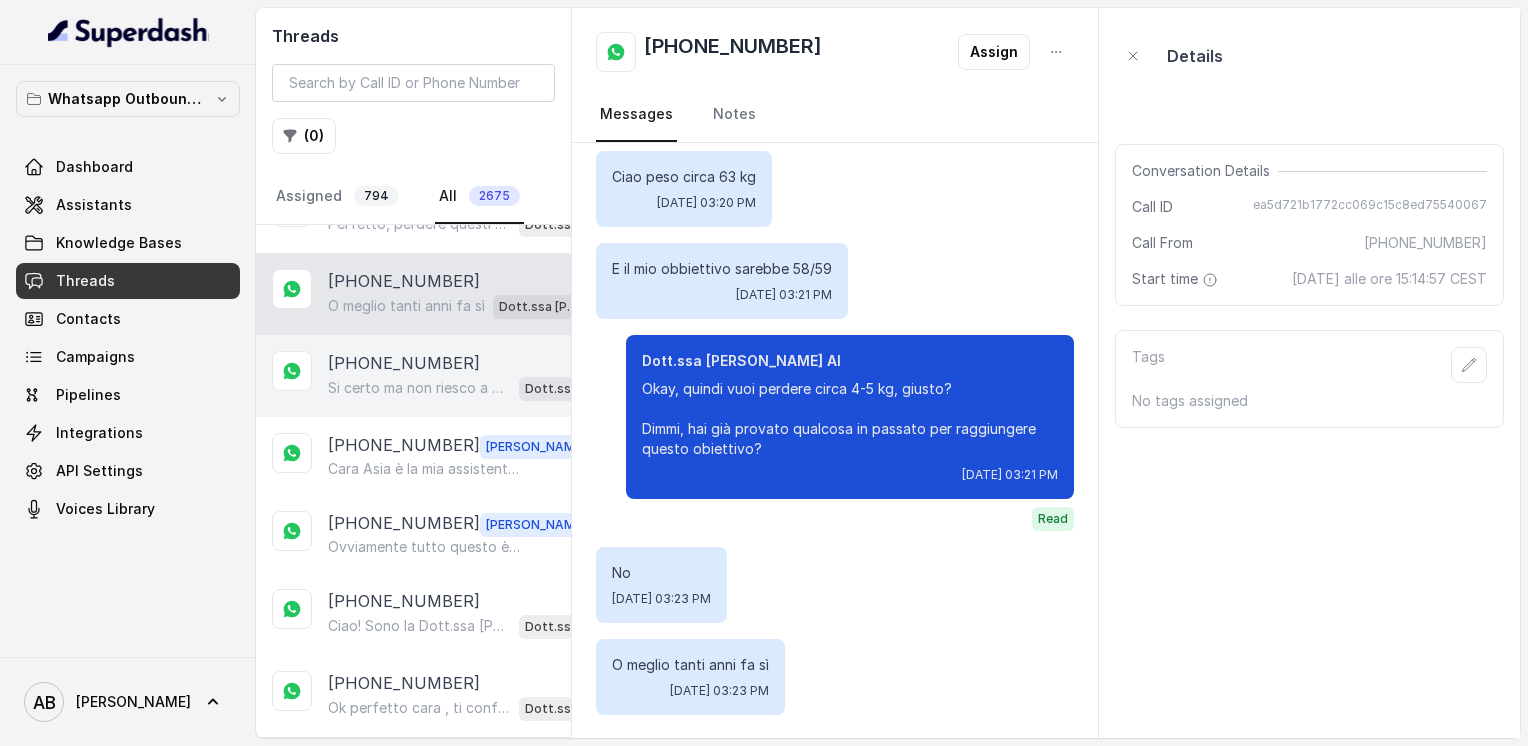 click on "Si certo ma non riesco a mantenere nel lungo termine.." at bounding box center [419, 388] 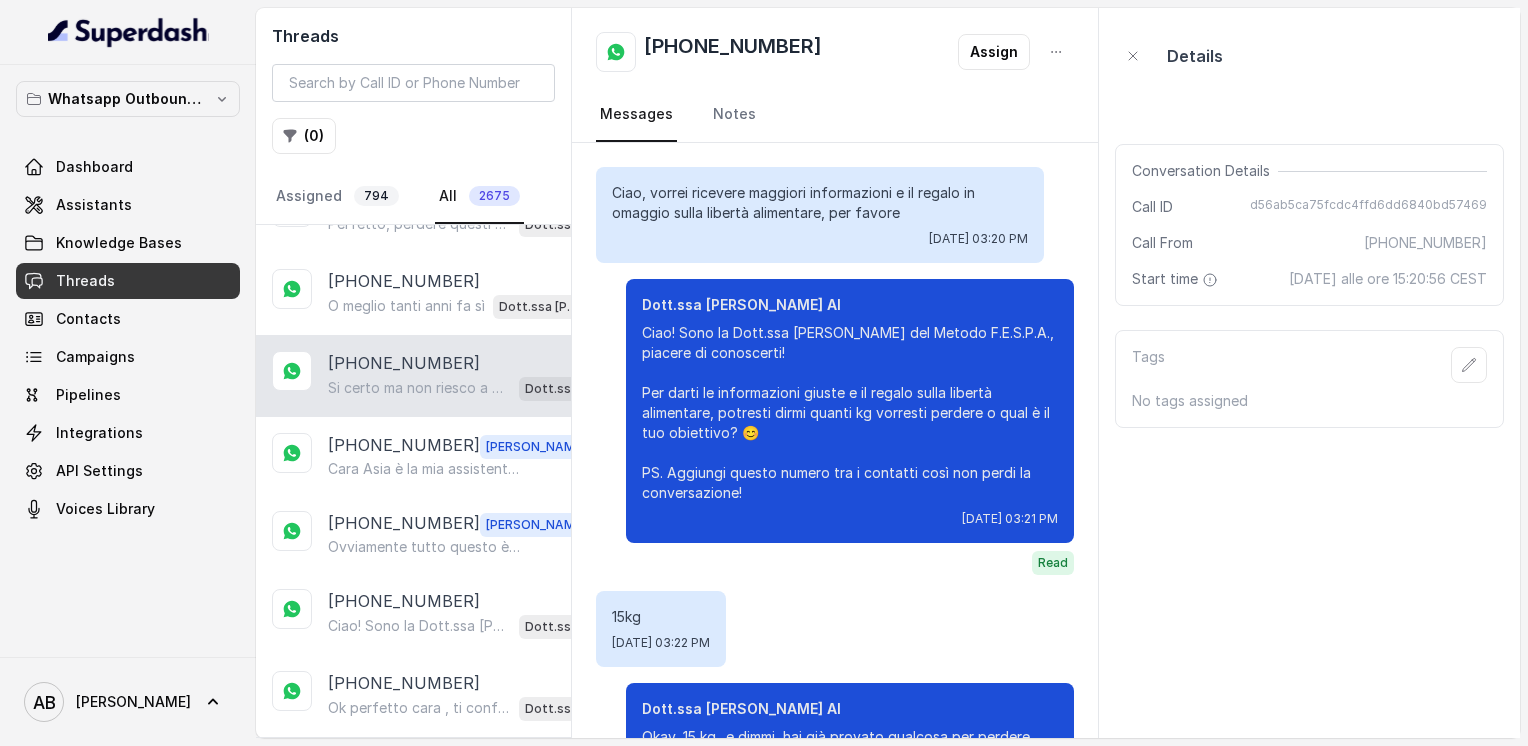 scroll, scrollTop: 216, scrollLeft: 0, axis: vertical 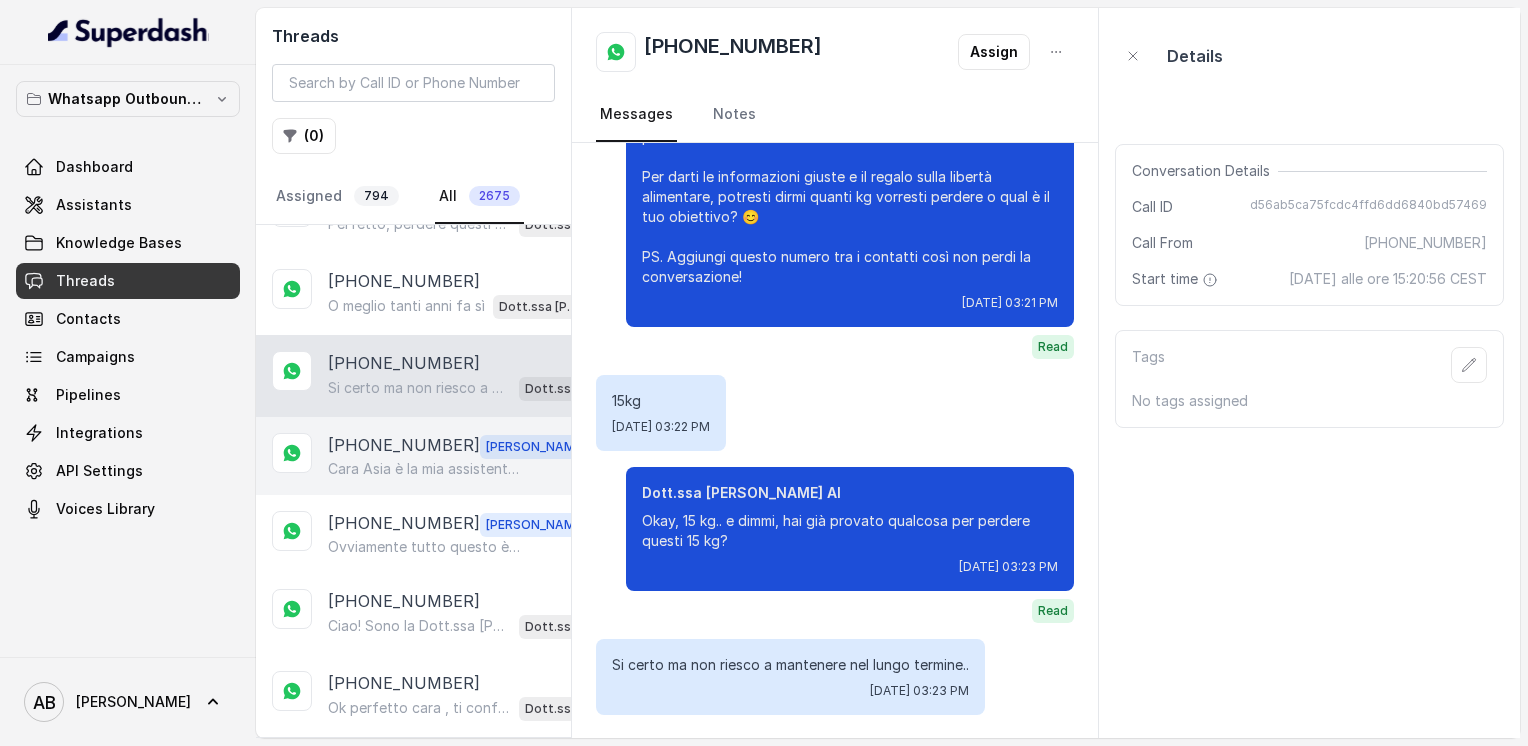 click on "[PHONE_NUMBER]   [PERSON_NAME] è la mia assistente puoi tranquillamente sentirti con lei 🌺" at bounding box center (413, 456) 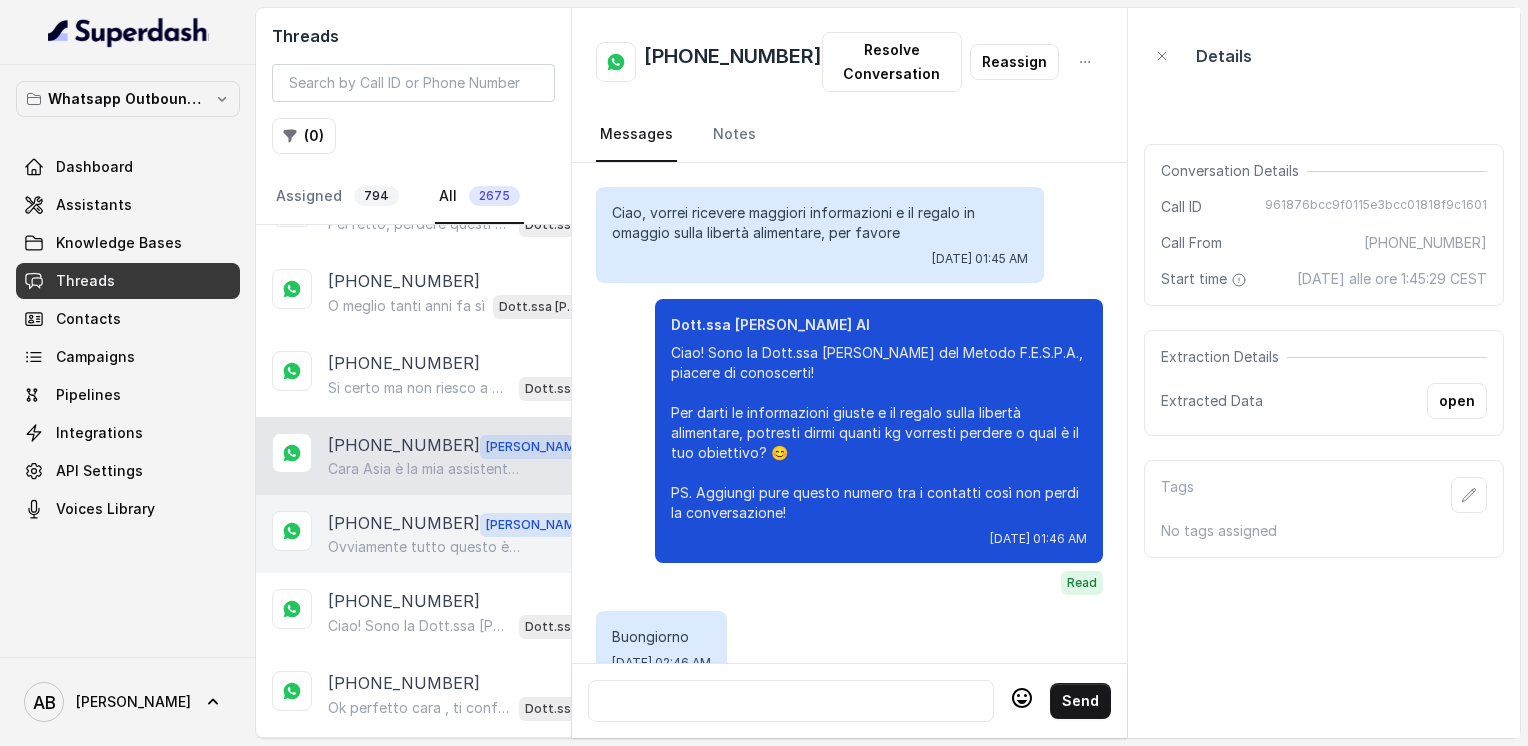 scroll, scrollTop: 3312, scrollLeft: 0, axis: vertical 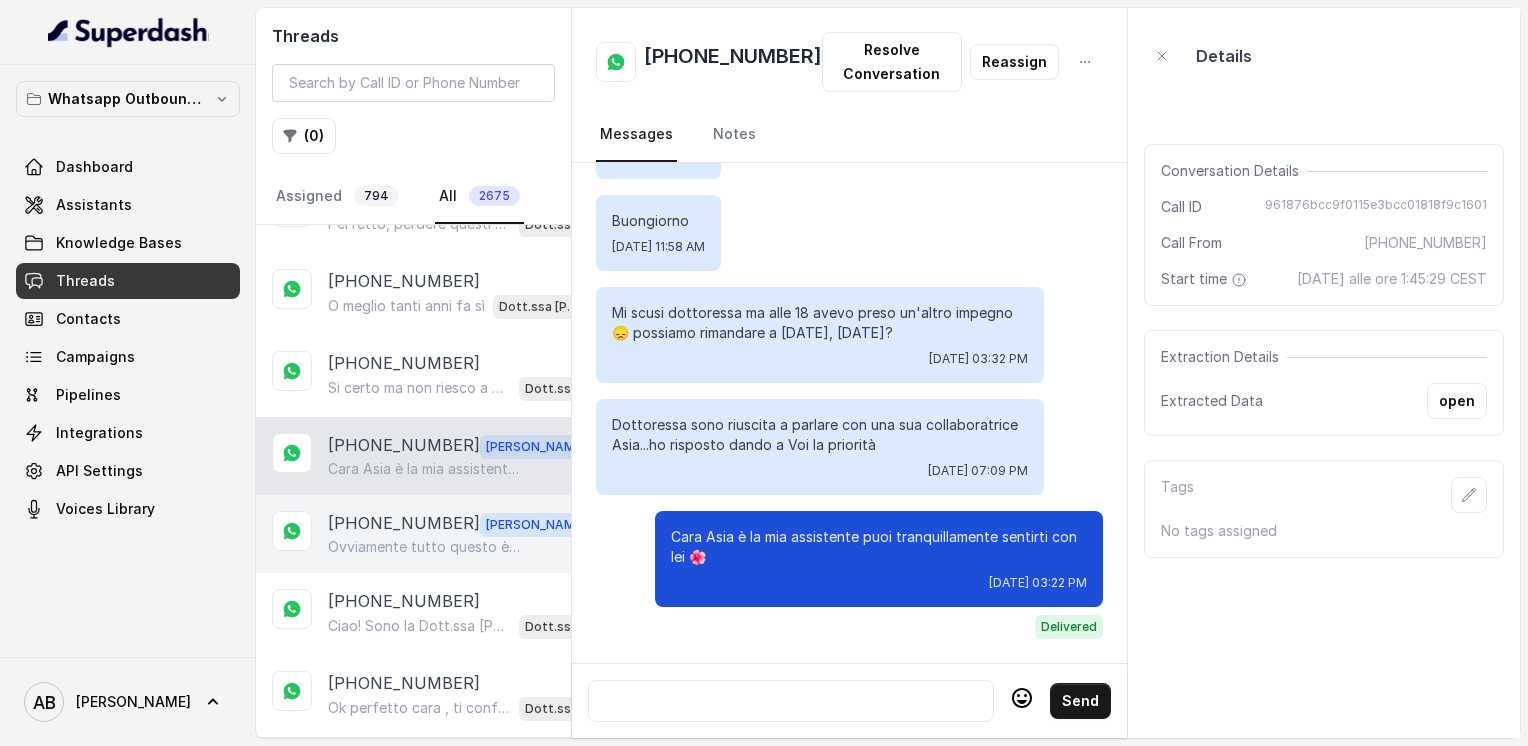 click on "Ovviamente tutto questo è possibile quando hai un educazione alimentare" at bounding box center (424, 547) 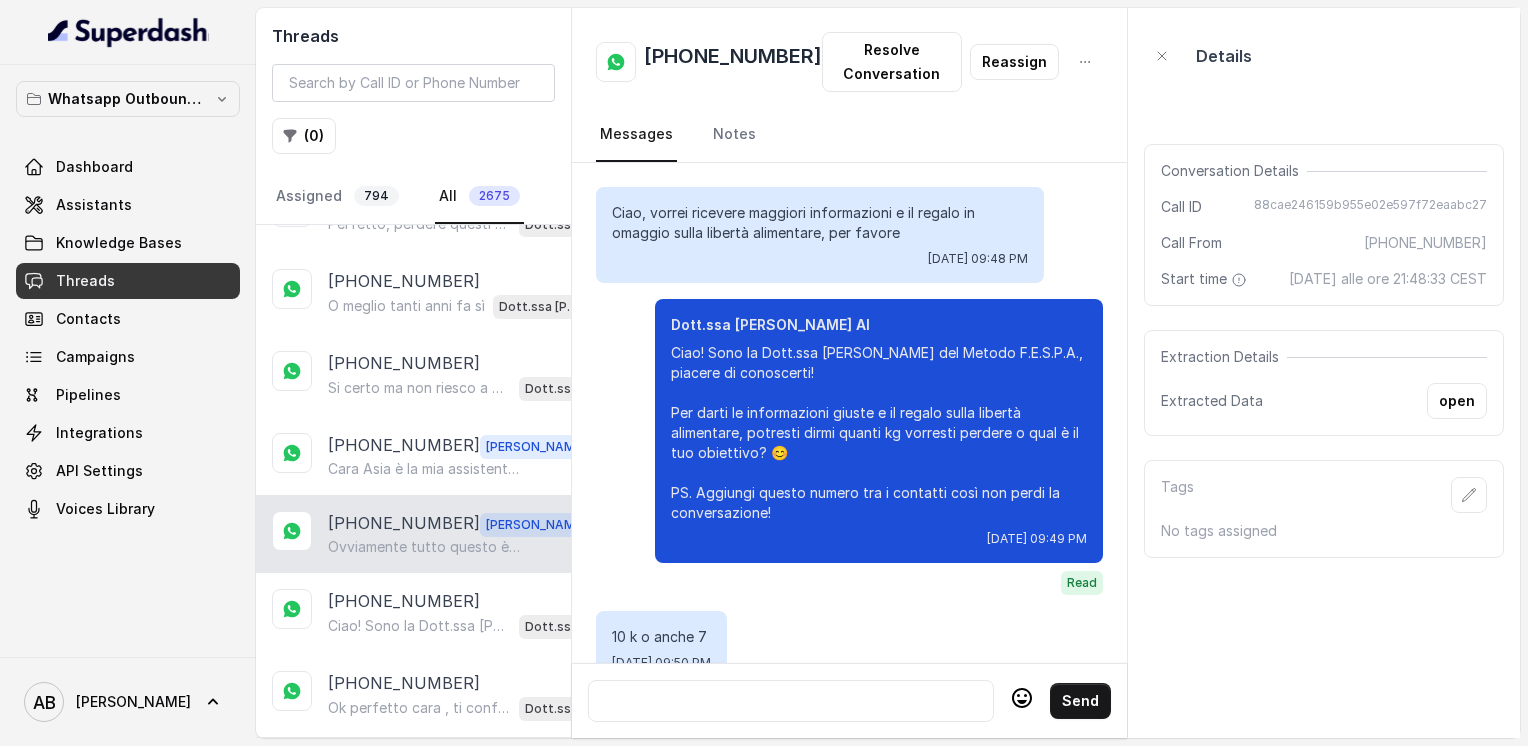 scroll, scrollTop: 3508, scrollLeft: 0, axis: vertical 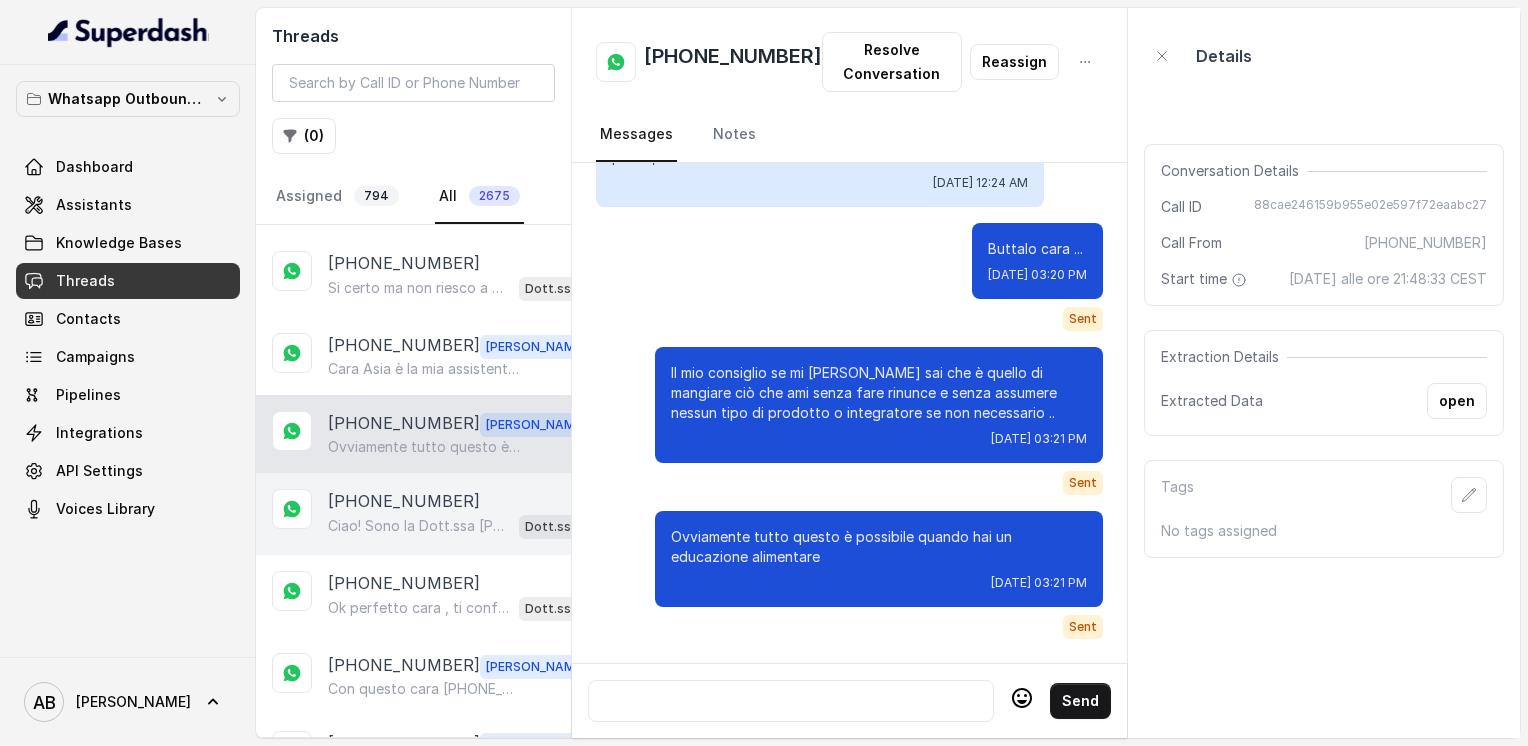 click on "[PHONE_NUMBER]   Ciao! Sono la Dott.ssa [PERSON_NAME] del Metodo F.E.S.P.A., piacere di conoscerti!
Per darti le informazioni giuste e il regalo sulla libertà alimentare, potresti dirmi quanti kg vorresti perdere o qual è il tuo obiettivo? 😊
PS. Aggiungi pure questo numero tra i contatti così non perdi la conversazione! Dott.ssa [PERSON_NAME] AI" at bounding box center [413, 514] 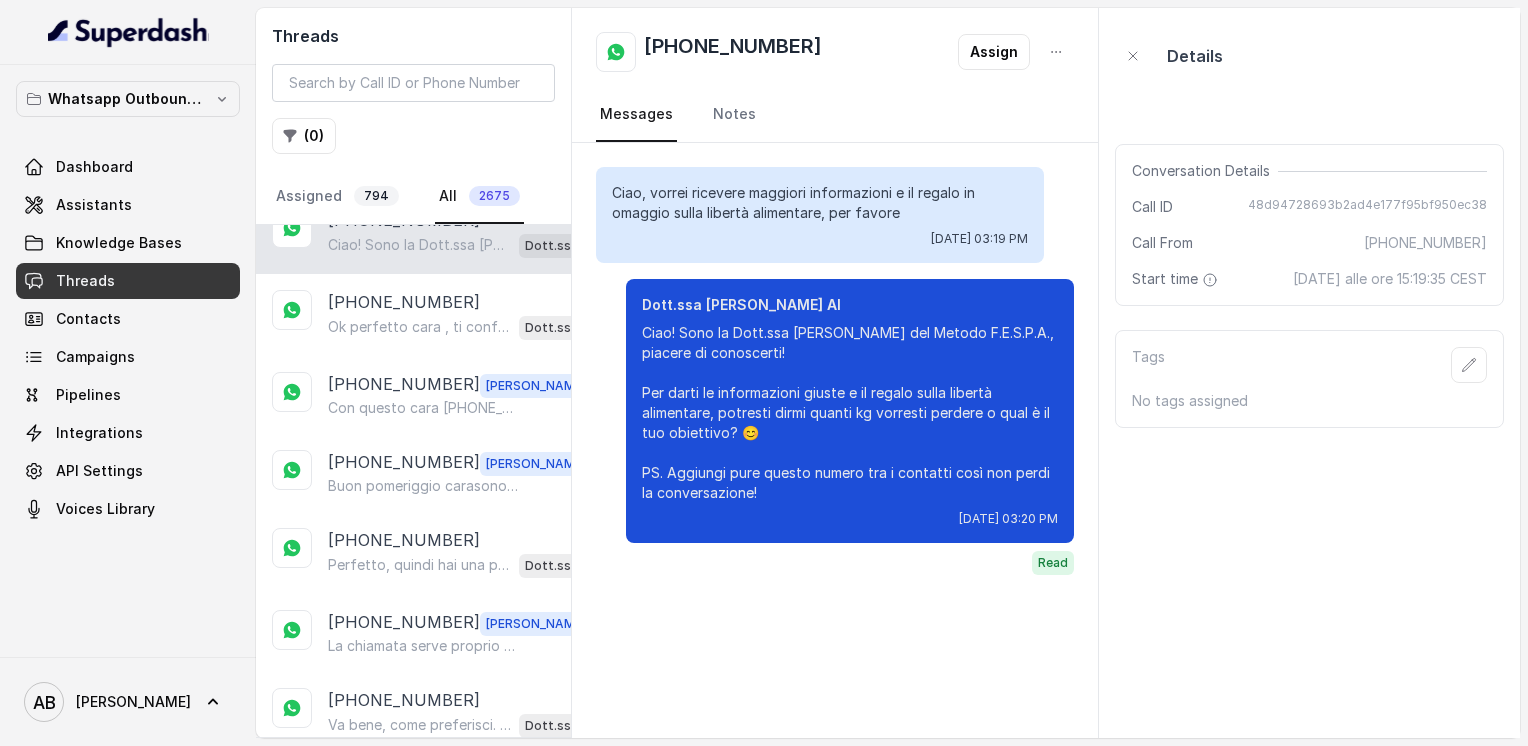 scroll, scrollTop: 700, scrollLeft: 0, axis: vertical 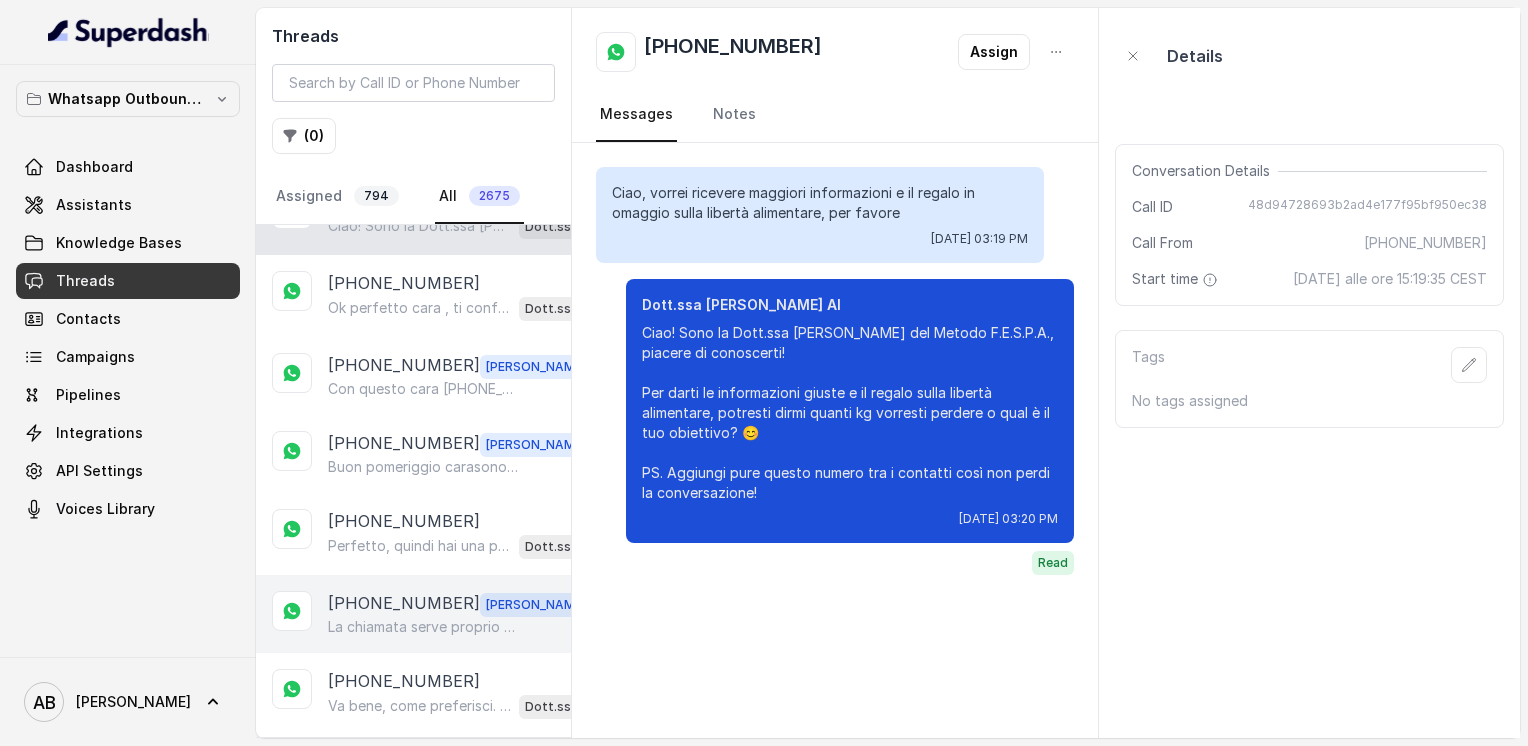 click on "La chiamata serve proprio a capire tutto questo cara 😊" at bounding box center (424, 627) 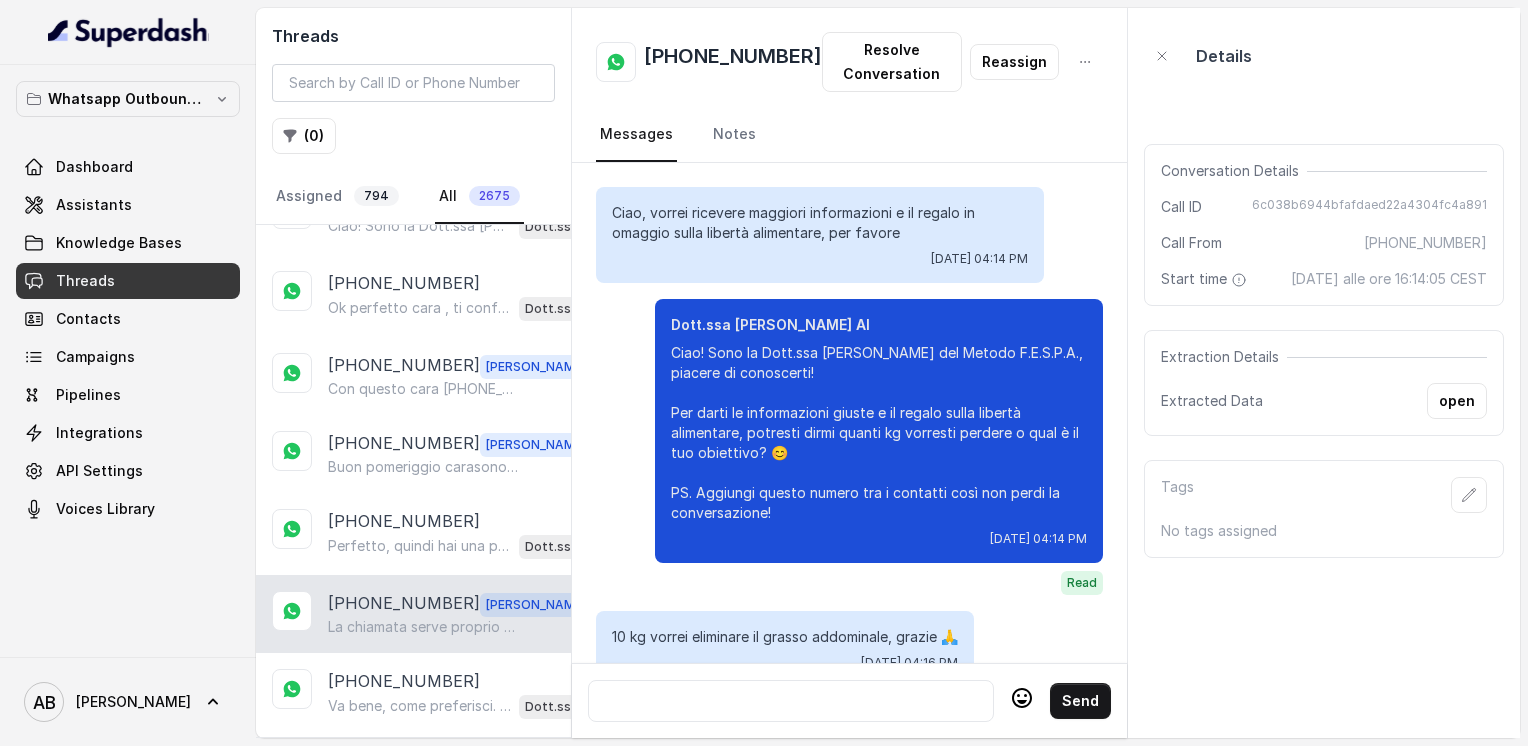 scroll, scrollTop: 1972, scrollLeft: 0, axis: vertical 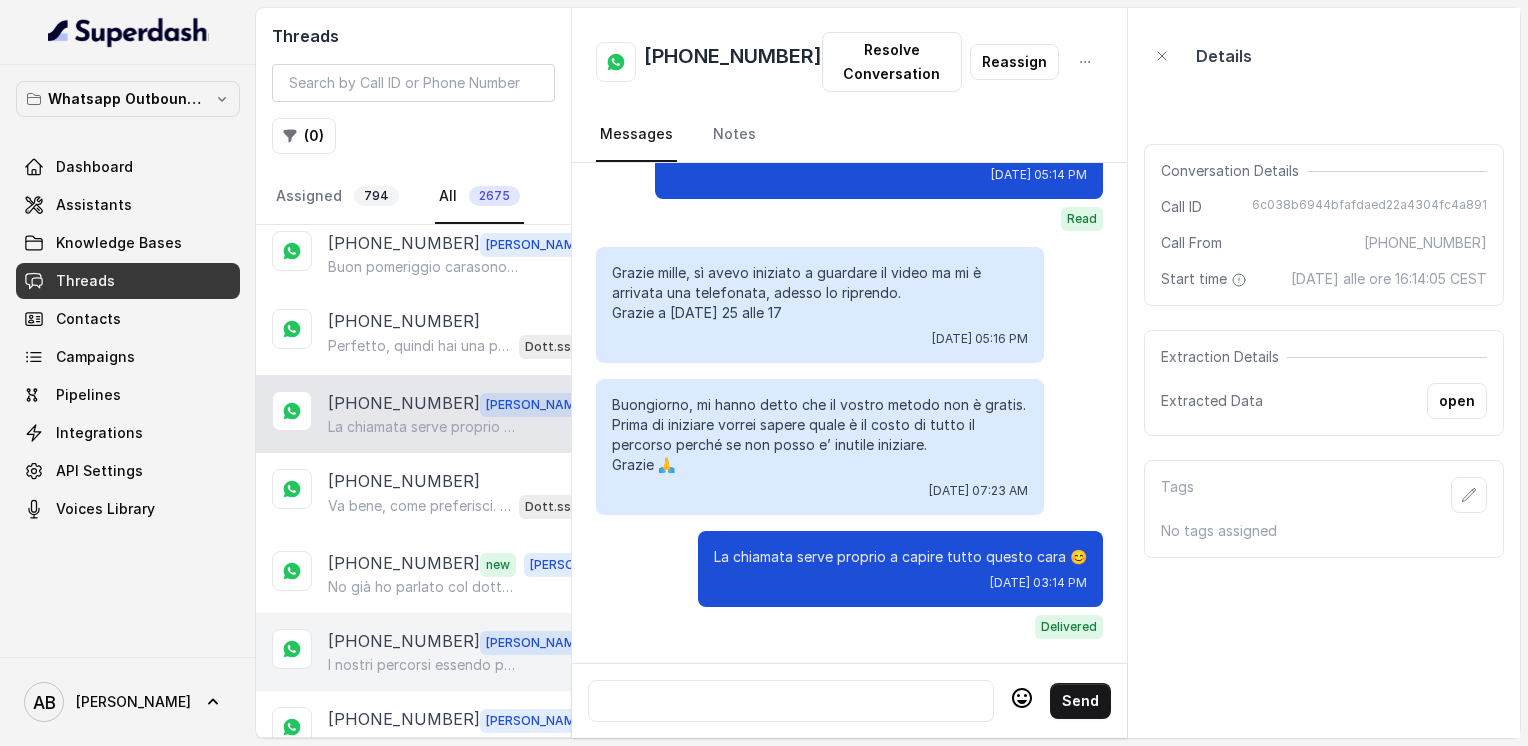 click on "[PHONE_NUMBER]" at bounding box center [404, 642] 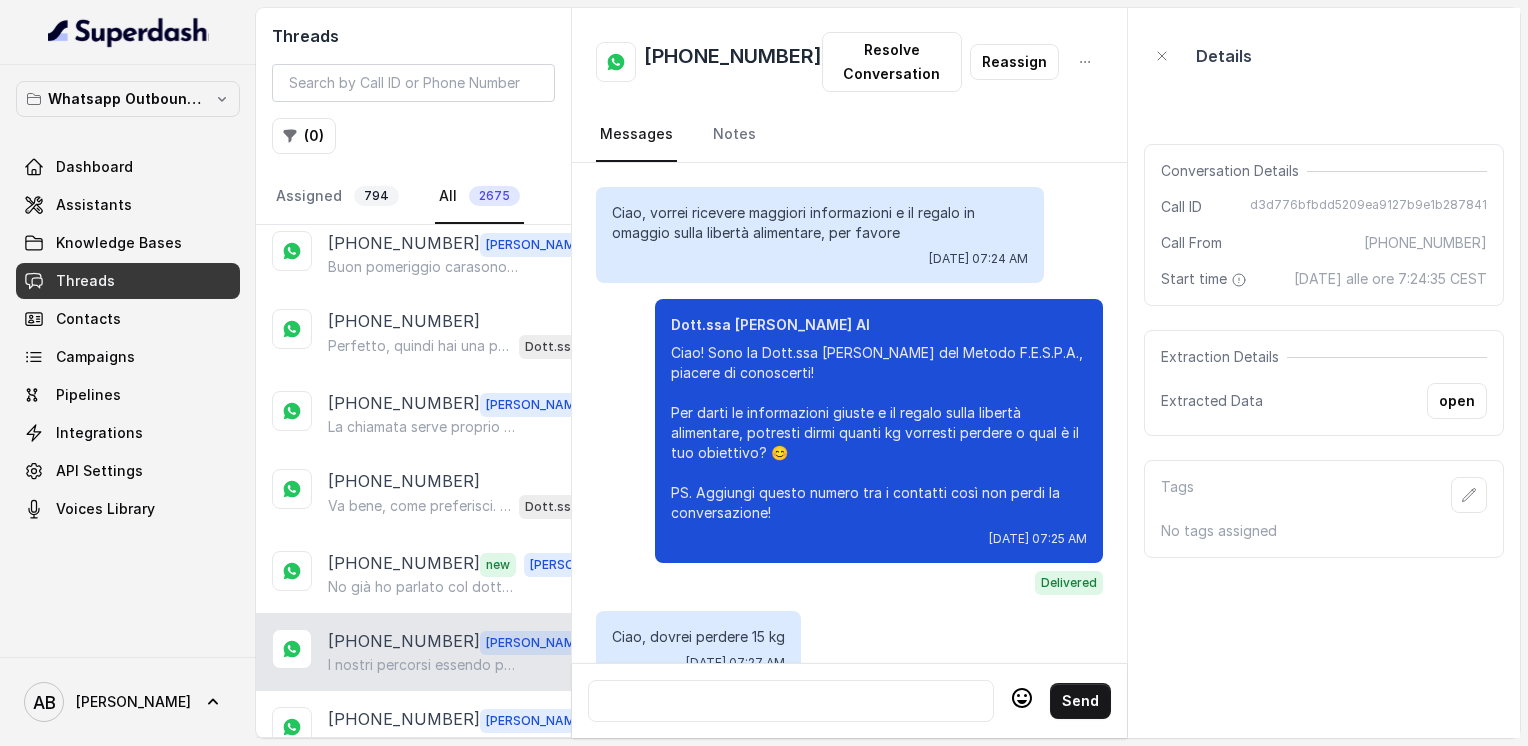 scroll, scrollTop: 2520, scrollLeft: 0, axis: vertical 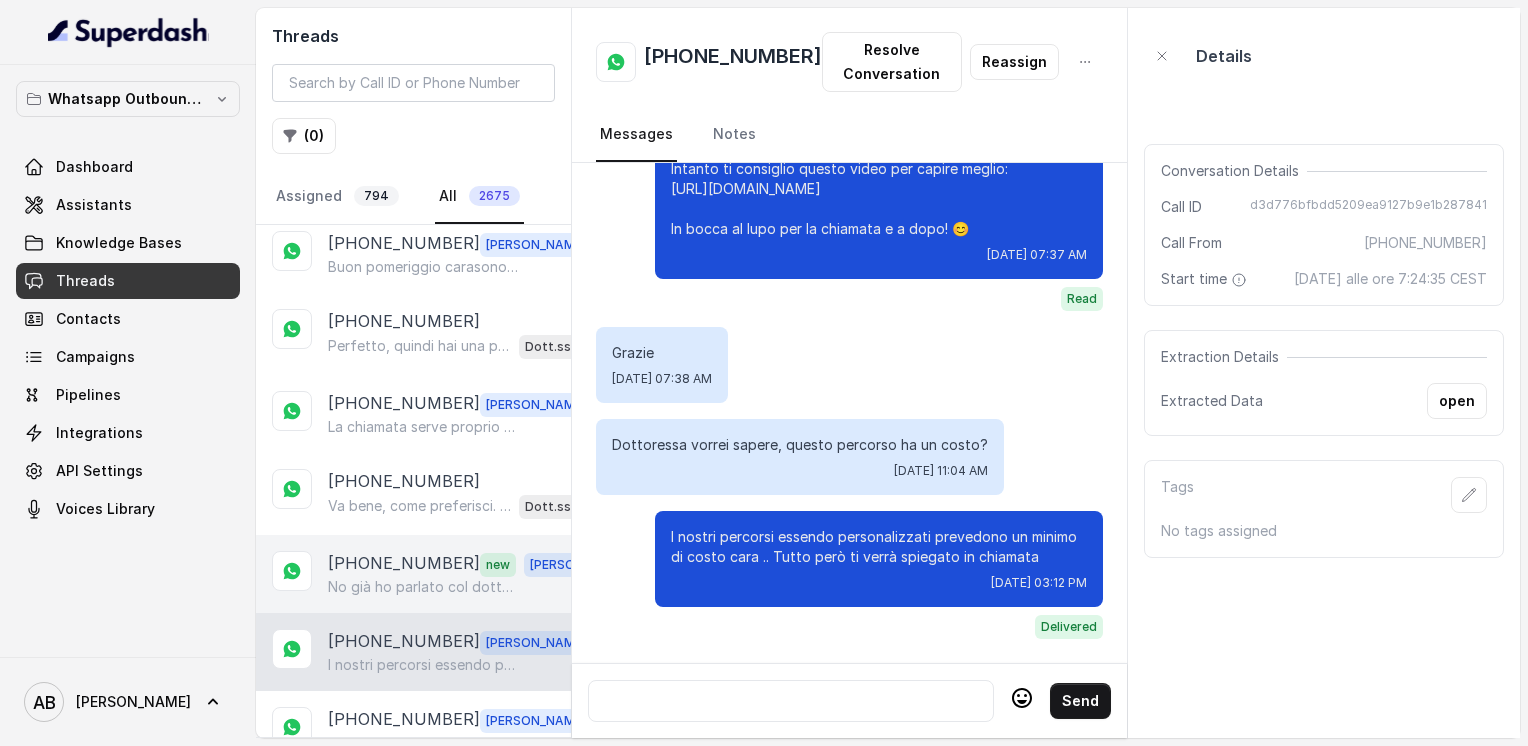 click on "No già ho parlato col dottore ma ho messo Genova 29. Cosa qua? Alle 14." at bounding box center (424, 587) 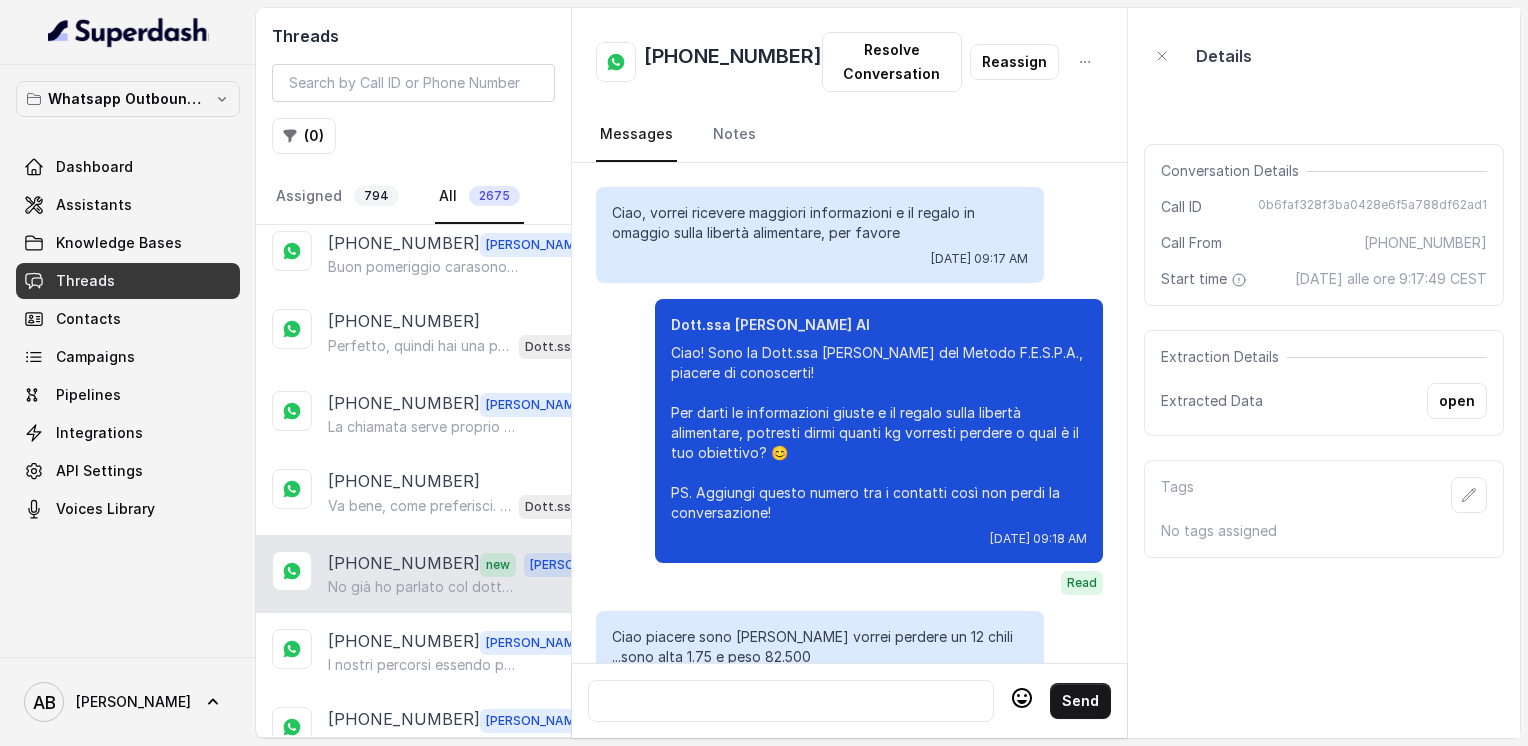 scroll, scrollTop: 4023, scrollLeft: 0, axis: vertical 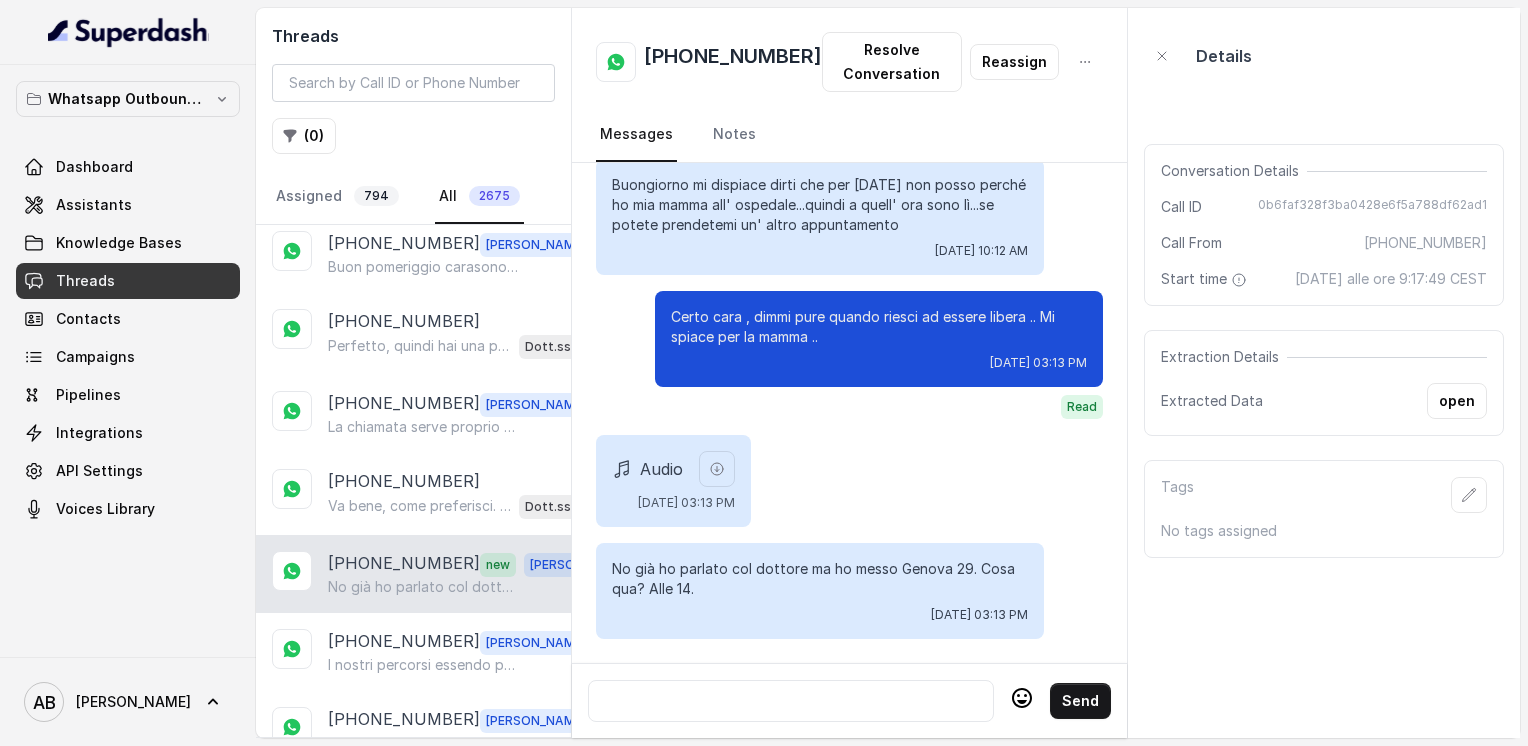 click at bounding box center (717, 469) 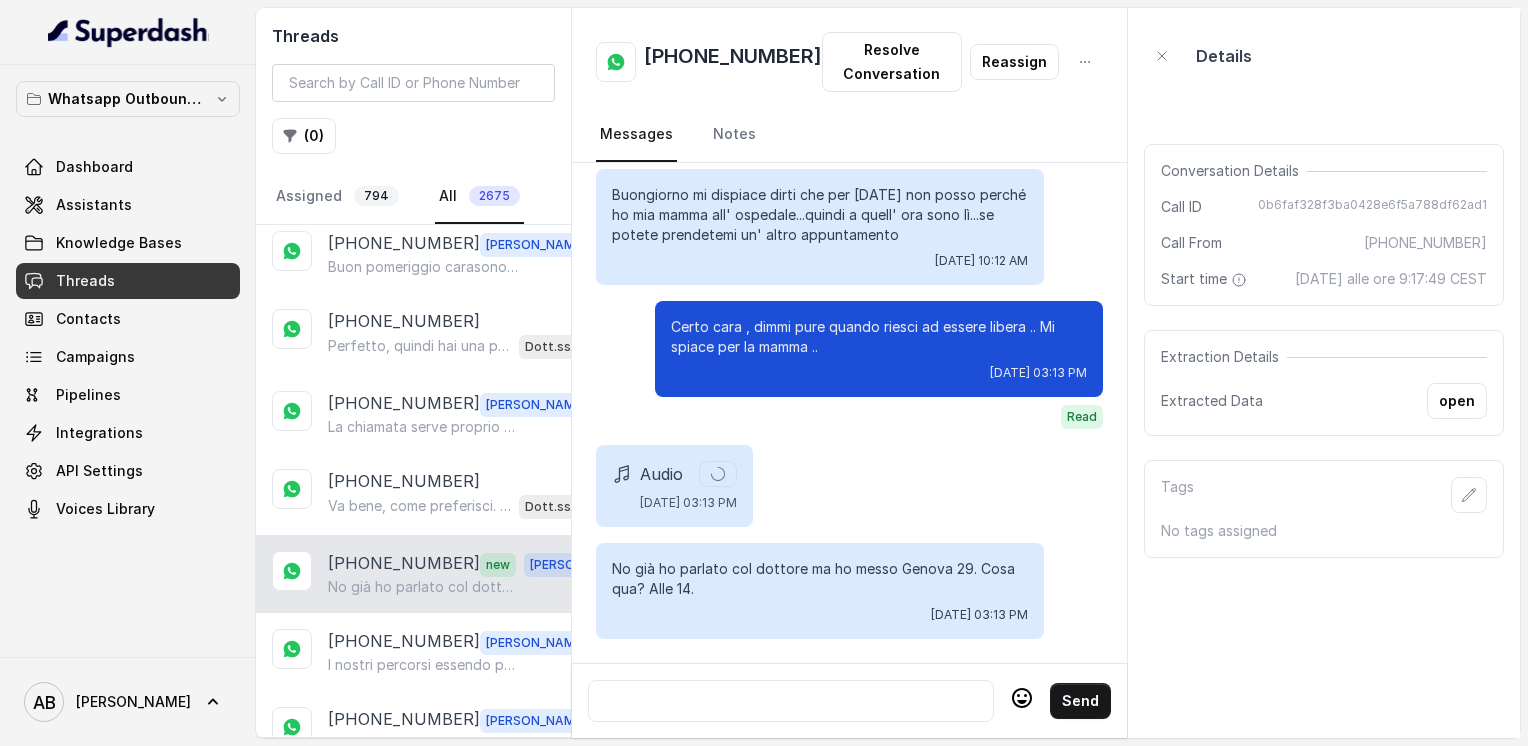 scroll, scrollTop: 4023, scrollLeft: 0, axis: vertical 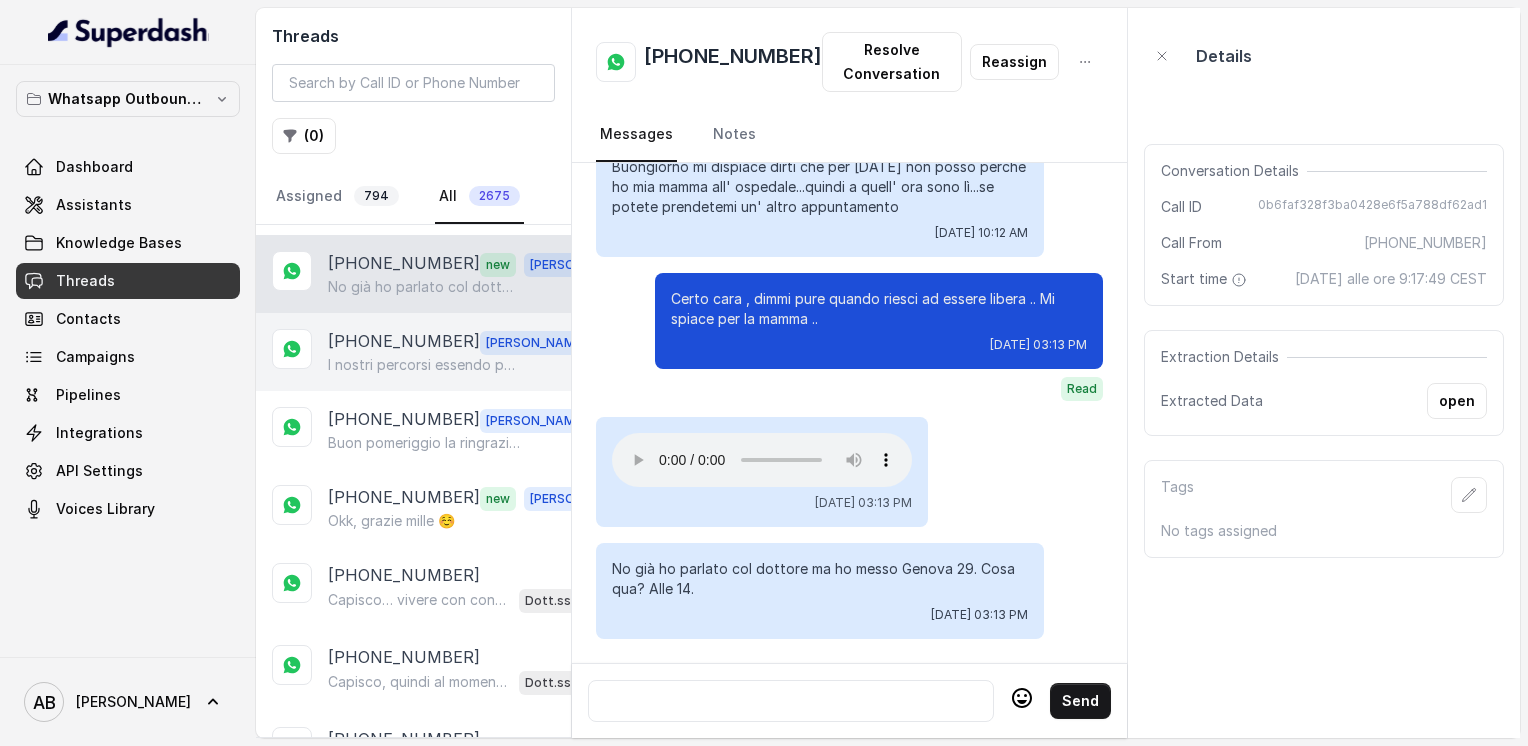 click on "[PHONE_NUMBER]" at bounding box center [404, 342] 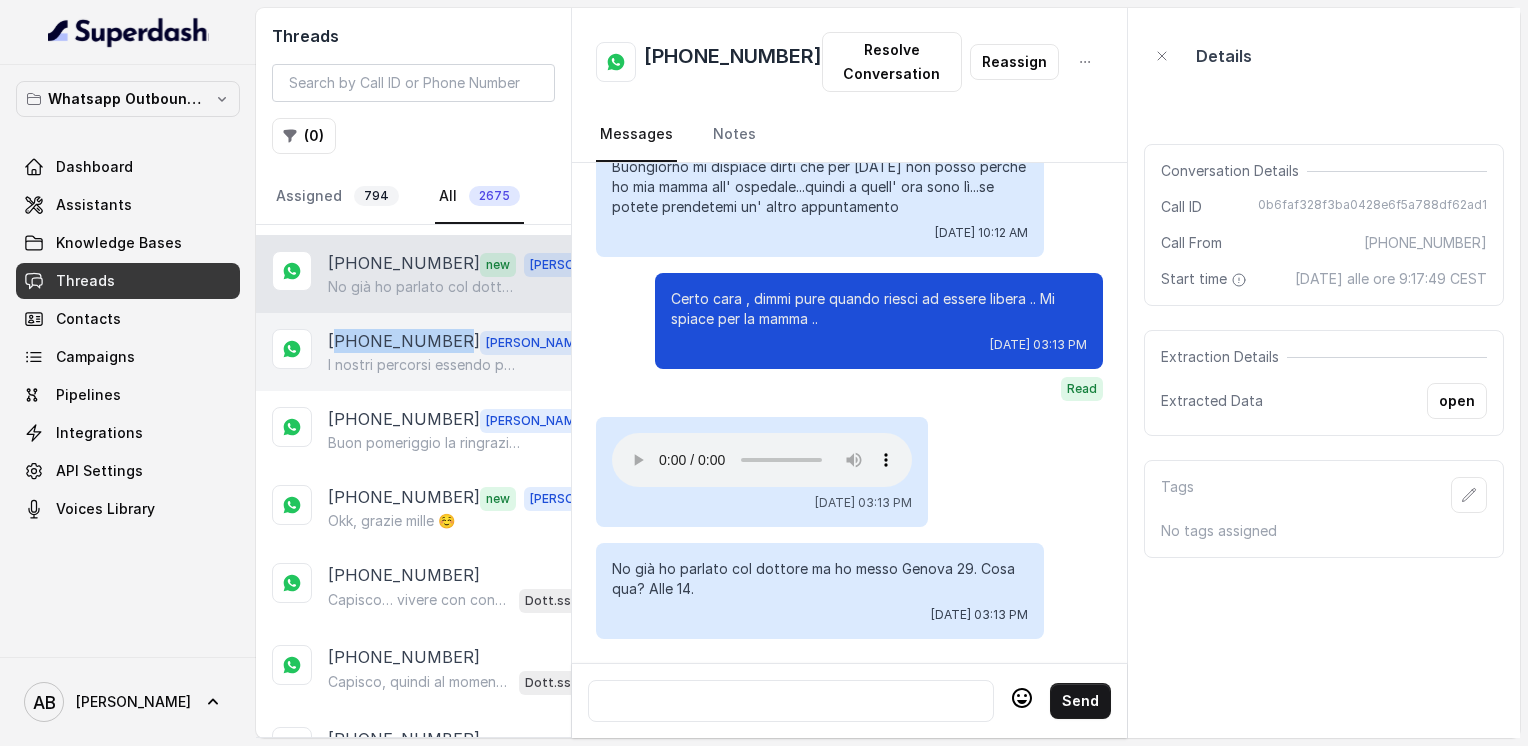 click on "[PHONE_NUMBER]" at bounding box center [404, 342] 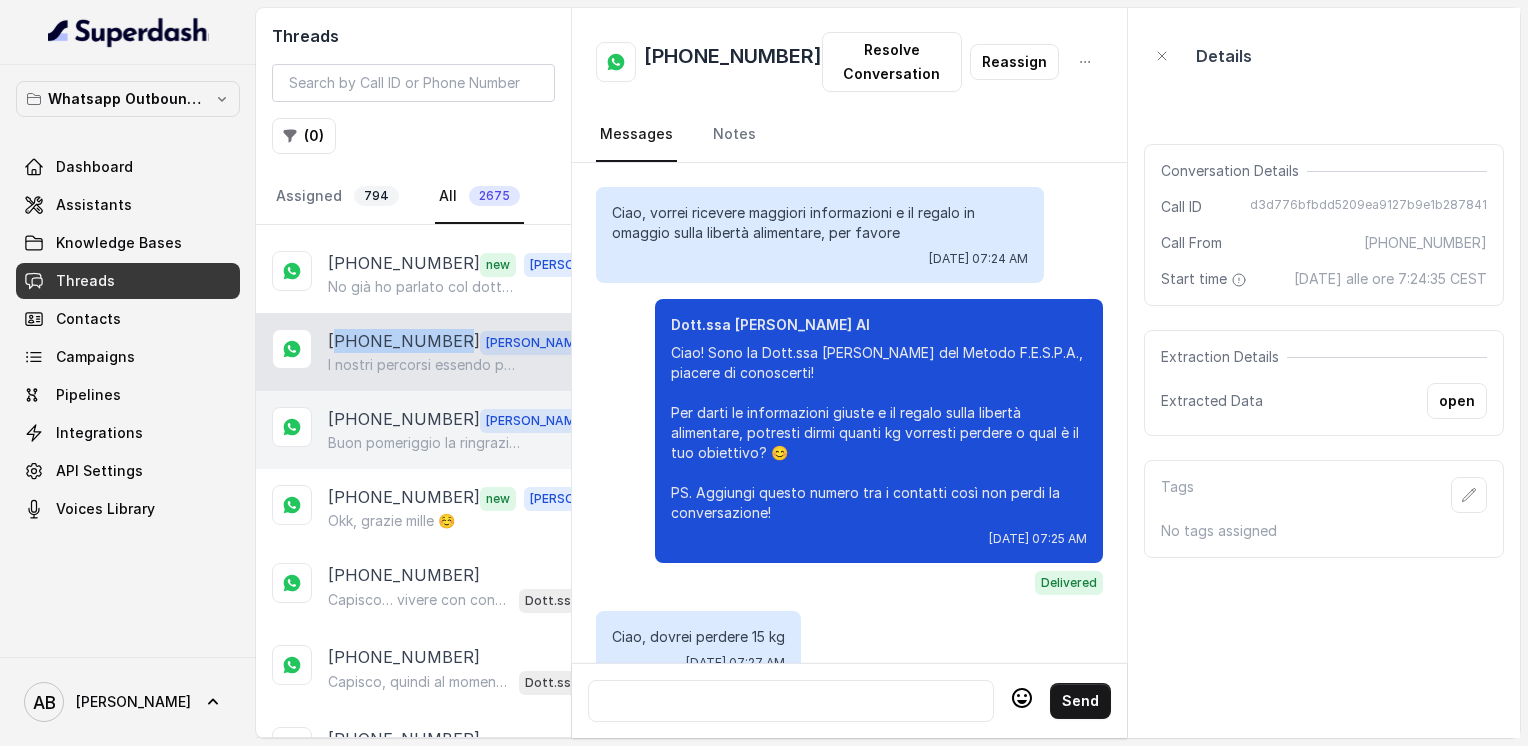 scroll, scrollTop: 2520, scrollLeft: 0, axis: vertical 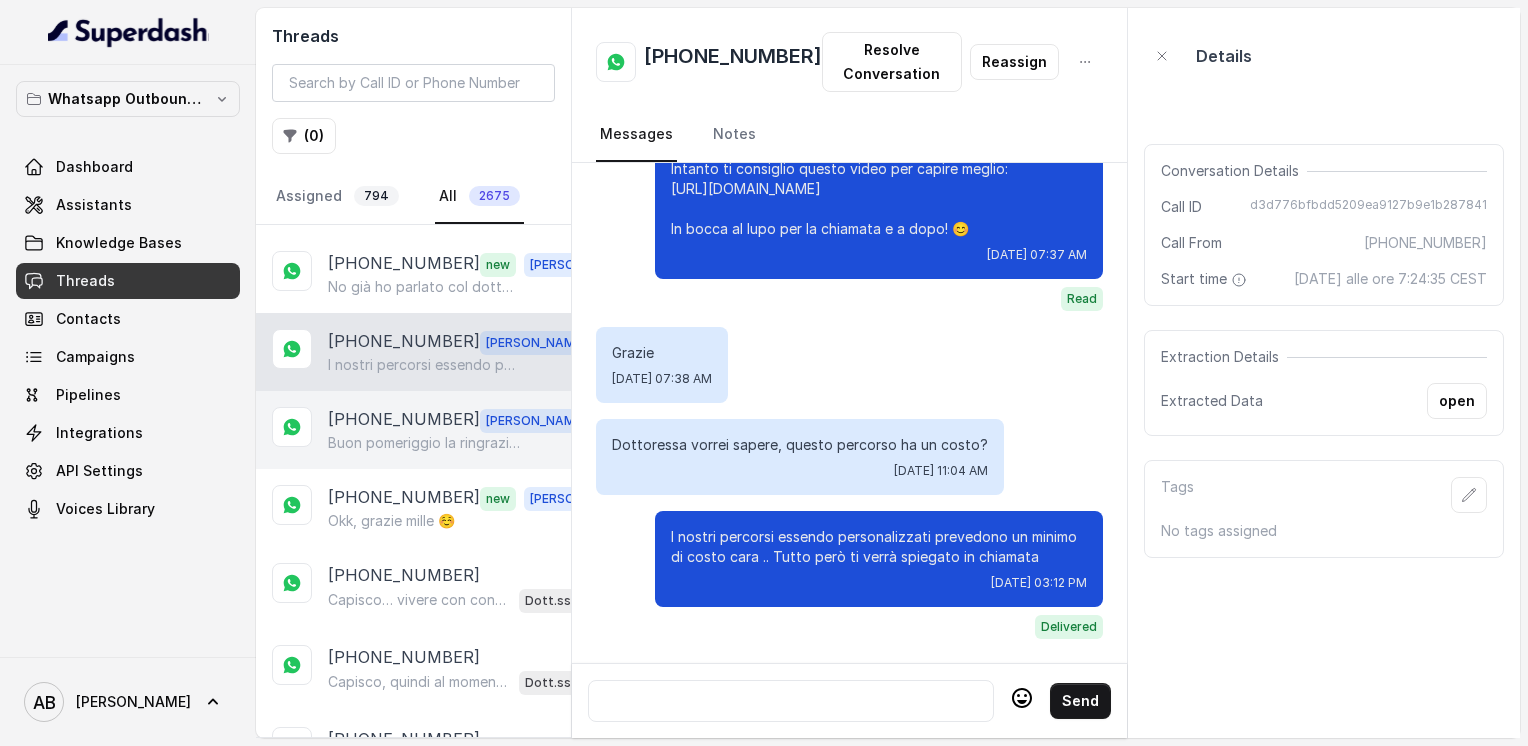 click on "[PHONE_NUMBER]" at bounding box center [404, 420] 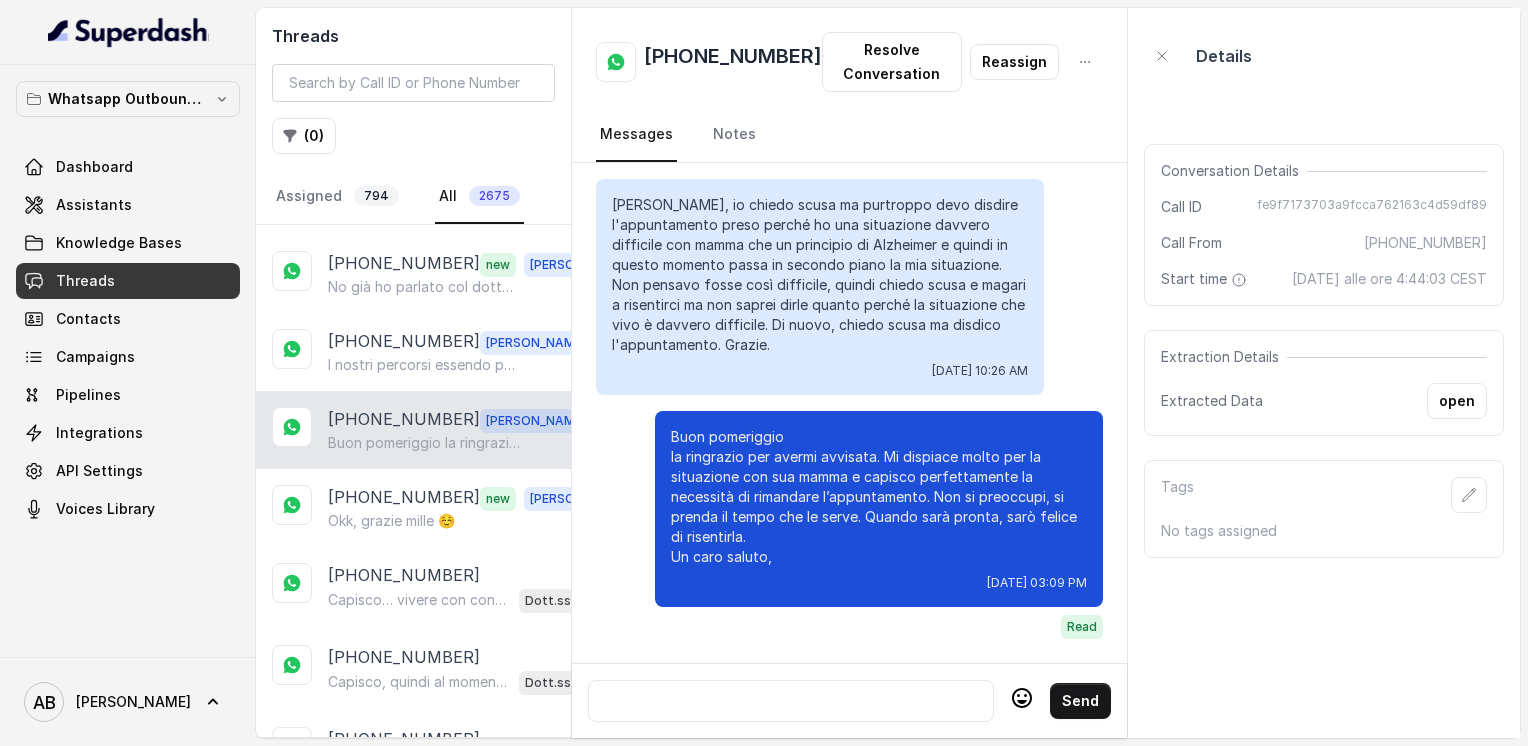 scroll, scrollTop: 3252, scrollLeft: 0, axis: vertical 